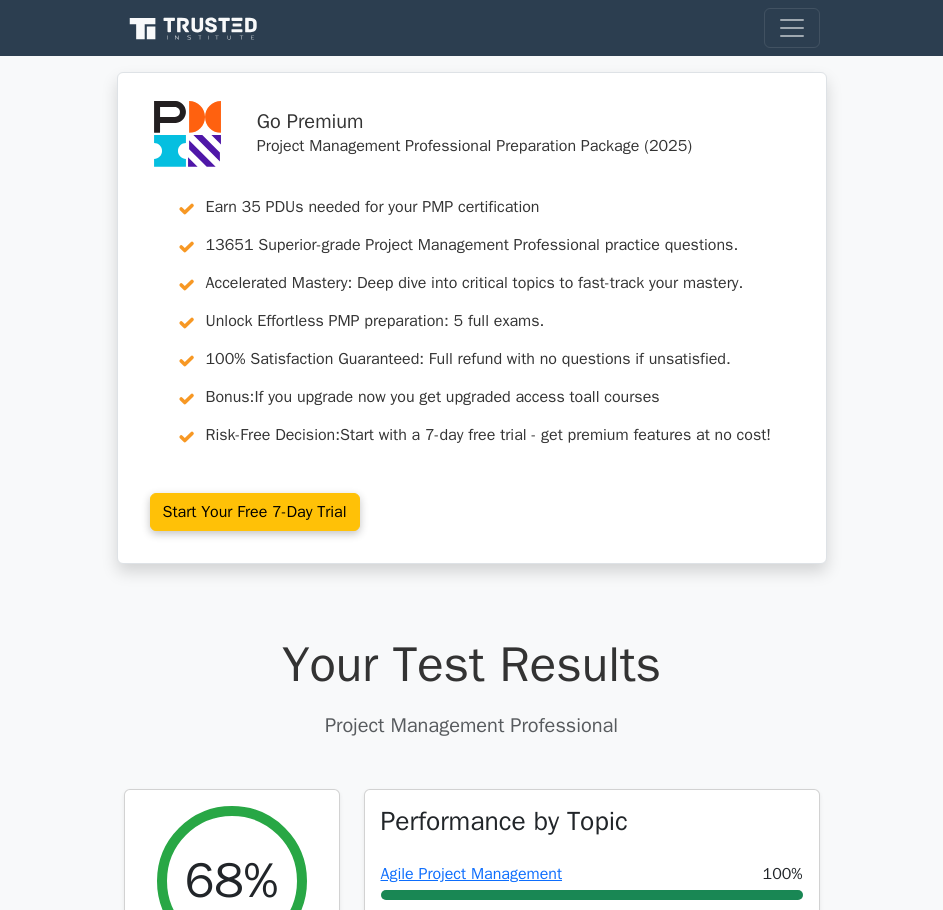scroll, scrollTop: 4747, scrollLeft: 0, axis: vertical 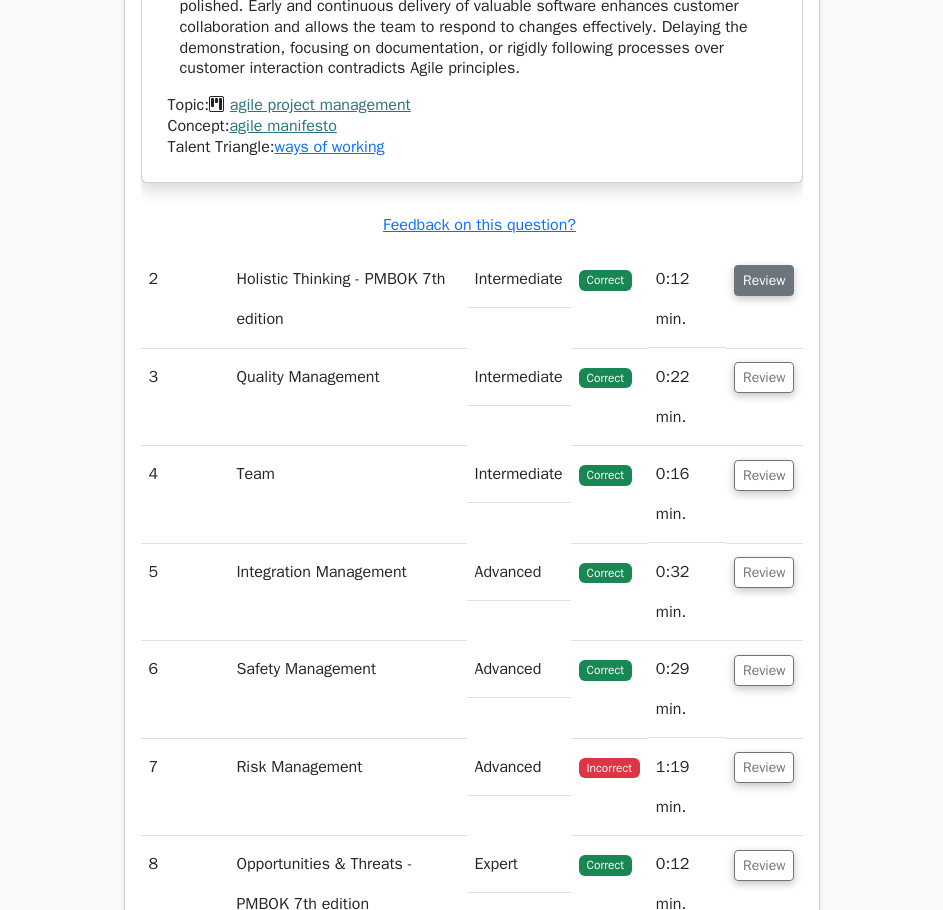 click on "Review" at bounding box center [764, 280] 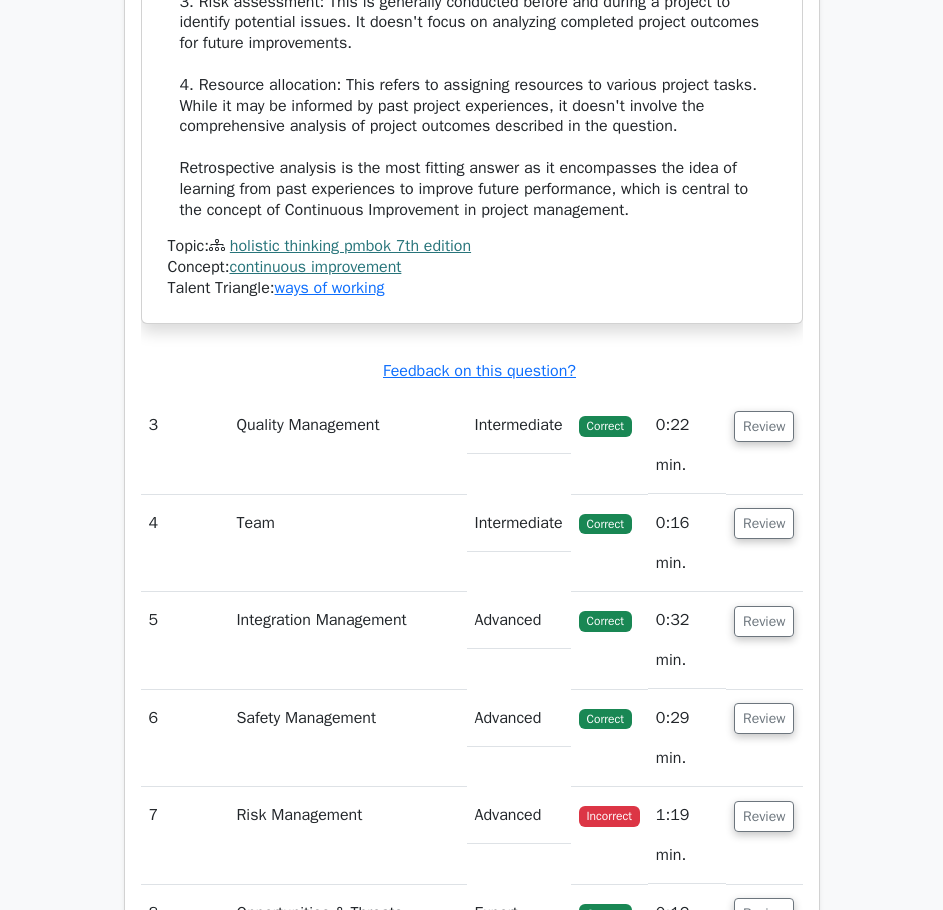 scroll, scrollTop: 5047, scrollLeft: 0, axis: vertical 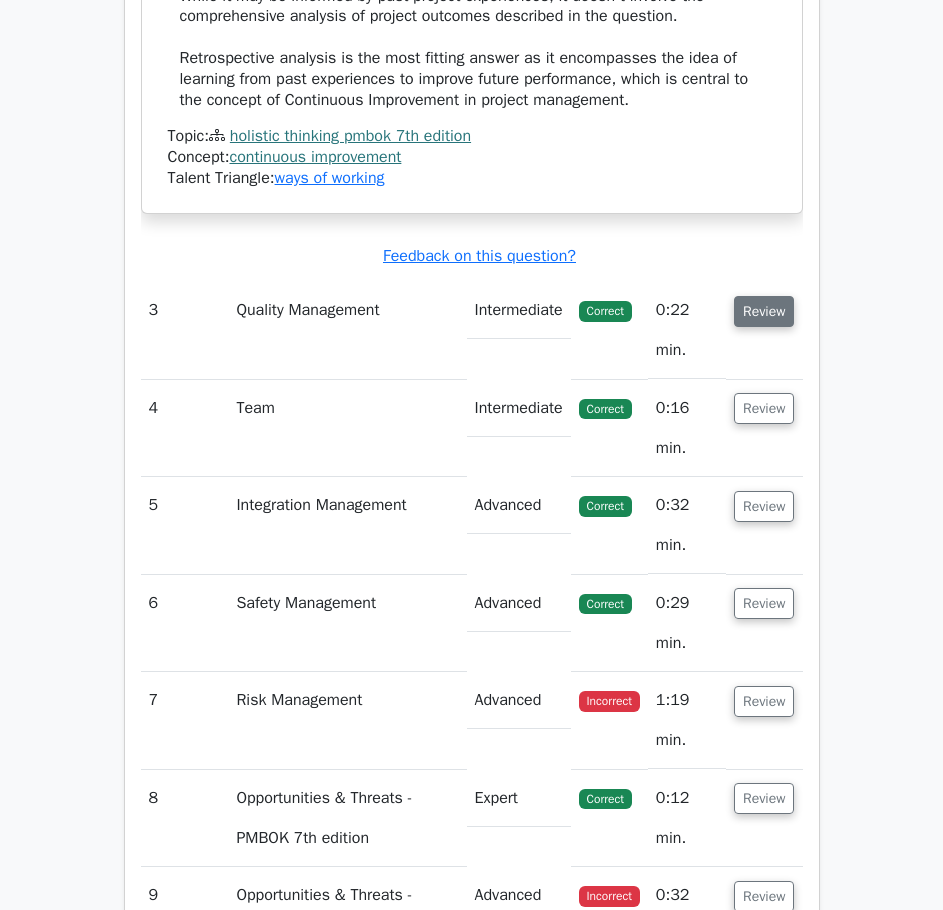 click on "Review" at bounding box center (764, 311) 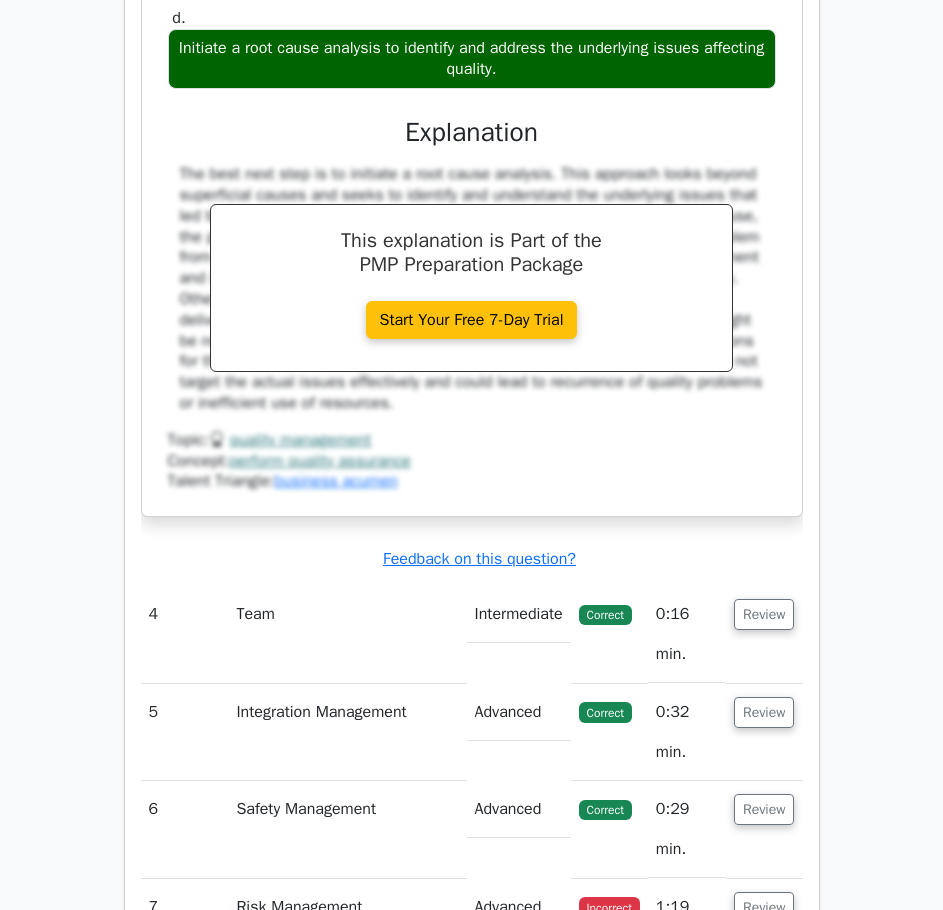 scroll, scrollTop: 5847, scrollLeft: 0, axis: vertical 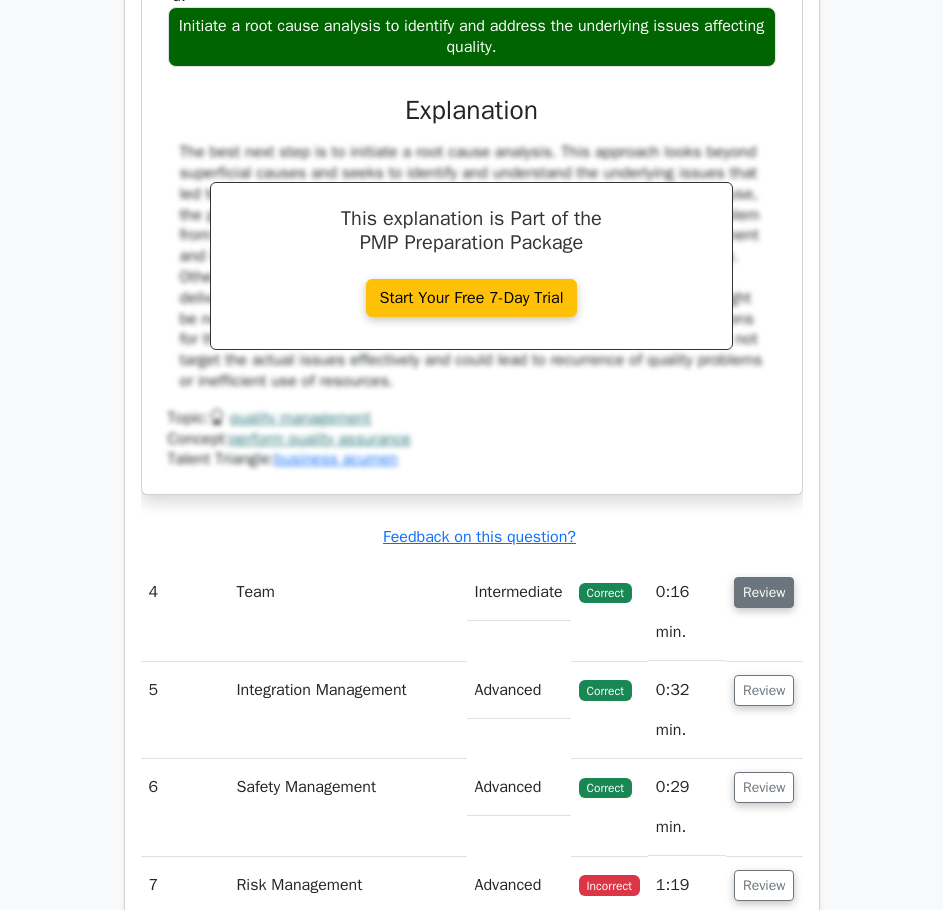 click on "Review" at bounding box center (764, 592) 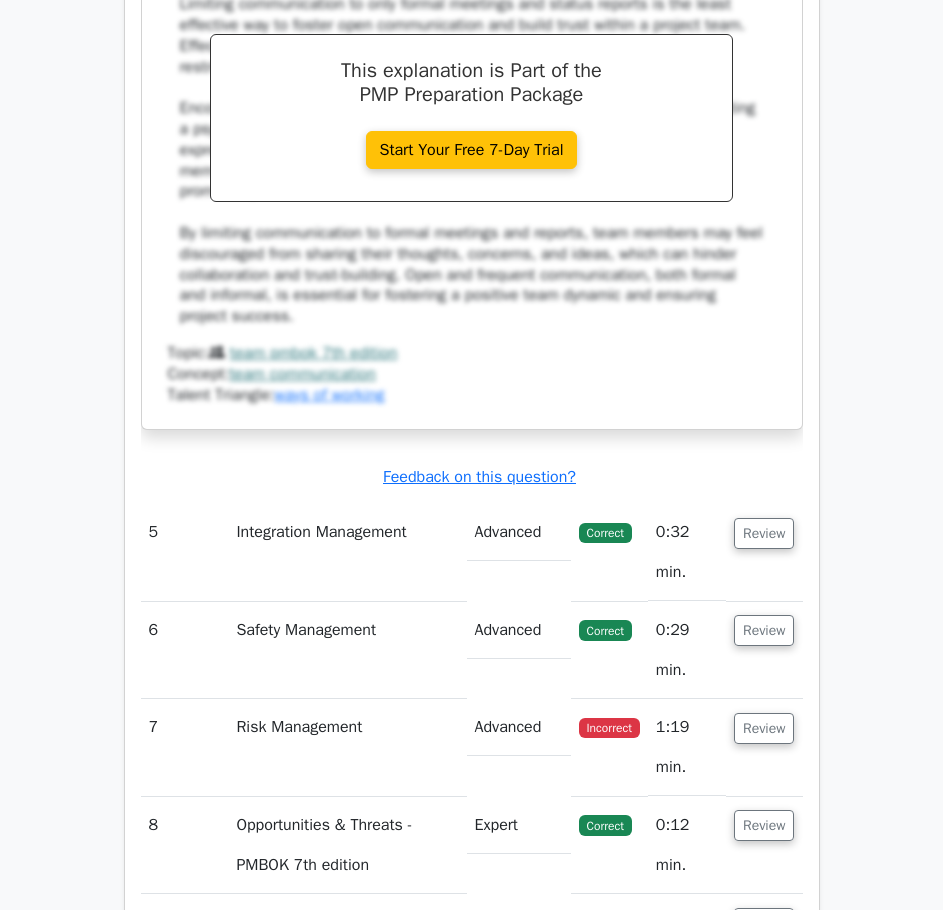 scroll, scrollTop: 7047, scrollLeft: 0, axis: vertical 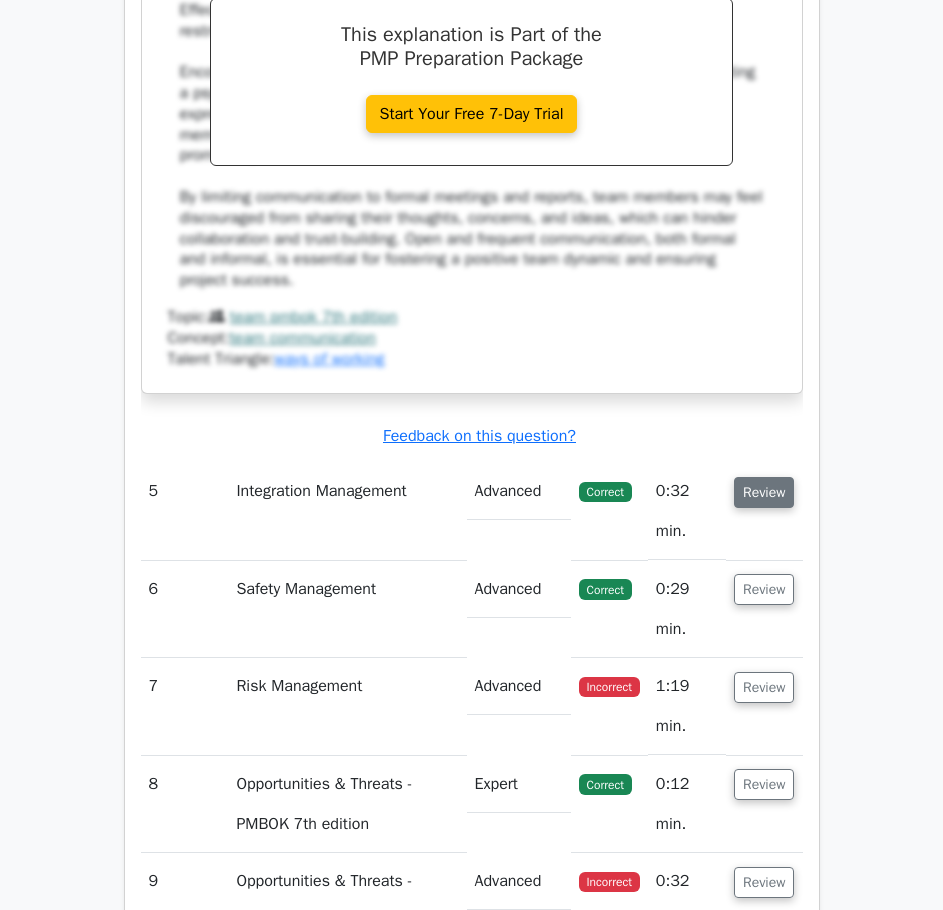click on "Review" at bounding box center [764, 492] 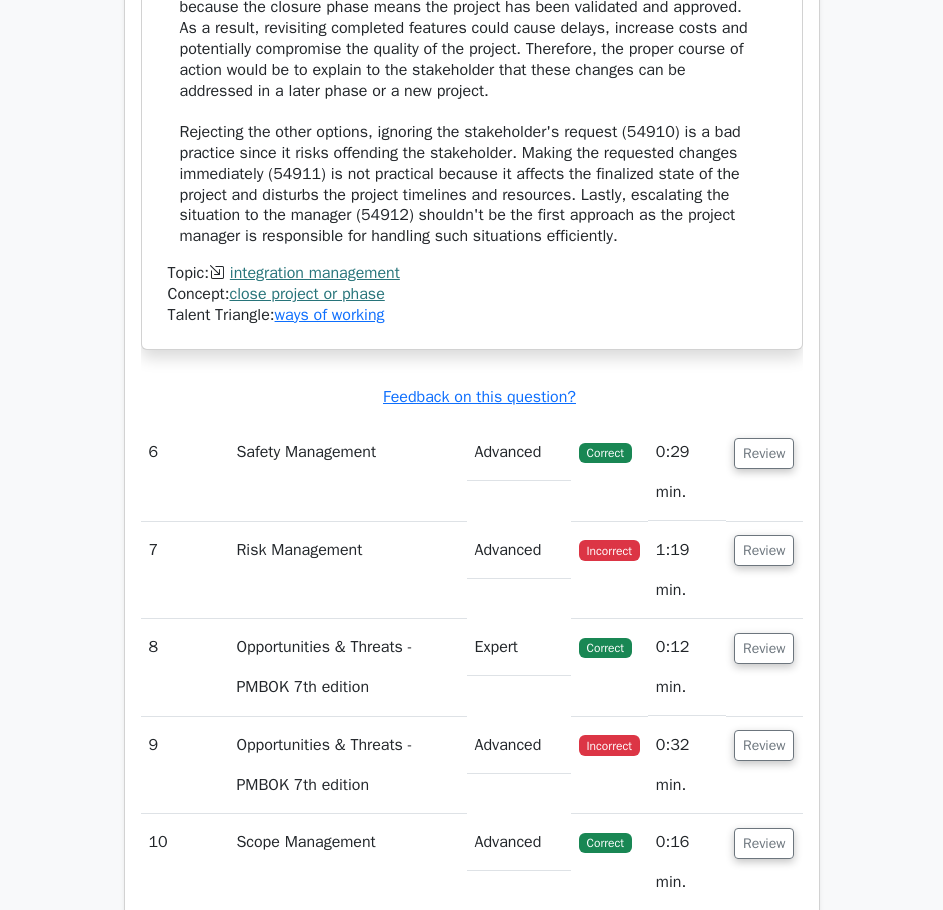 scroll, scrollTop: 8347, scrollLeft: 0, axis: vertical 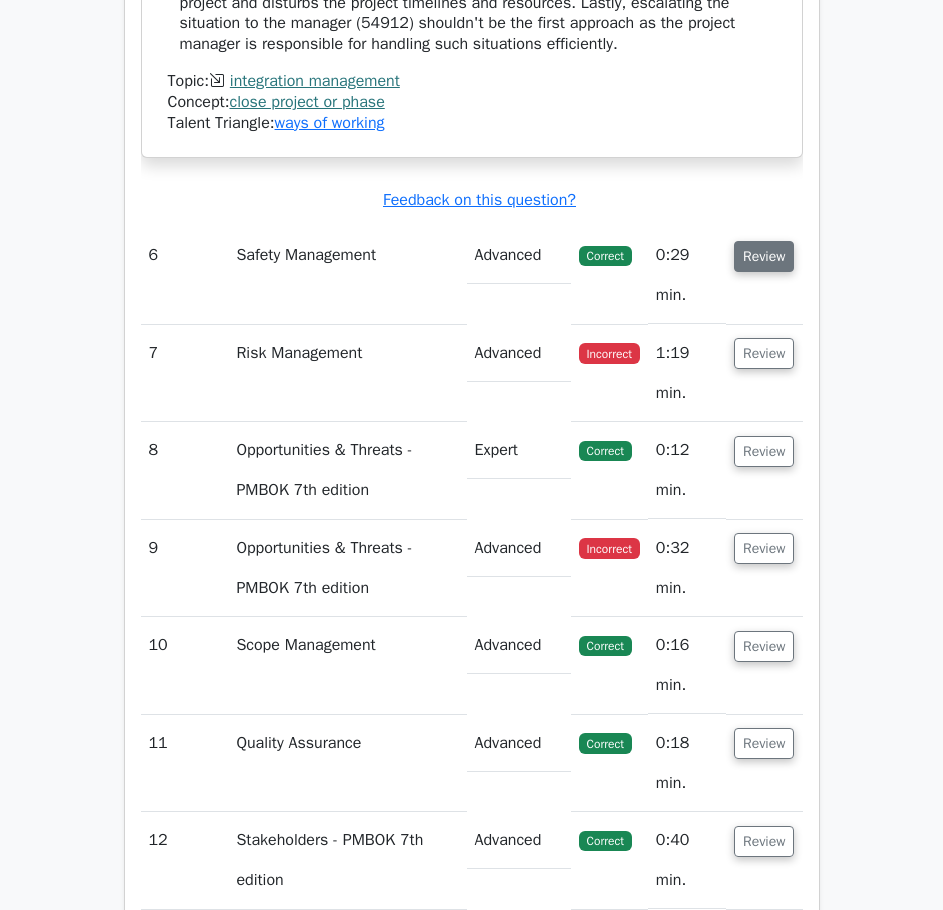 click on "Review" at bounding box center (764, 256) 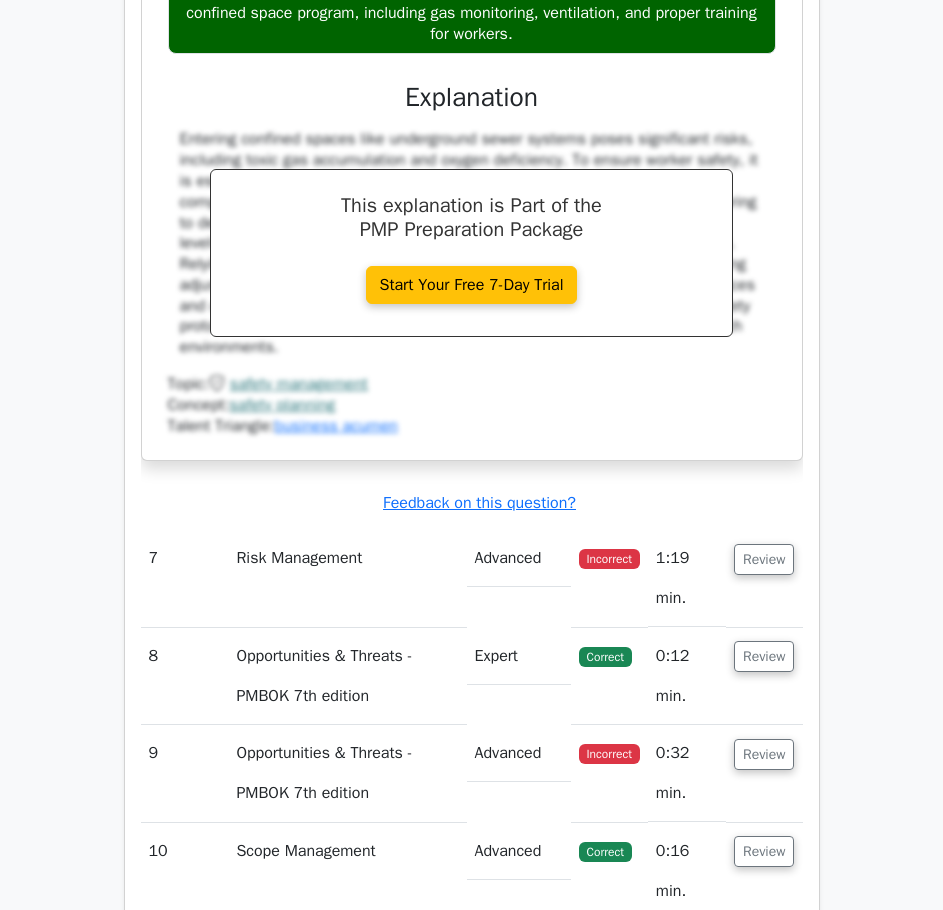scroll, scrollTop: 9247, scrollLeft: 0, axis: vertical 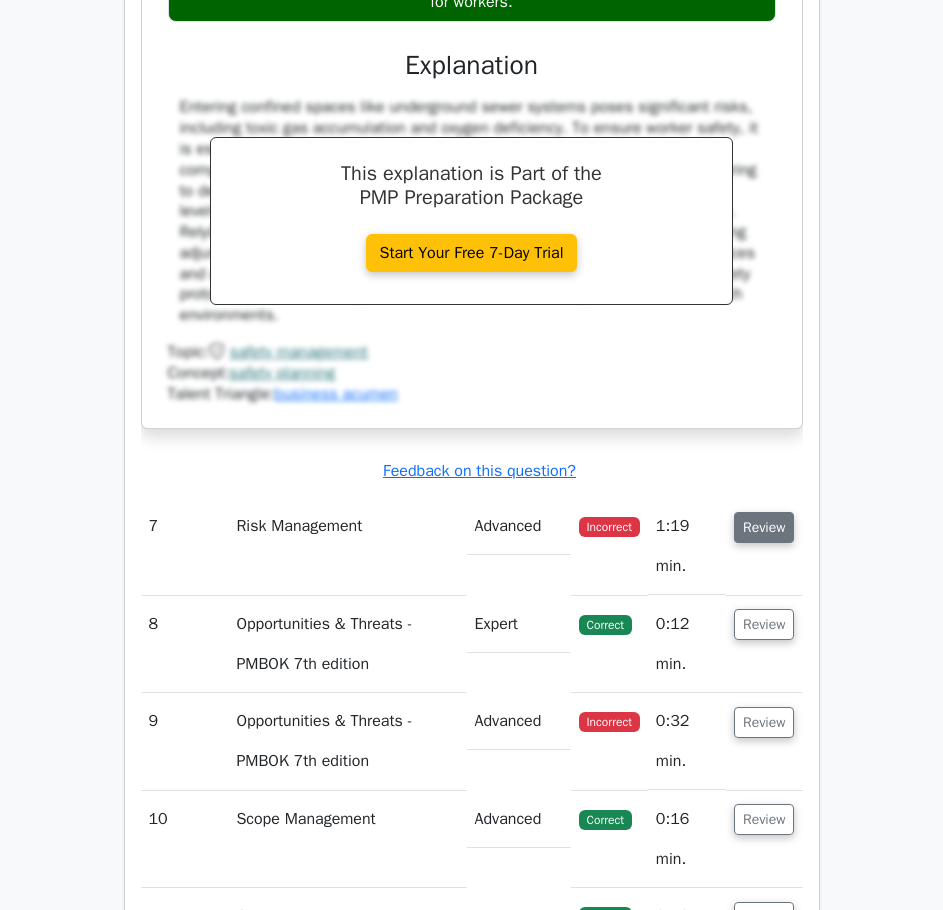 click on "Review" at bounding box center [764, 527] 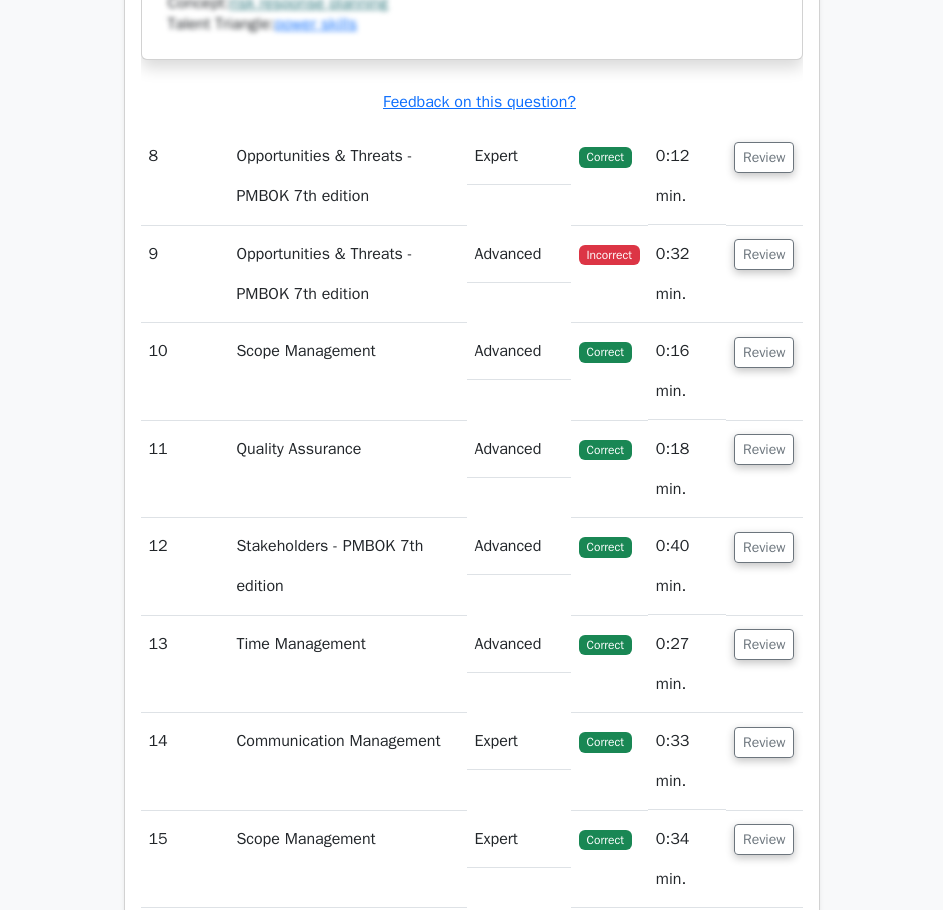 scroll, scrollTop: 11047, scrollLeft: 0, axis: vertical 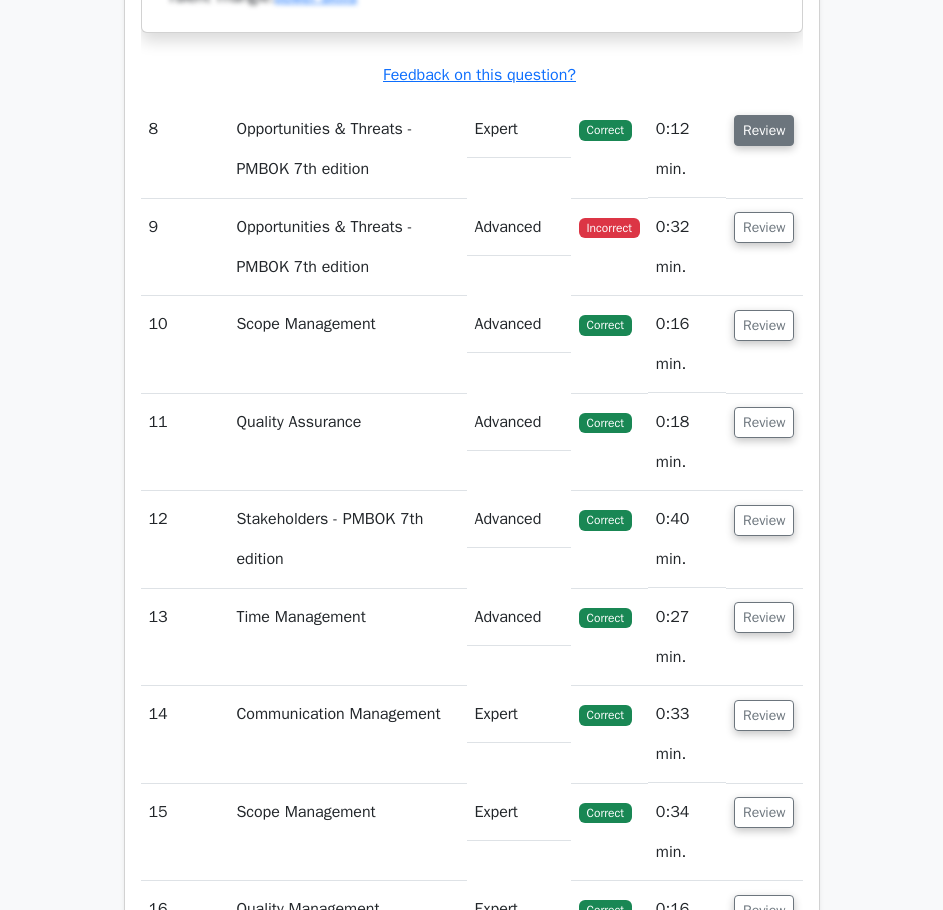 click on "Review" at bounding box center (764, 130) 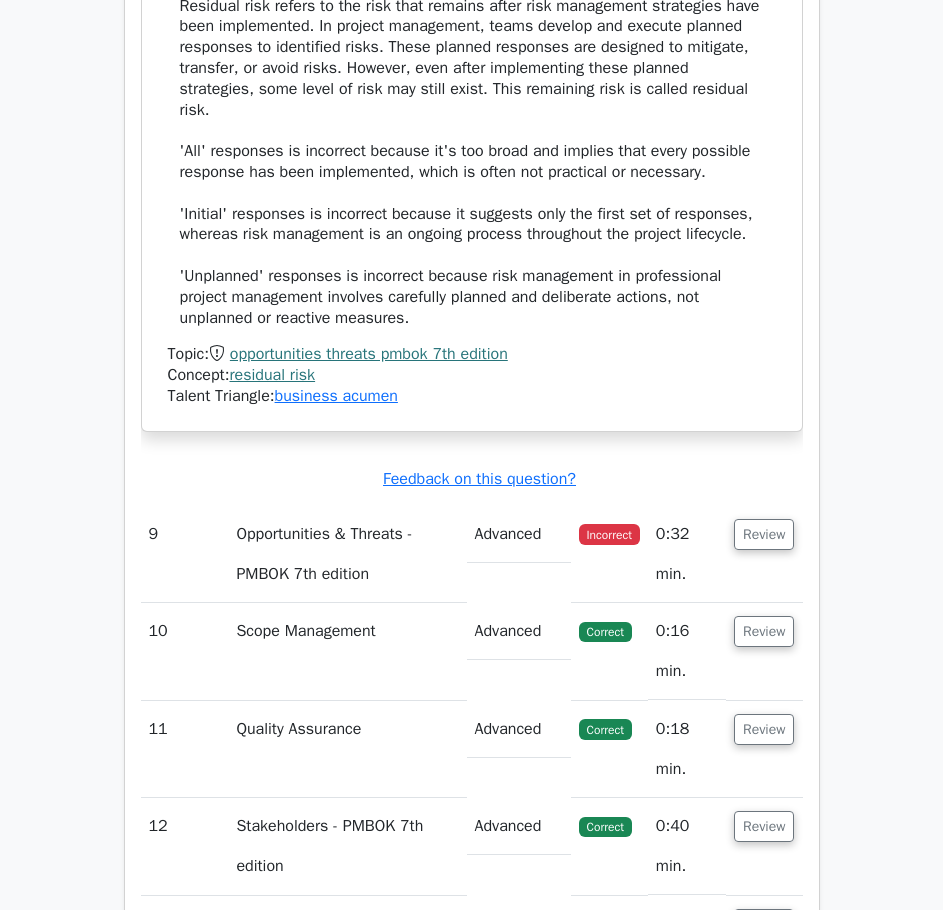 scroll, scrollTop: 12047, scrollLeft: 0, axis: vertical 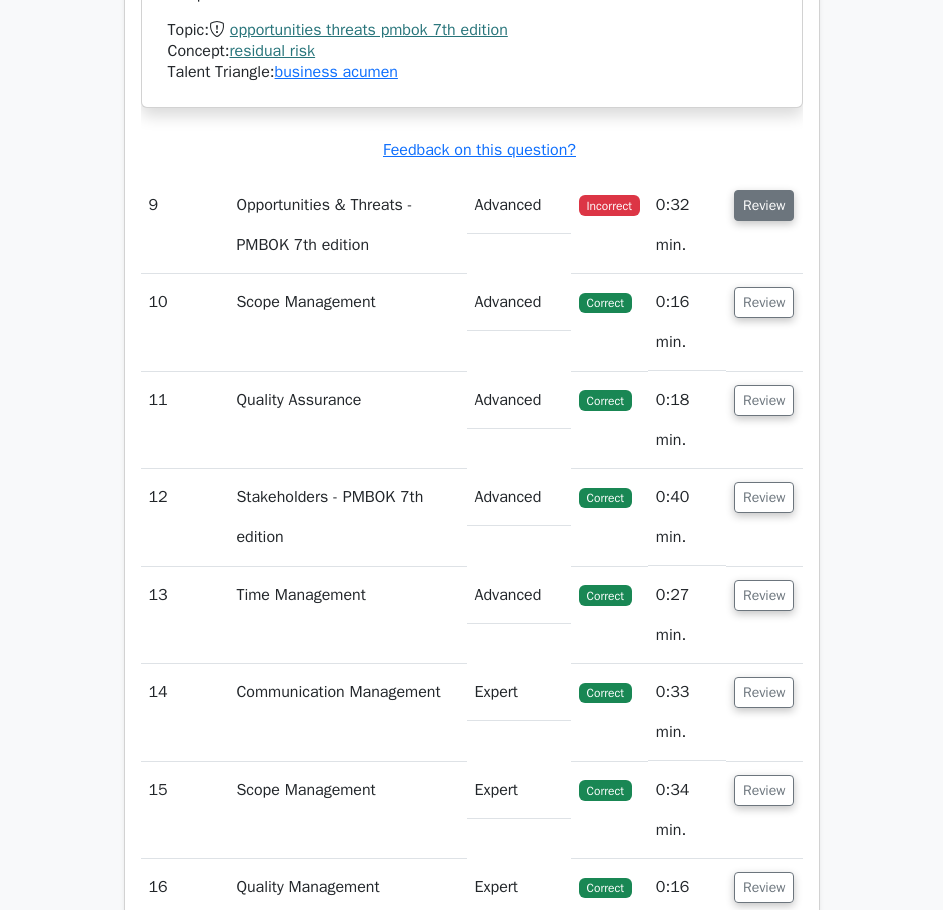 click on "Review" at bounding box center (764, 205) 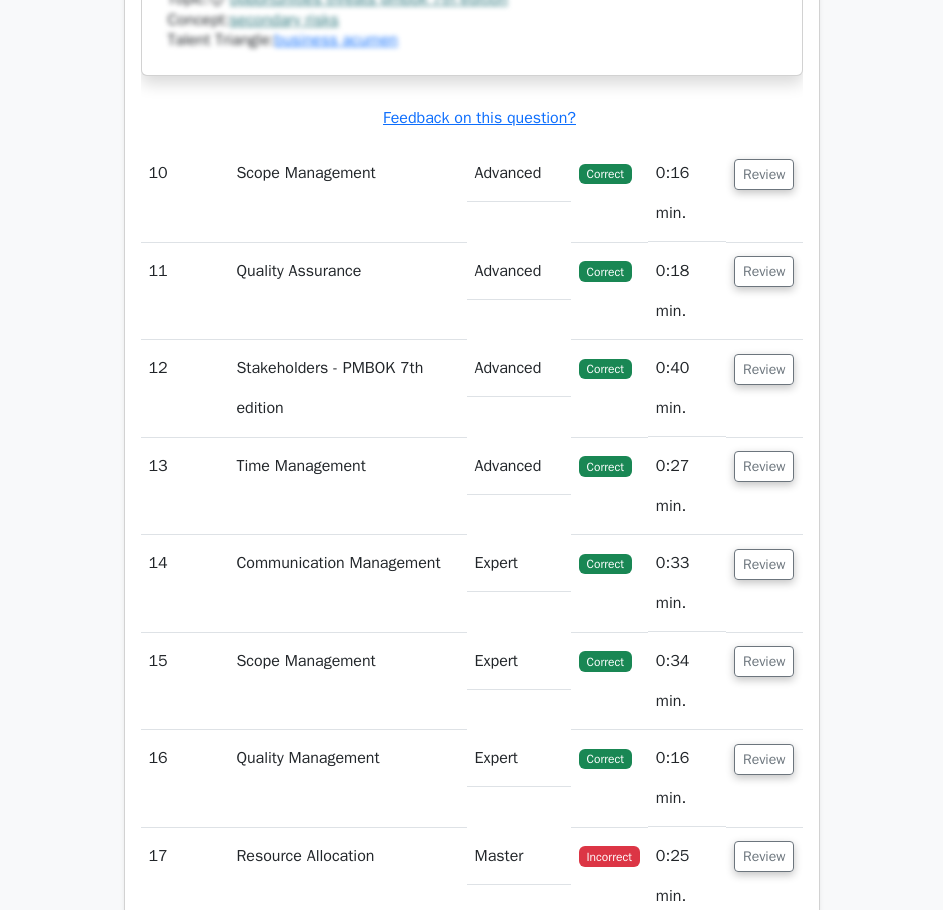 scroll, scrollTop: 13247, scrollLeft: 0, axis: vertical 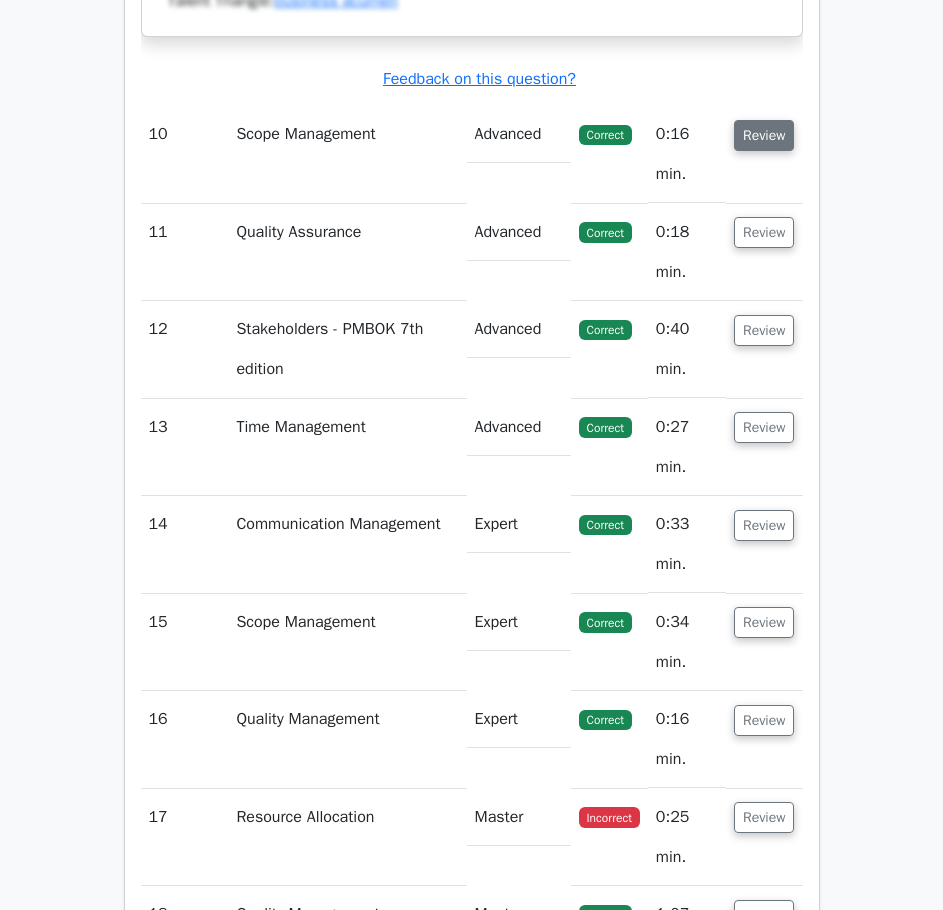 click on "Review" at bounding box center [764, 135] 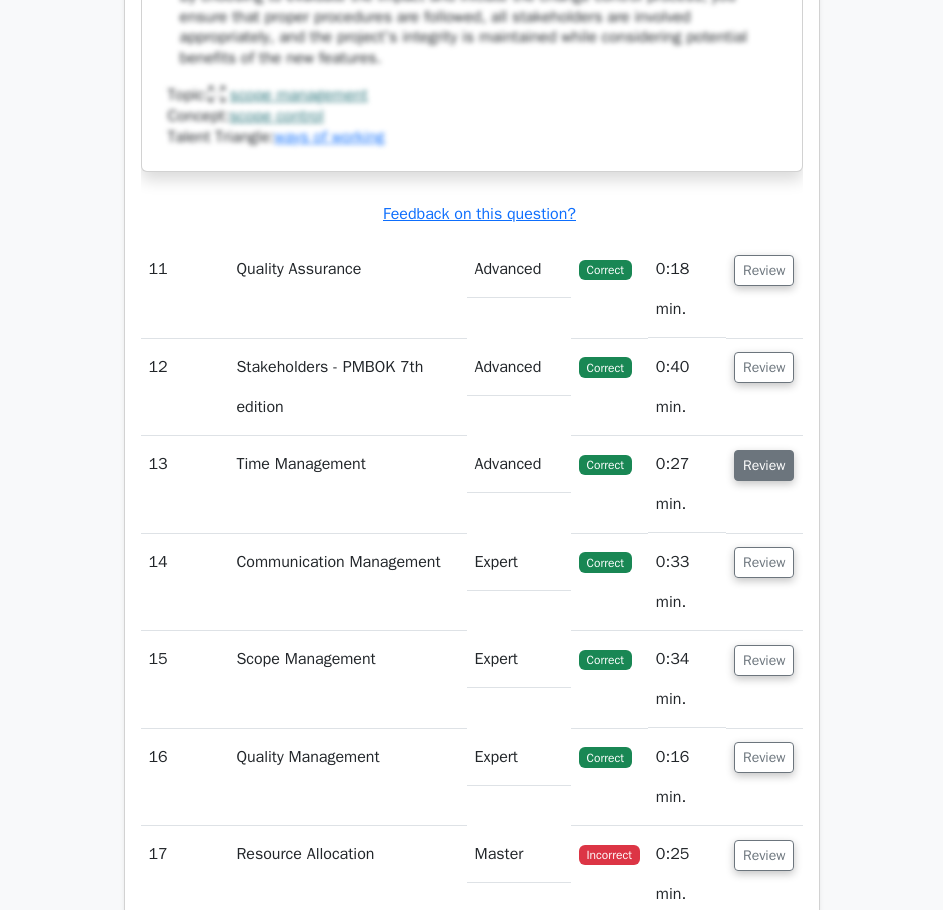scroll, scrollTop: 14747, scrollLeft: 0, axis: vertical 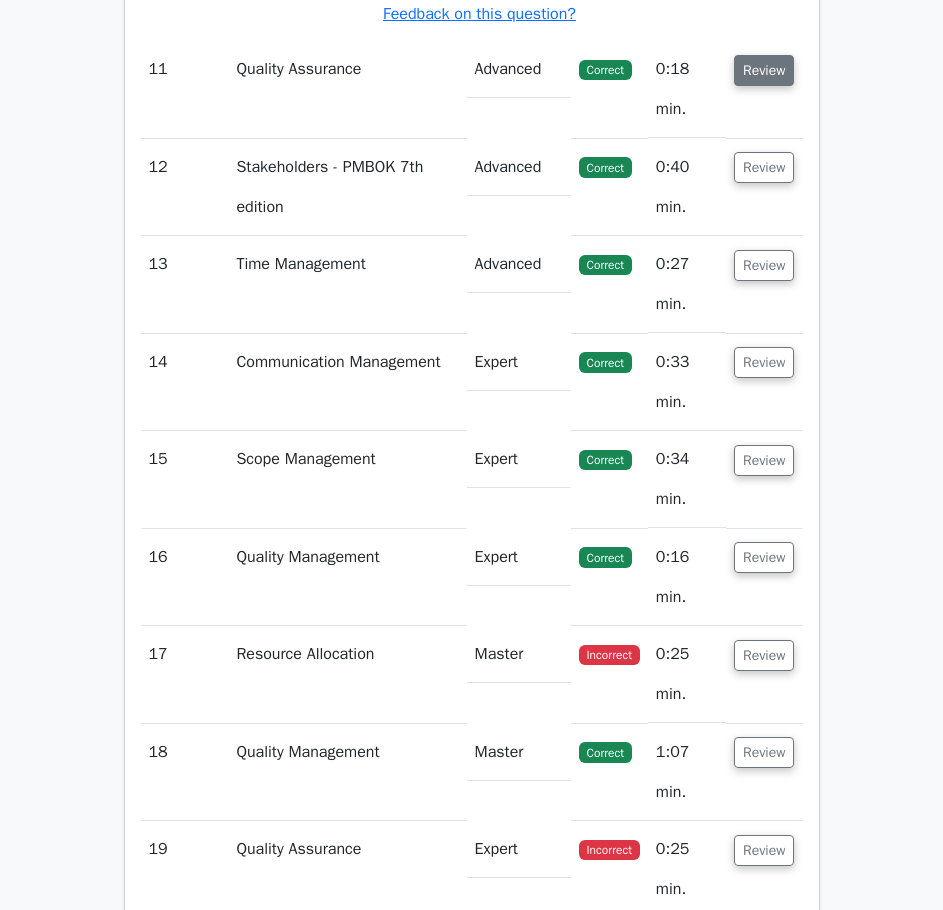 click on "Review" at bounding box center (764, 70) 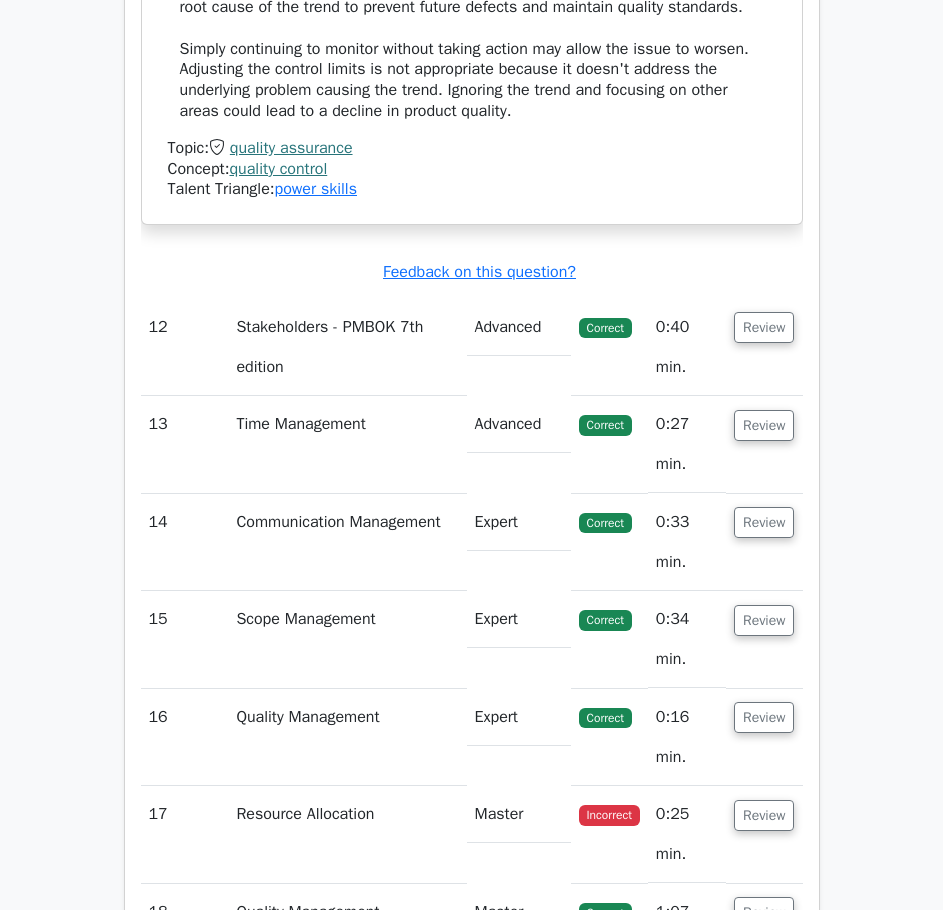 scroll, scrollTop: 15447, scrollLeft: 0, axis: vertical 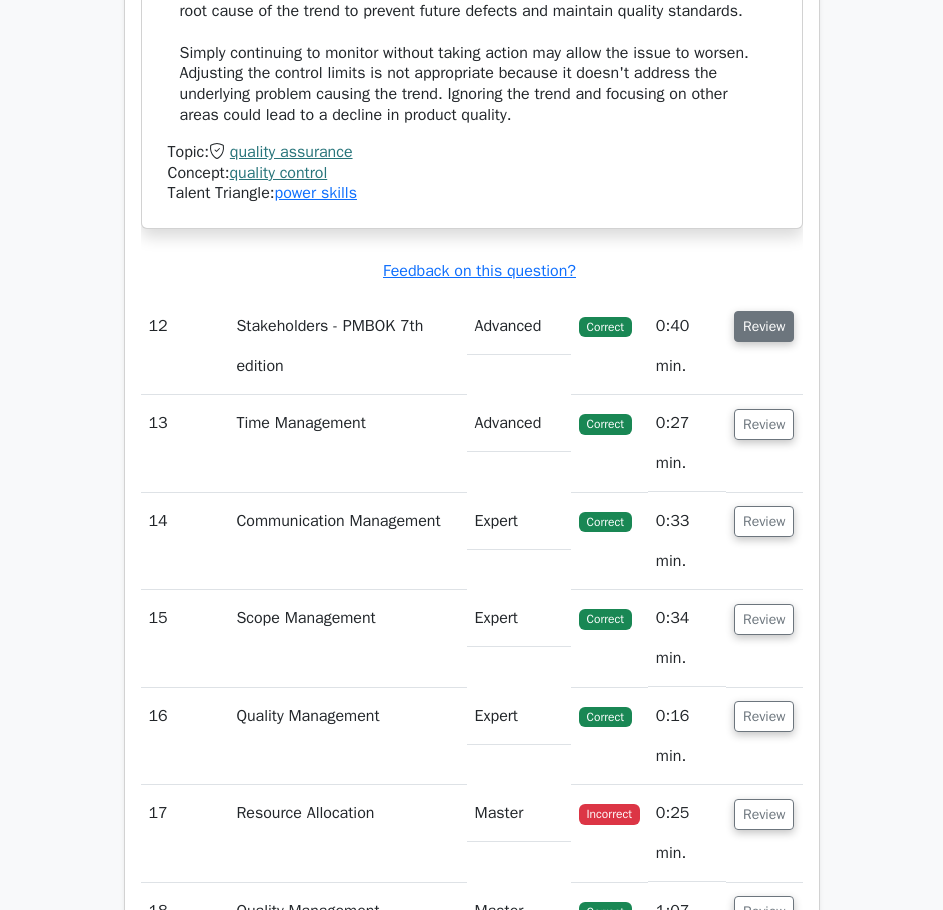 click on "Review" at bounding box center [764, 326] 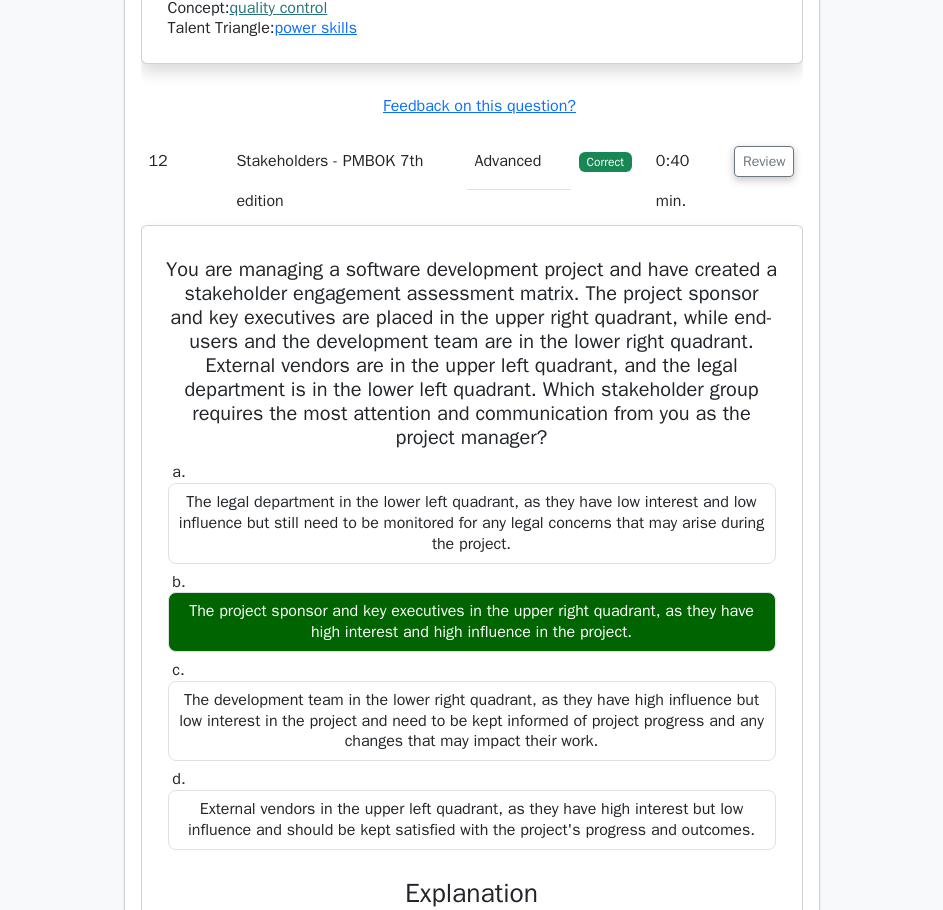 scroll, scrollTop: 15647, scrollLeft: 0, axis: vertical 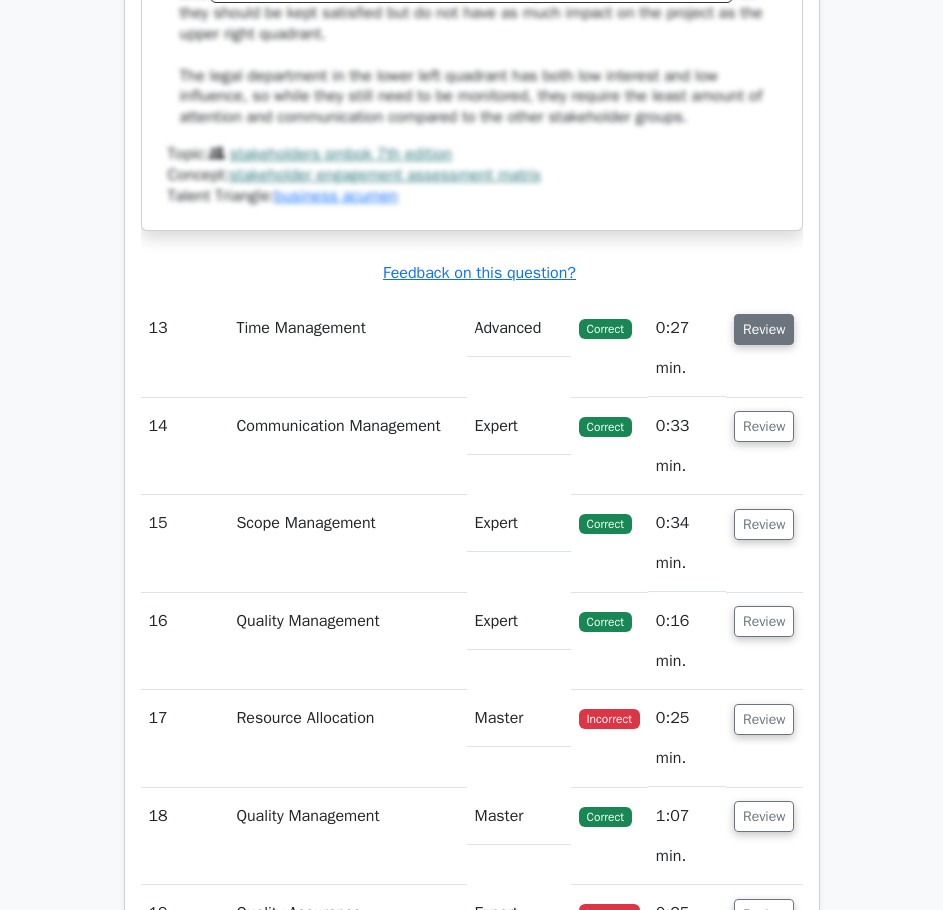 click on "Review" at bounding box center (764, 329) 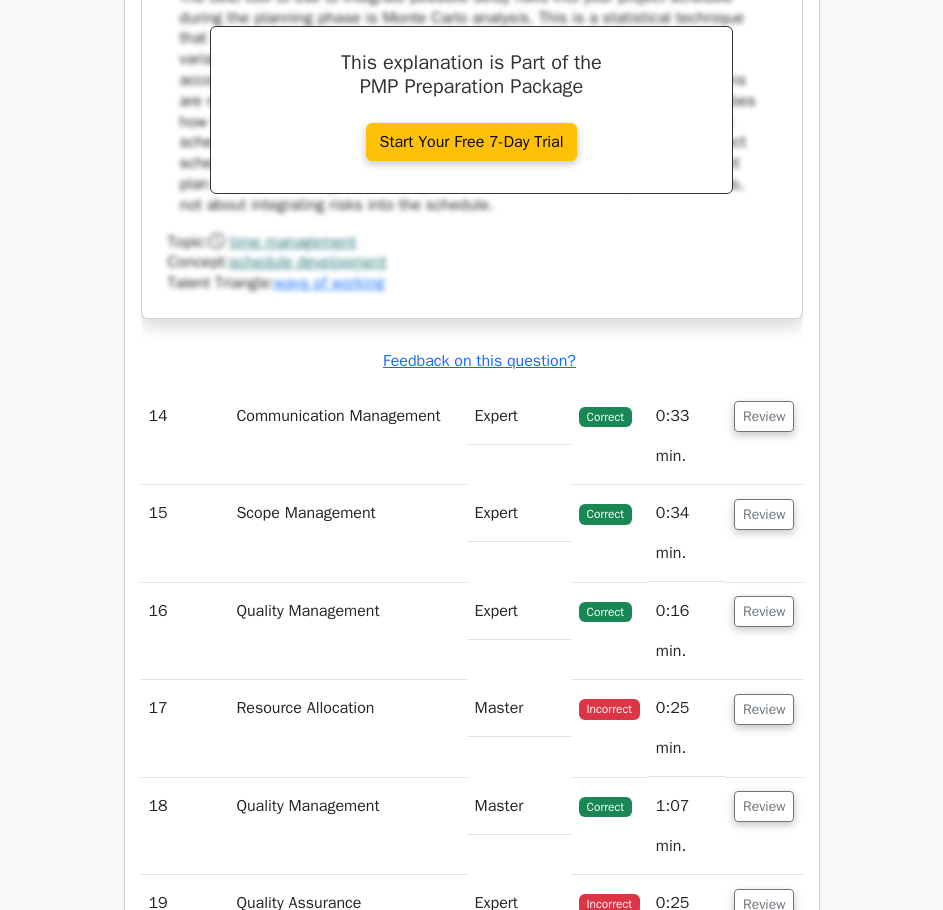 scroll, scrollTop: 17647, scrollLeft: 0, axis: vertical 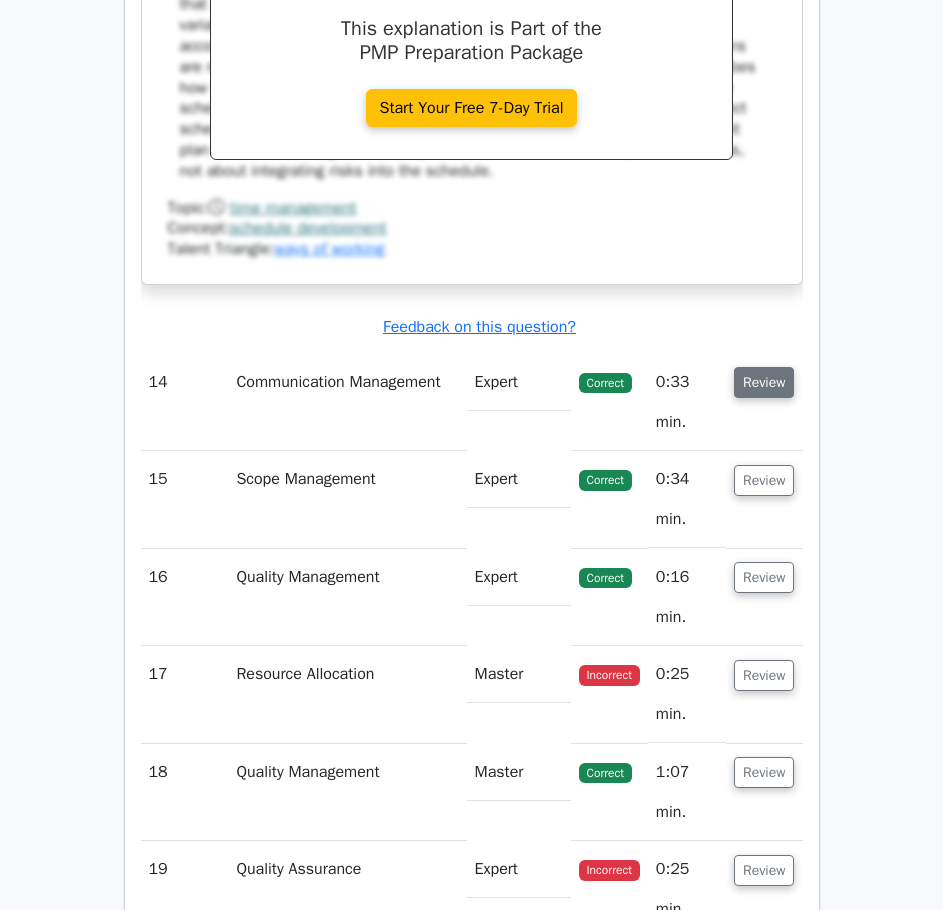 click on "Review" at bounding box center (764, 382) 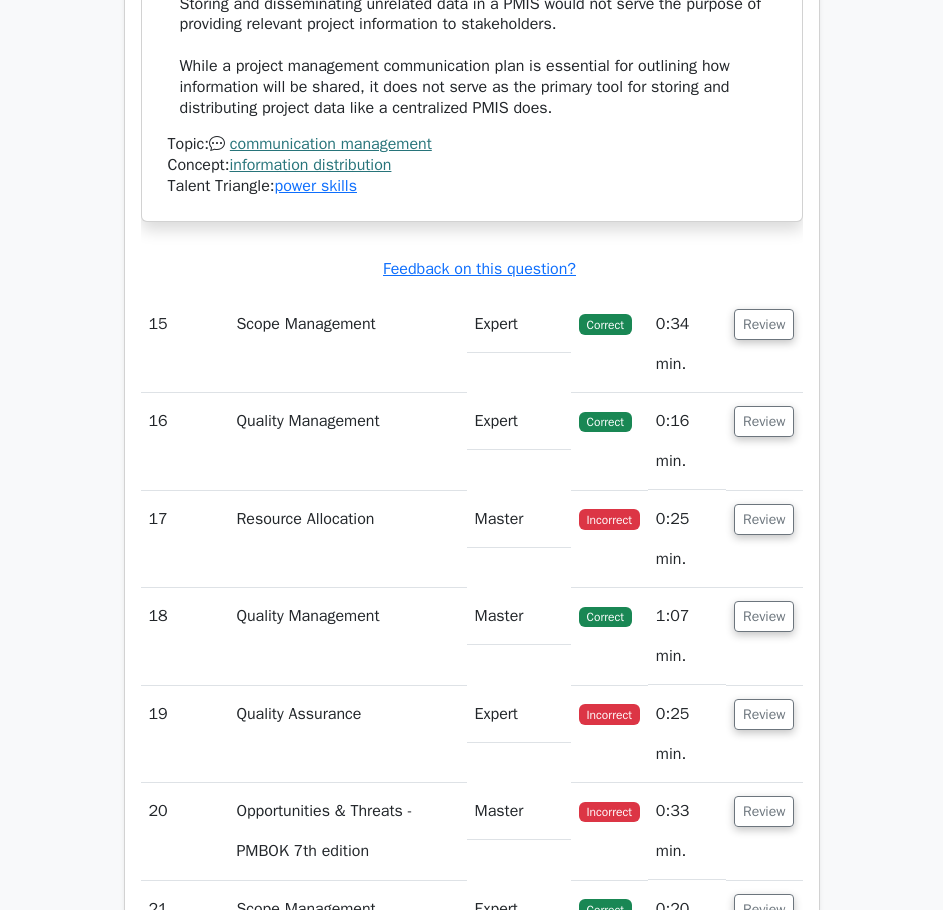 scroll, scrollTop: 18847, scrollLeft: 0, axis: vertical 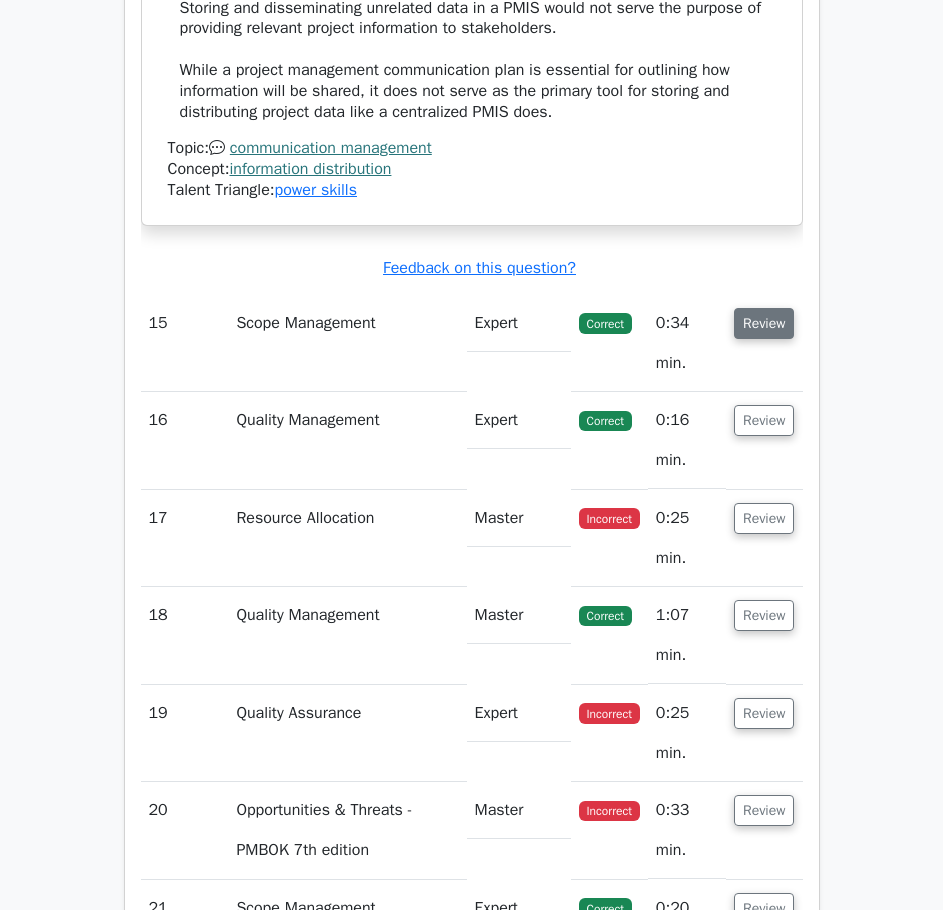 click on "Review" at bounding box center [764, 323] 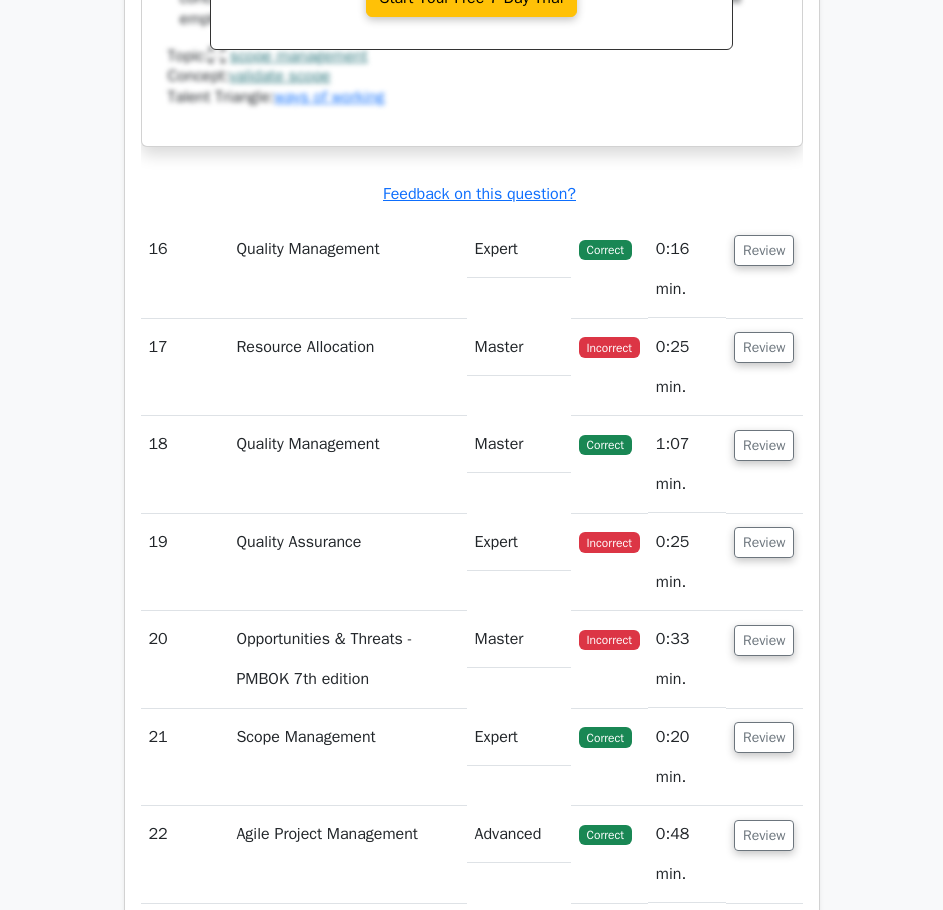 scroll, scrollTop: 19947, scrollLeft: 0, axis: vertical 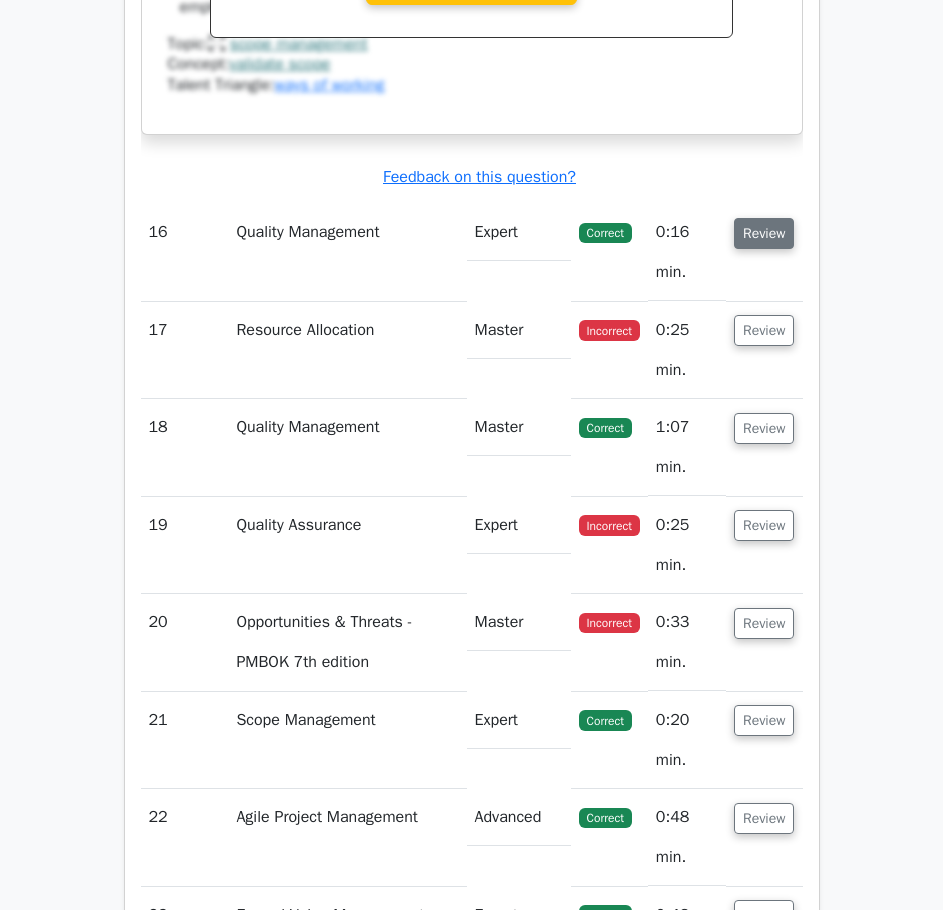click on "Review" at bounding box center (764, 233) 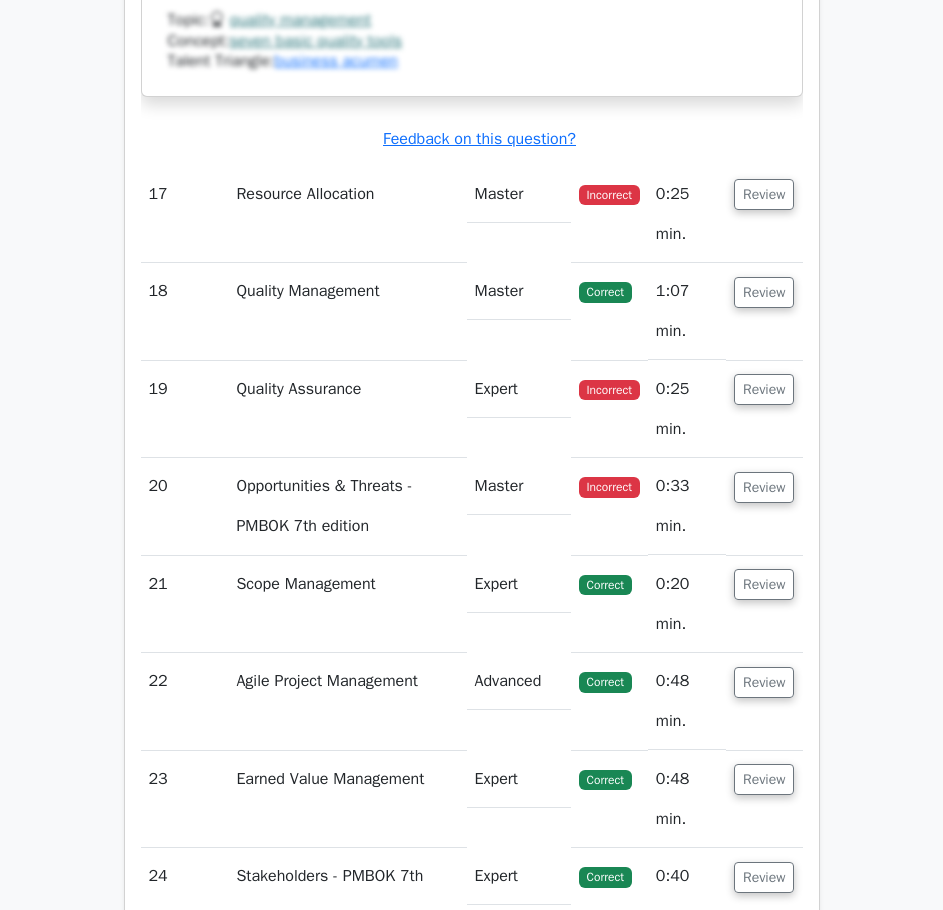 scroll, scrollTop: 20947, scrollLeft: 0, axis: vertical 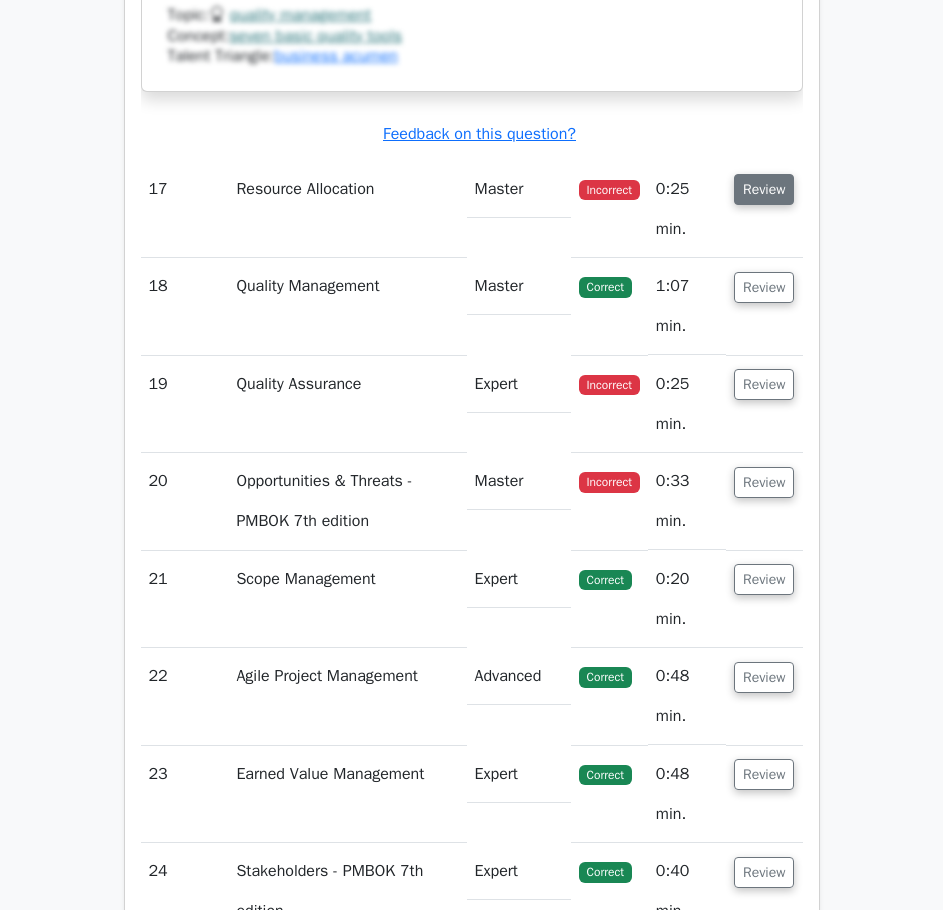click on "Review" at bounding box center (764, 189) 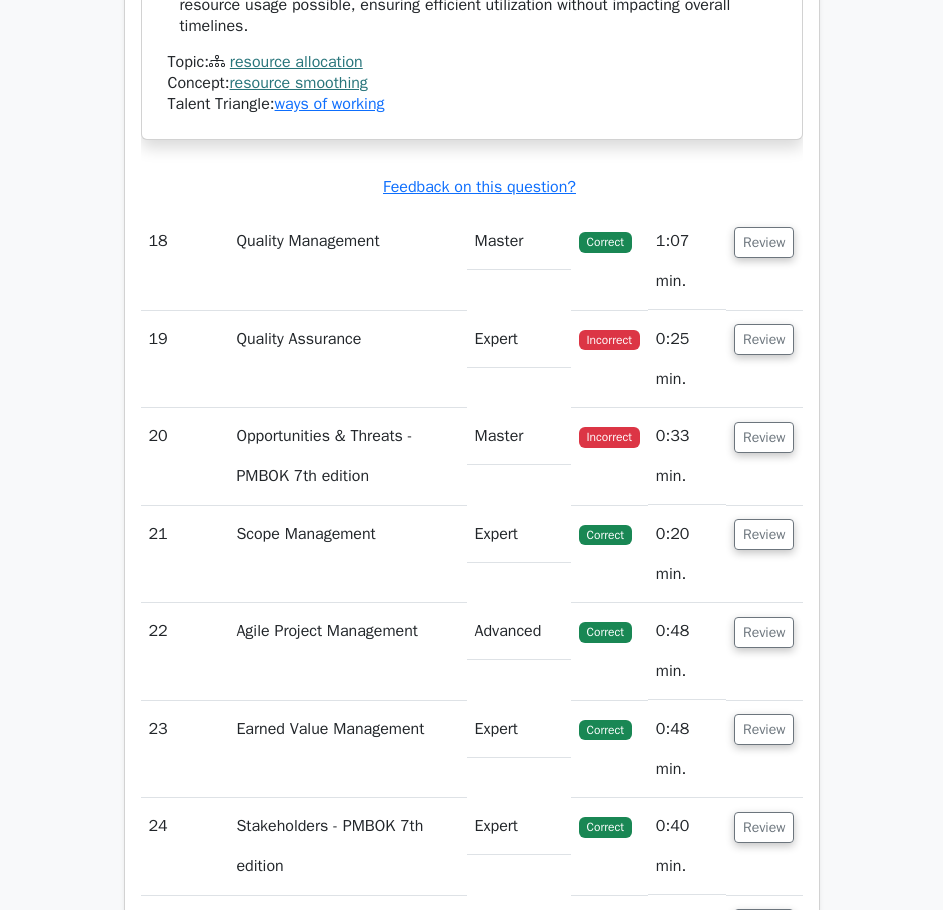 scroll, scrollTop: 21747, scrollLeft: 0, axis: vertical 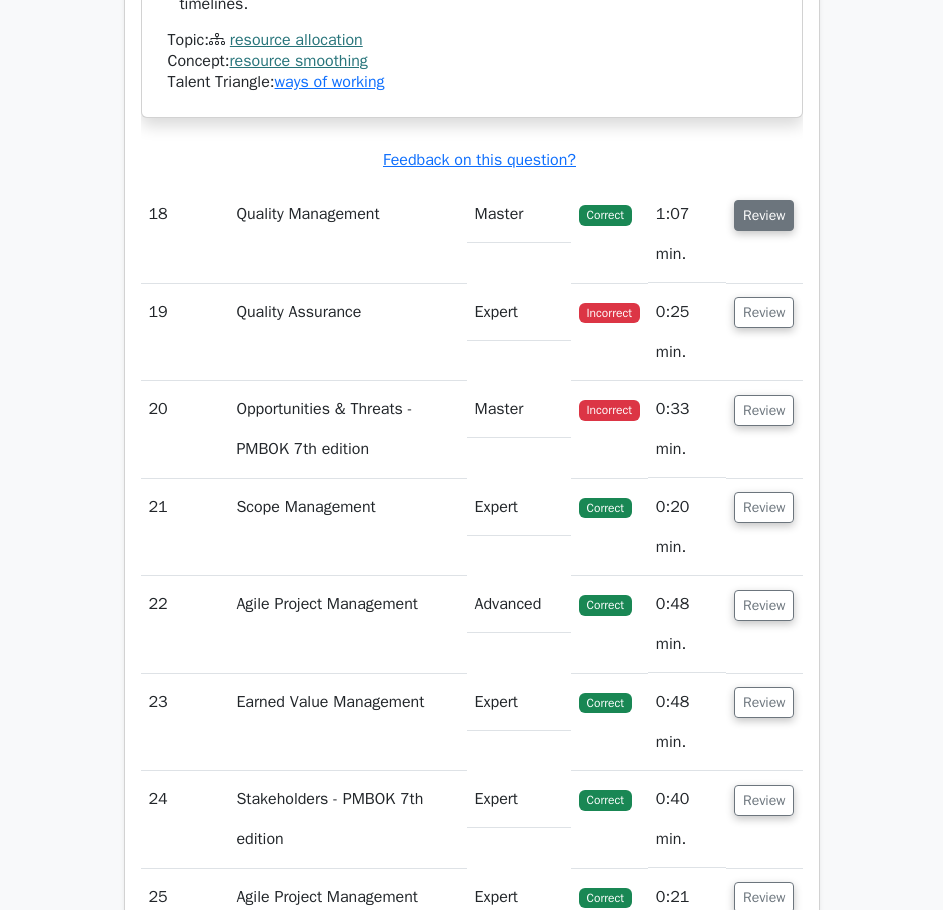 click on "Review" at bounding box center [764, 215] 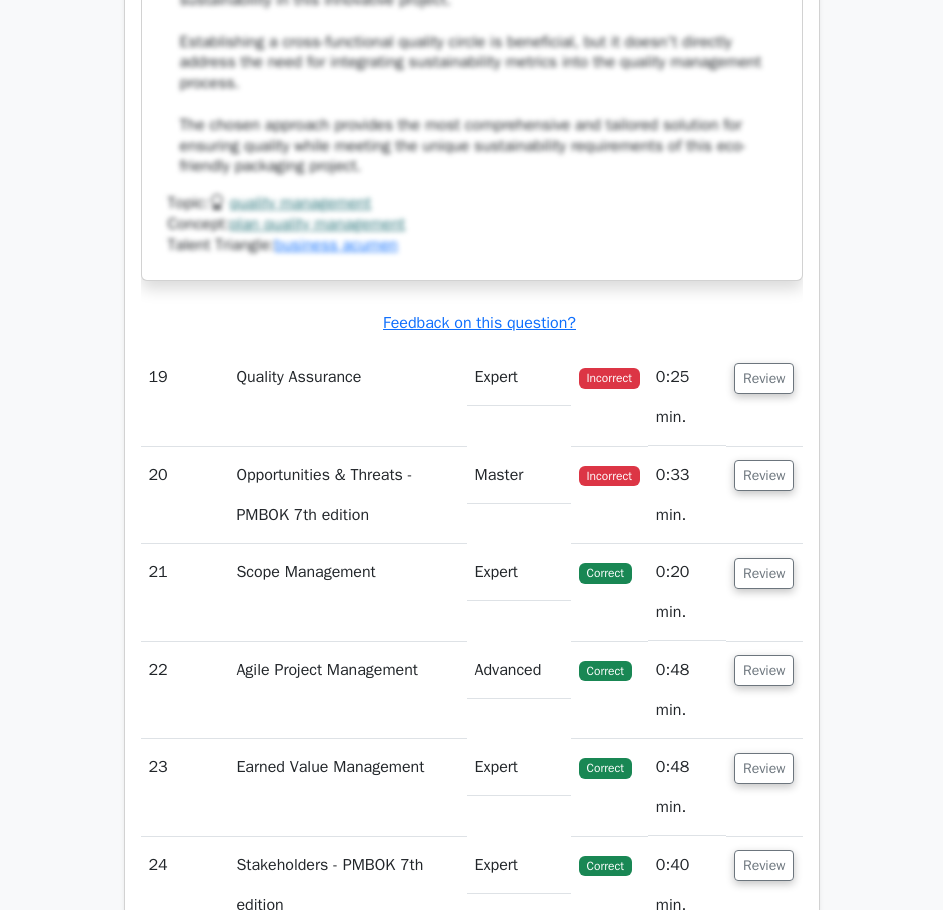 scroll, scrollTop: 23347, scrollLeft: 0, axis: vertical 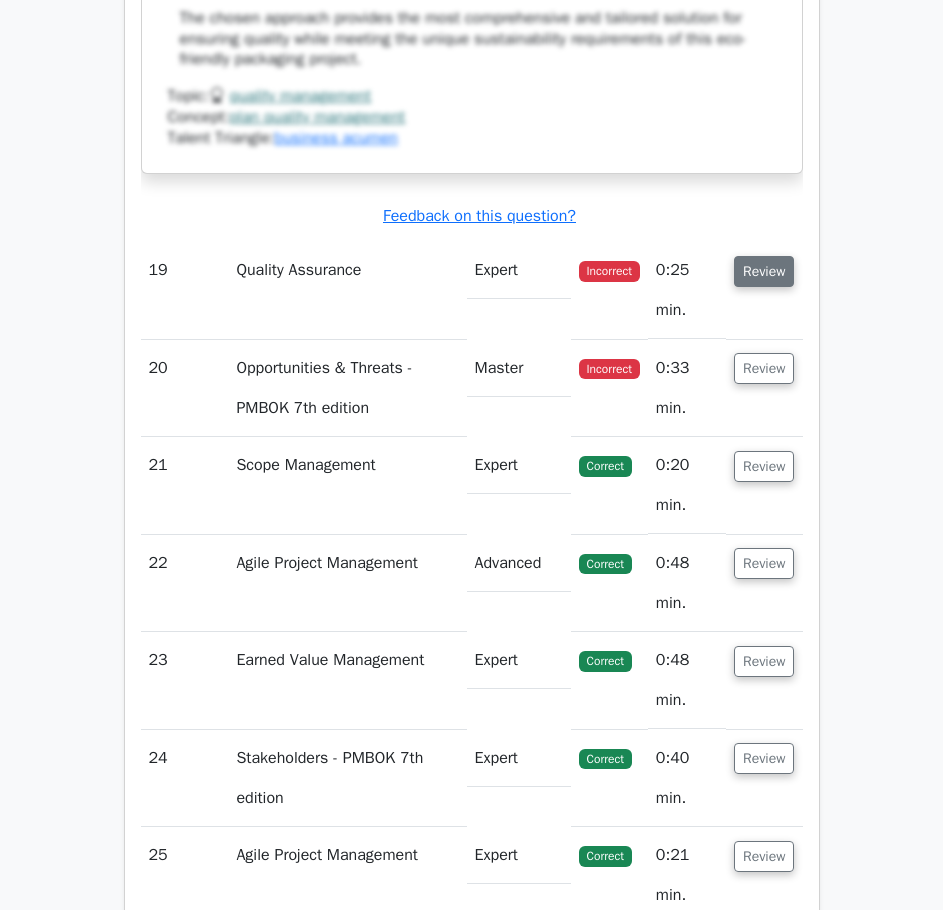 click on "Review" at bounding box center [764, 271] 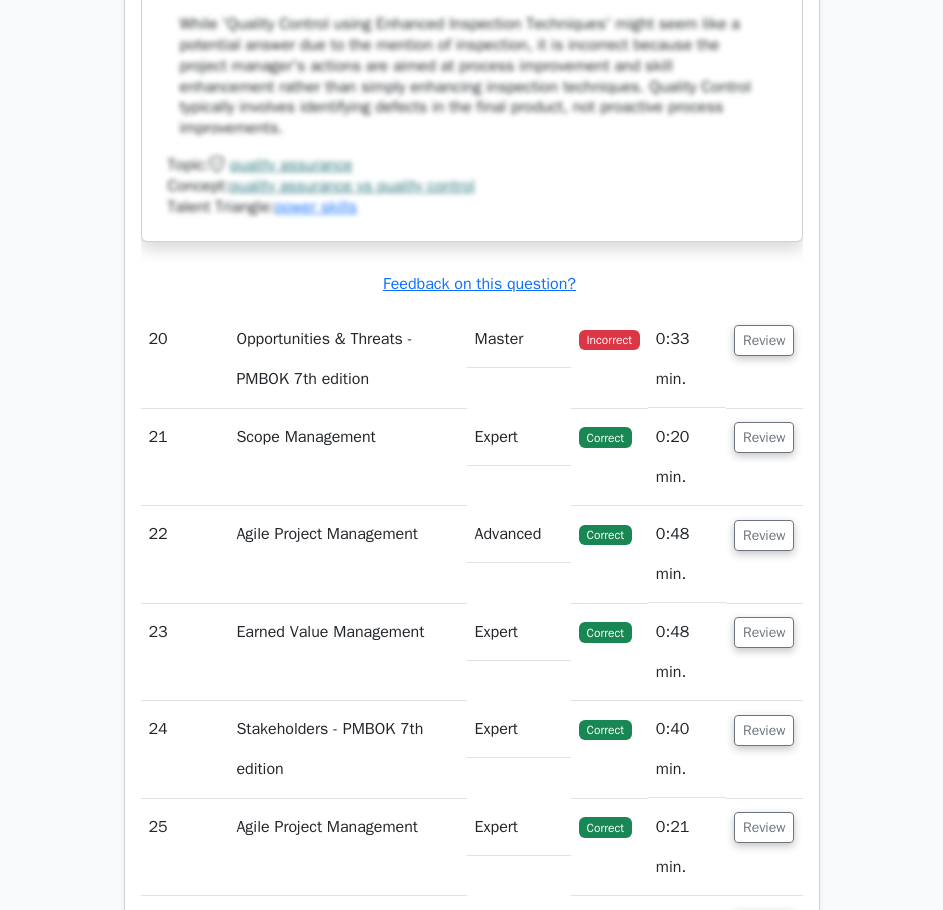 scroll, scrollTop: 24547, scrollLeft: 0, axis: vertical 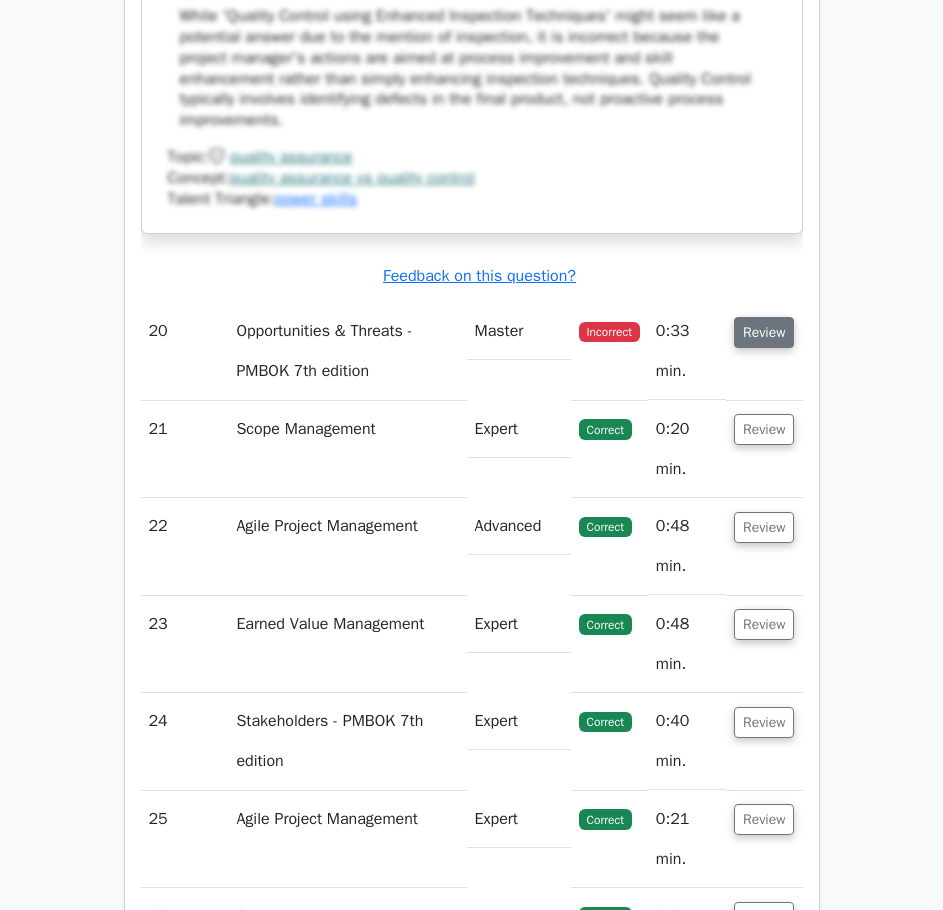 click on "Review" at bounding box center (764, 332) 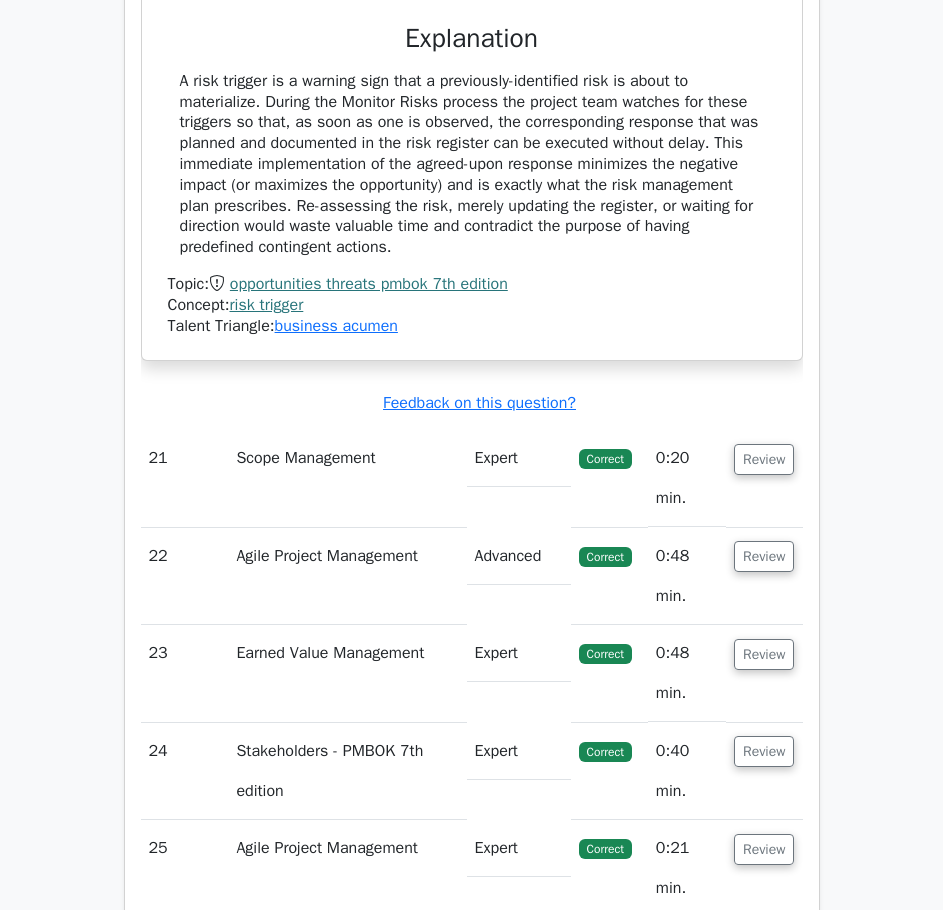scroll, scrollTop: 25647, scrollLeft: 0, axis: vertical 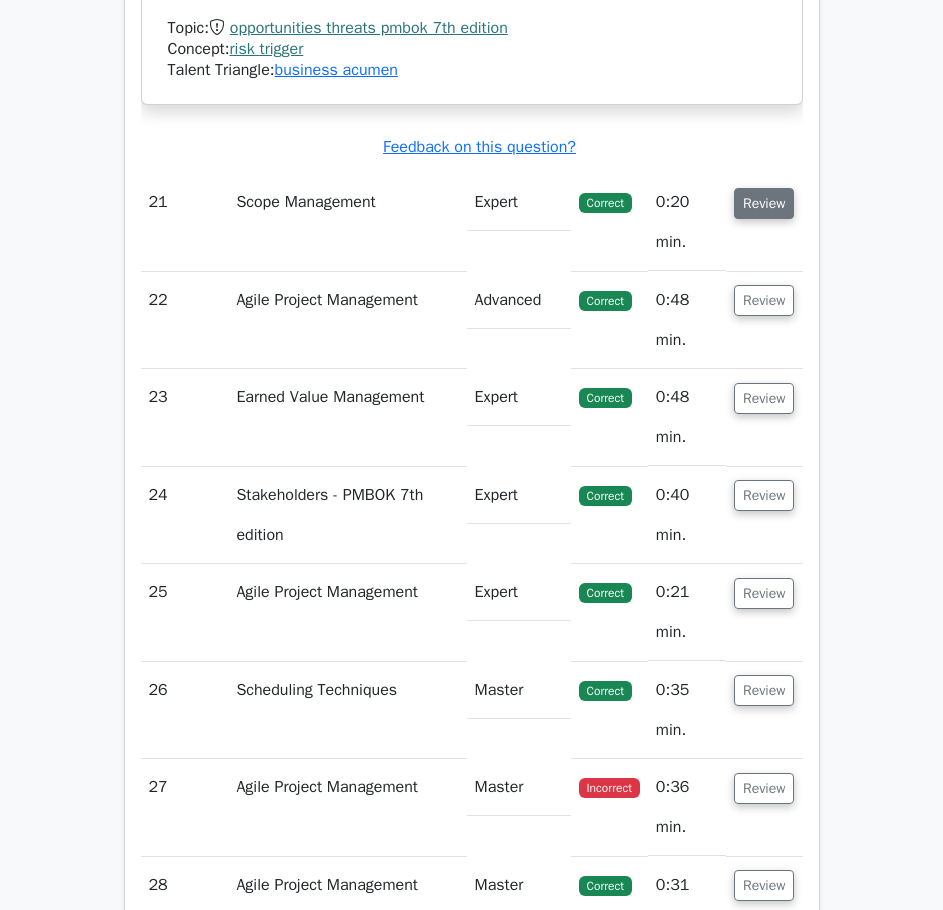 click on "Review" at bounding box center (764, 203) 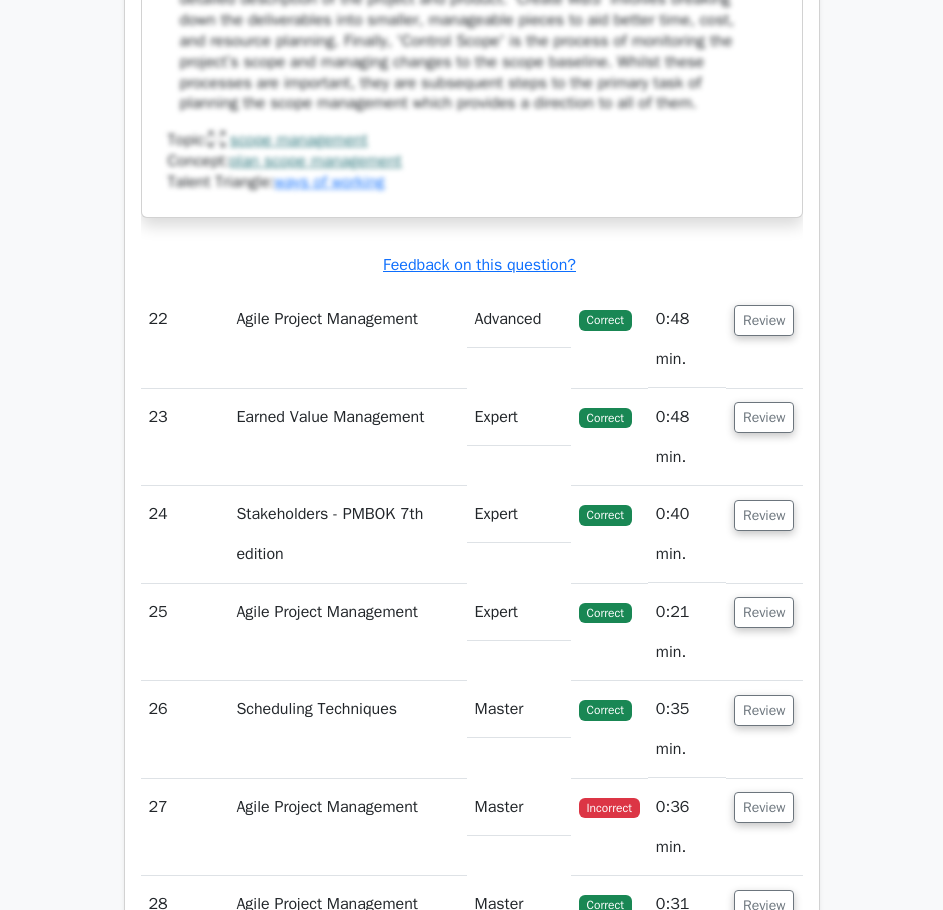 scroll, scrollTop: 26647, scrollLeft: 0, axis: vertical 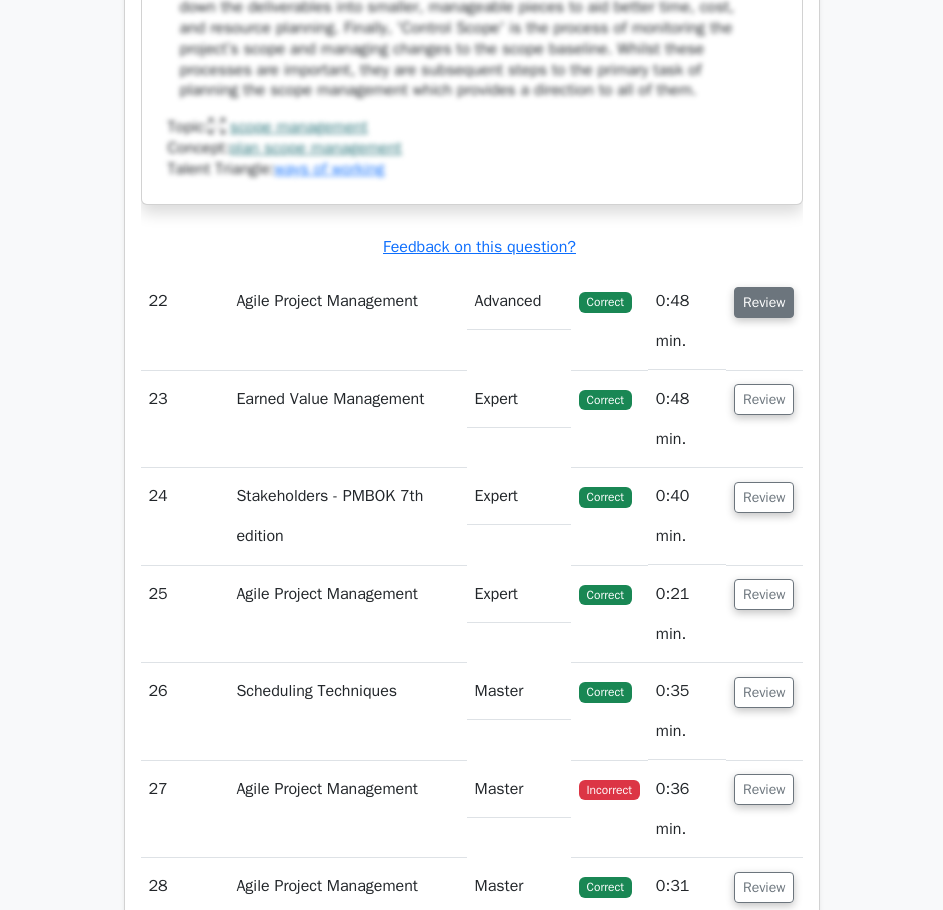 click on "Review" at bounding box center (764, 302) 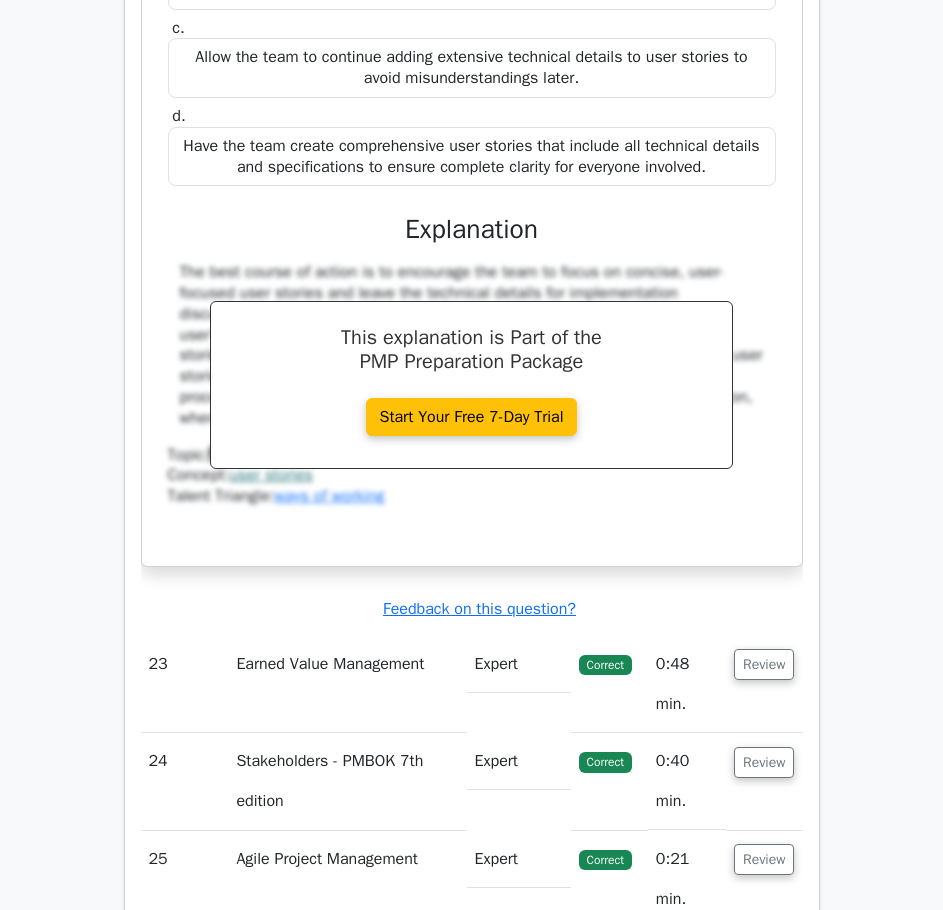 scroll, scrollTop: 27647, scrollLeft: 0, axis: vertical 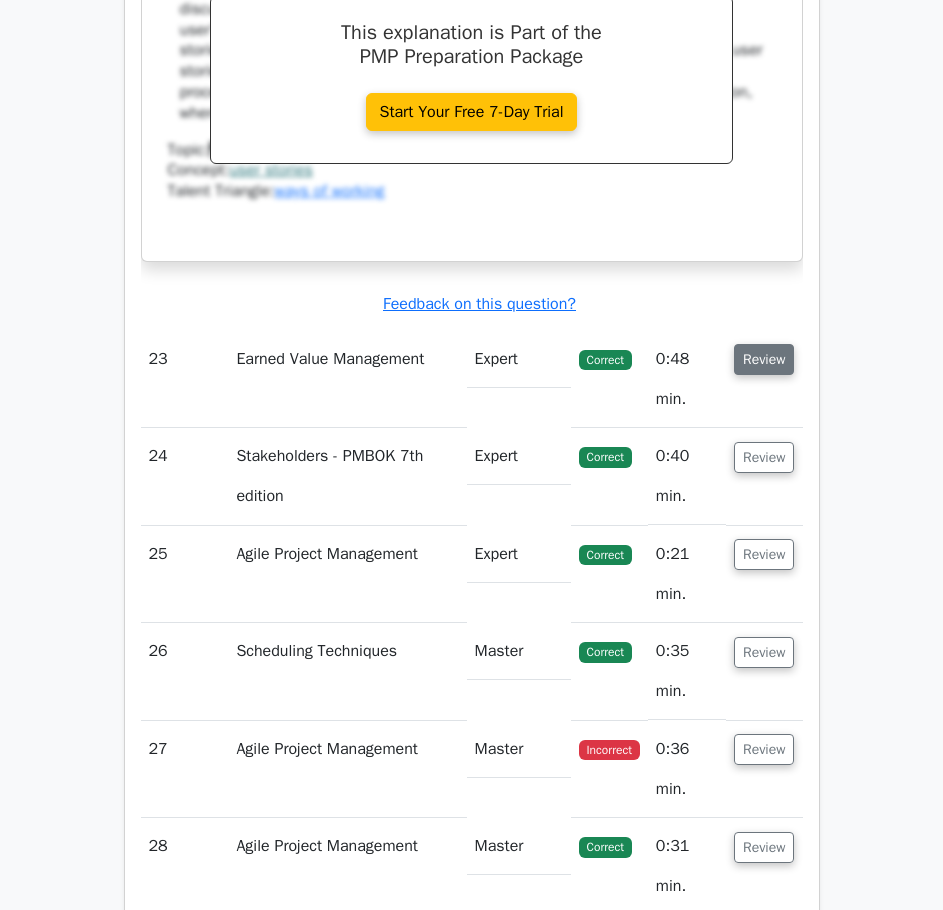 click on "Review" at bounding box center [764, 359] 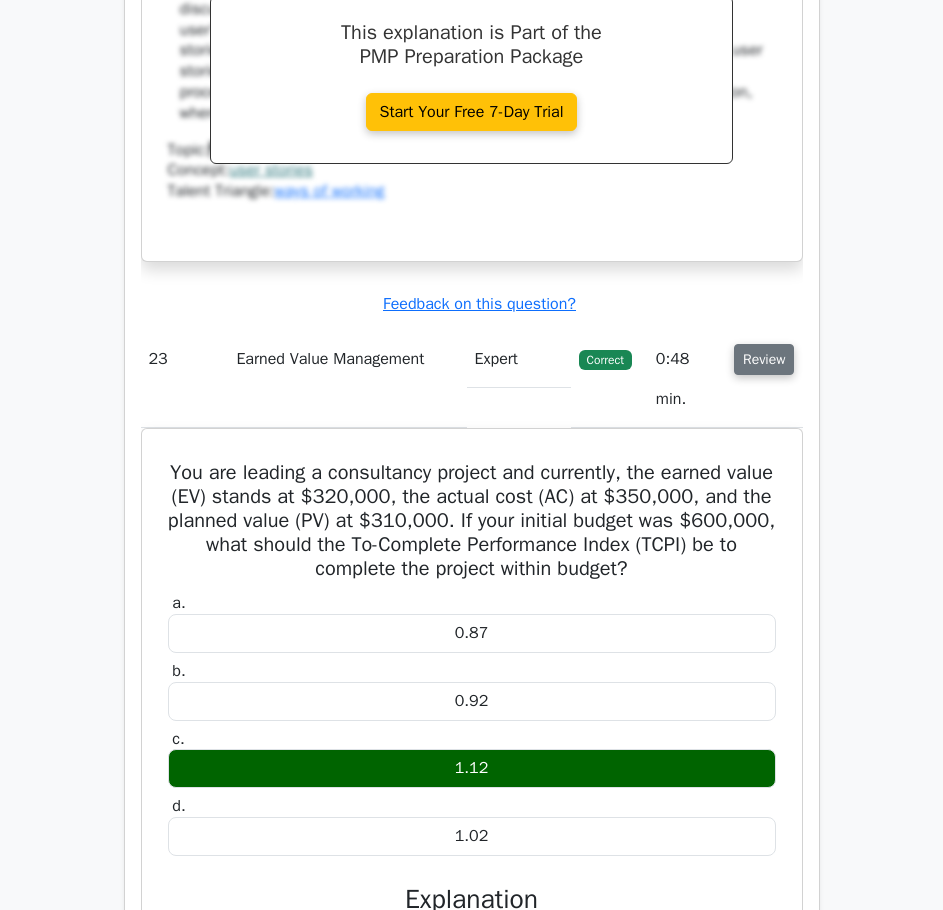 click on "Review" at bounding box center (764, 359) 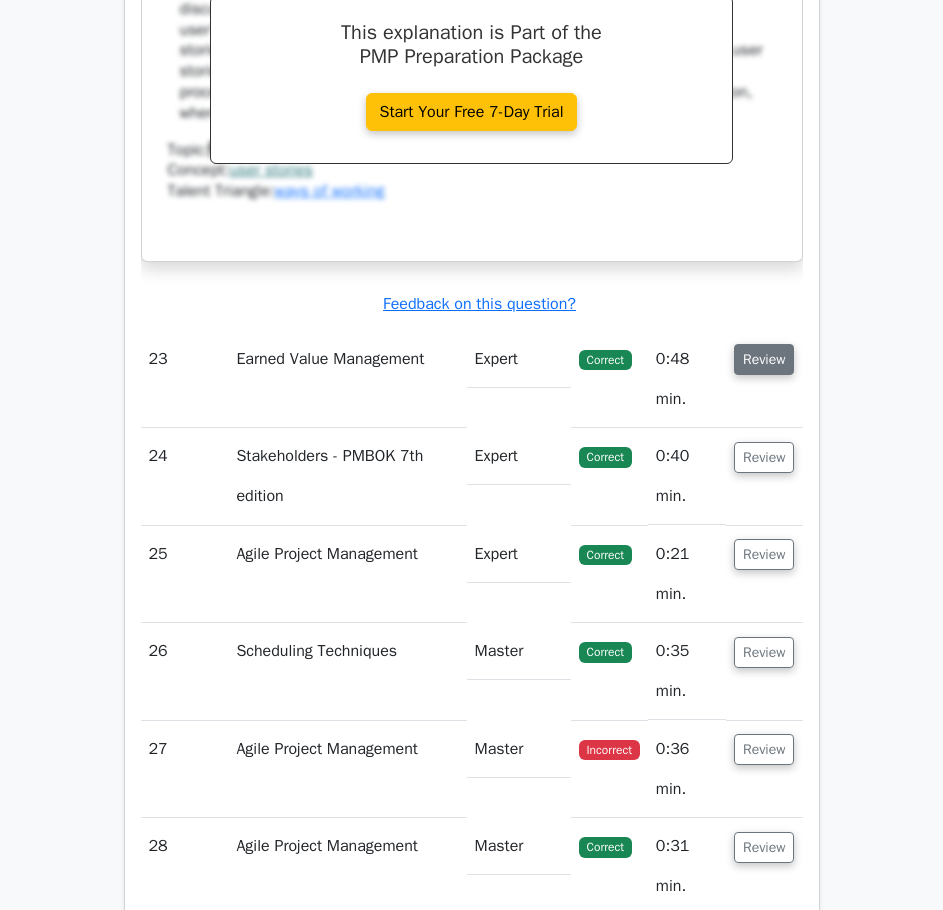 click on "Review" at bounding box center [764, 359] 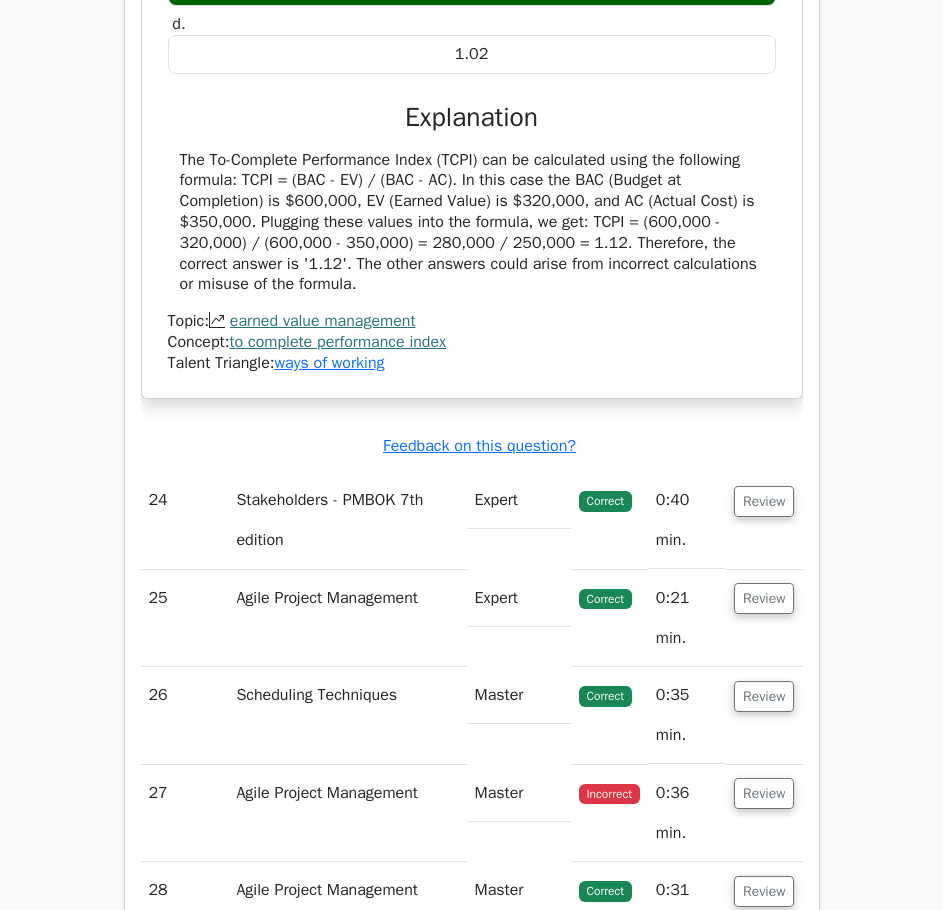 scroll, scrollTop: 28447, scrollLeft: 0, axis: vertical 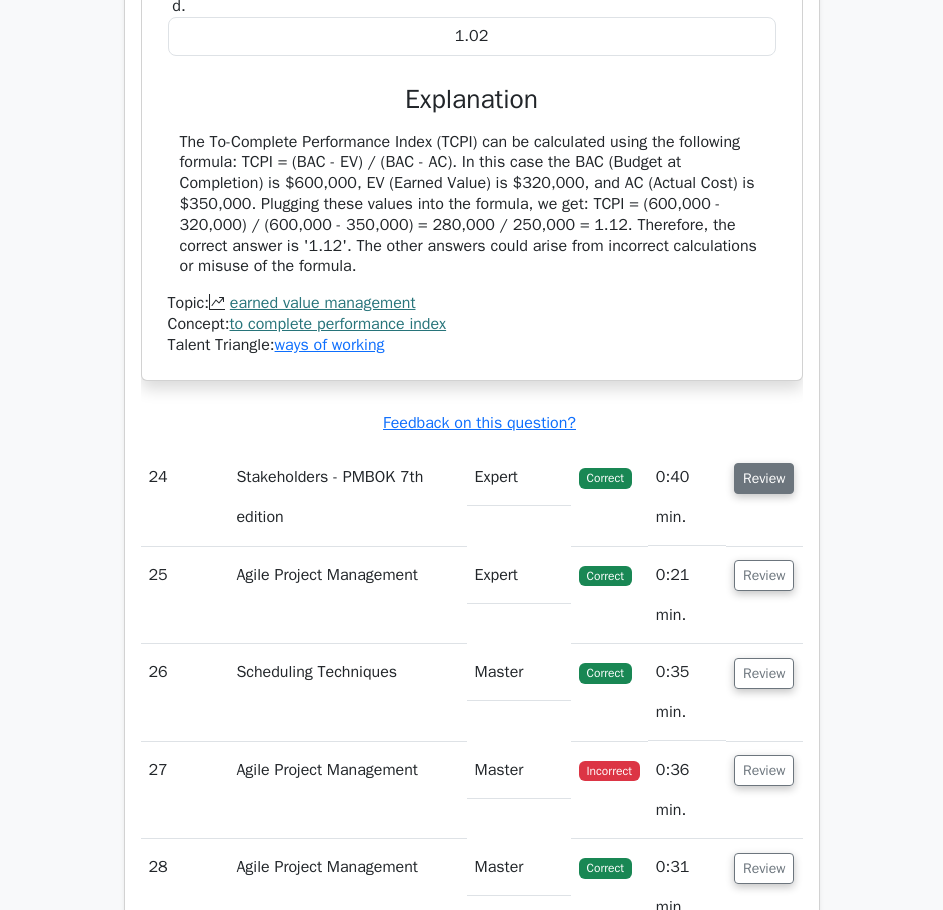 click on "Review" at bounding box center (764, 478) 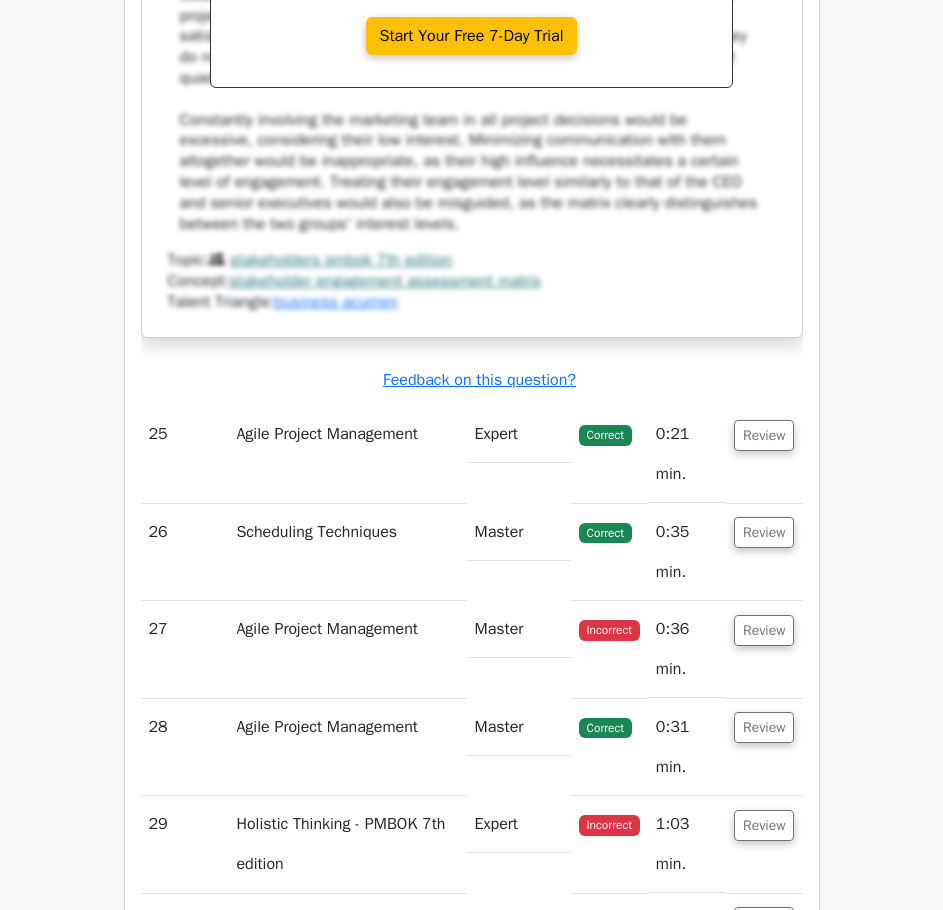 scroll, scrollTop: 29847, scrollLeft: 0, axis: vertical 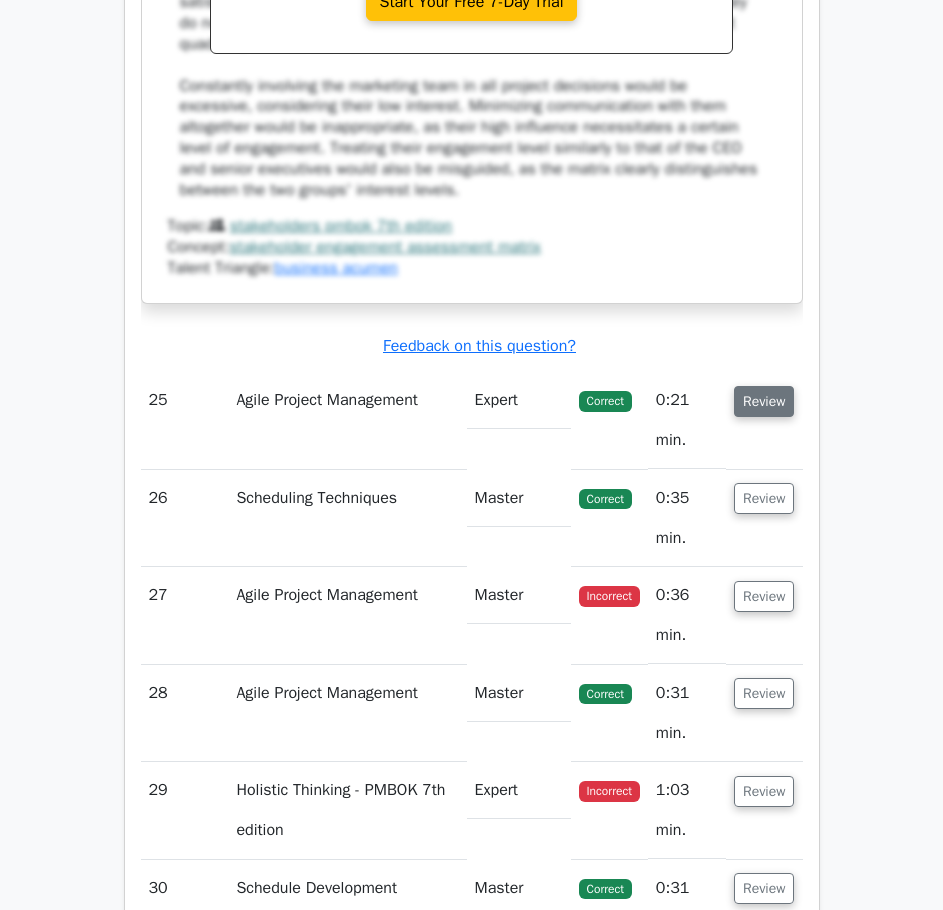 click on "Review" at bounding box center [764, 401] 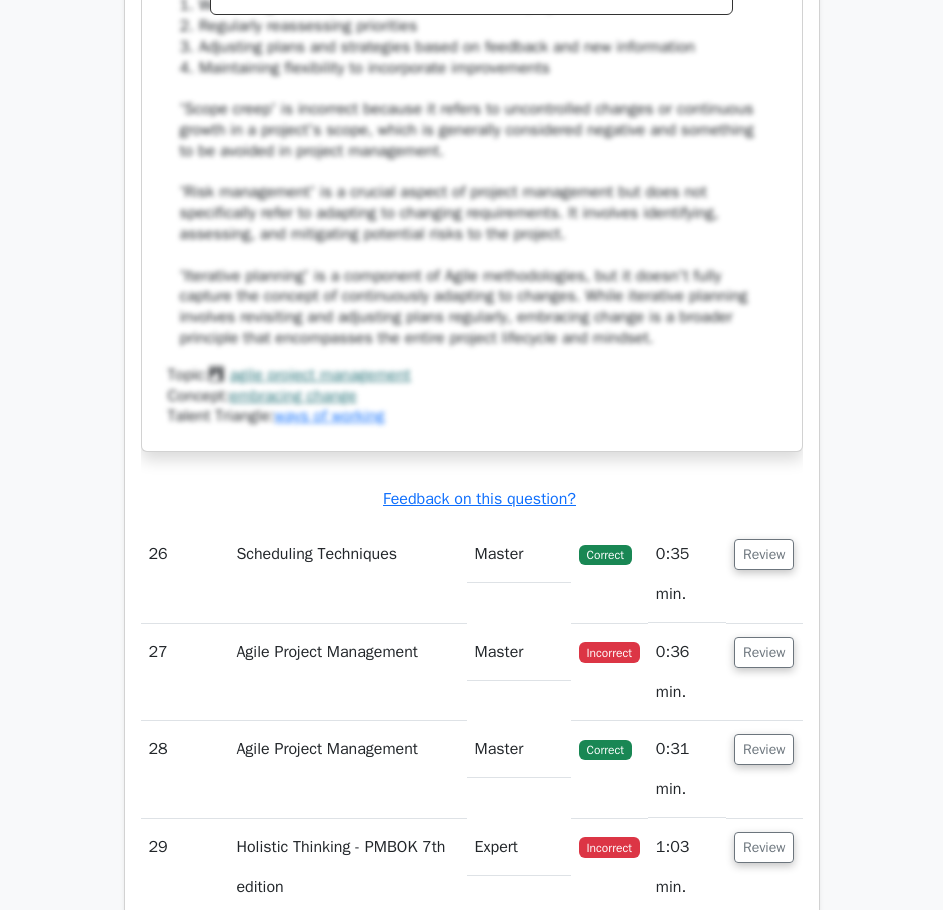 scroll, scrollTop: 31047, scrollLeft: 0, axis: vertical 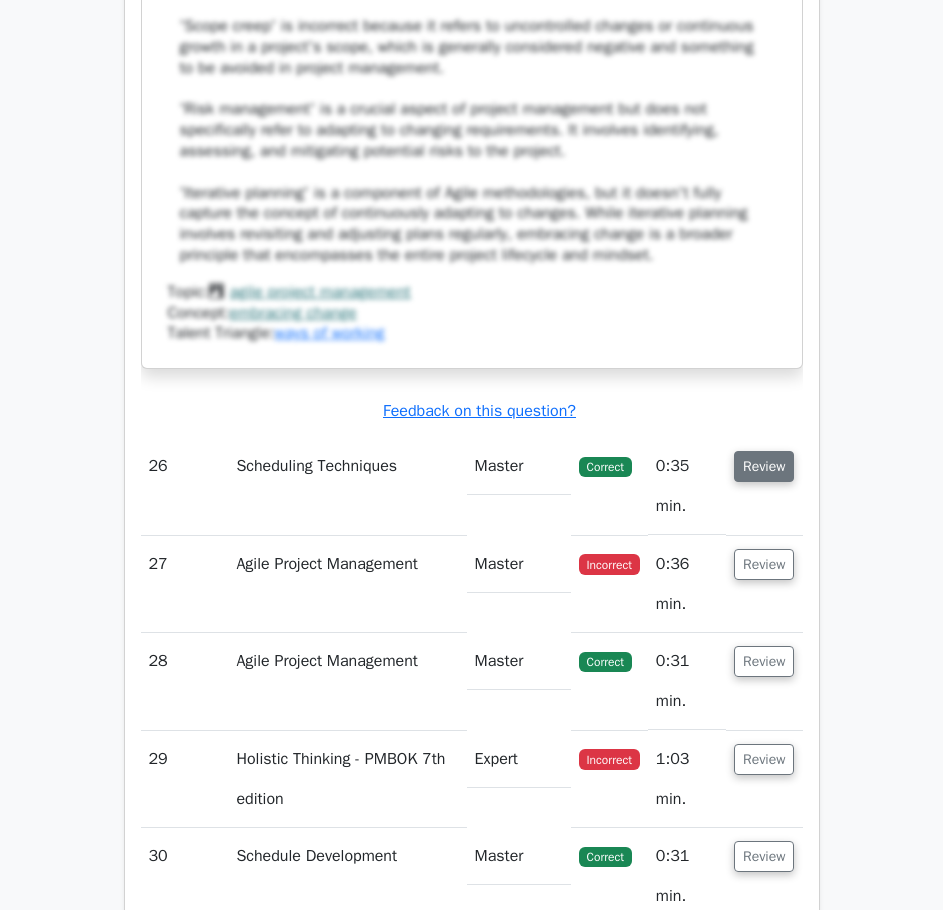 click on "Review" at bounding box center (764, 466) 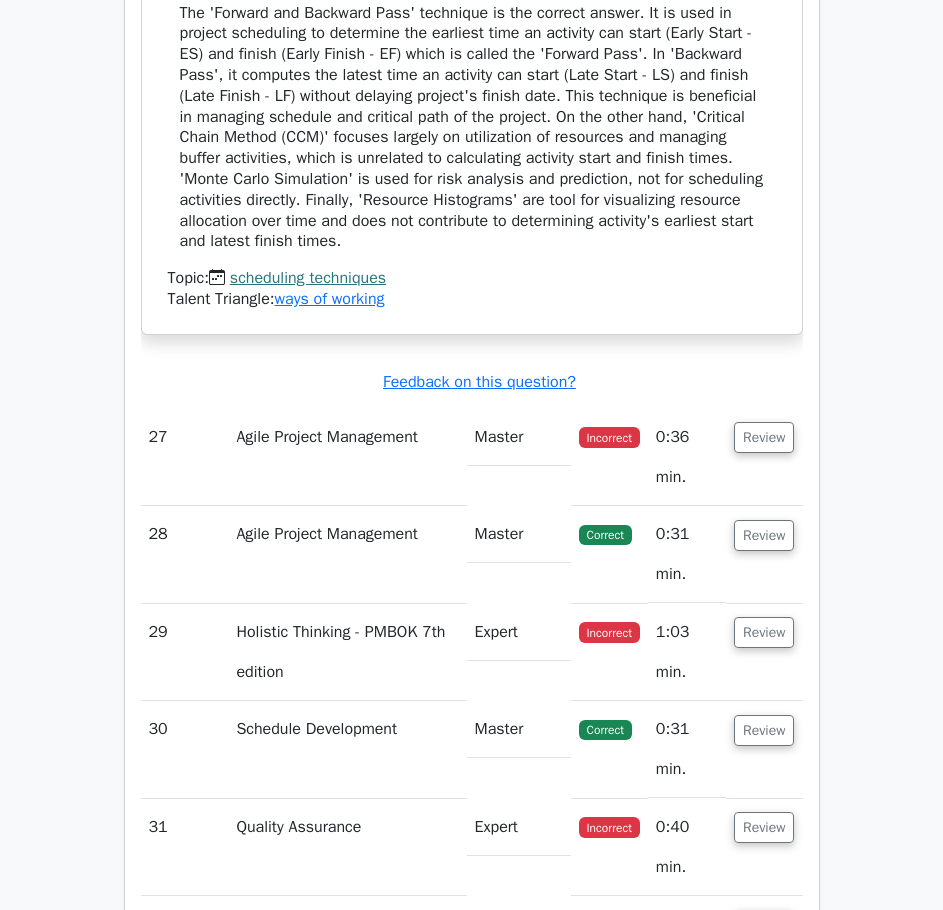 scroll, scrollTop: 32047, scrollLeft: 0, axis: vertical 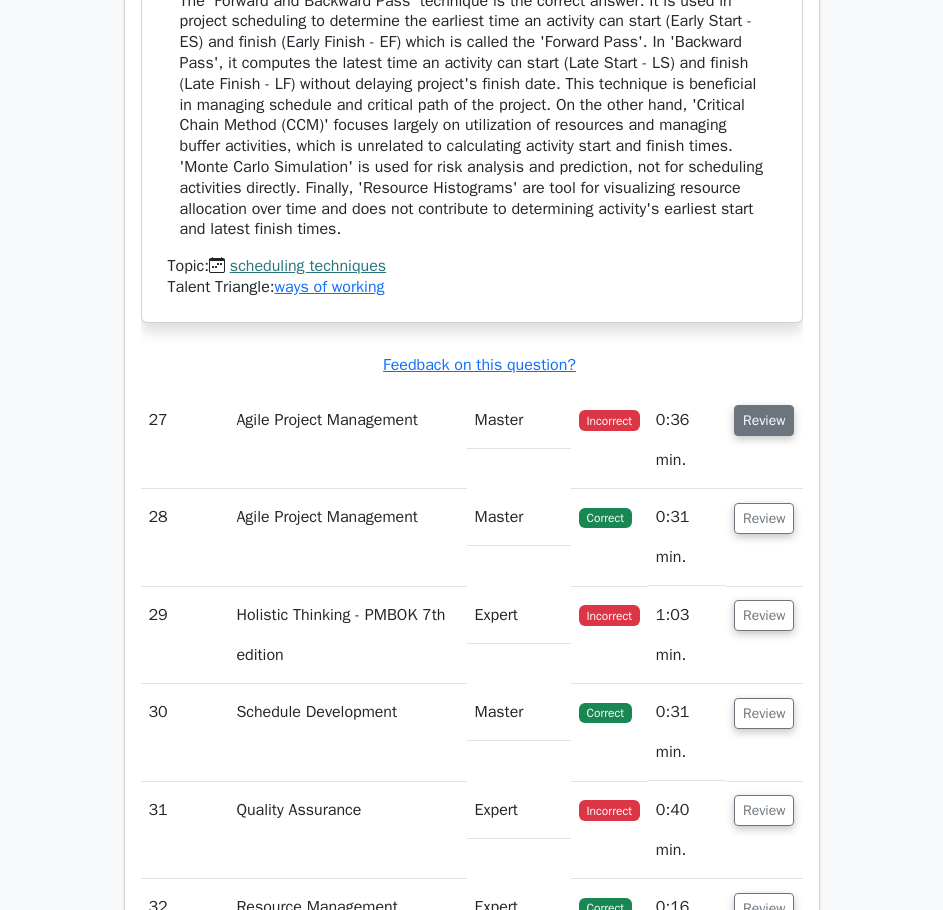 click on "Review" at bounding box center [764, 420] 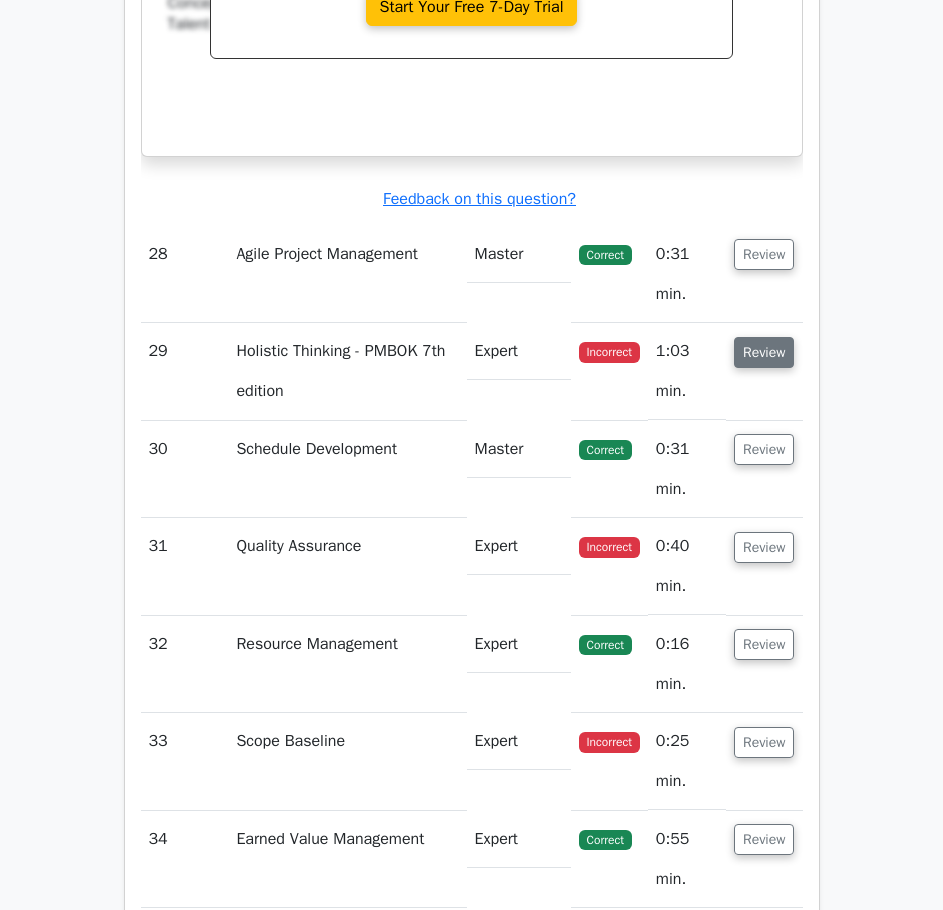 scroll, scrollTop: 33147, scrollLeft: 0, axis: vertical 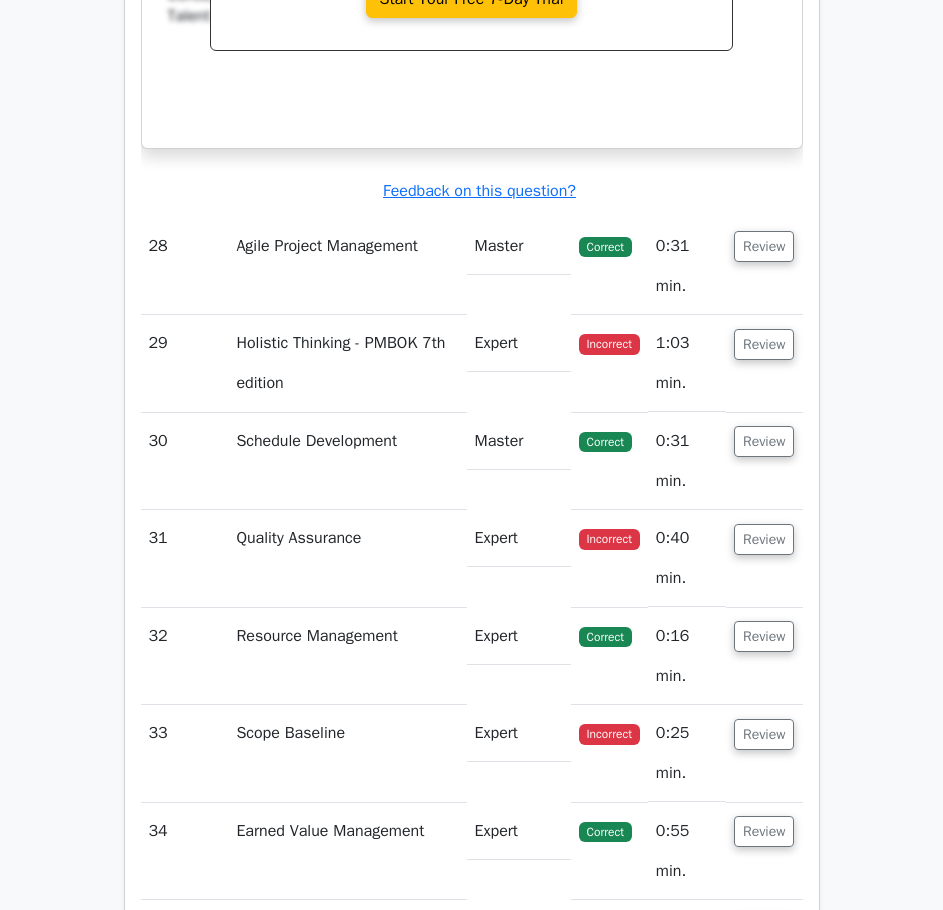 click on "Review" at bounding box center (764, 266) 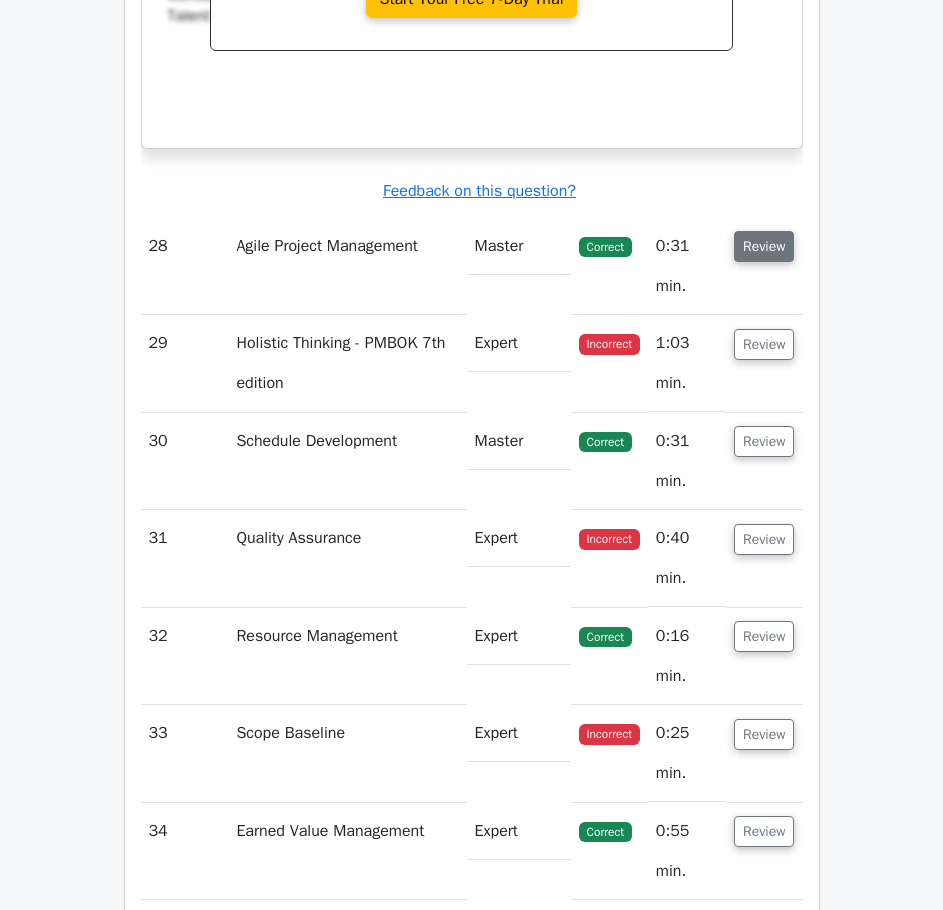 click on "Review" at bounding box center [764, 246] 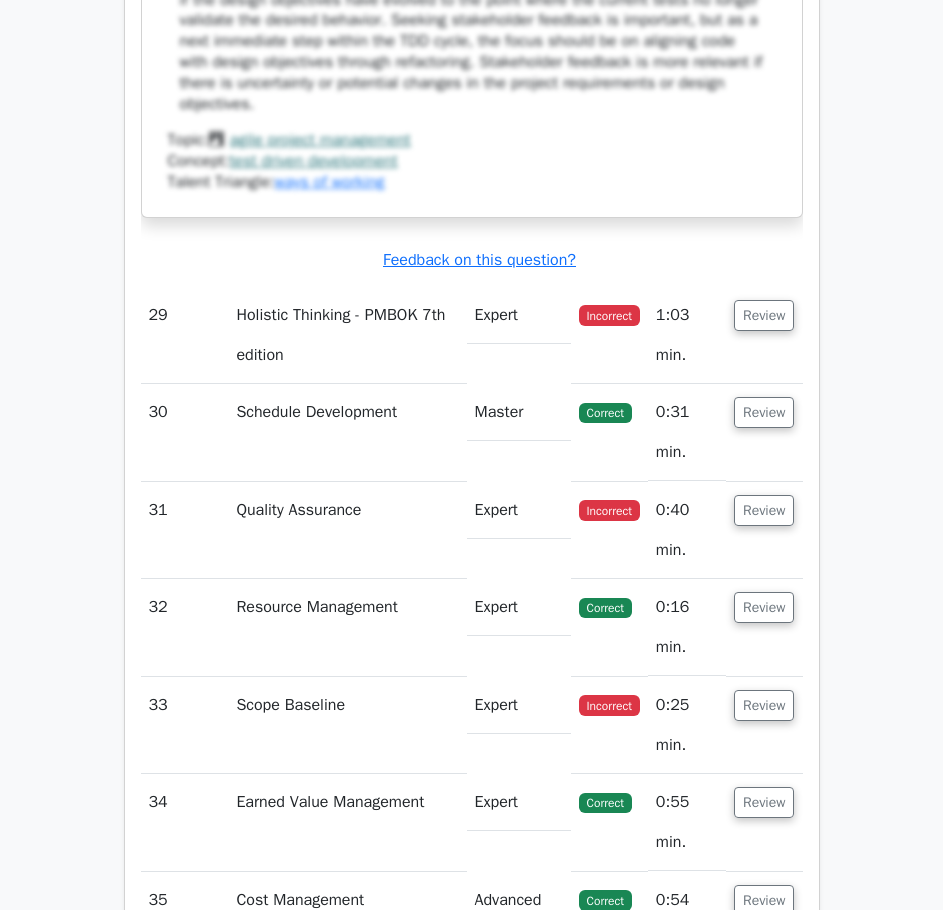 scroll, scrollTop: 34247, scrollLeft: 0, axis: vertical 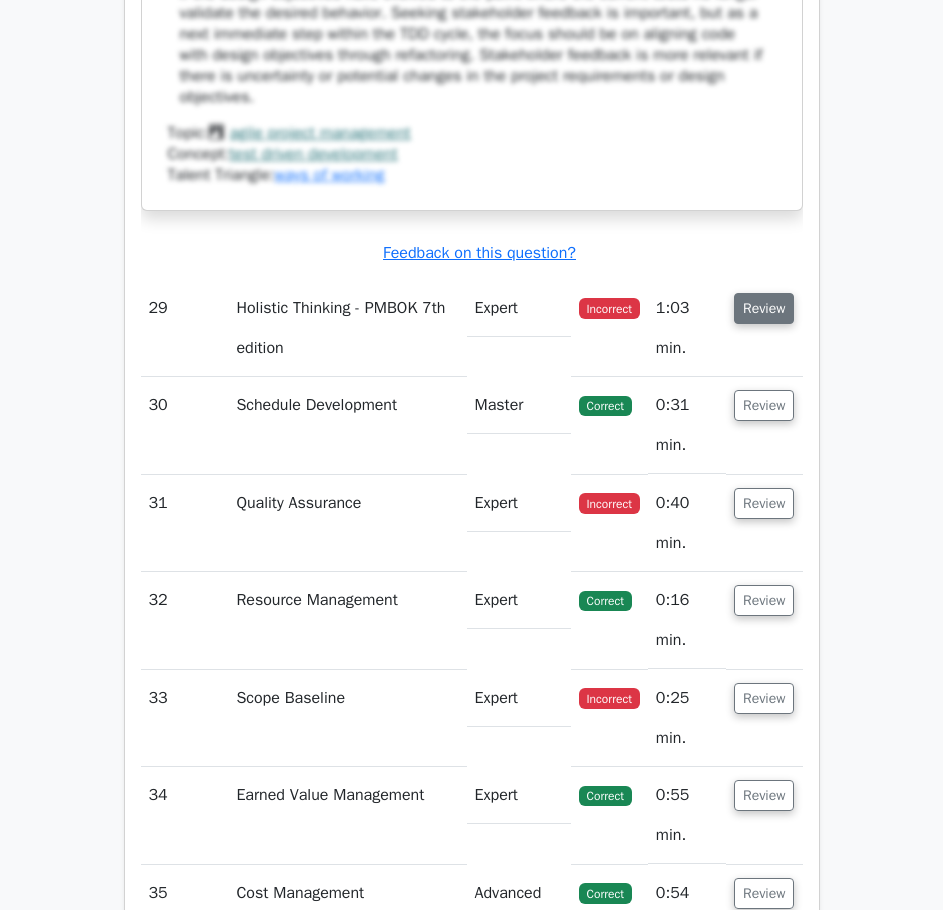 click on "Review" at bounding box center (764, 308) 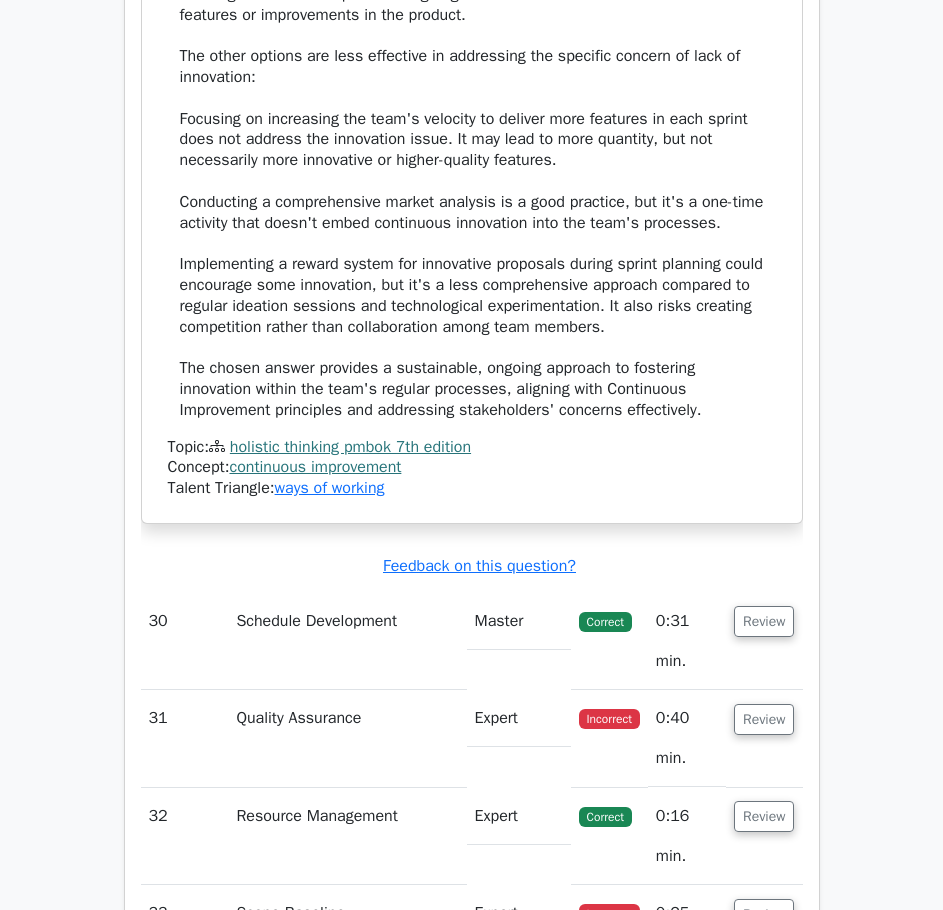 scroll, scrollTop: 35547, scrollLeft: 0, axis: vertical 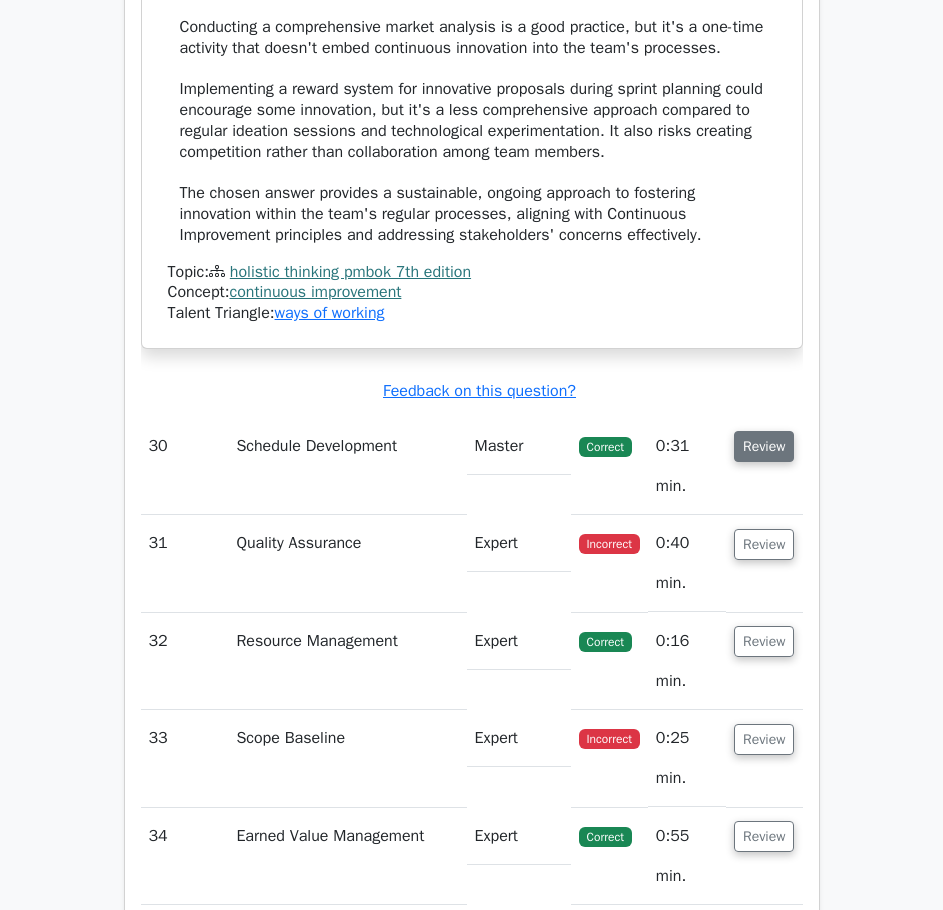 click on "Review" at bounding box center [764, 446] 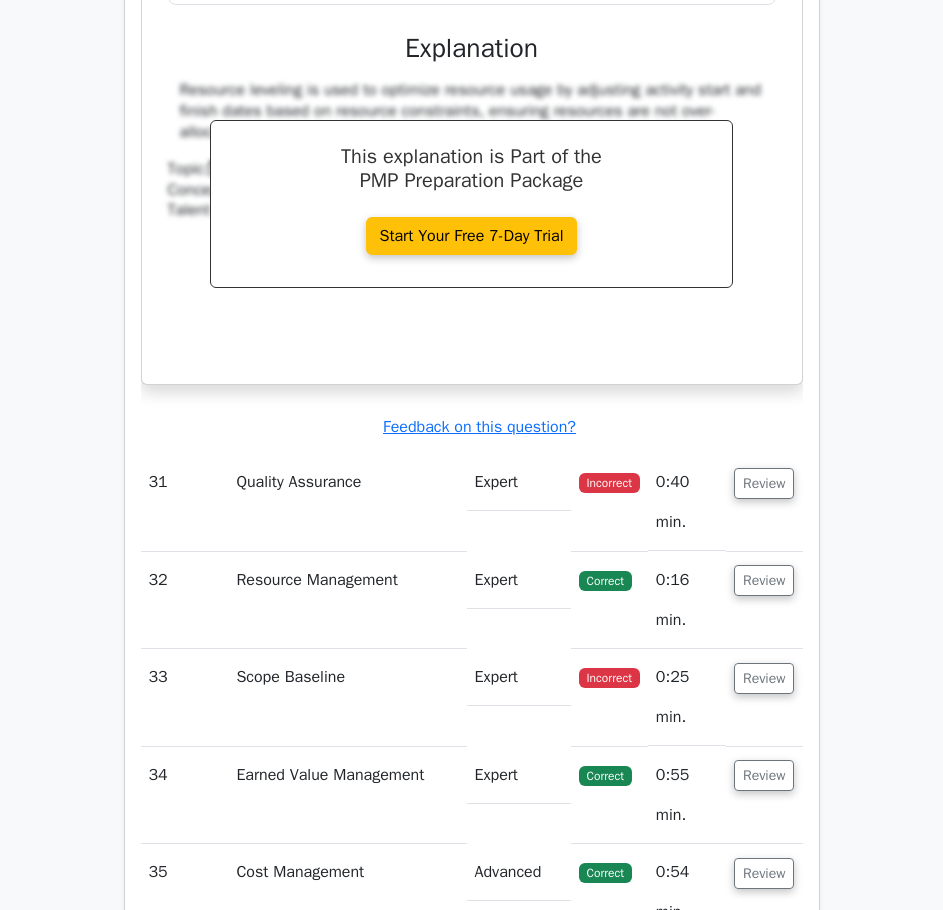 scroll, scrollTop: 36647, scrollLeft: 0, axis: vertical 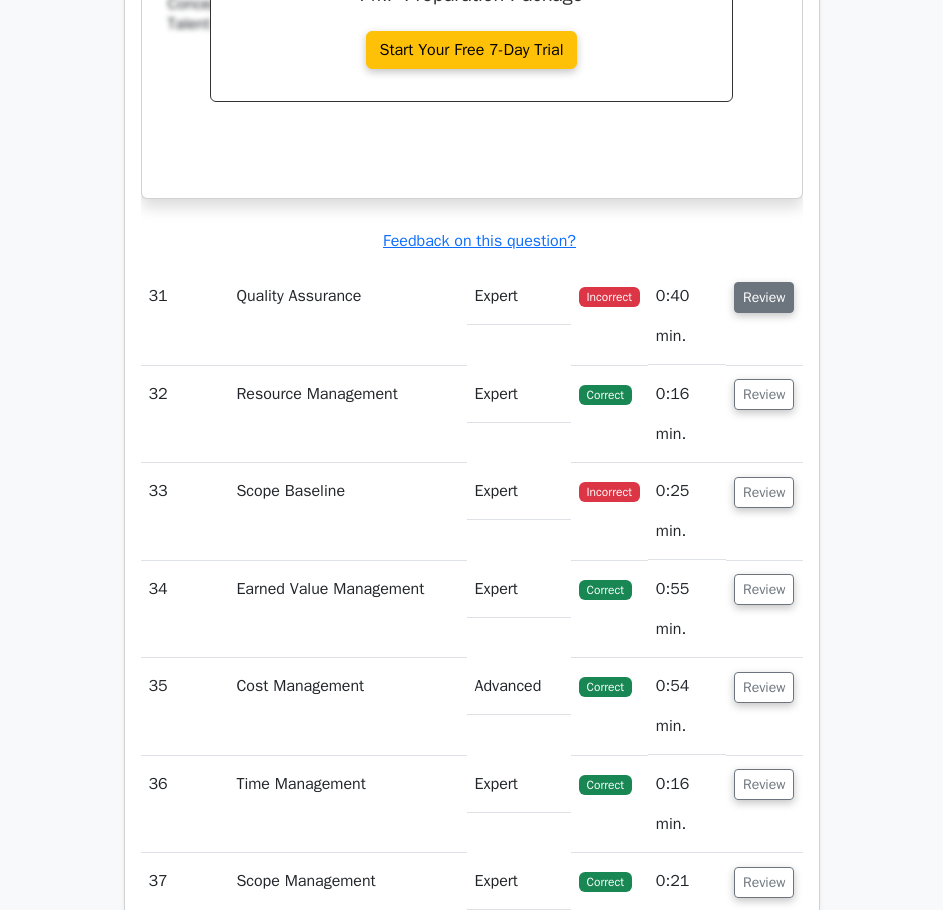 click on "Review" at bounding box center (764, 297) 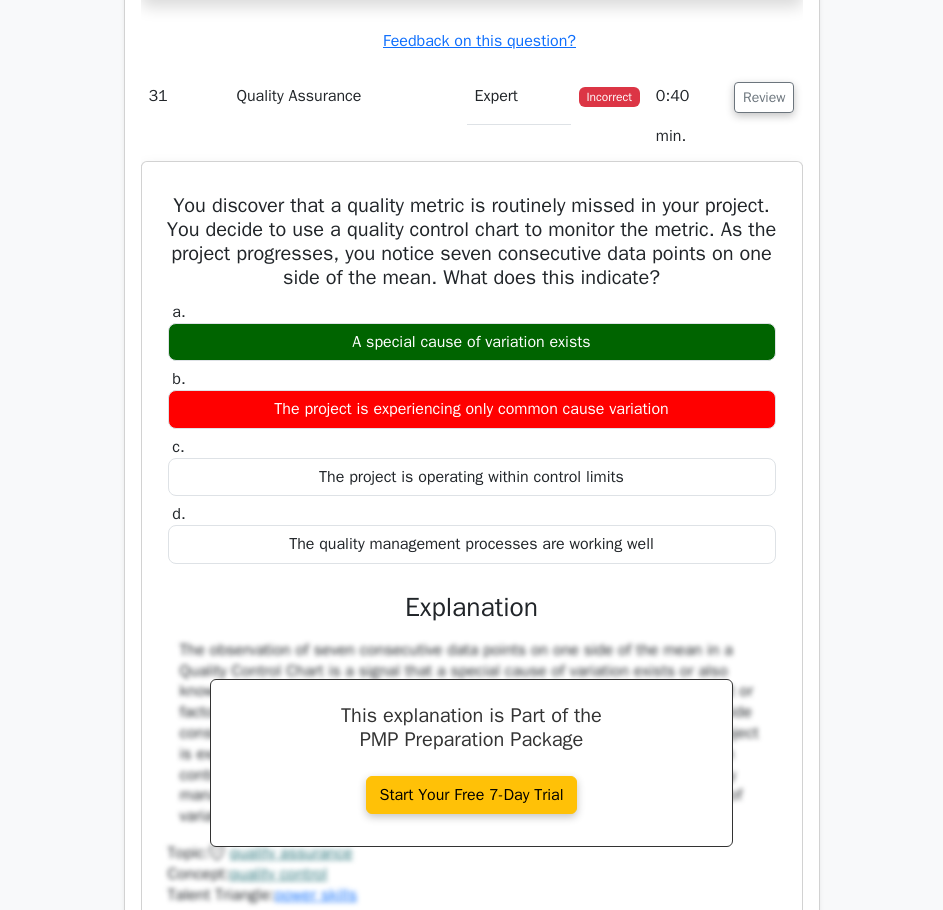 scroll, scrollTop: 37147, scrollLeft: 0, axis: vertical 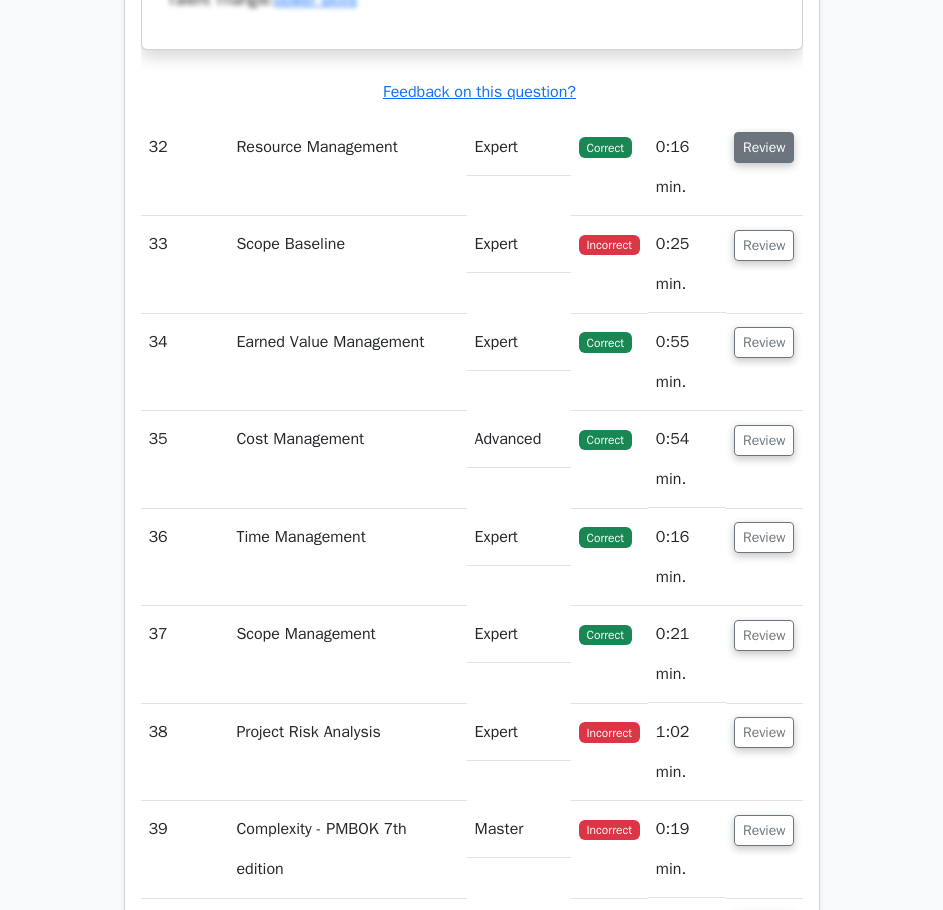 click on "Review" at bounding box center [764, 147] 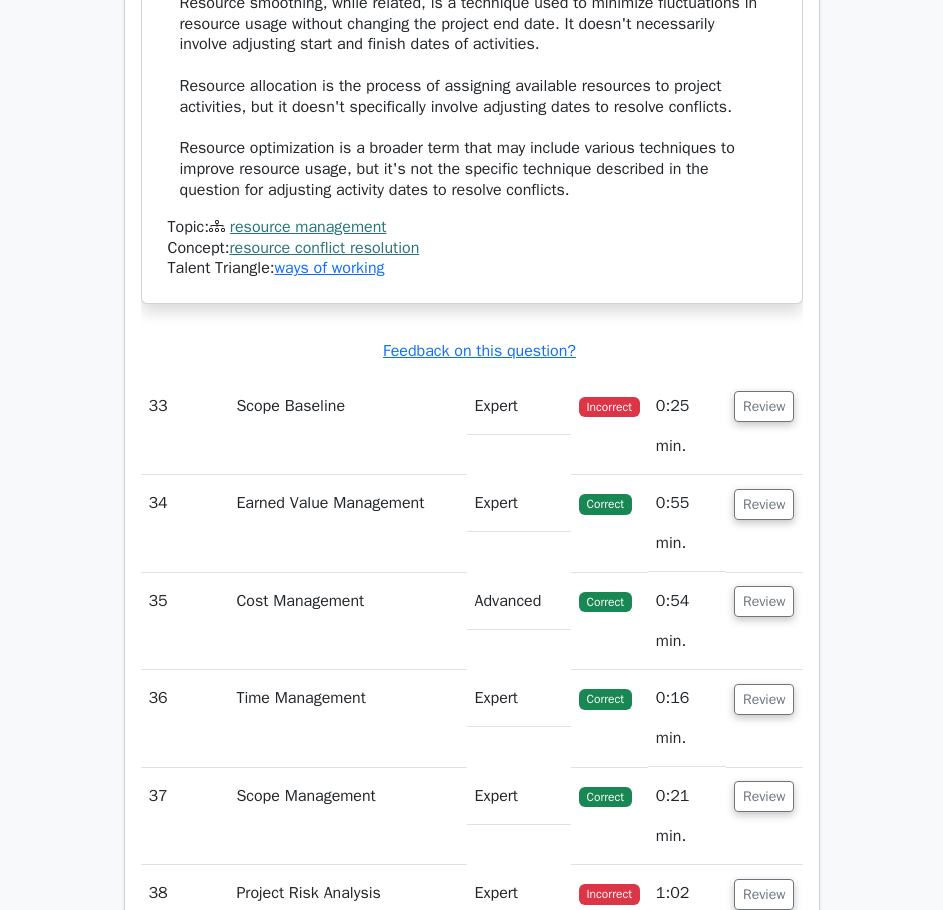 scroll, scrollTop: 38847, scrollLeft: 0, axis: vertical 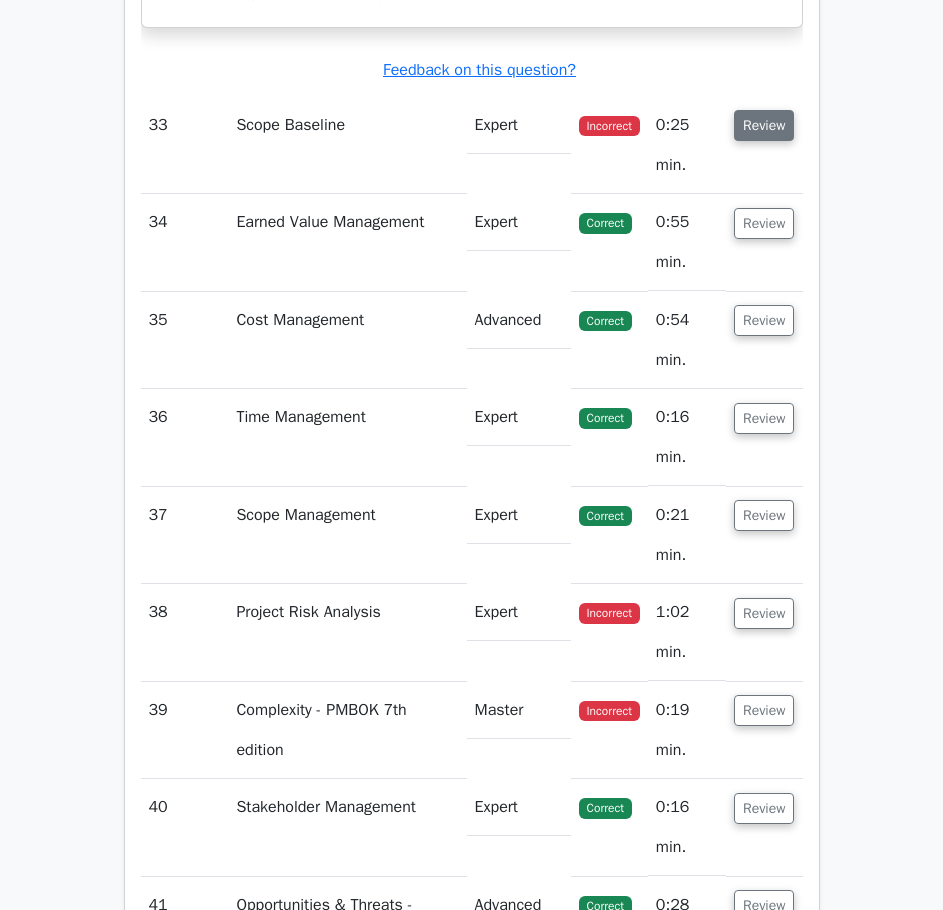 click on "Review" at bounding box center [764, 125] 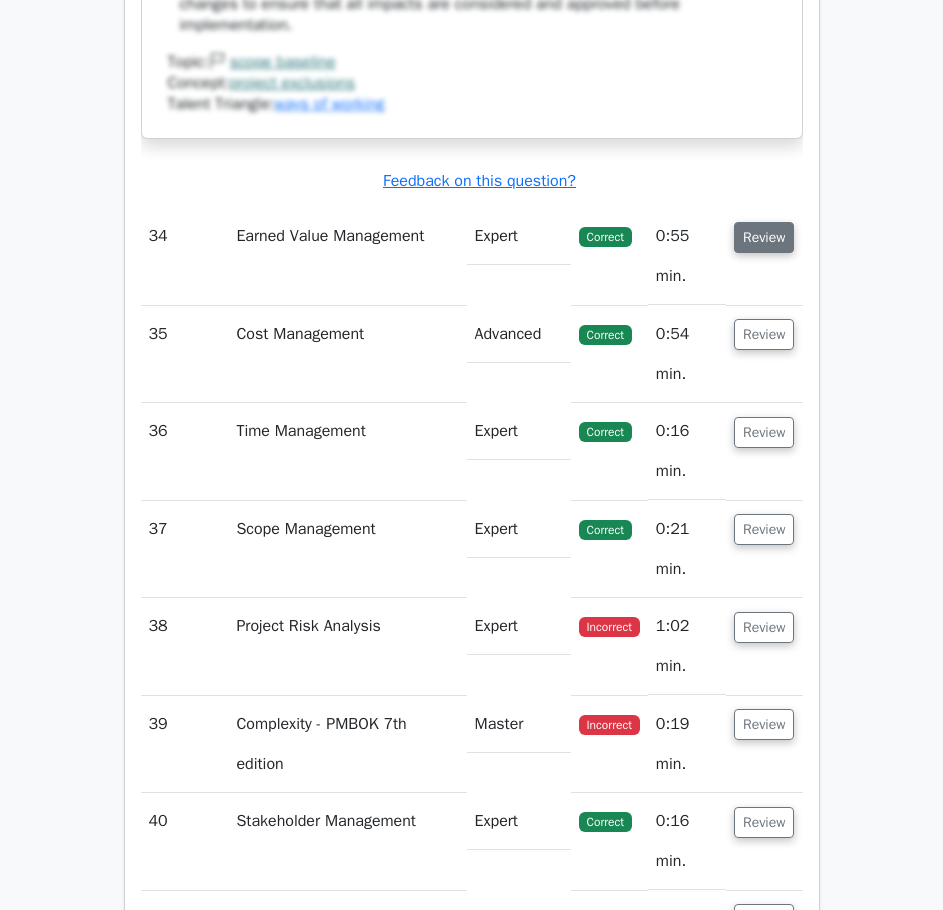 scroll, scrollTop: 40047, scrollLeft: 0, axis: vertical 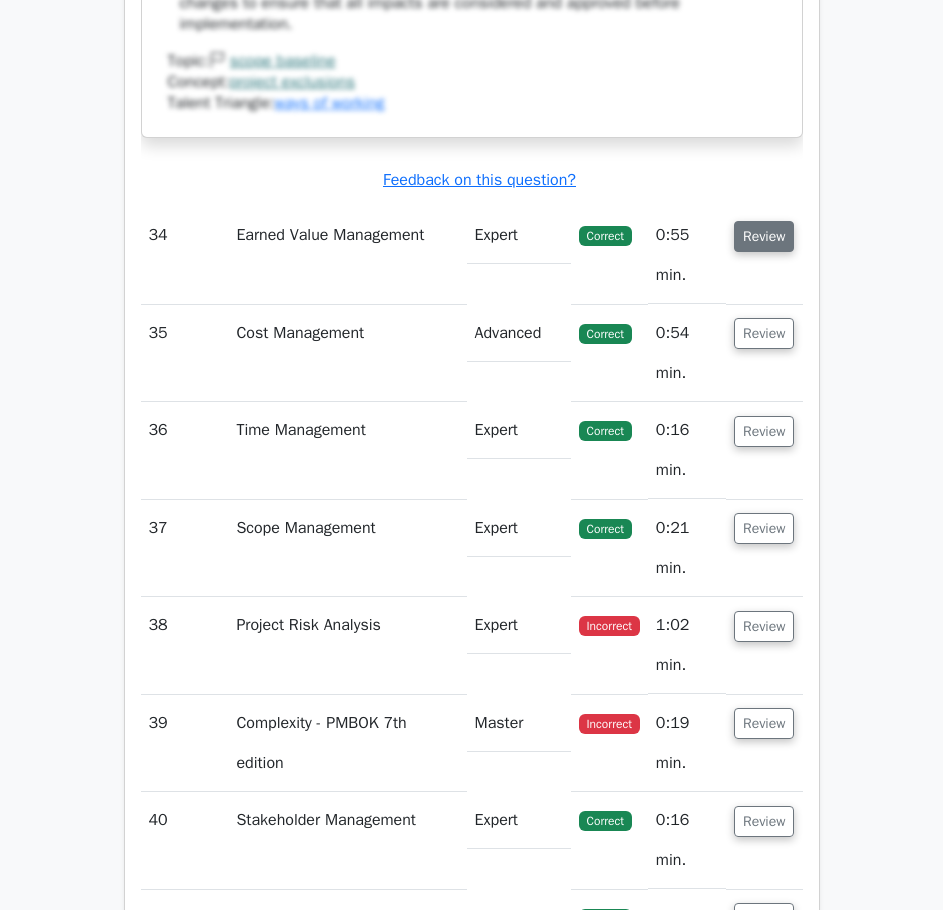 click on "Review" at bounding box center [764, 236] 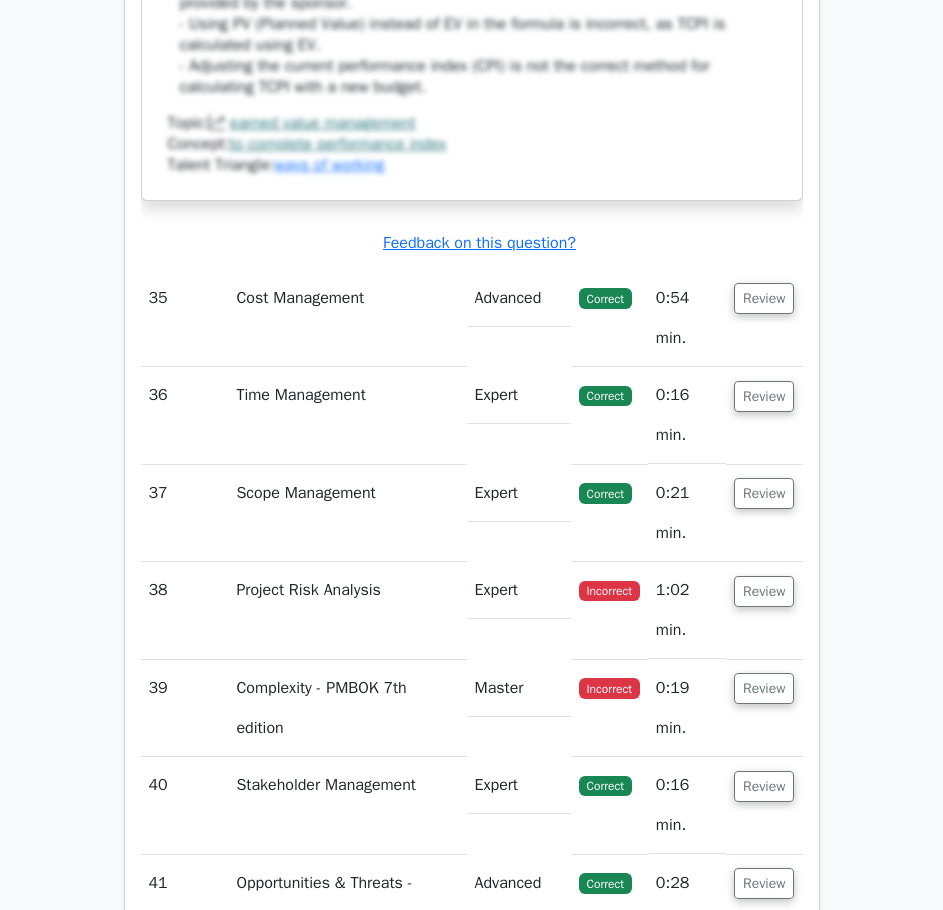 scroll, scrollTop: 41447, scrollLeft: 0, axis: vertical 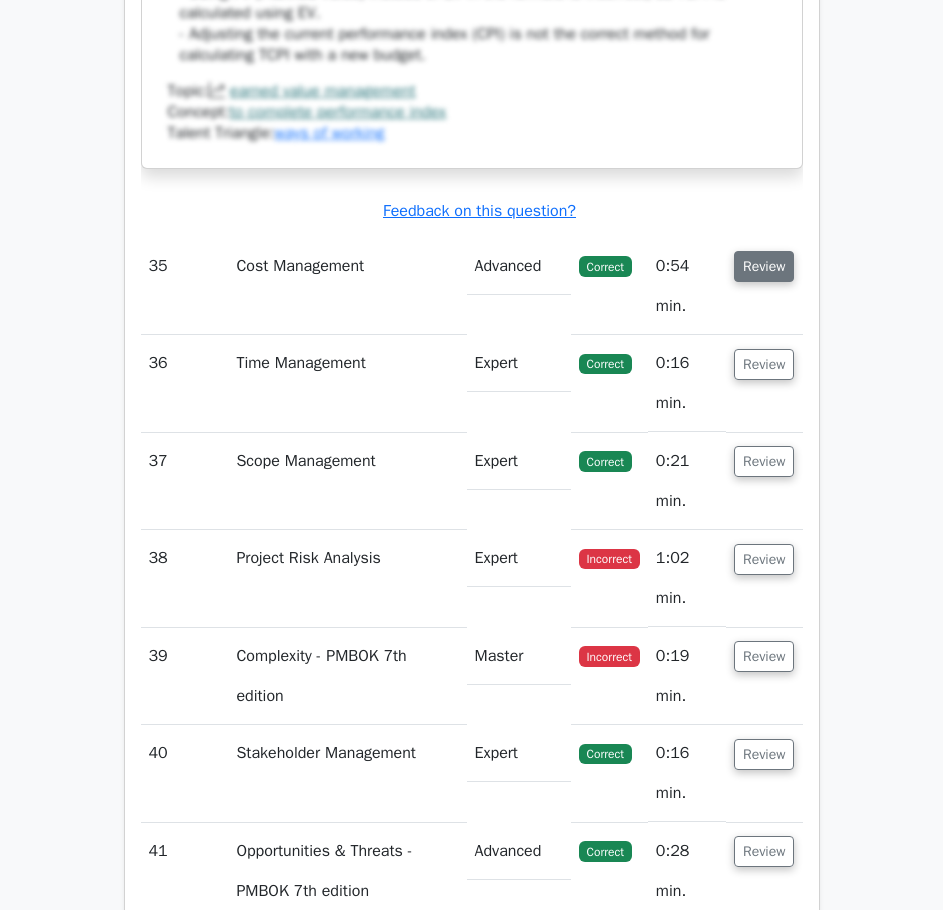 click on "Review" at bounding box center (764, 266) 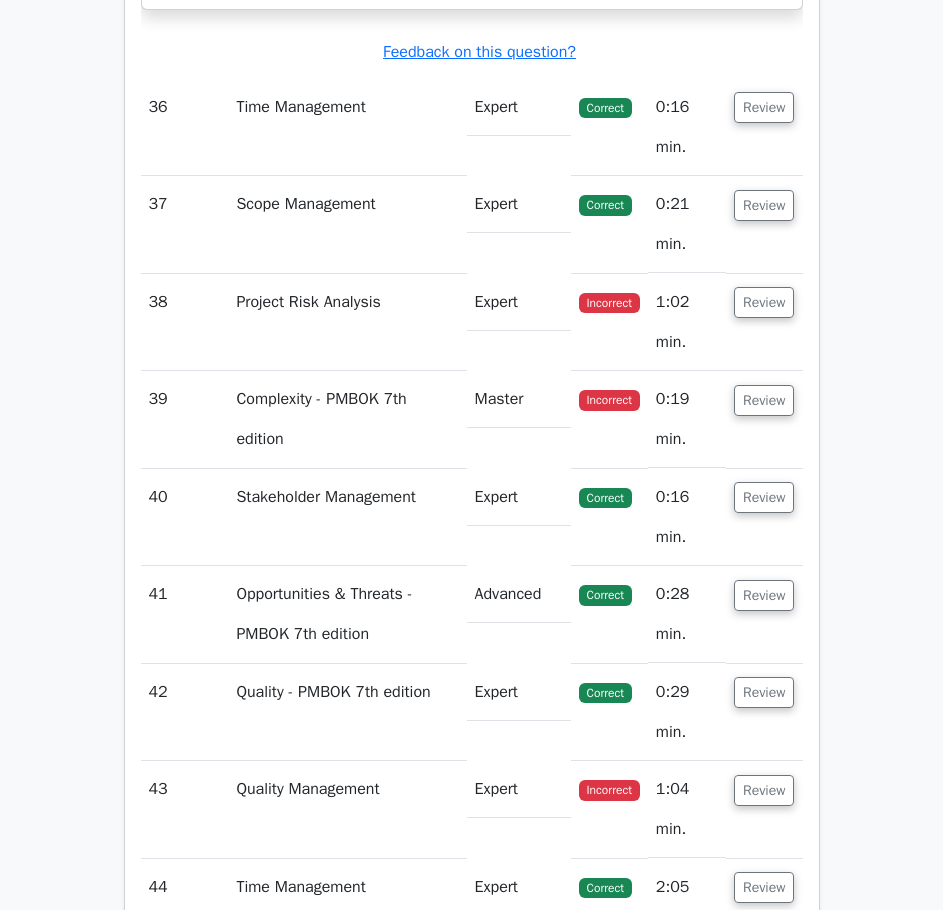 scroll, scrollTop: 42847, scrollLeft: 0, axis: vertical 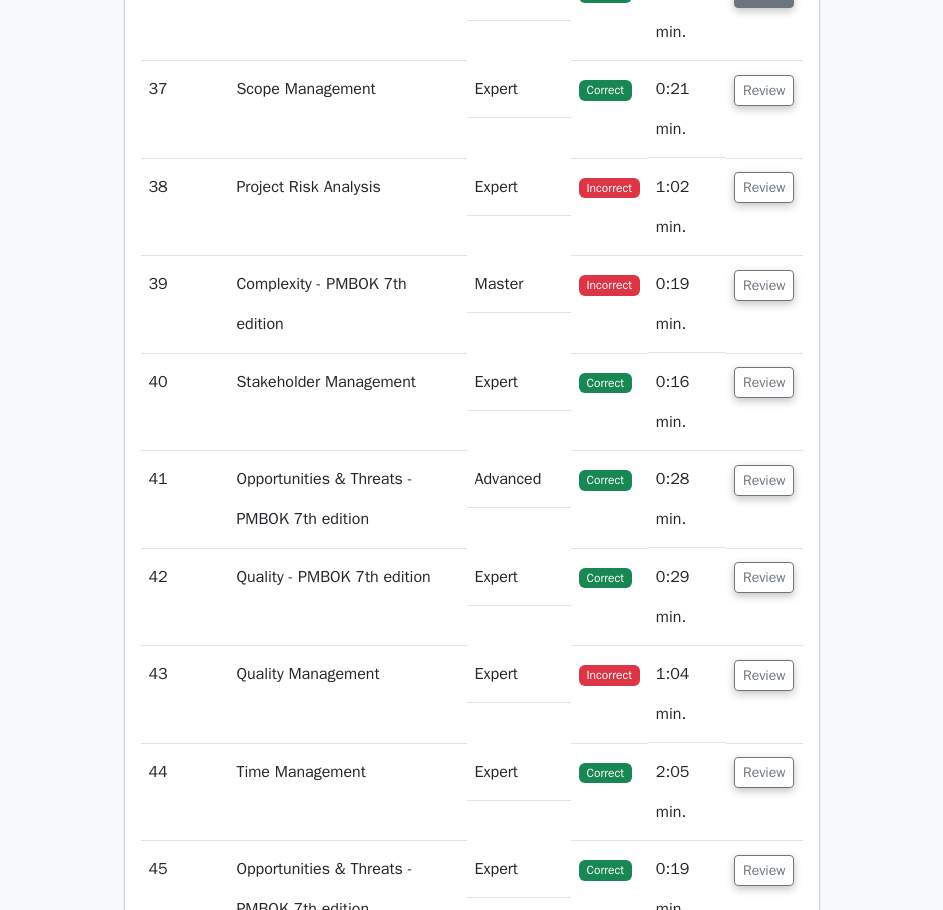 click on "Review" at bounding box center [764, -8] 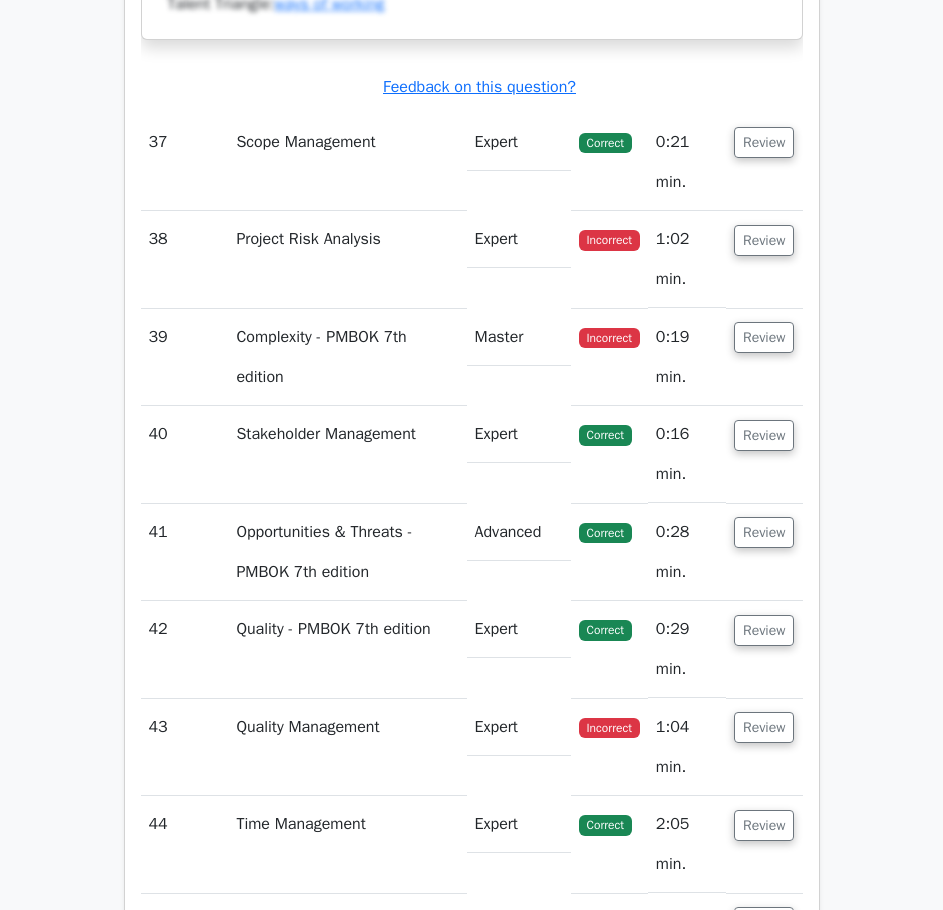 scroll, scrollTop: 44047, scrollLeft: 0, axis: vertical 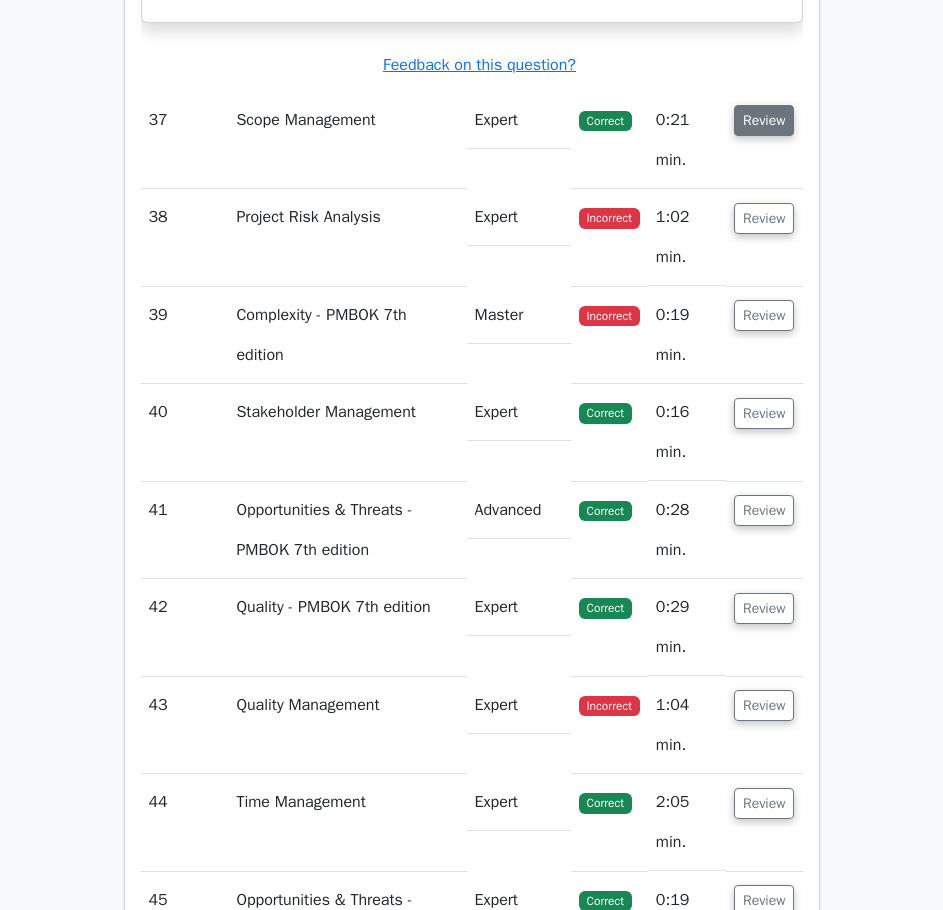 click on "Review" at bounding box center [764, 120] 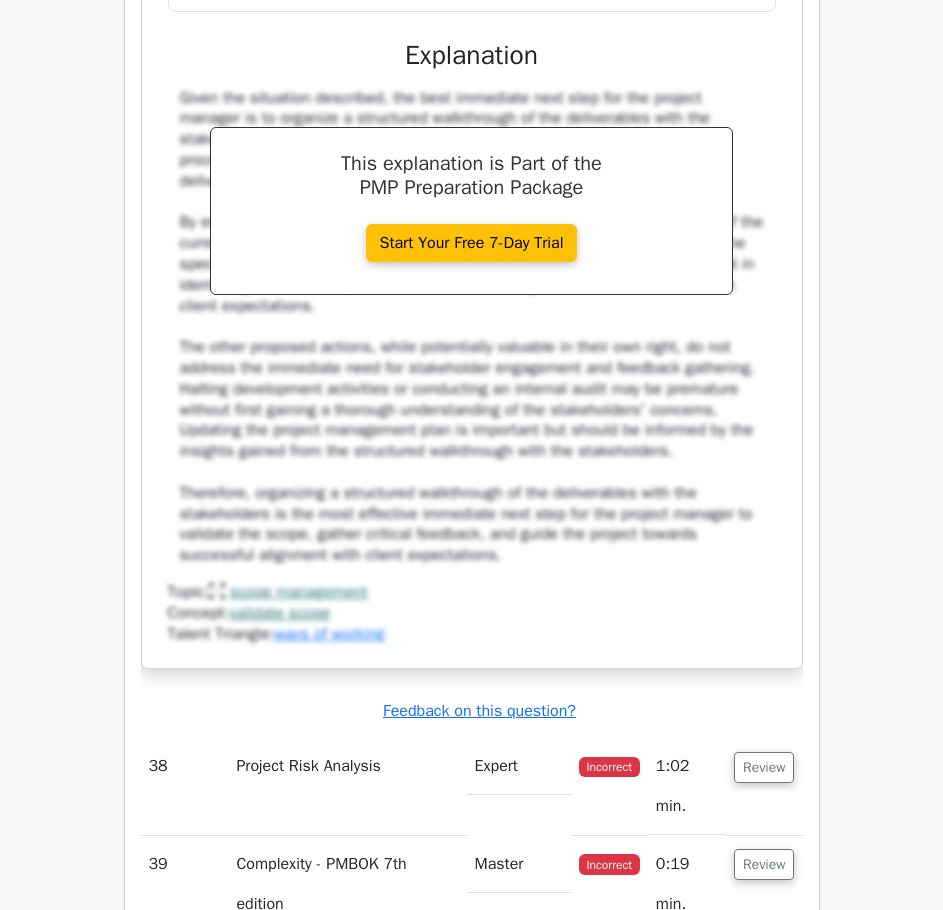scroll, scrollTop: 45547, scrollLeft: 0, axis: vertical 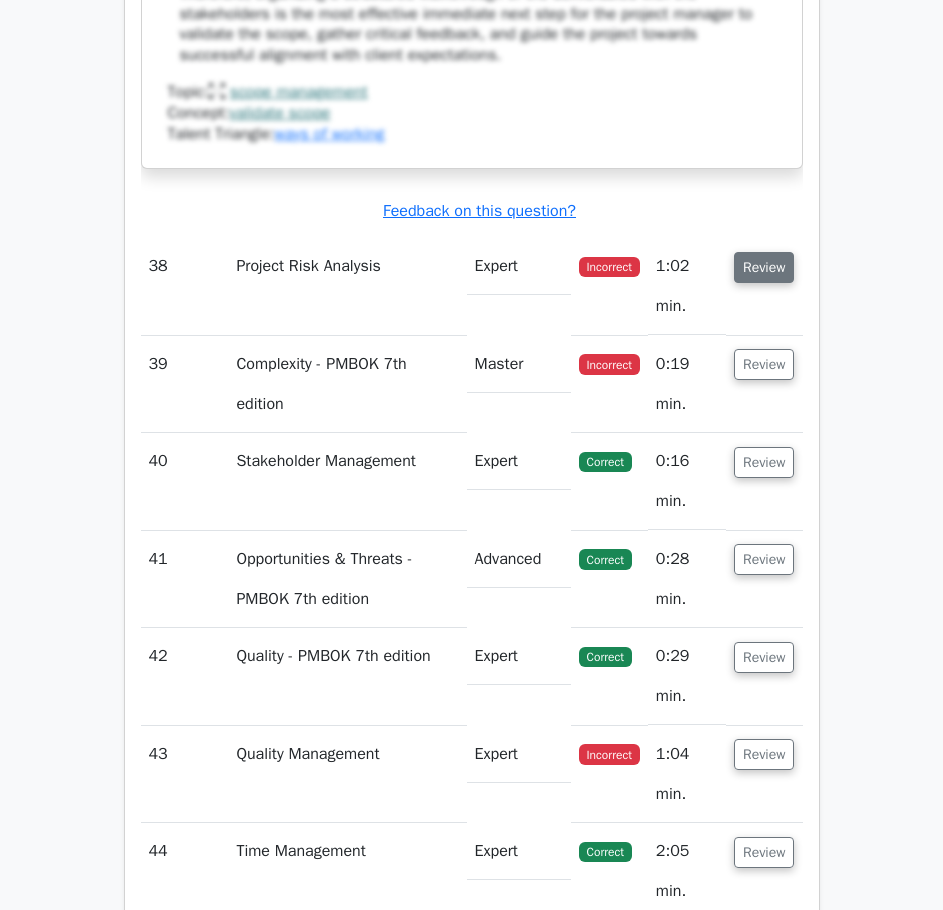 click on "Review" at bounding box center [764, 267] 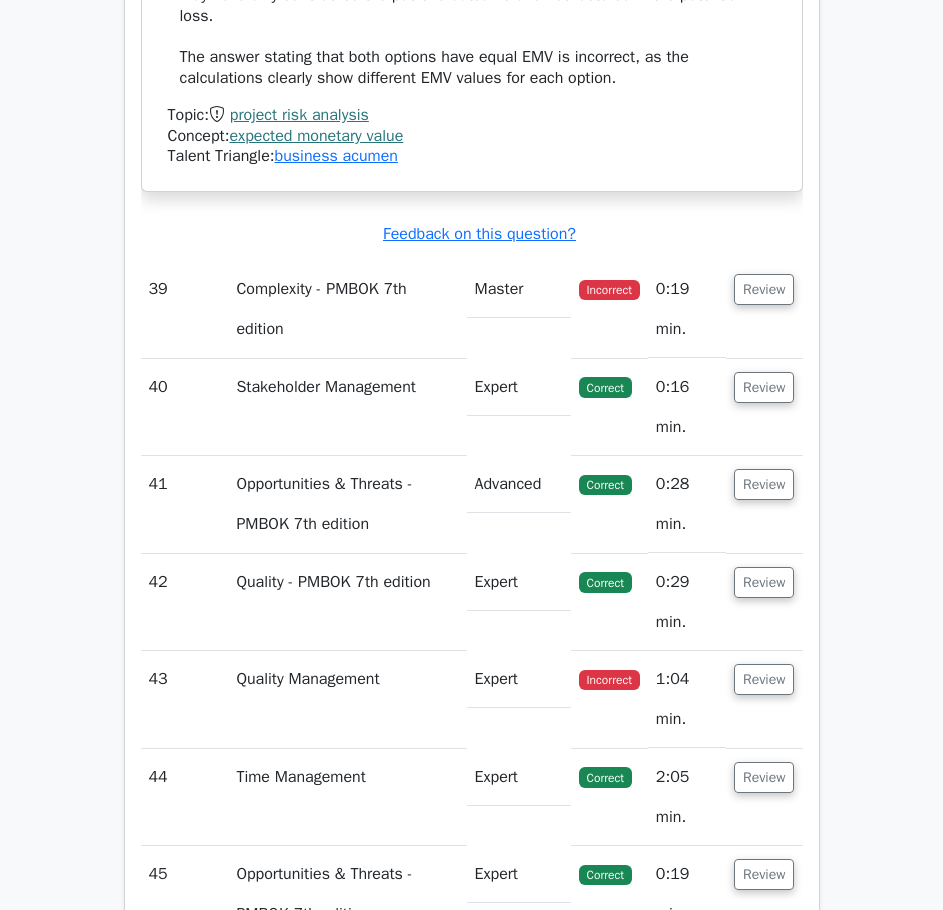 scroll, scrollTop: 47147, scrollLeft: 0, axis: vertical 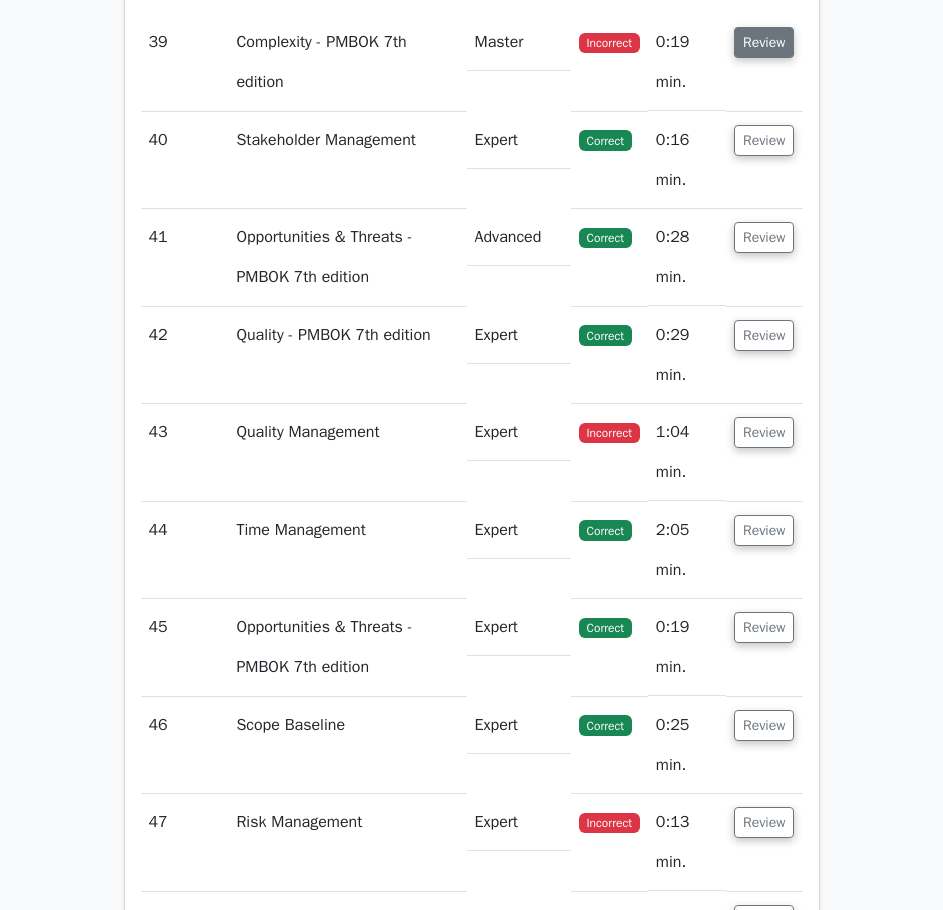 click on "Review" at bounding box center [764, 42] 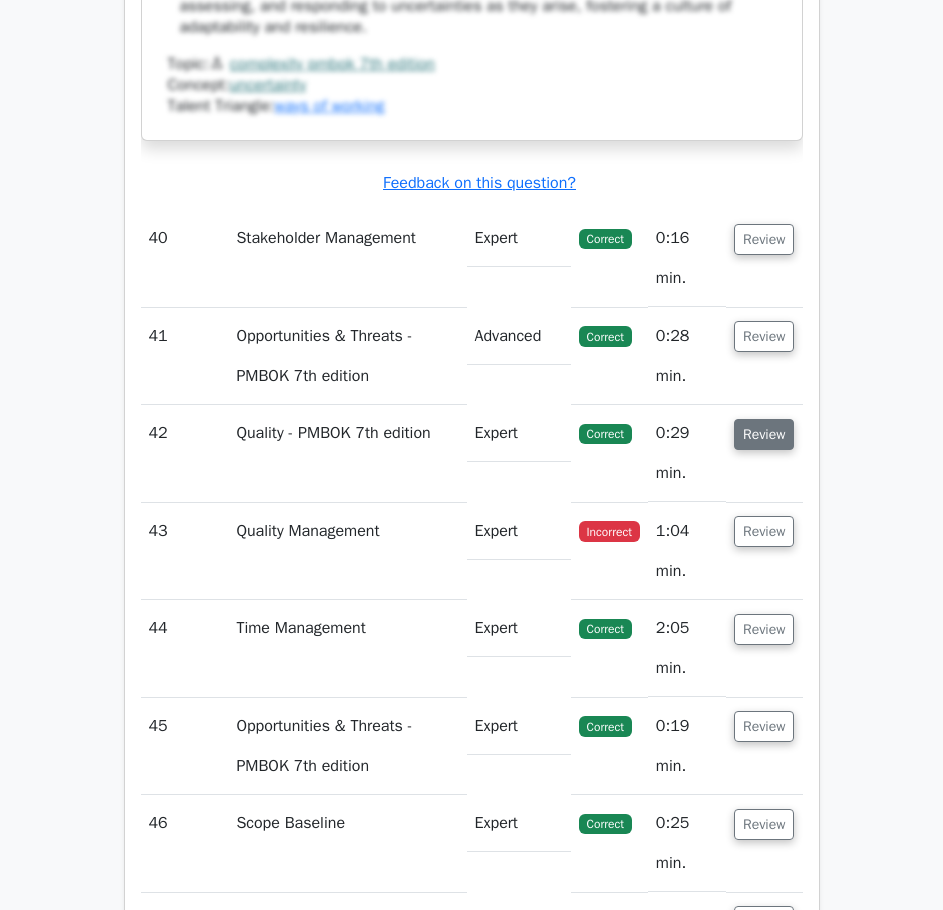 scroll, scrollTop: 48347, scrollLeft: 0, axis: vertical 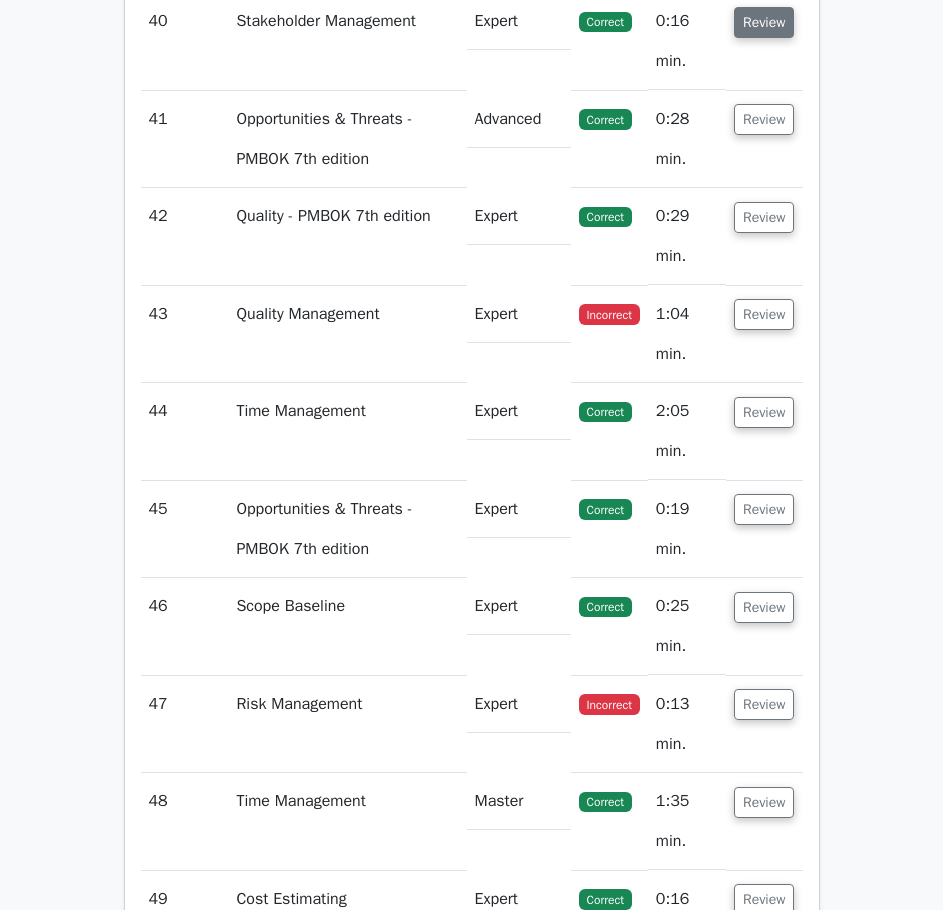 click on "Review" at bounding box center [764, 22] 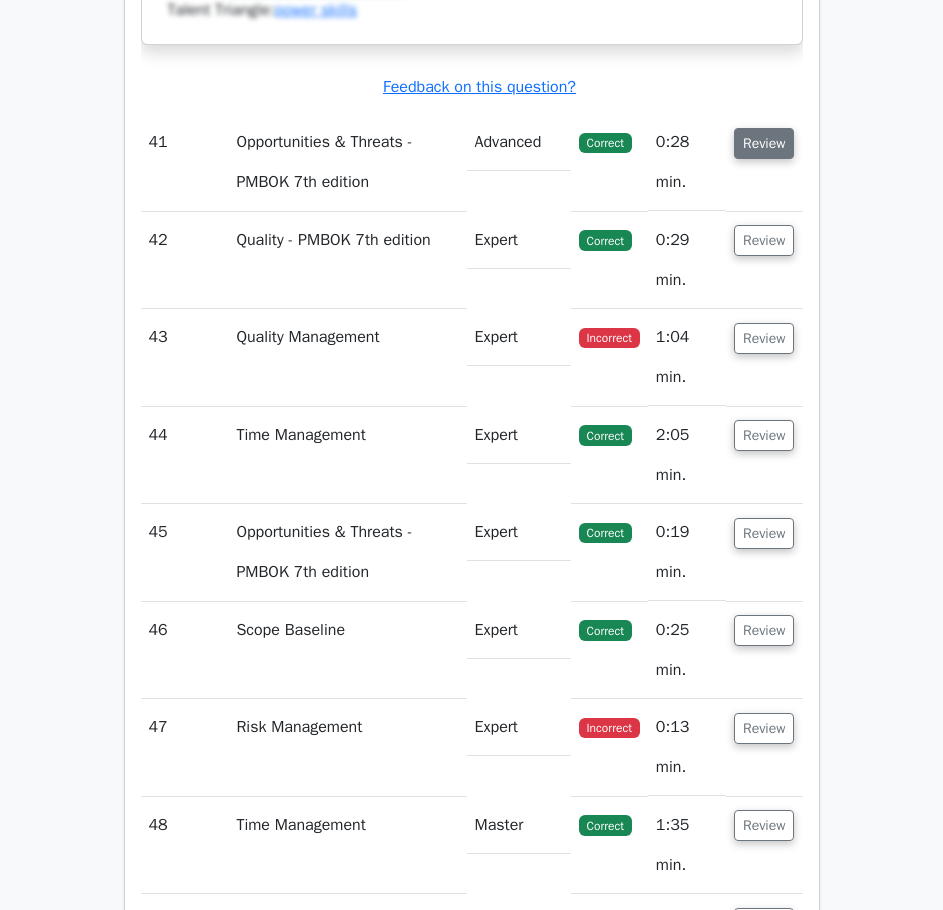 scroll, scrollTop: 49347, scrollLeft: 0, axis: vertical 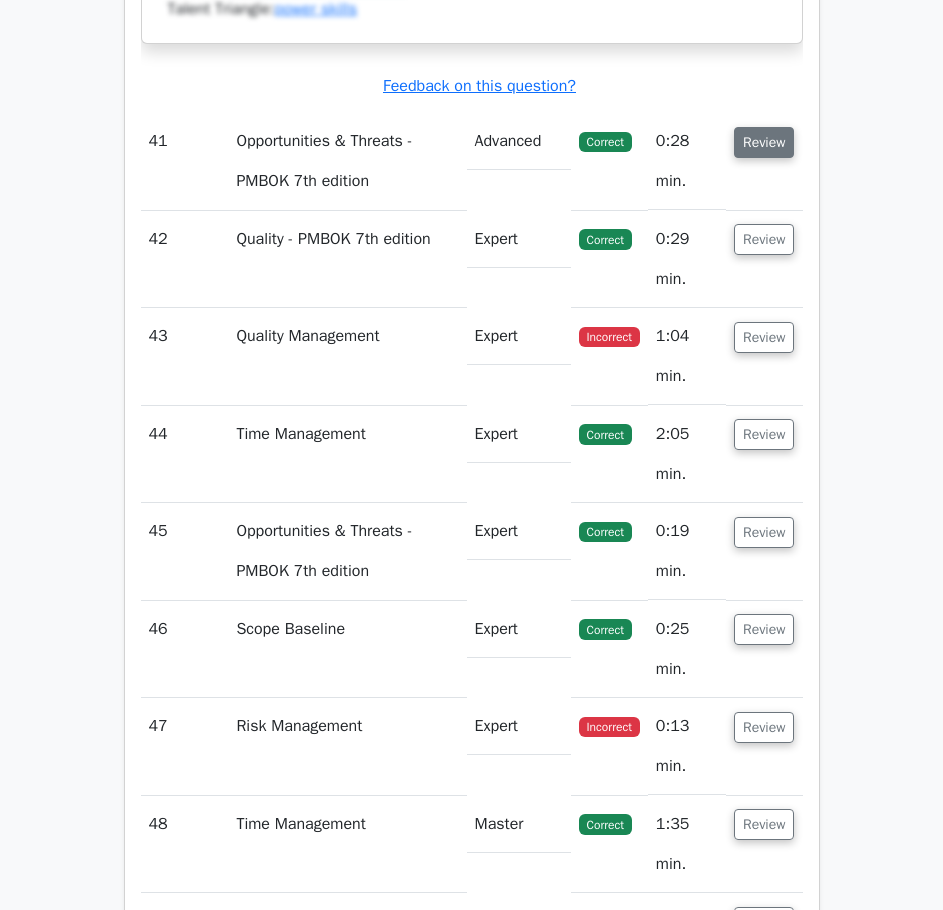click on "Review" at bounding box center [764, 142] 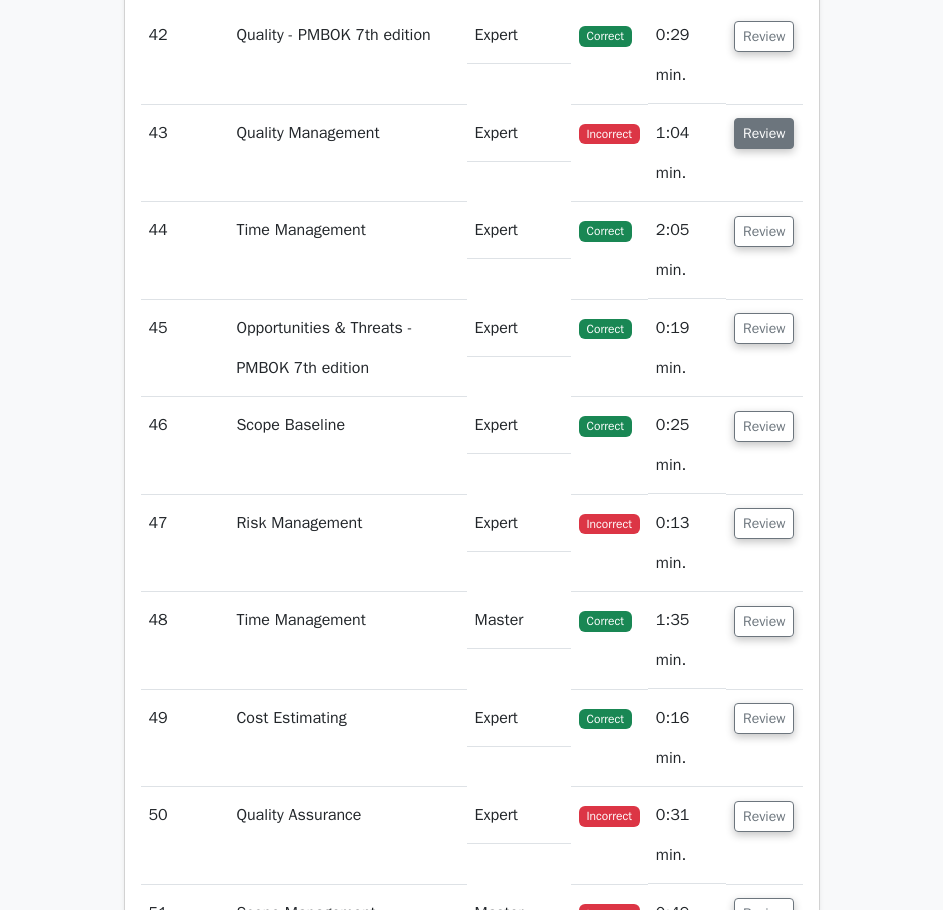 scroll, scrollTop: 50747, scrollLeft: 0, axis: vertical 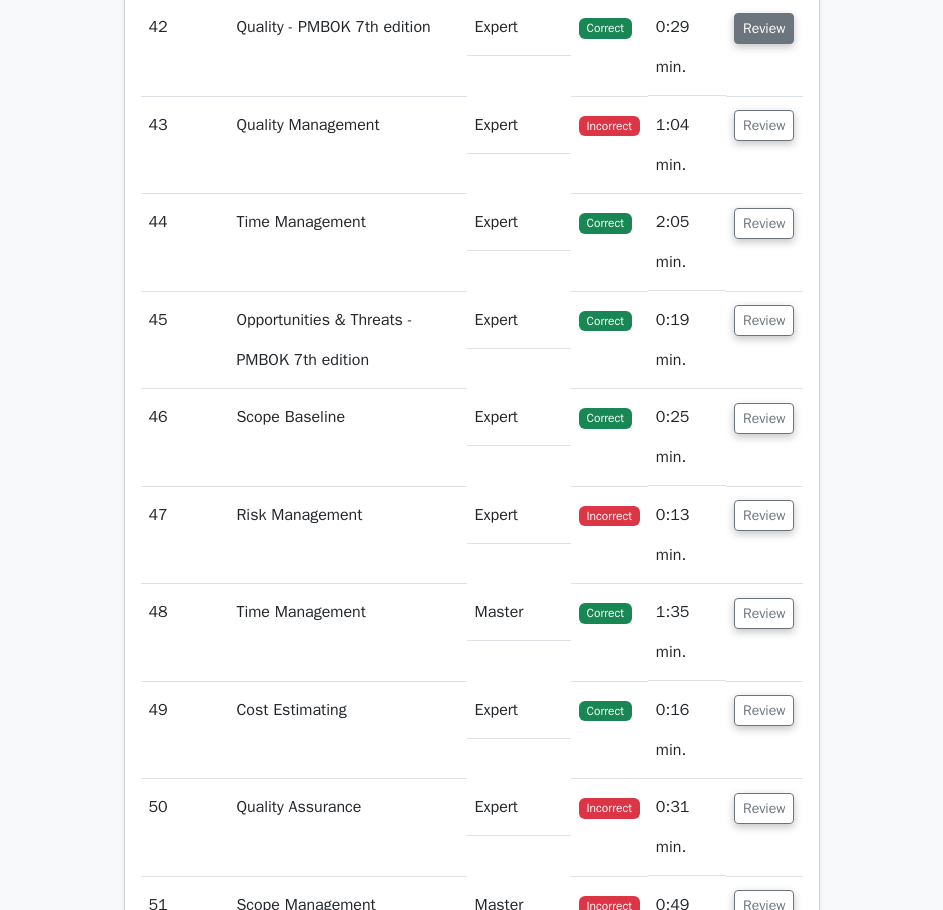 click on "Review" at bounding box center [764, 28] 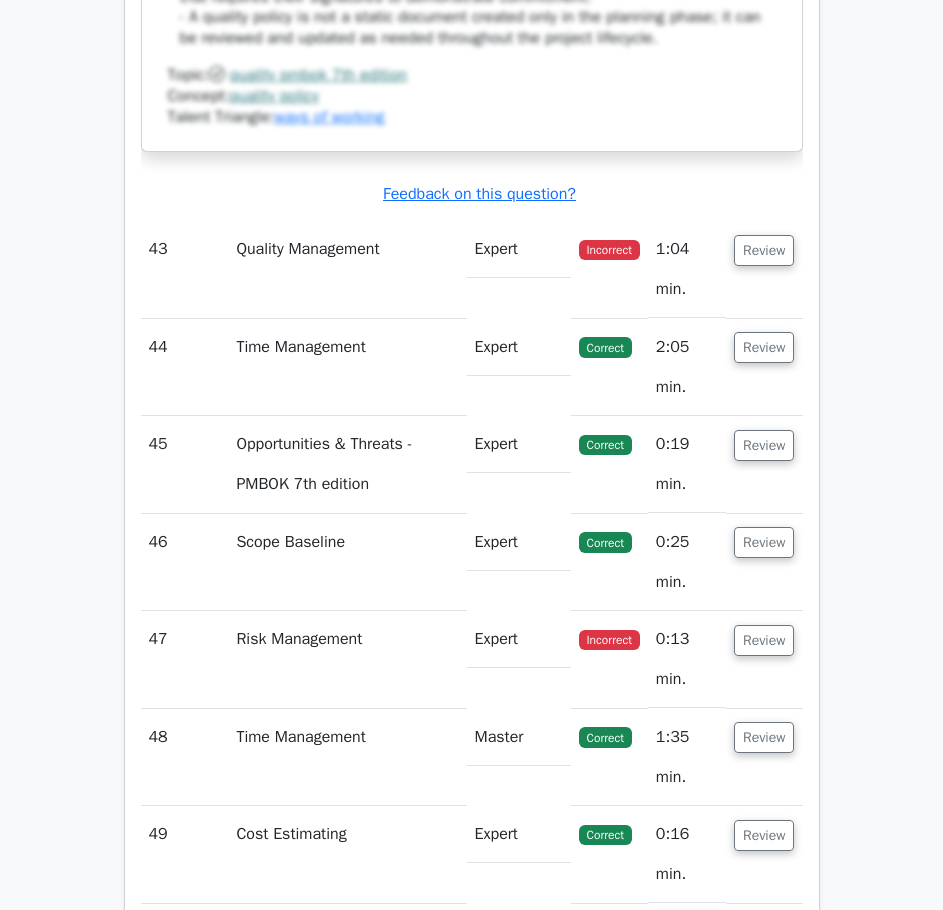 scroll, scrollTop: 51847, scrollLeft: 0, axis: vertical 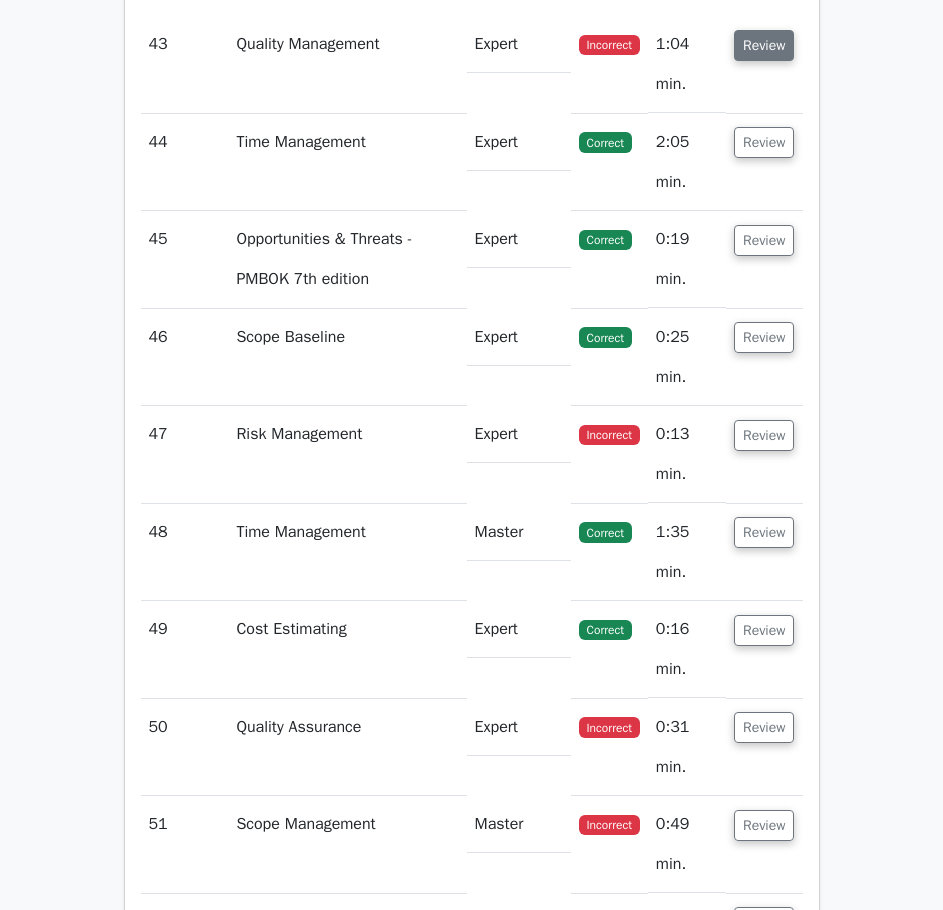 click on "Review" at bounding box center (764, 45) 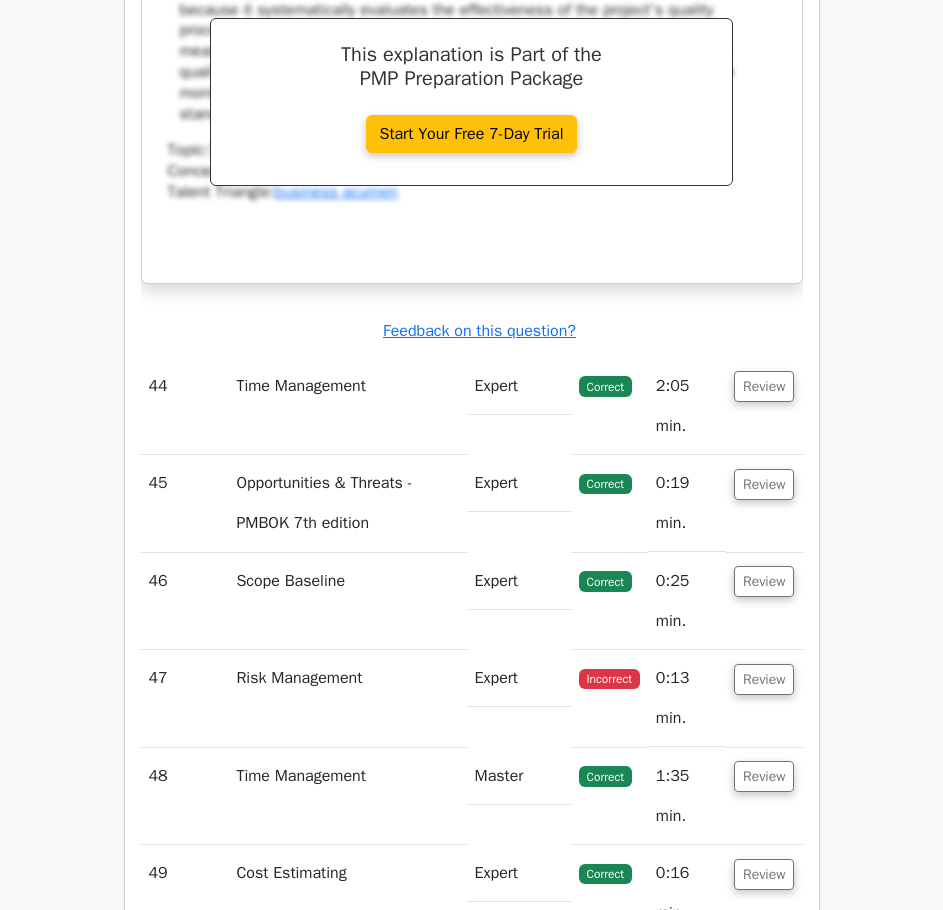 scroll, scrollTop: 52547, scrollLeft: 0, axis: vertical 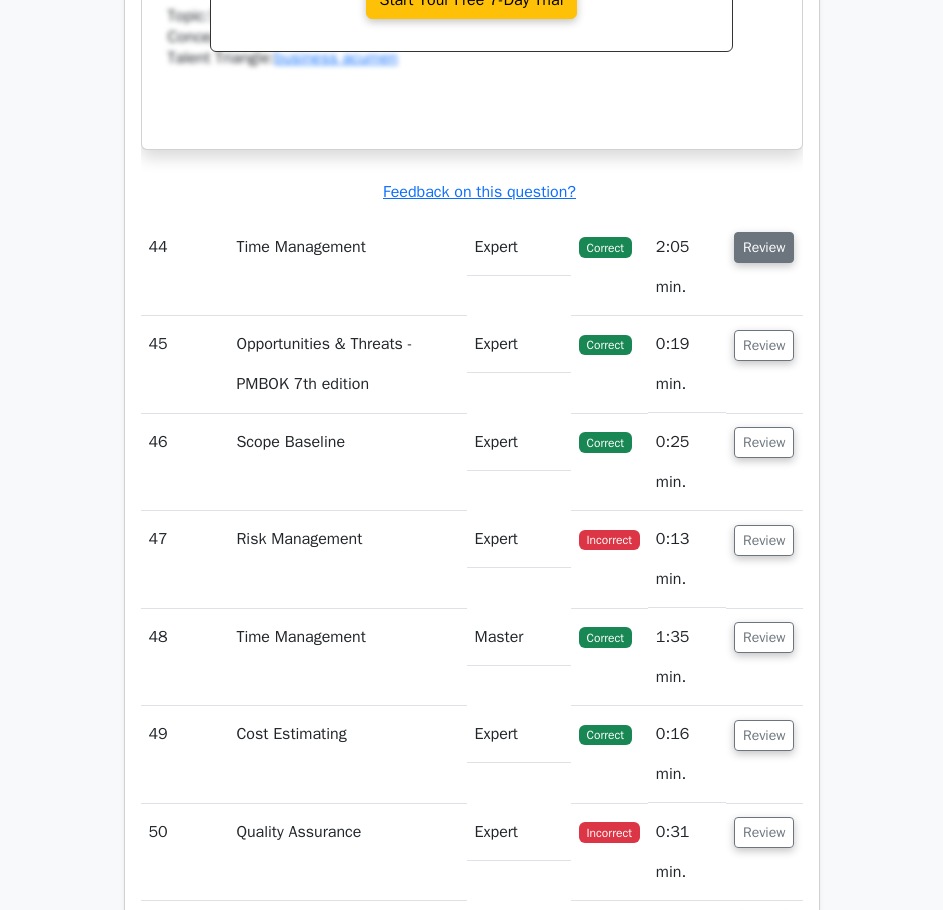 click on "Review" at bounding box center (764, 247) 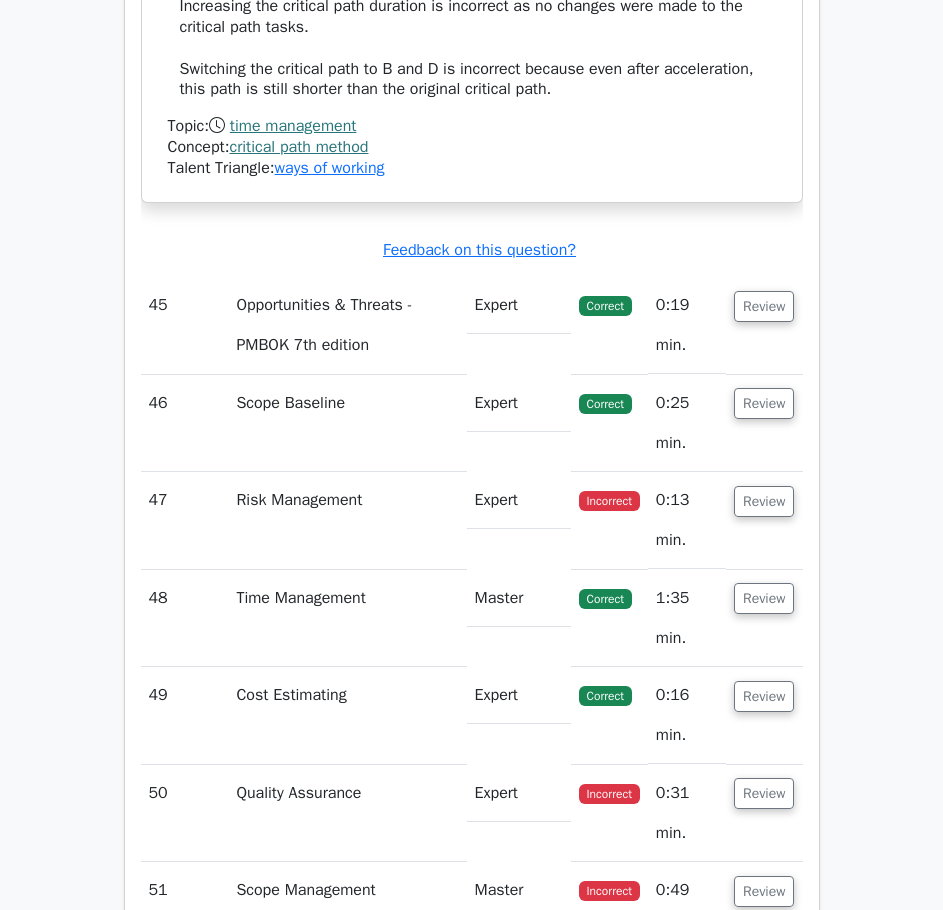 scroll, scrollTop: 53947, scrollLeft: 0, axis: vertical 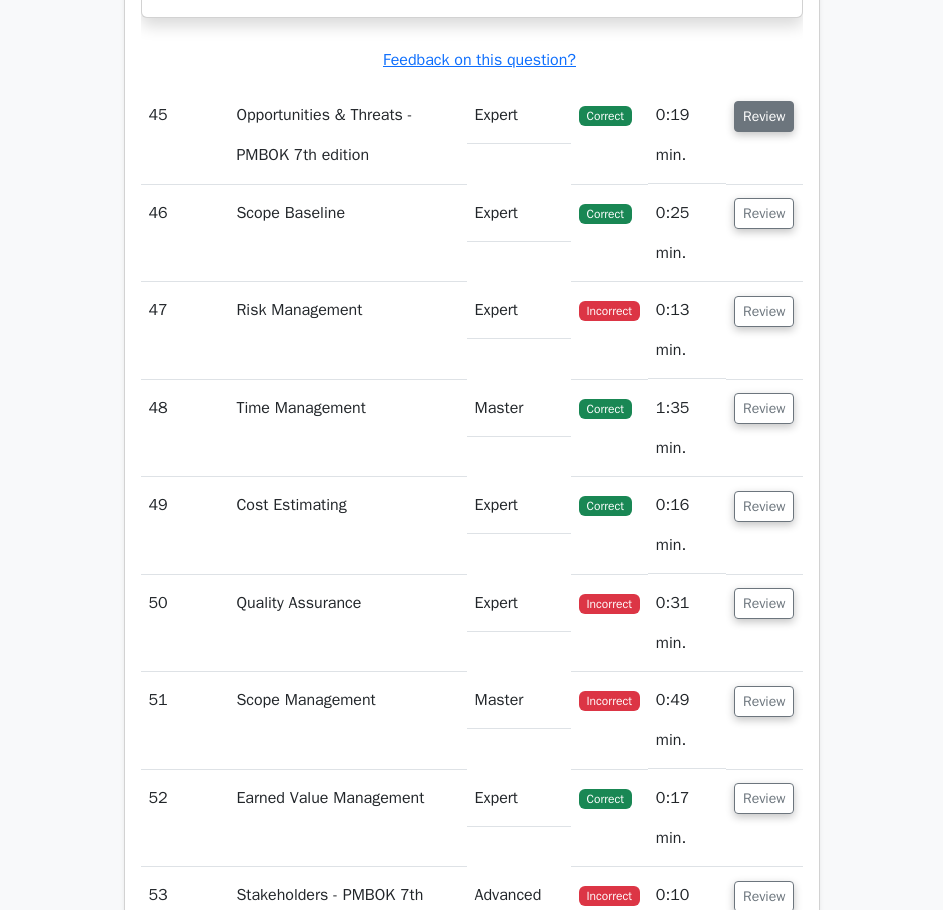 click on "Review" at bounding box center [764, 116] 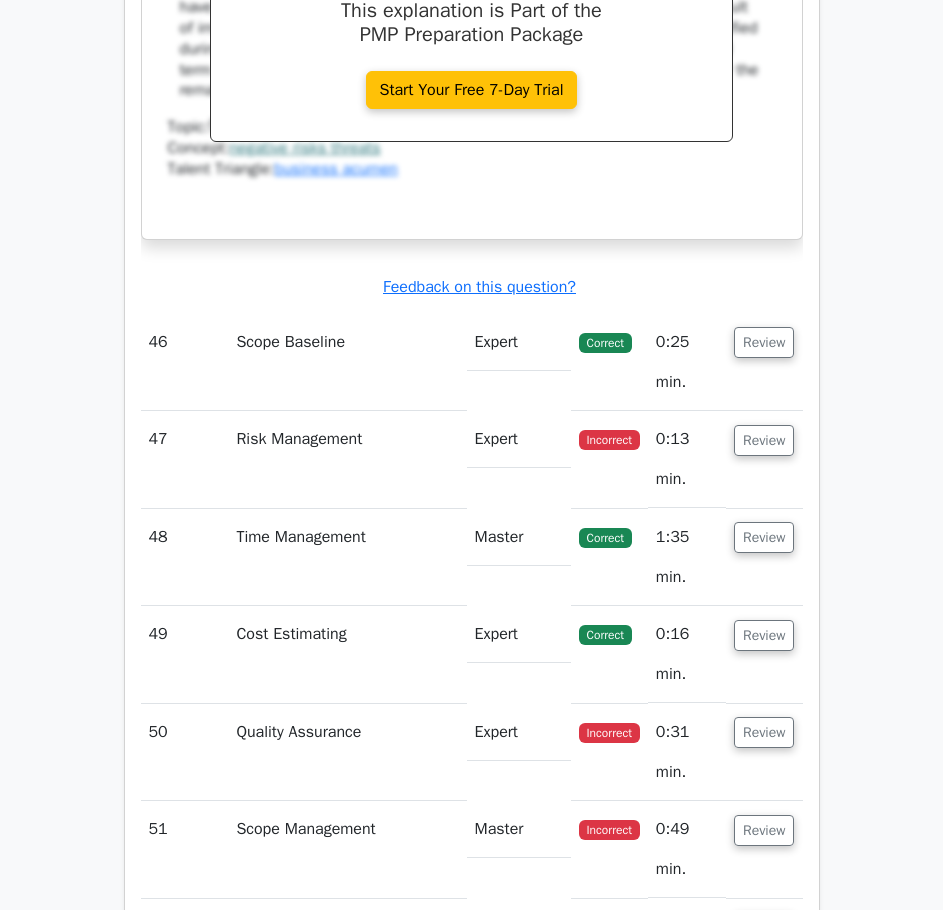 scroll, scrollTop: 54747, scrollLeft: 0, axis: vertical 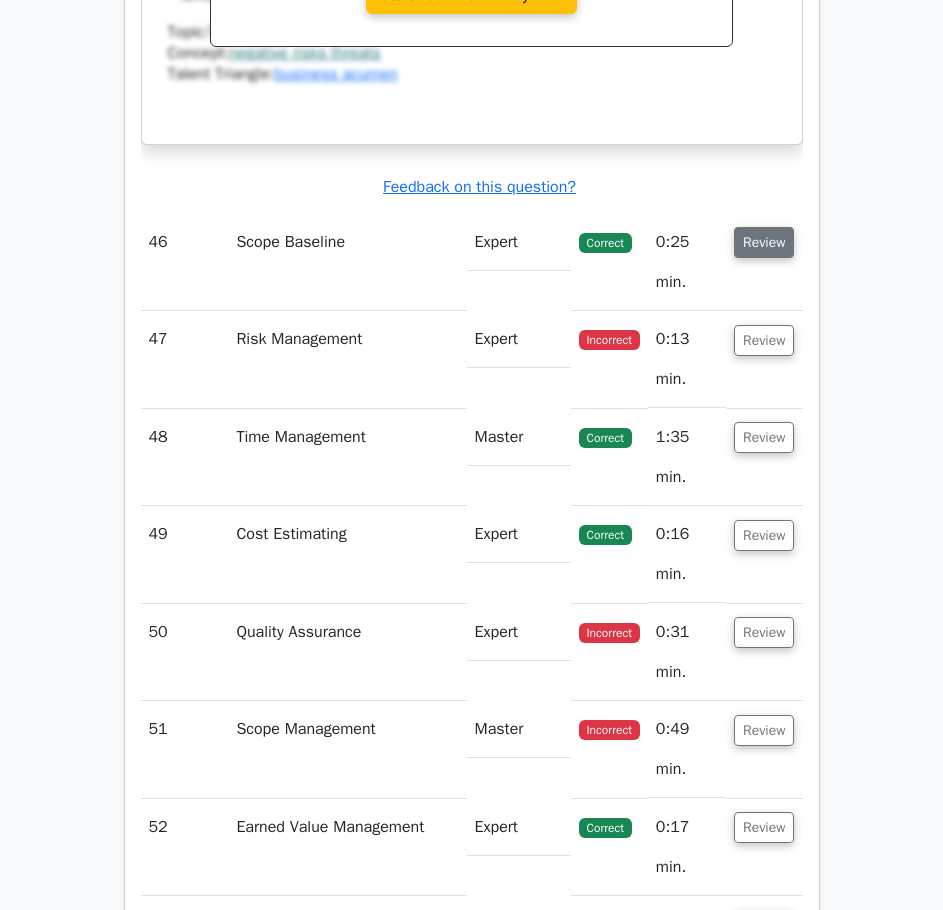 click on "Review" at bounding box center (764, 242) 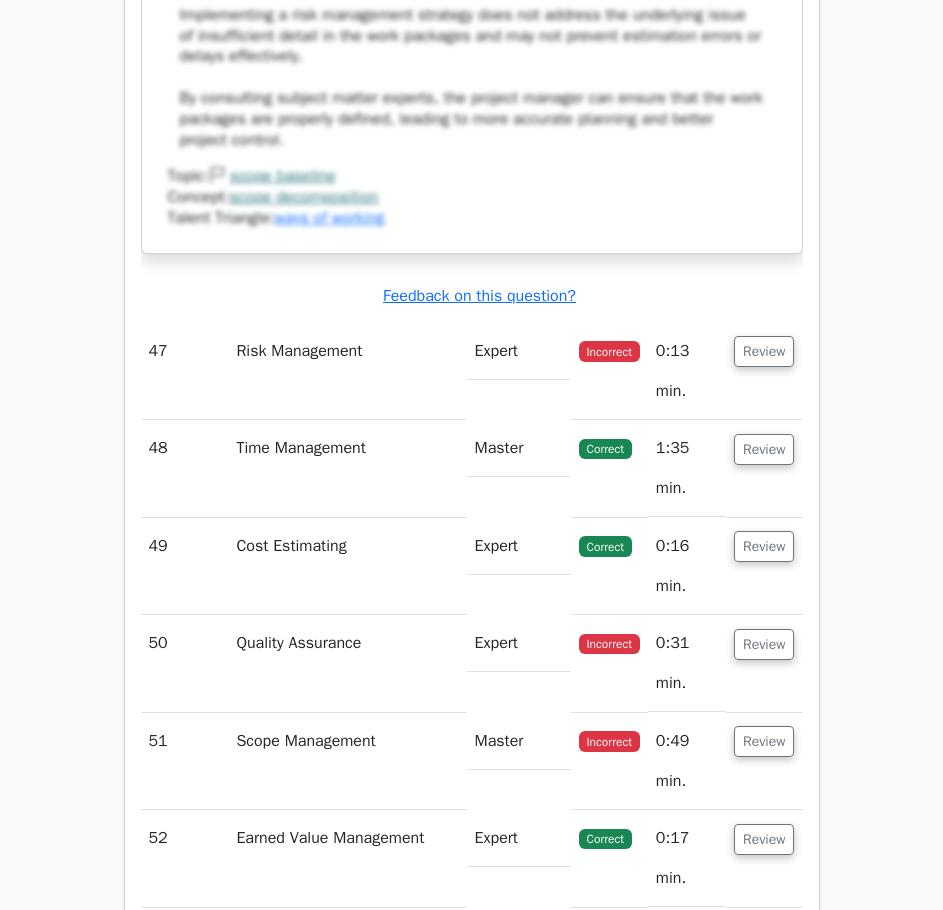 scroll, scrollTop: 56247, scrollLeft: 0, axis: vertical 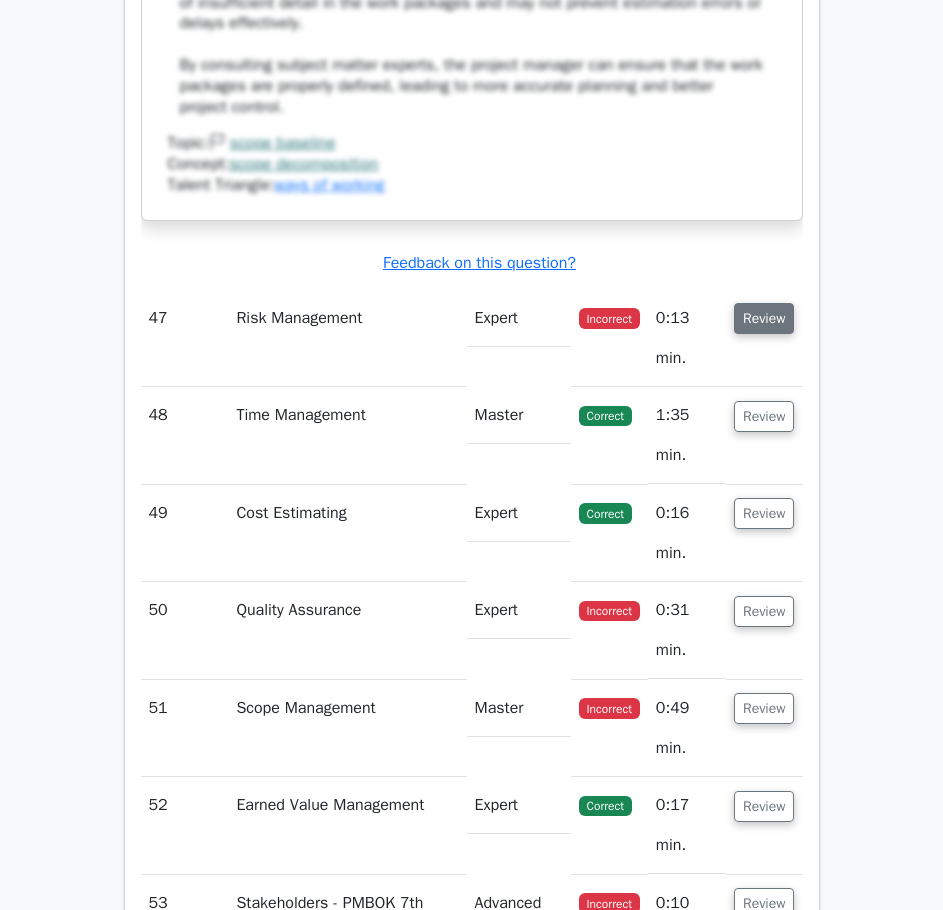 click on "Review" at bounding box center (764, 318) 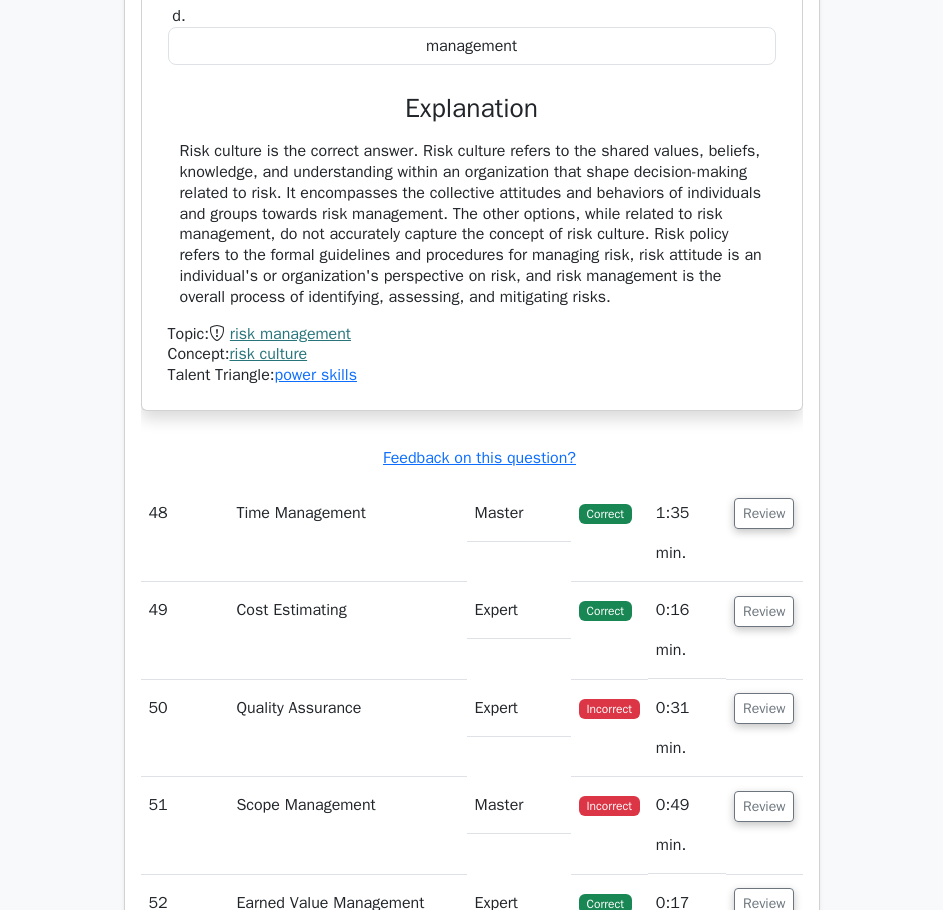 scroll, scrollTop: 57047, scrollLeft: 0, axis: vertical 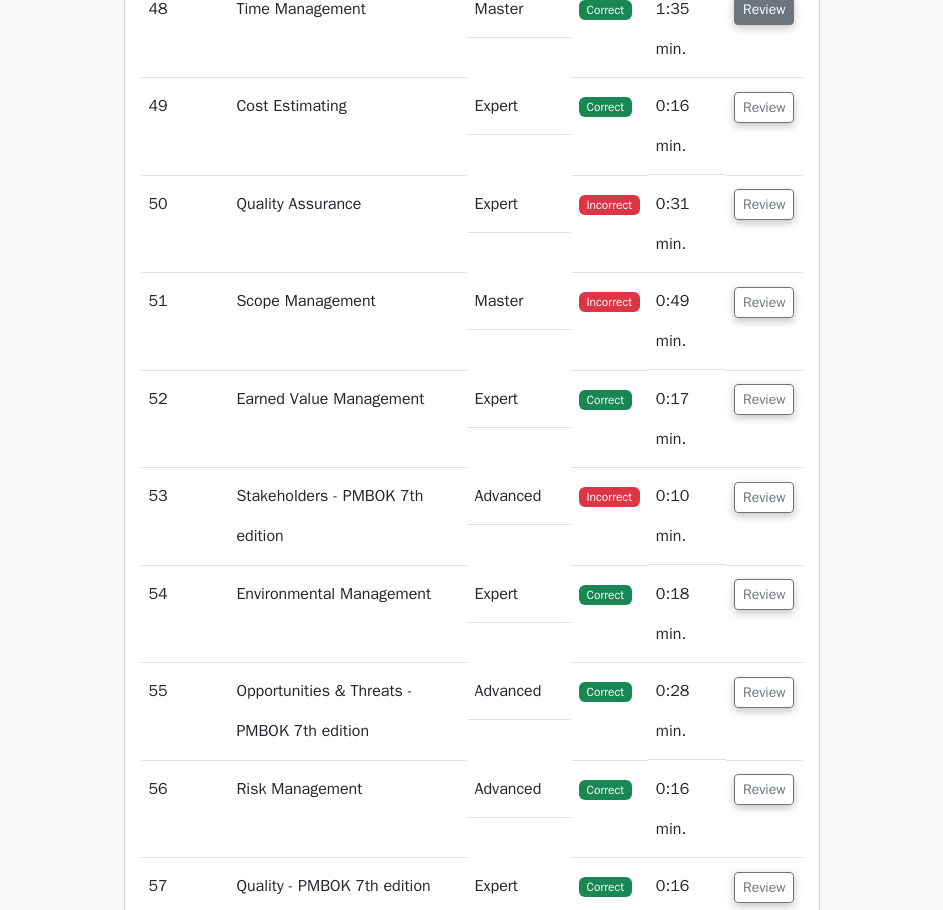 click on "Review" at bounding box center (764, 9) 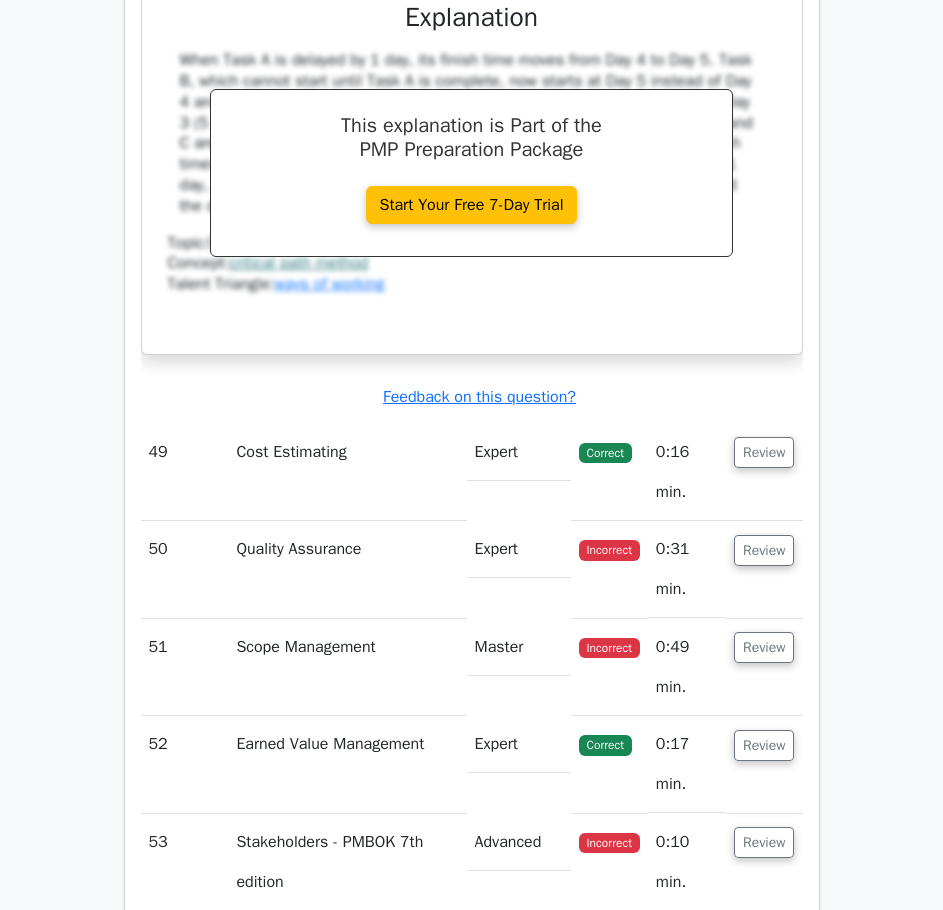 scroll, scrollTop: 58047, scrollLeft: 0, axis: vertical 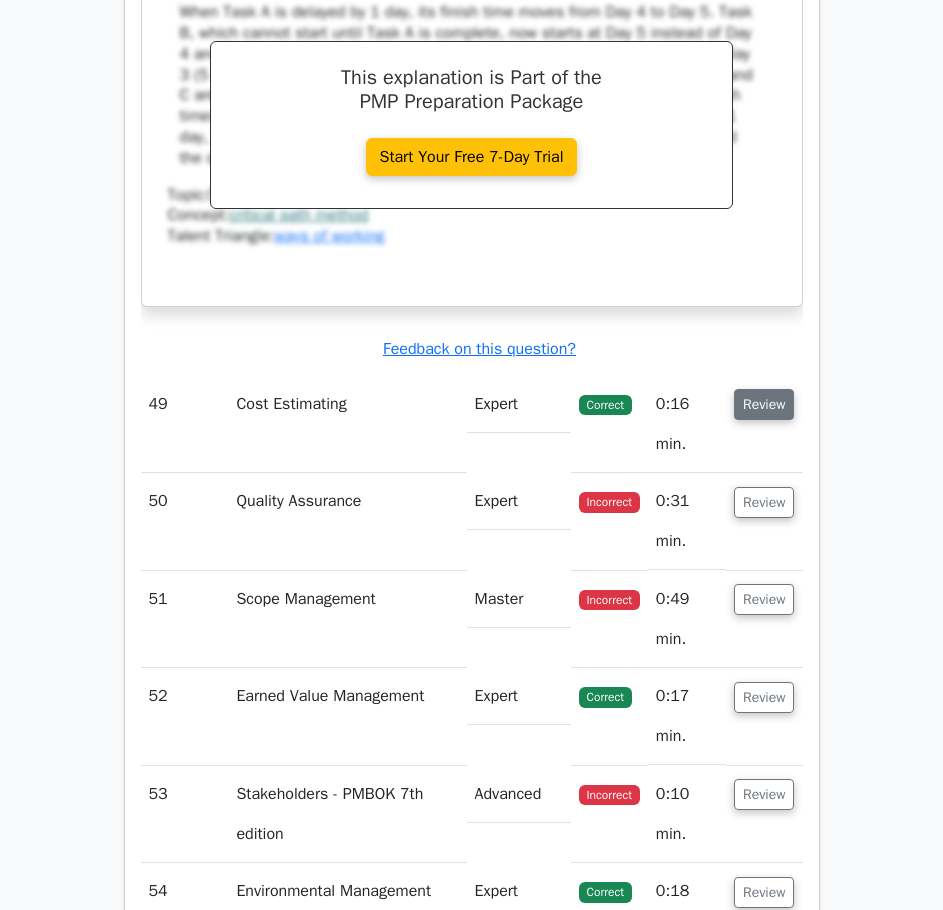 click on "Review" at bounding box center (764, 404) 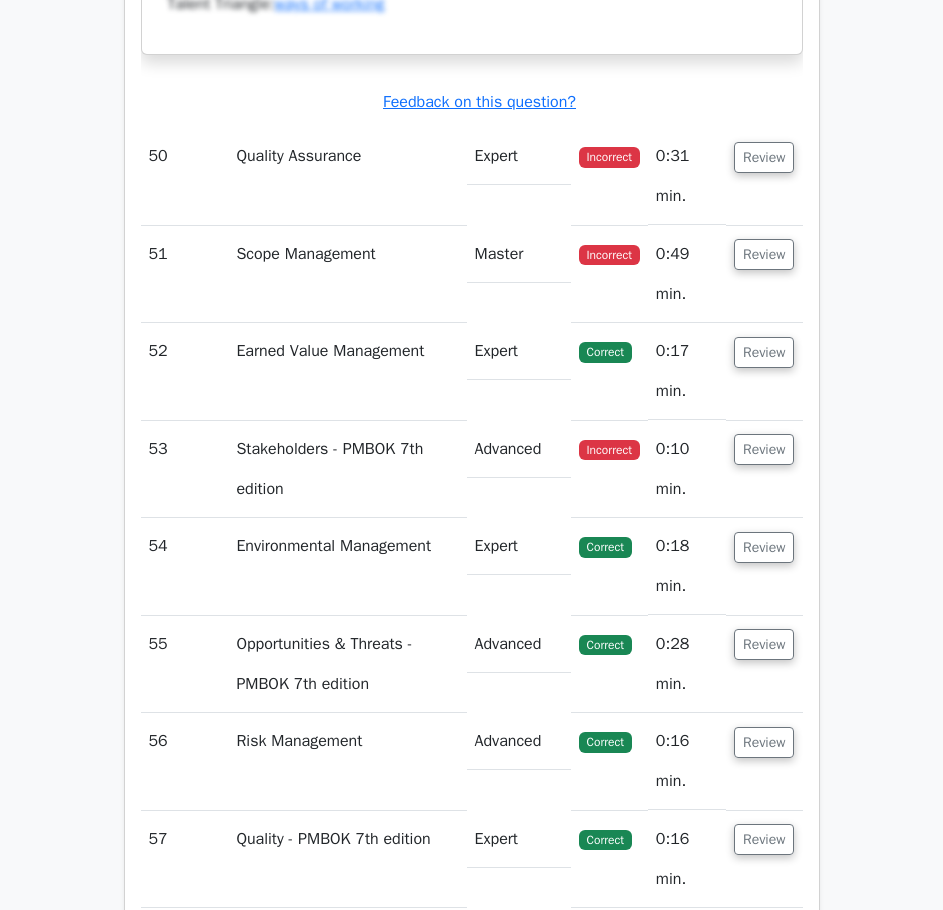scroll, scrollTop: 59247, scrollLeft: 0, axis: vertical 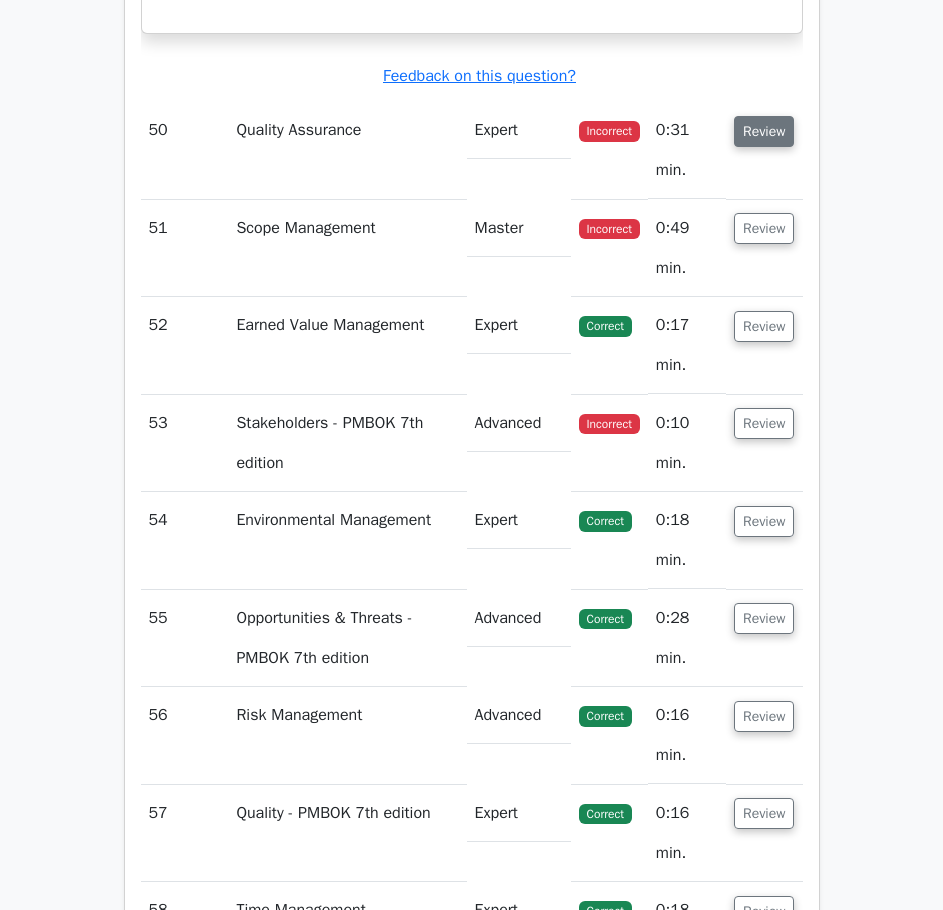 click on "Review" at bounding box center [764, 131] 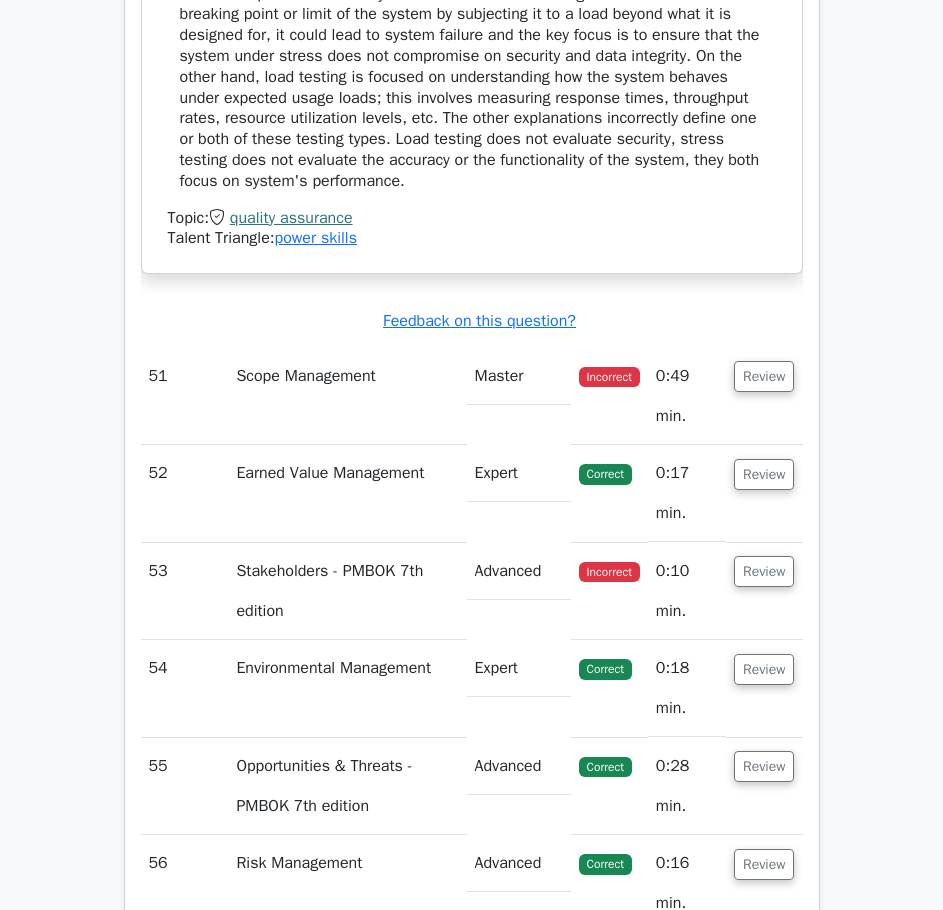 scroll, scrollTop: 60047, scrollLeft: 0, axis: vertical 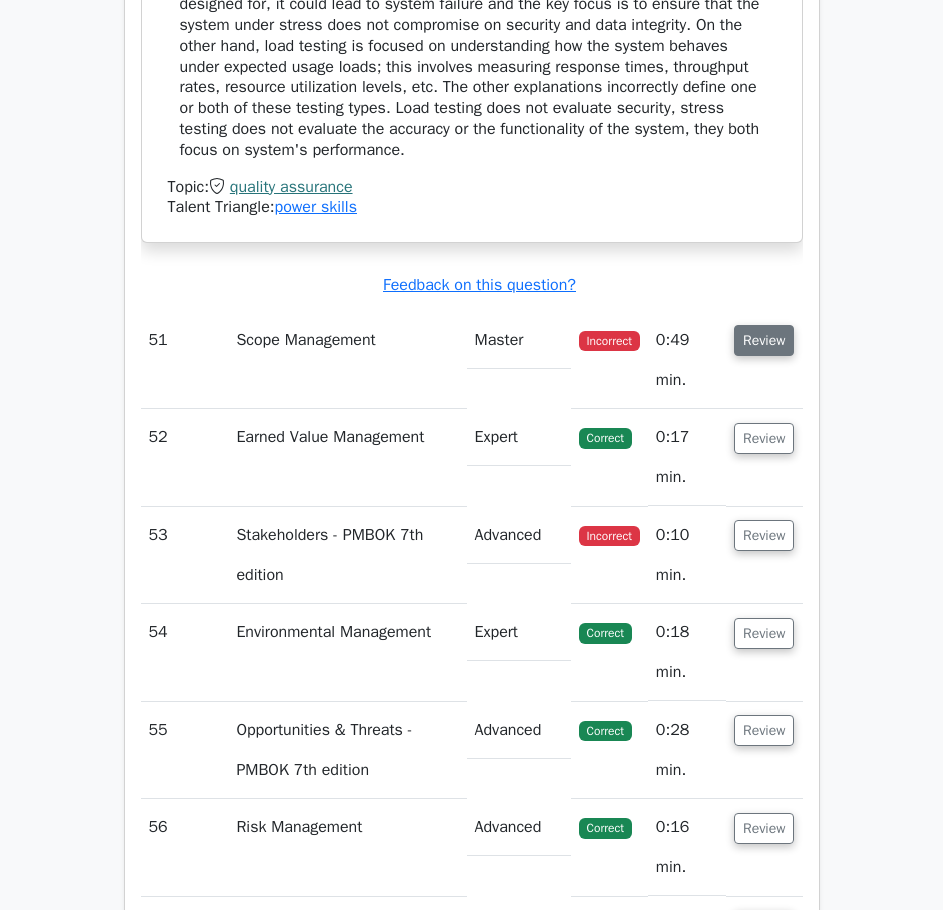 click on "Review" at bounding box center (764, 340) 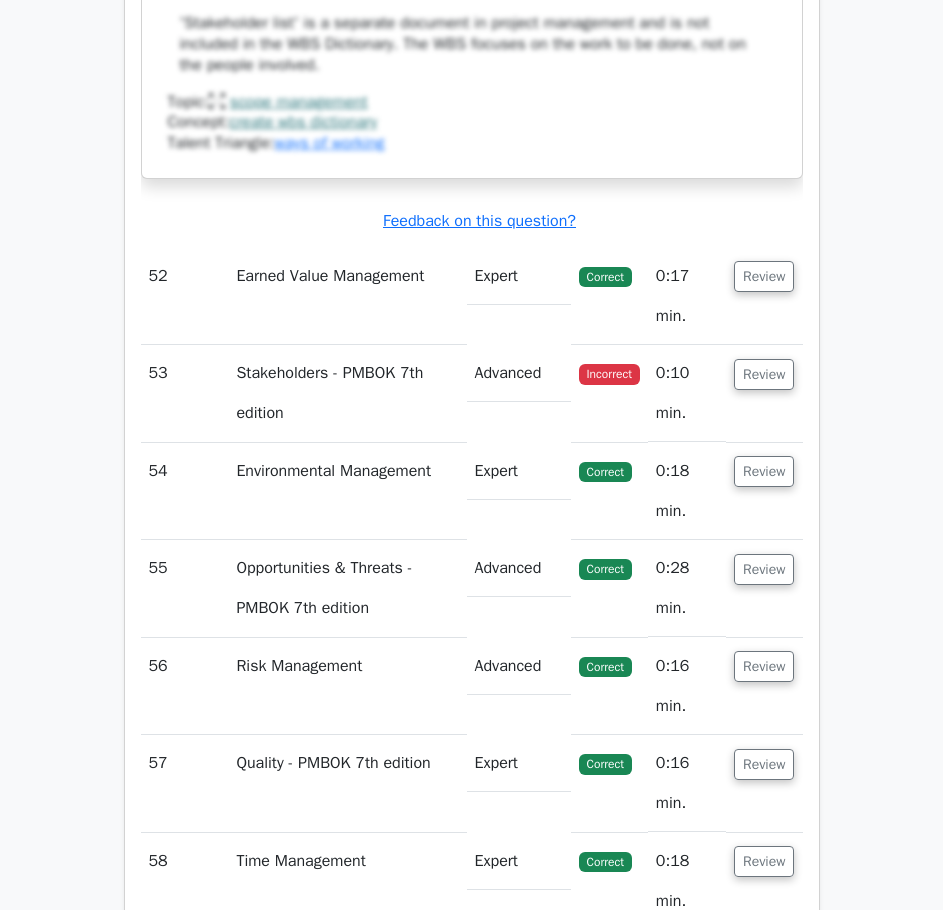 scroll, scrollTop: 61447, scrollLeft: 0, axis: vertical 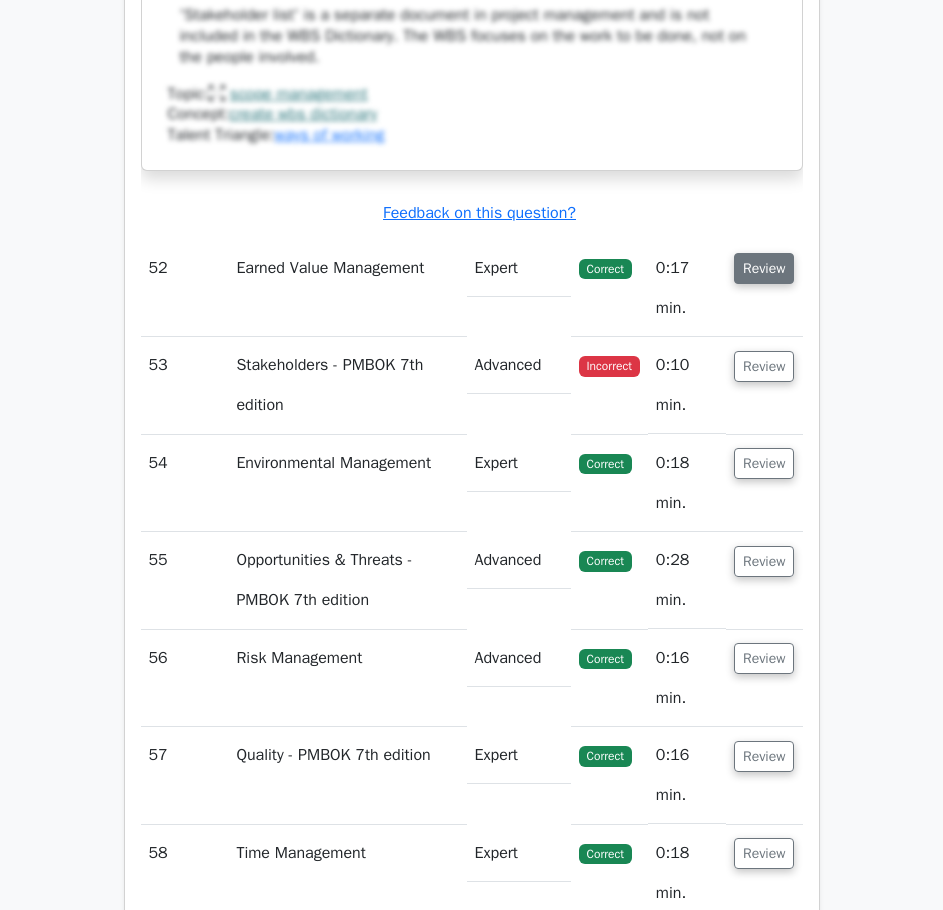 click on "Review" at bounding box center (764, 268) 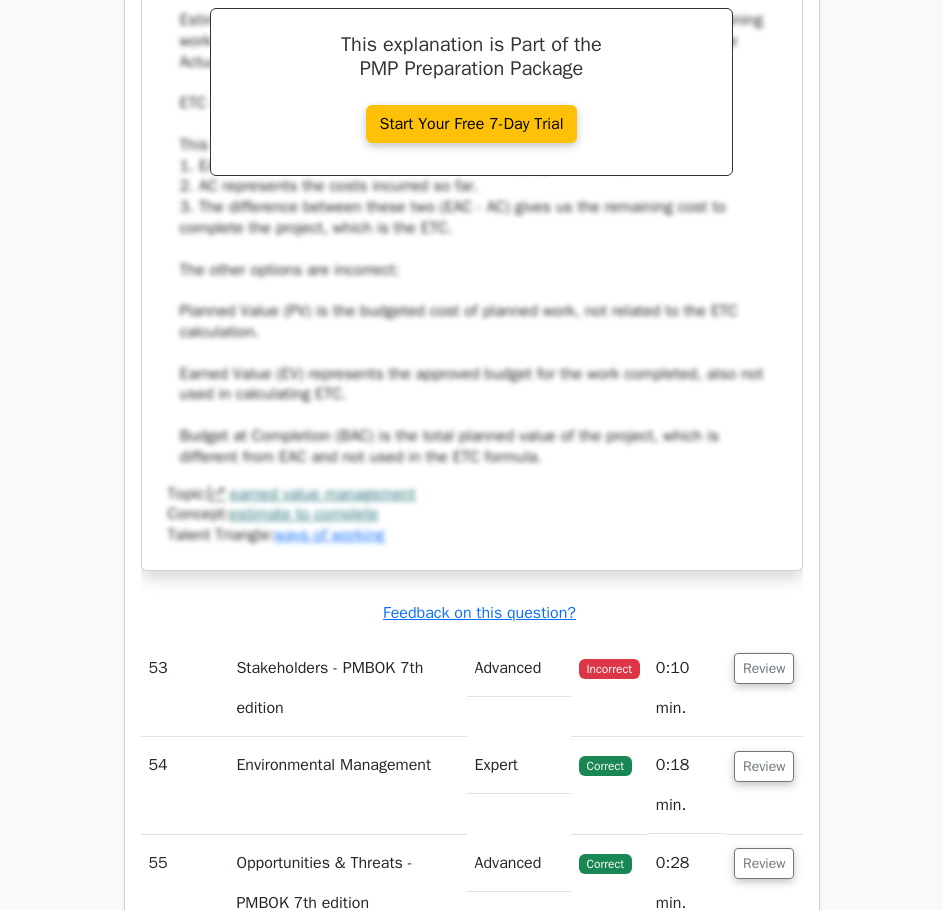 scroll, scrollTop: 62847, scrollLeft: 0, axis: vertical 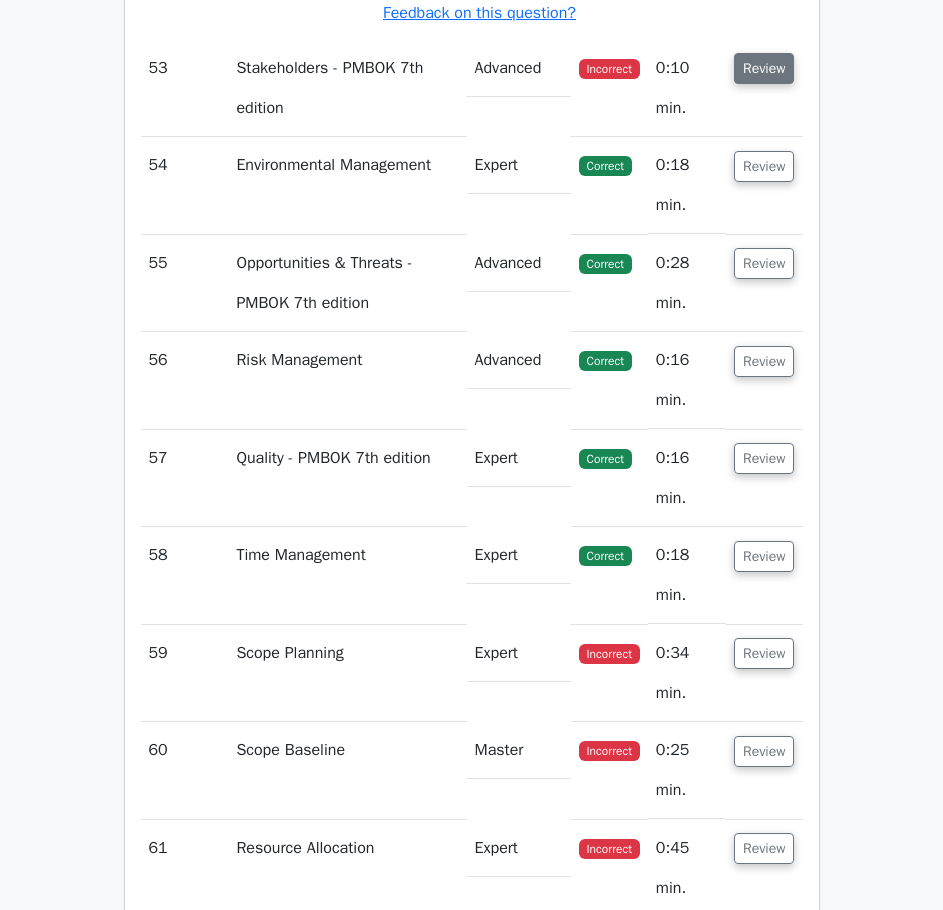 click on "Review" at bounding box center [764, 68] 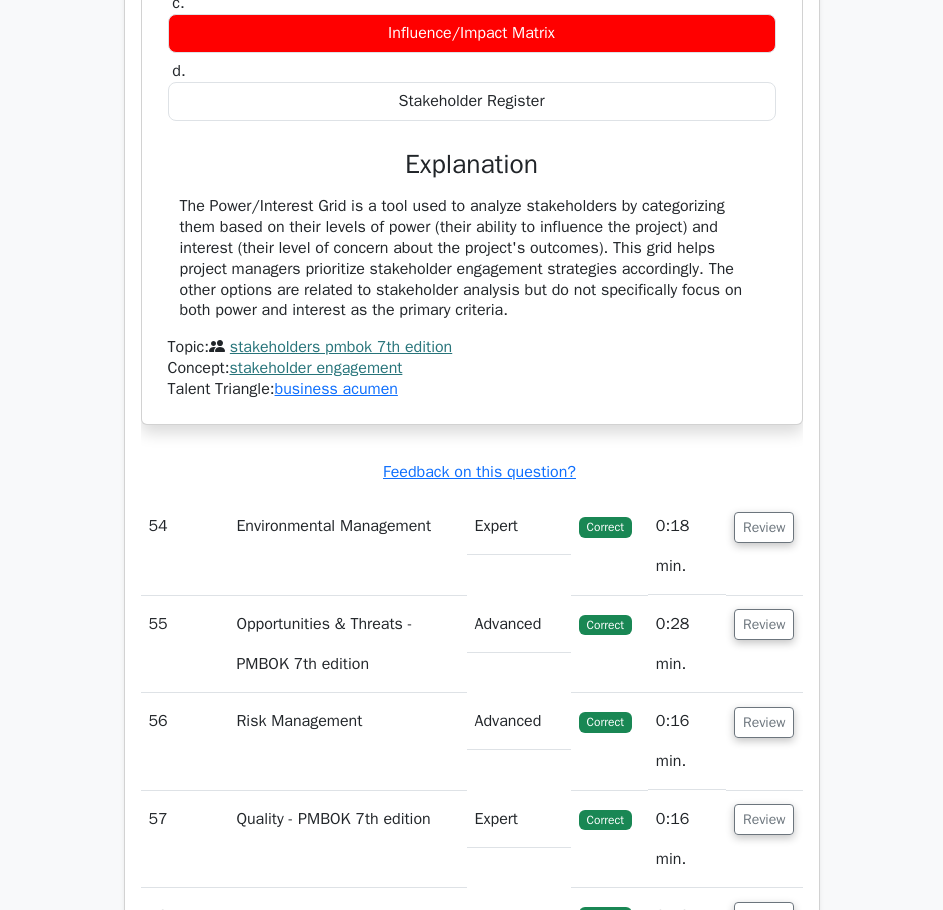scroll, scrollTop: 63647, scrollLeft: 0, axis: vertical 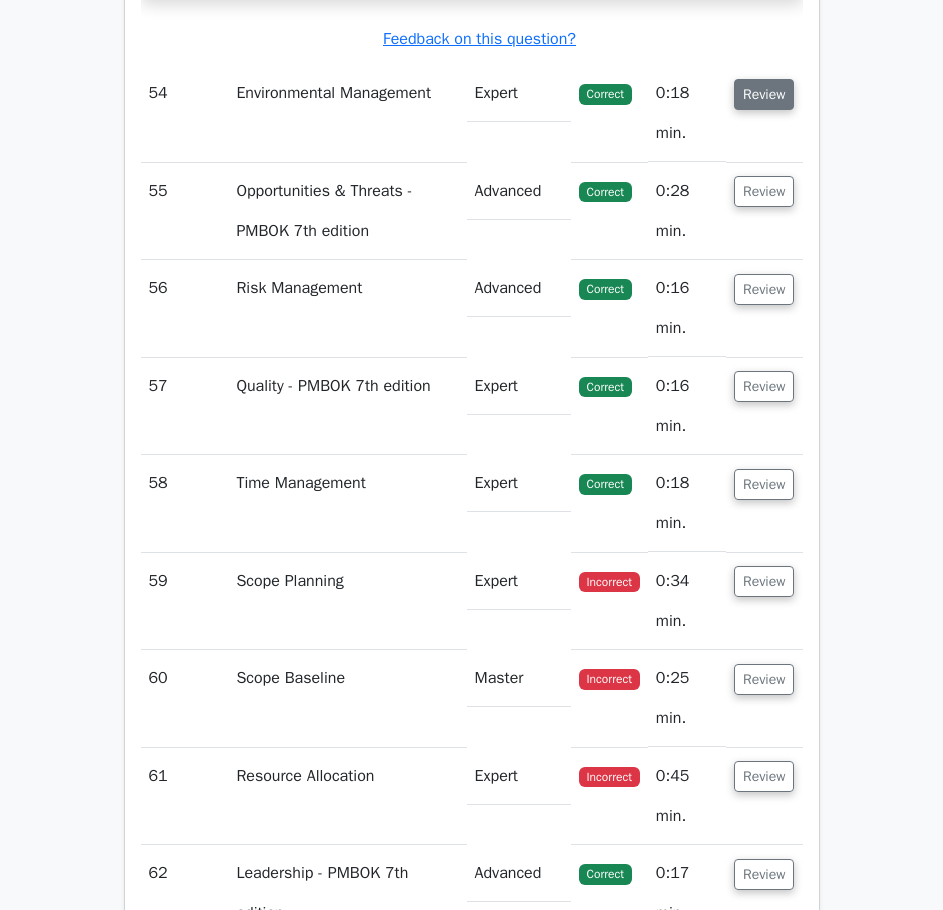 click on "Review" at bounding box center [764, 94] 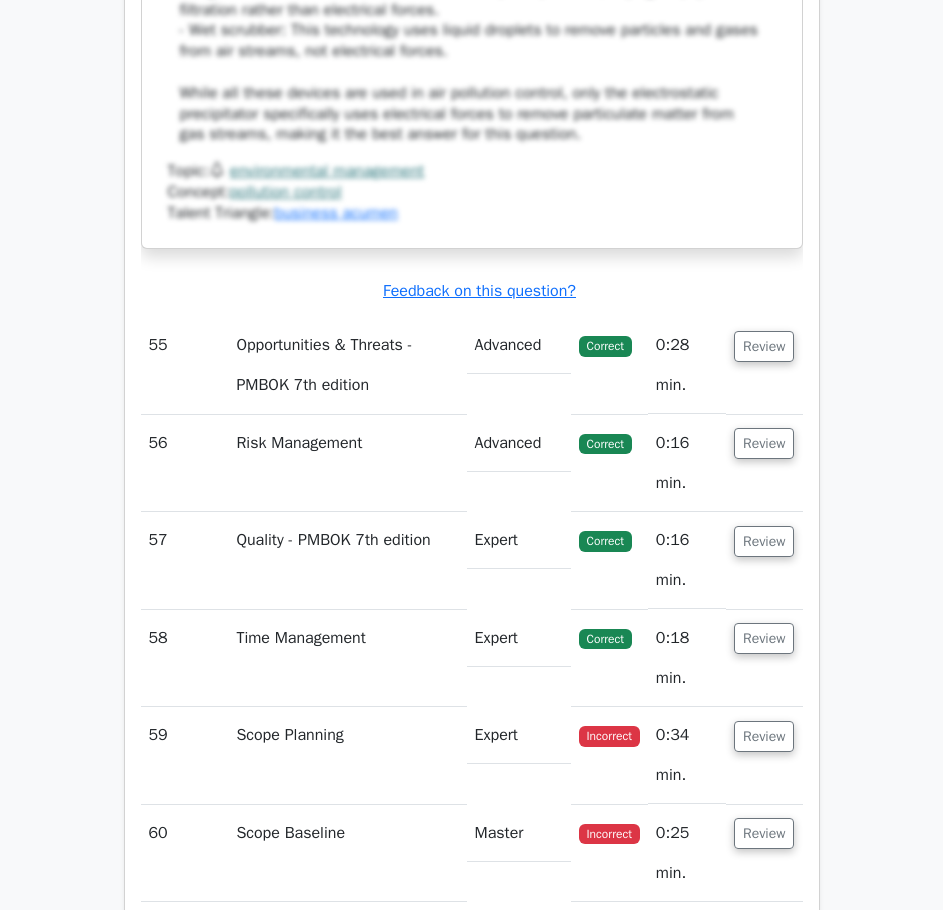 scroll, scrollTop: 64647, scrollLeft: 0, axis: vertical 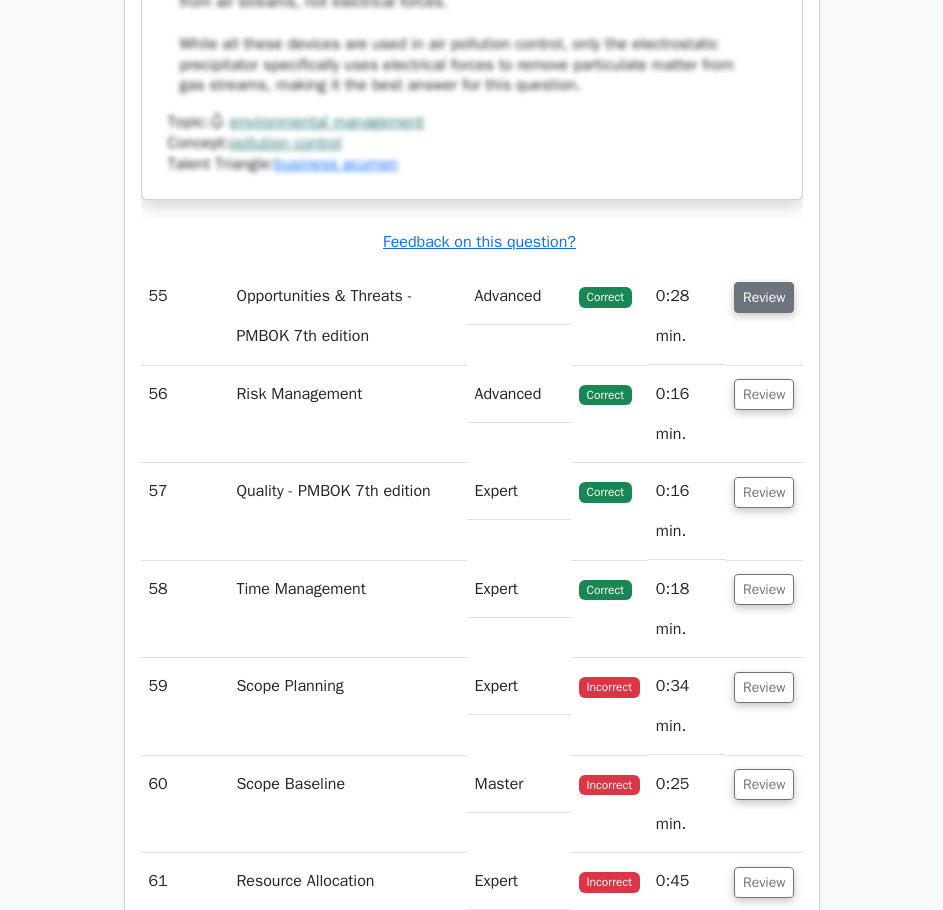 click on "Review" at bounding box center [764, 297] 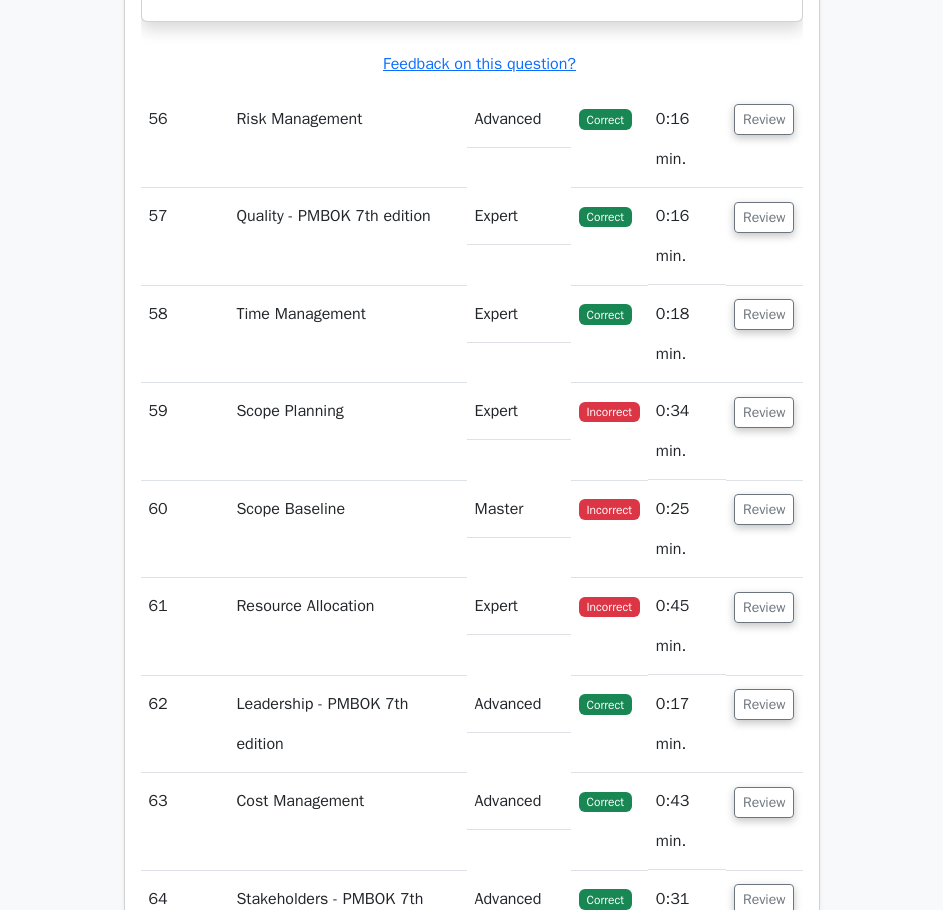 scroll, scrollTop: 65947, scrollLeft: 0, axis: vertical 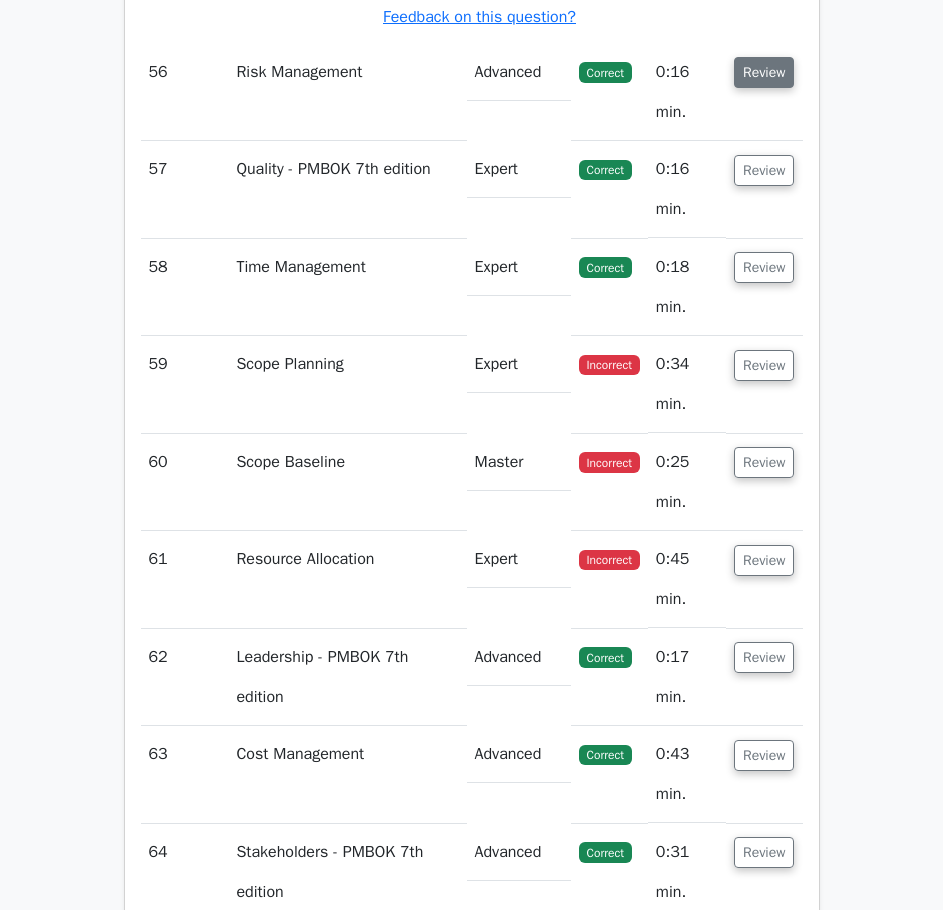 click on "Review" at bounding box center (764, 72) 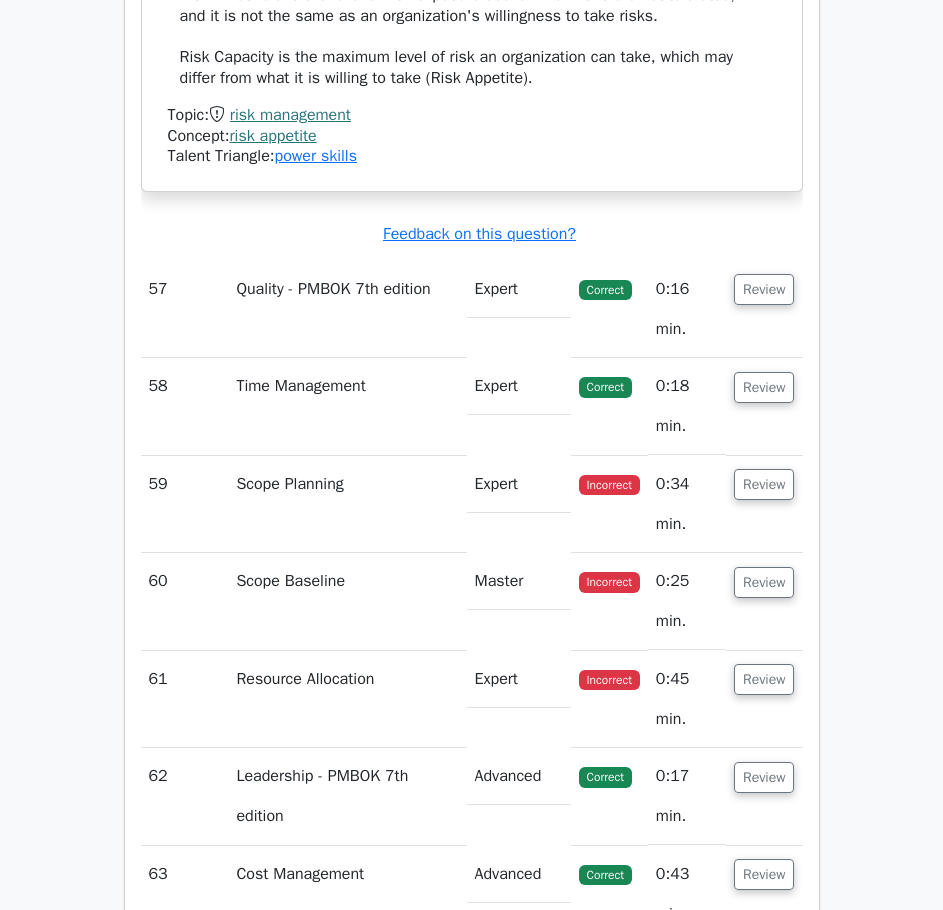 scroll, scrollTop: 66747, scrollLeft: 0, axis: vertical 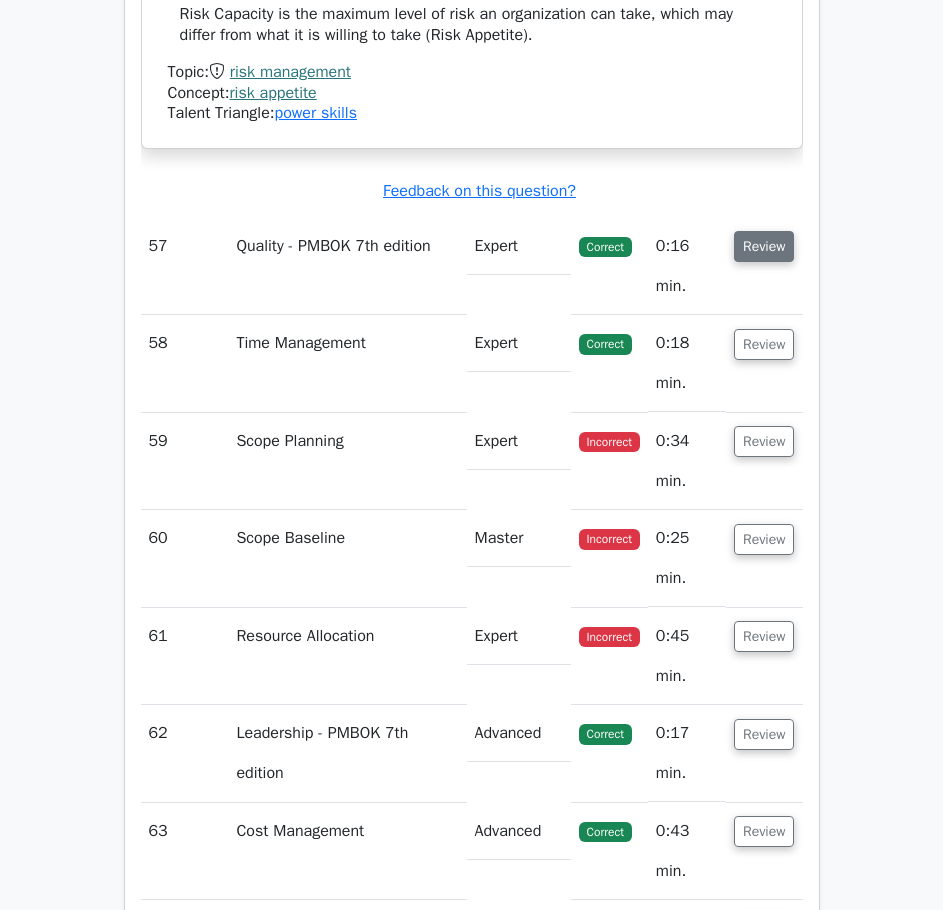 click on "Review" at bounding box center [764, 246] 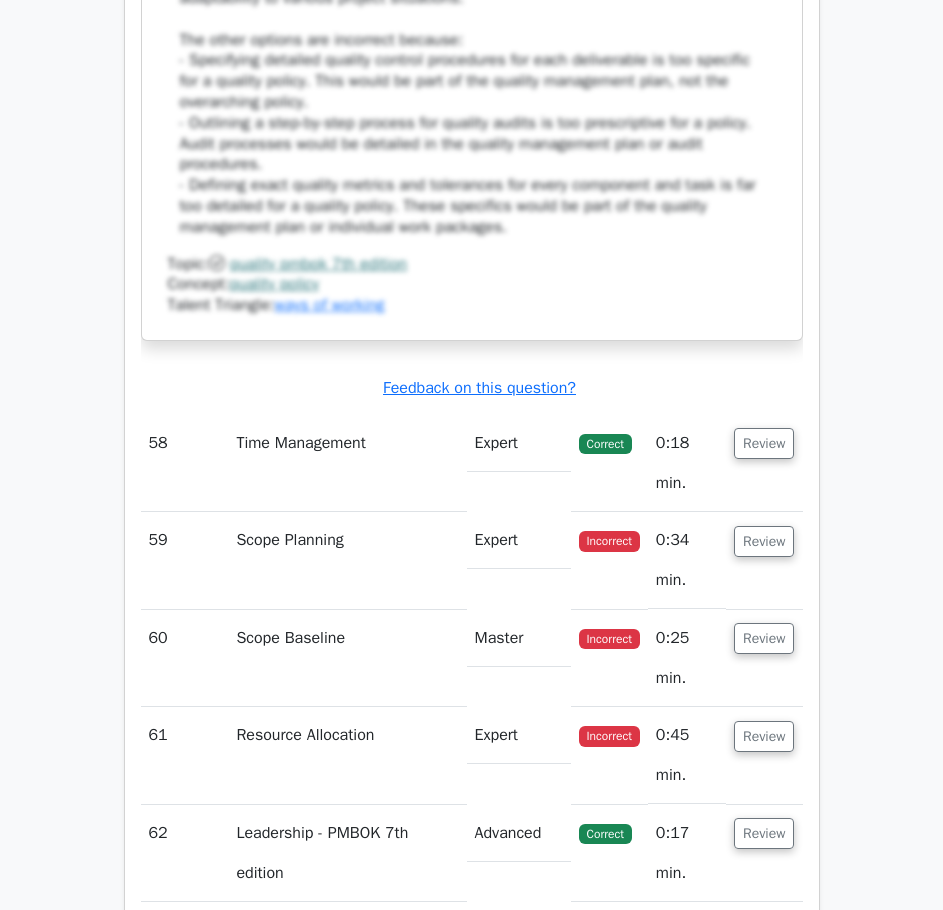 scroll, scrollTop: 67947, scrollLeft: 0, axis: vertical 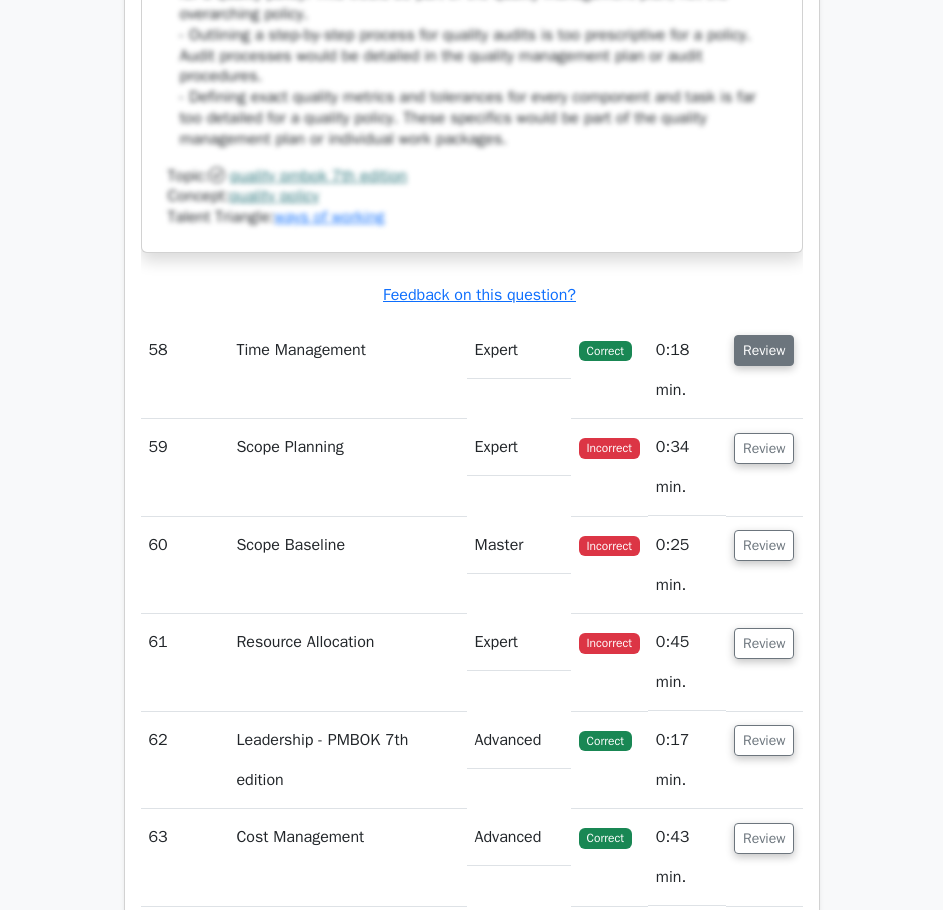 click on "Review" at bounding box center [764, 350] 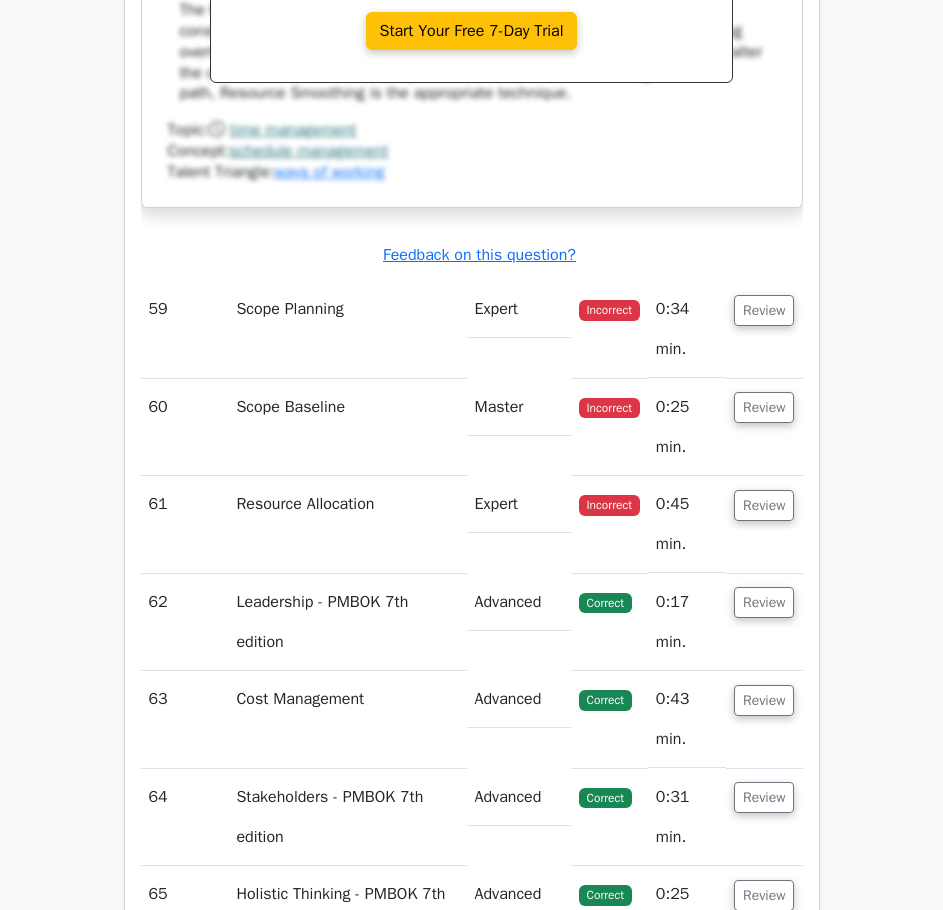 scroll, scrollTop: 69247, scrollLeft: 0, axis: vertical 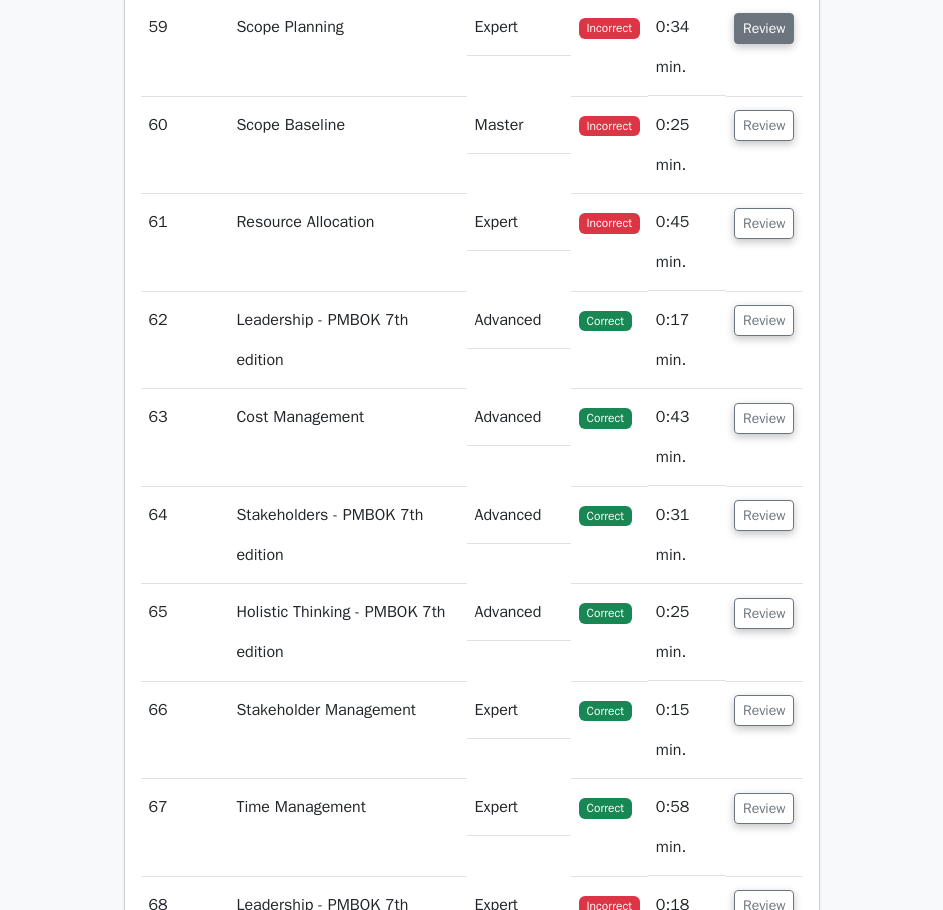 click on "Review" at bounding box center [764, 28] 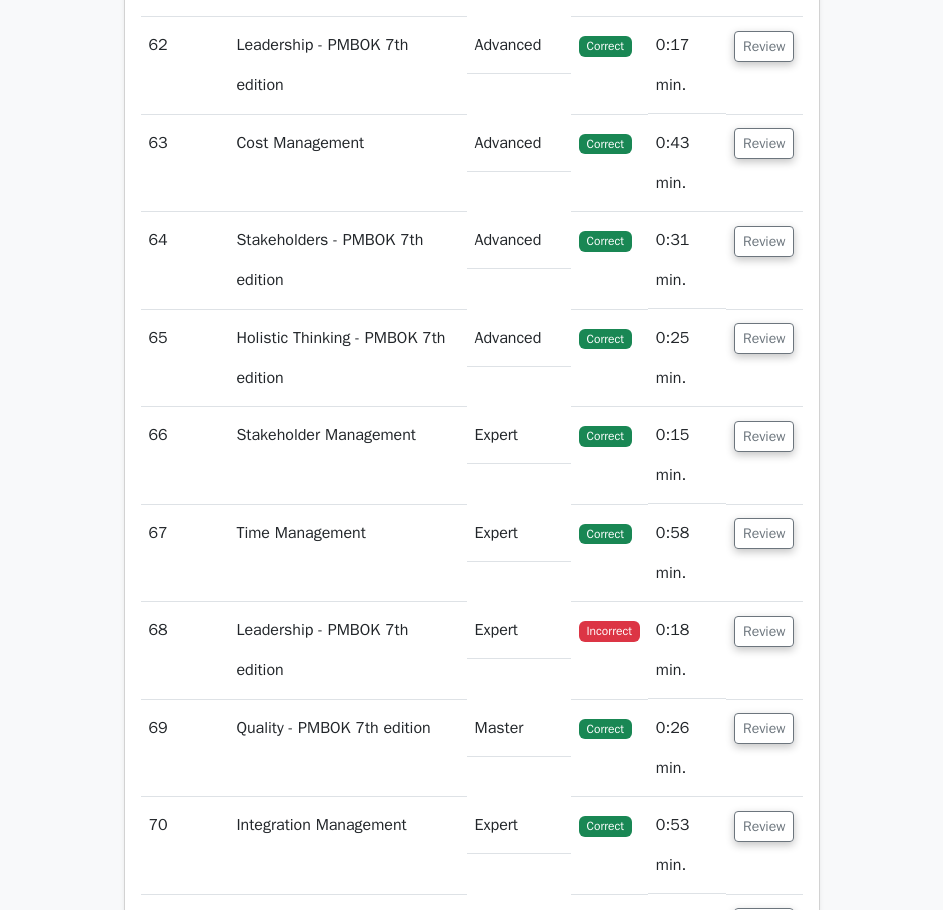 scroll, scrollTop: 70347, scrollLeft: 0, axis: vertical 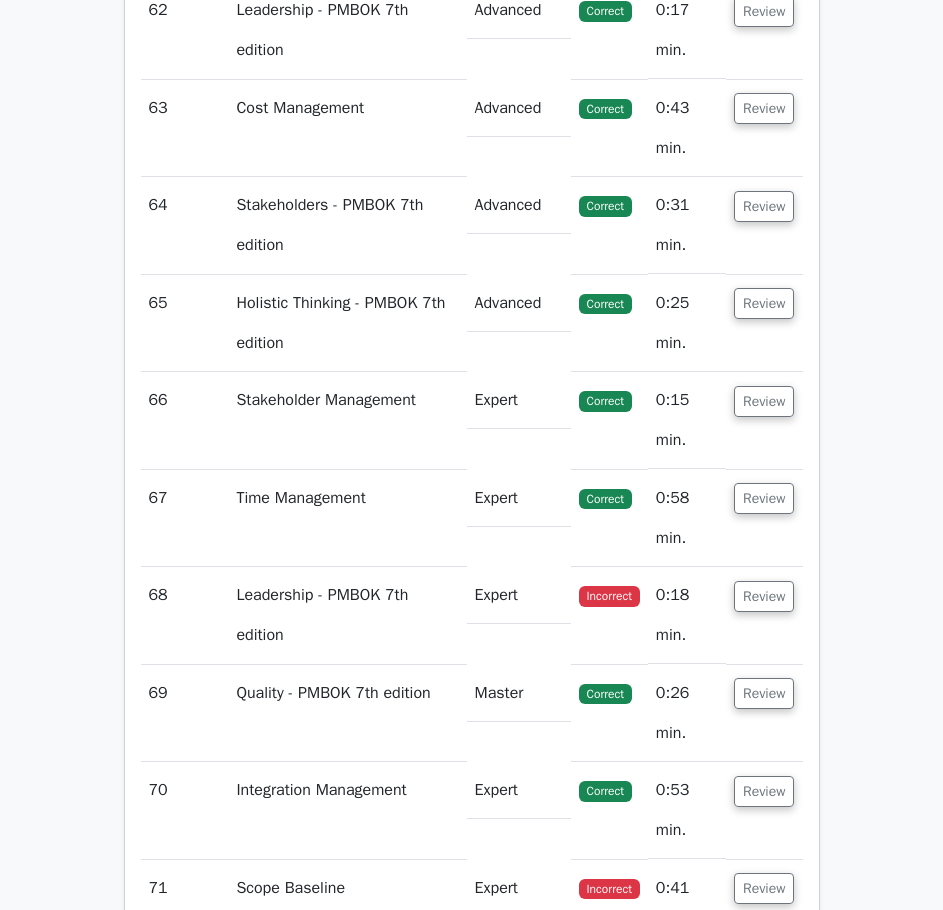 click on "Review" at bounding box center [764, -184] 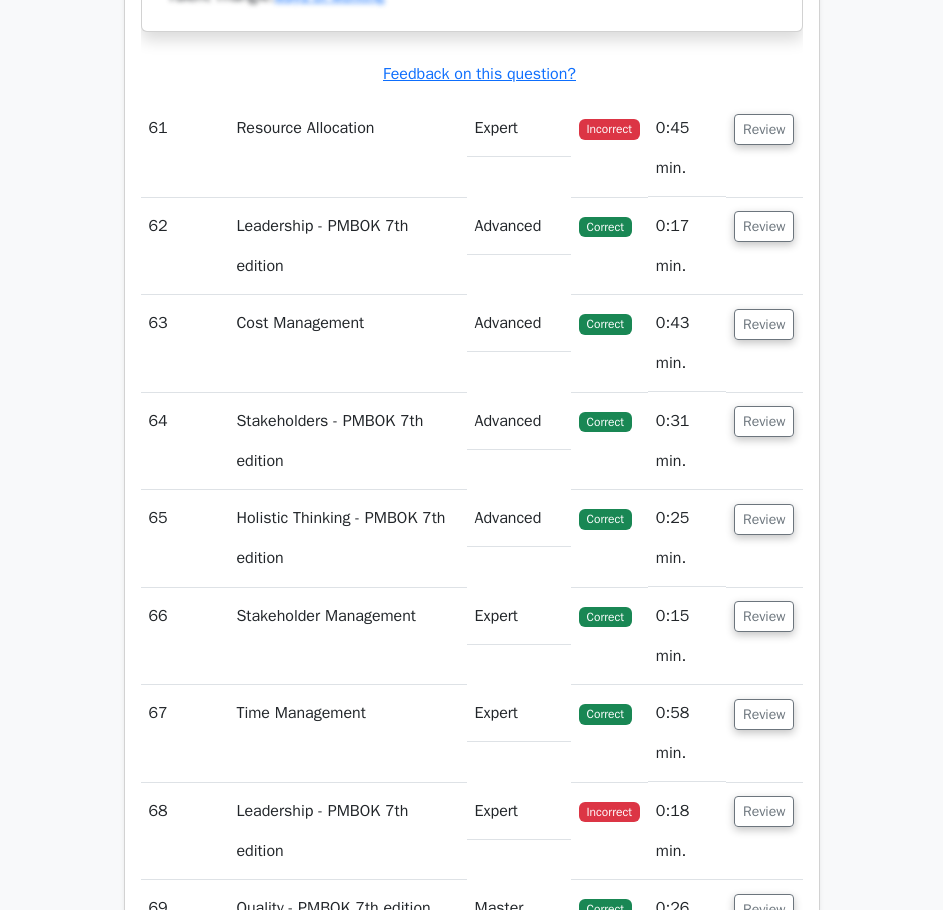 scroll, scrollTop: 71147, scrollLeft: 0, axis: vertical 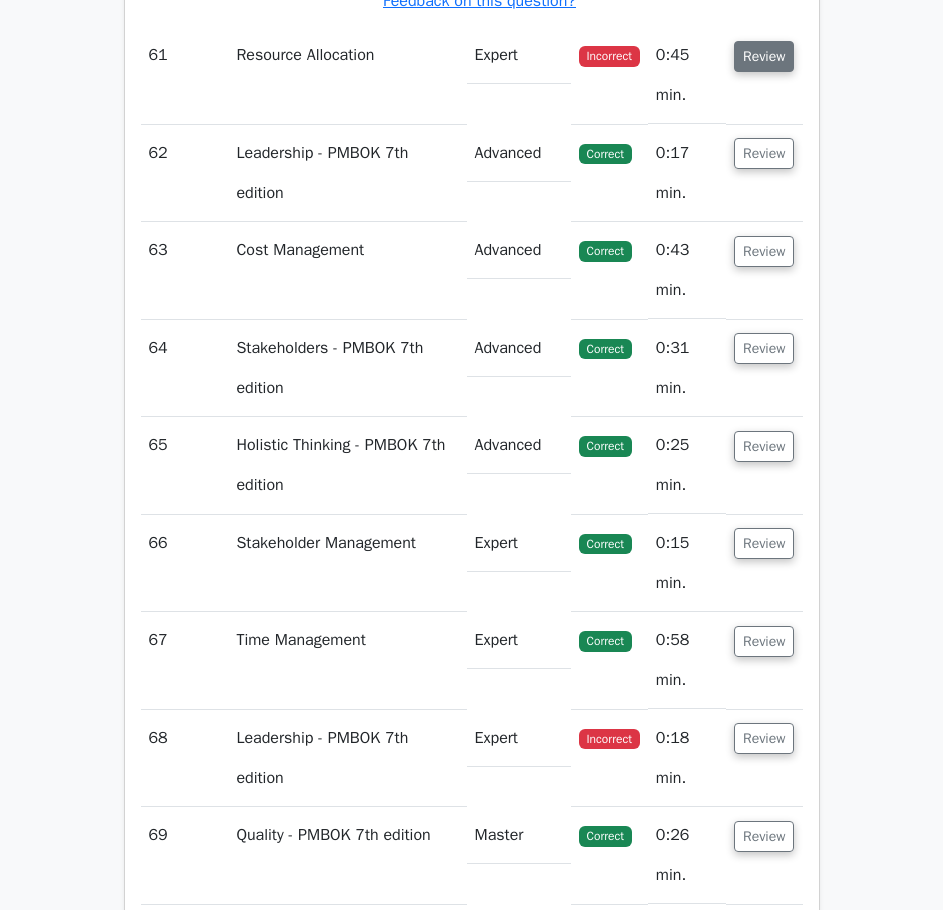 click on "Review" at bounding box center (764, 56) 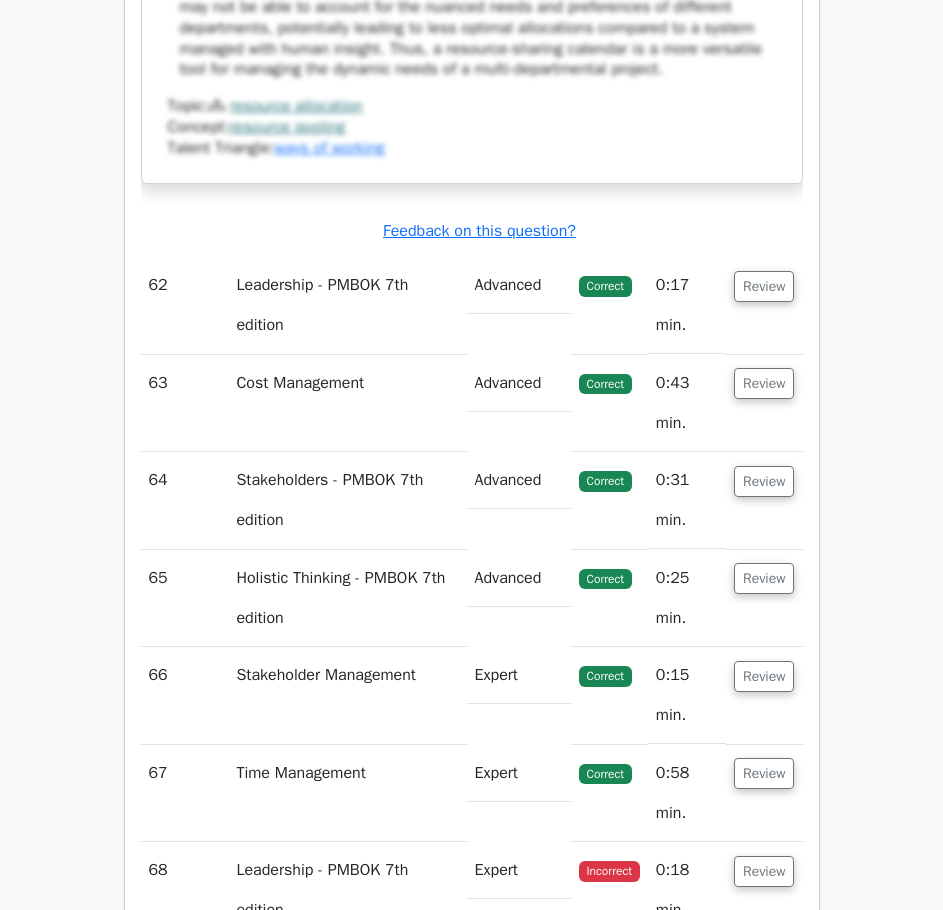 scroll, scrollTop: 72347, scrollLeft: 0, axis: vertical 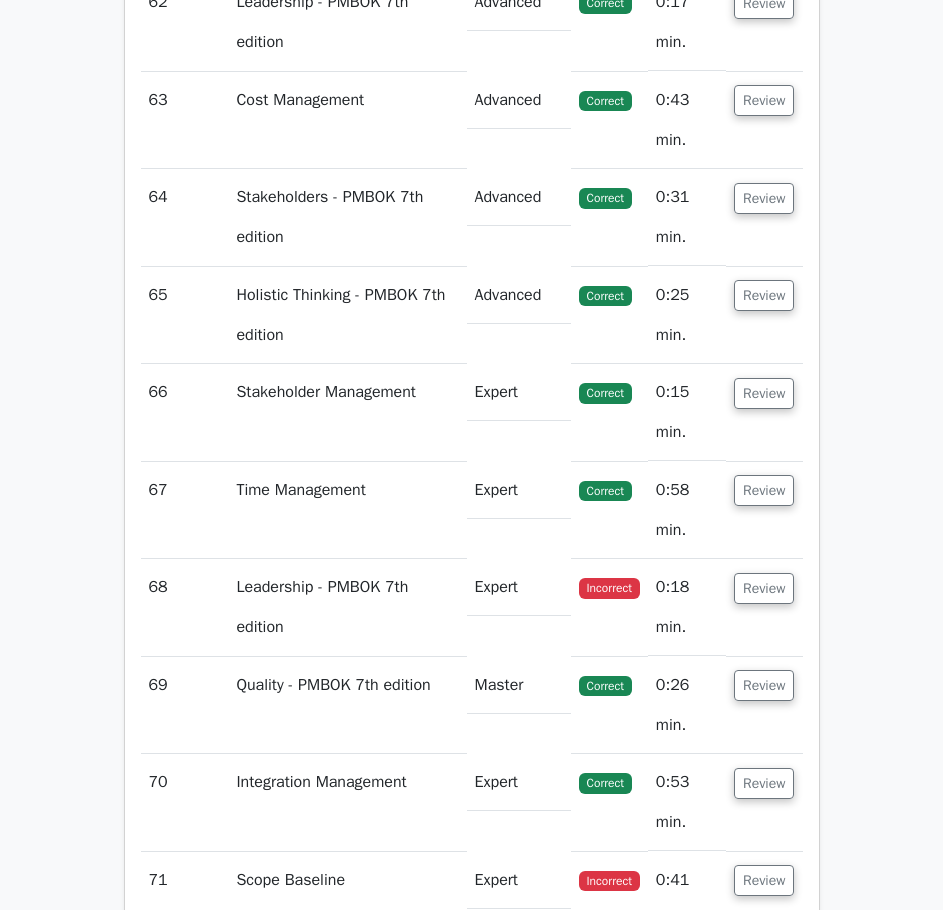 click on "Review" at bounding box center [764, 22] 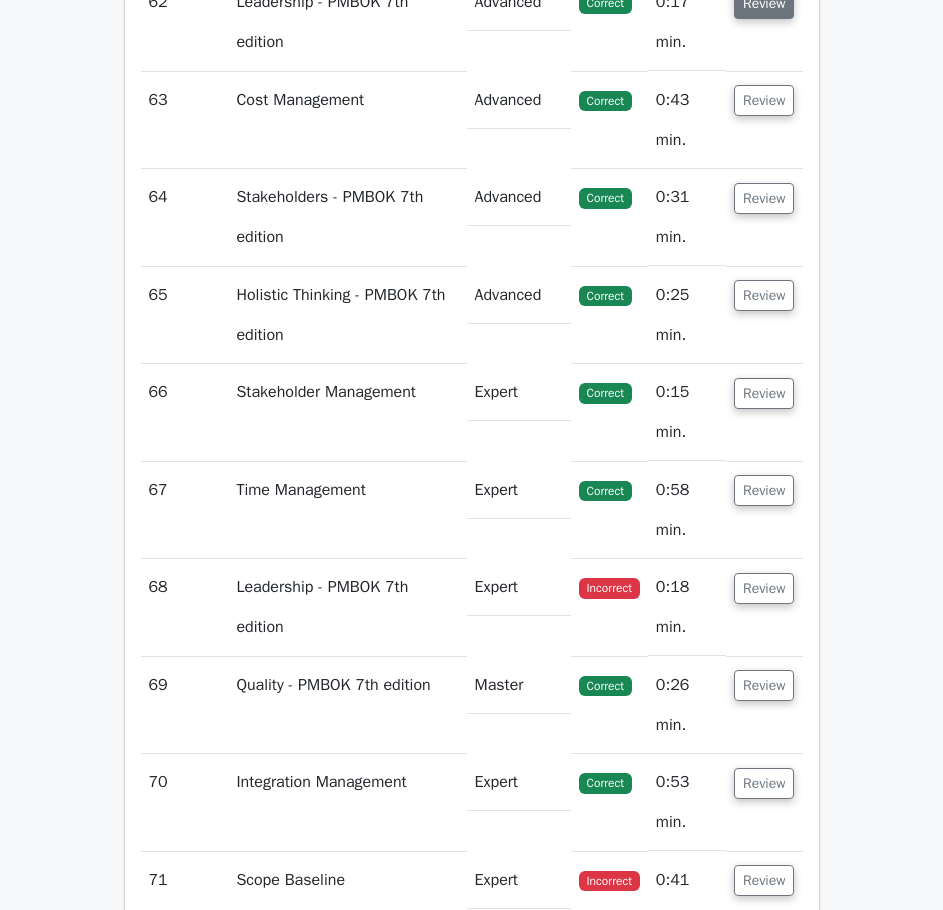 click on "Review" at bounding box center (764, 3) 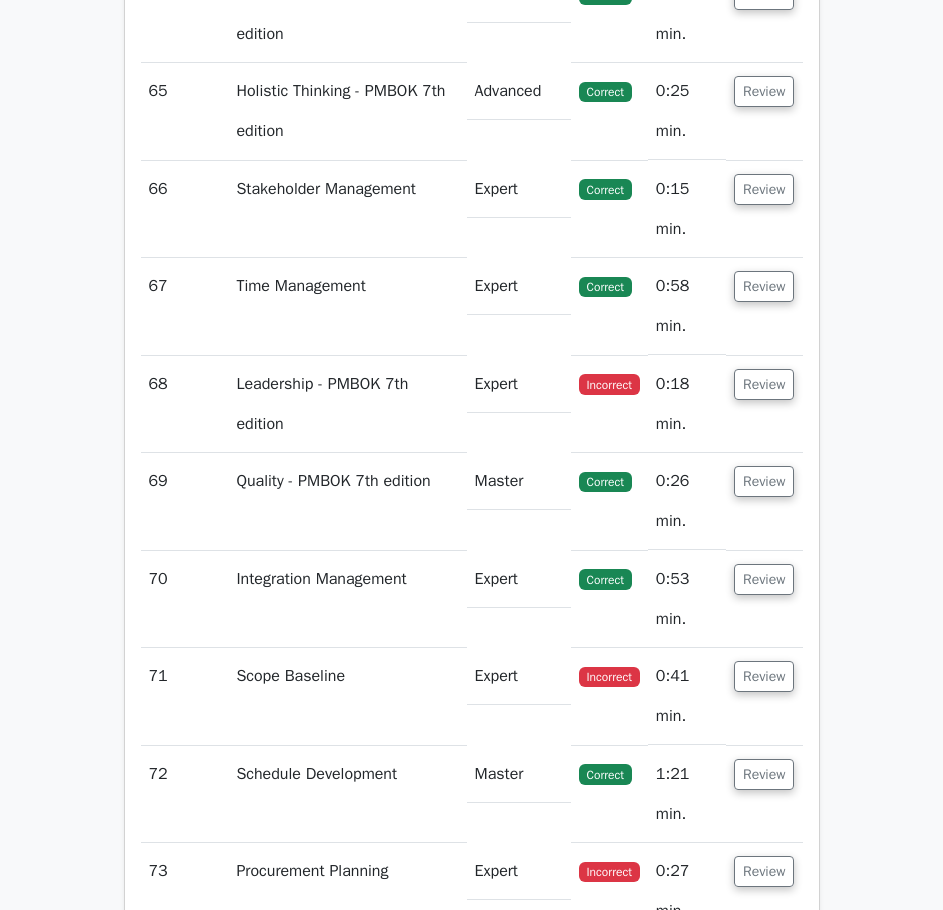 scroll, scrollTop: 73647, scrollLeft: 0, axis: vertical 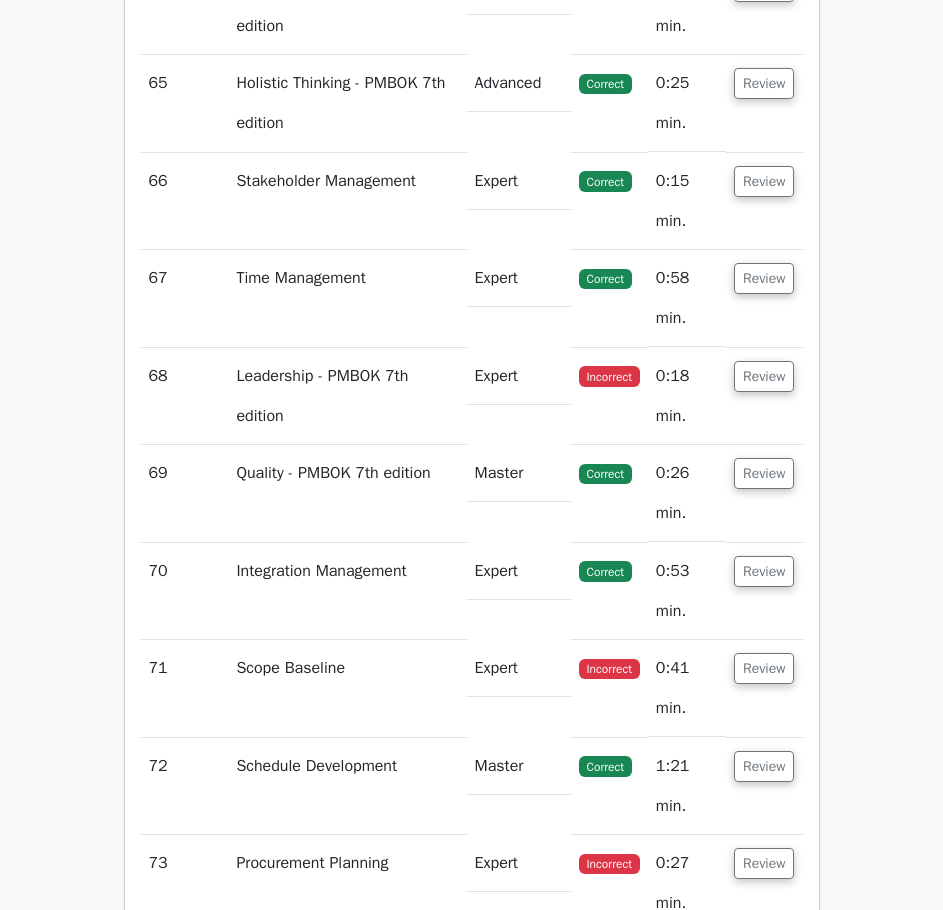 click on "Review" at bounding box center [764, -112] 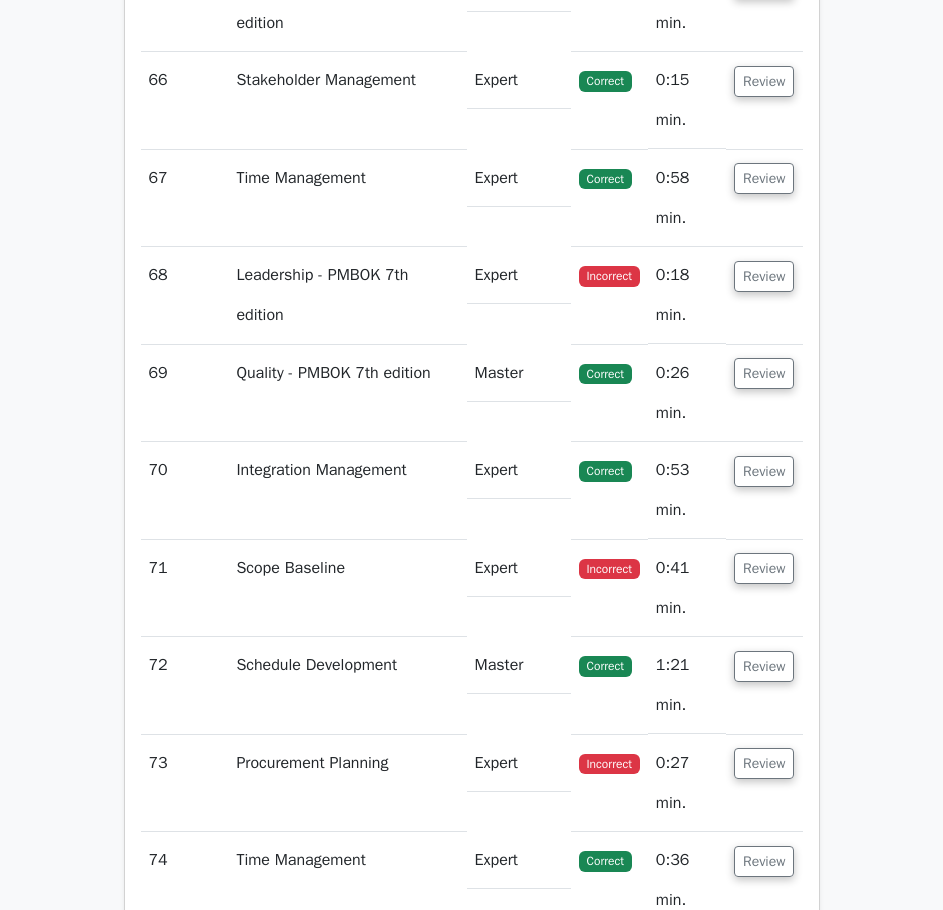 scroll, scrollTop: 74947, scrollLeft: 0, axis: vertical 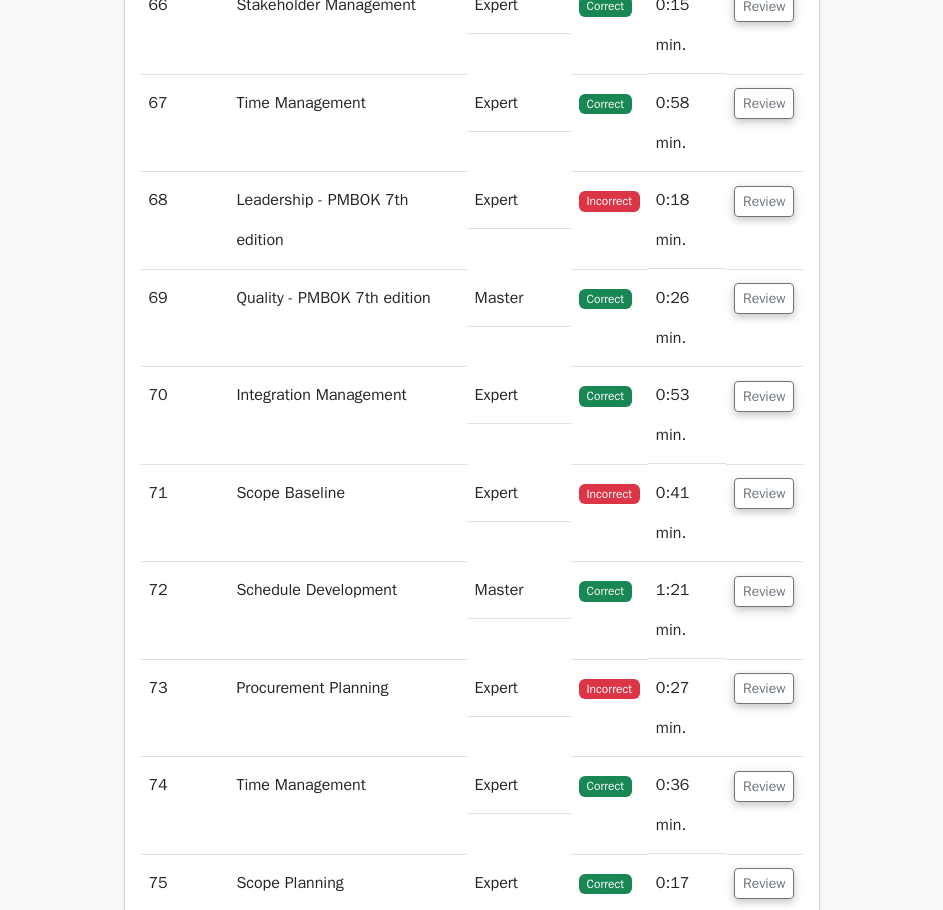 click on "Review" at bounding box center [764, -189] 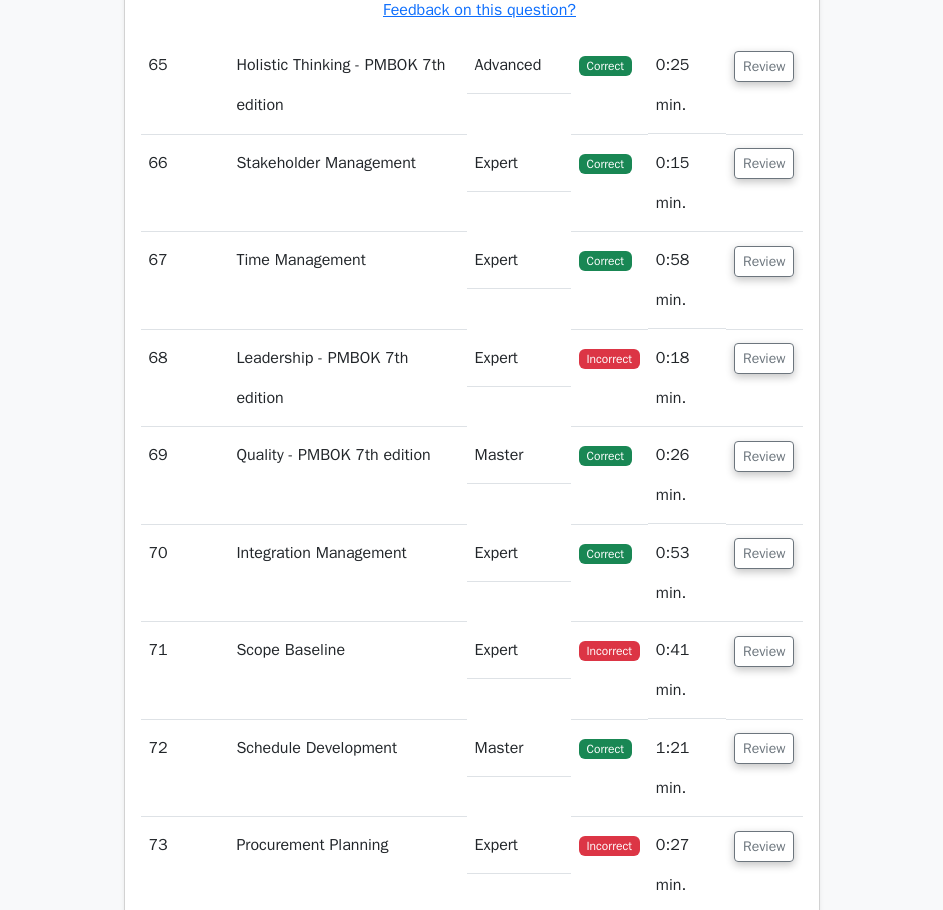 scroll, scrollTop: 76147, scrollLeft: 0, axis: vertical 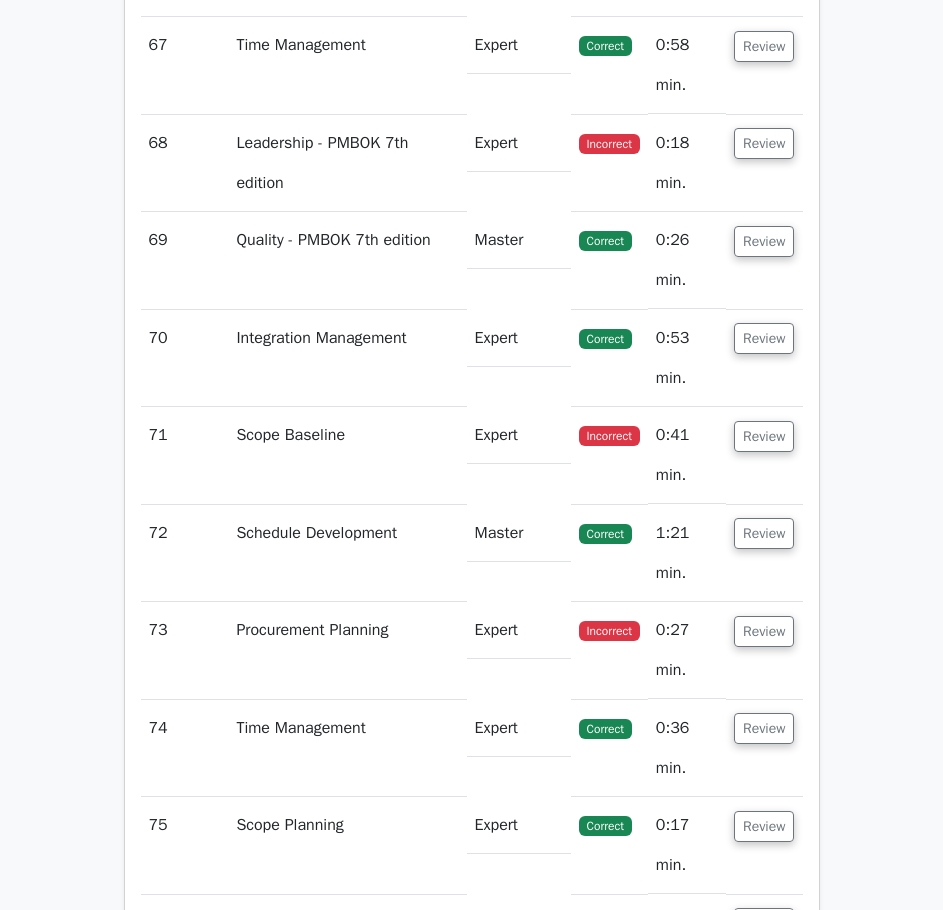 click on "Review" at bounding box center (764, -149) 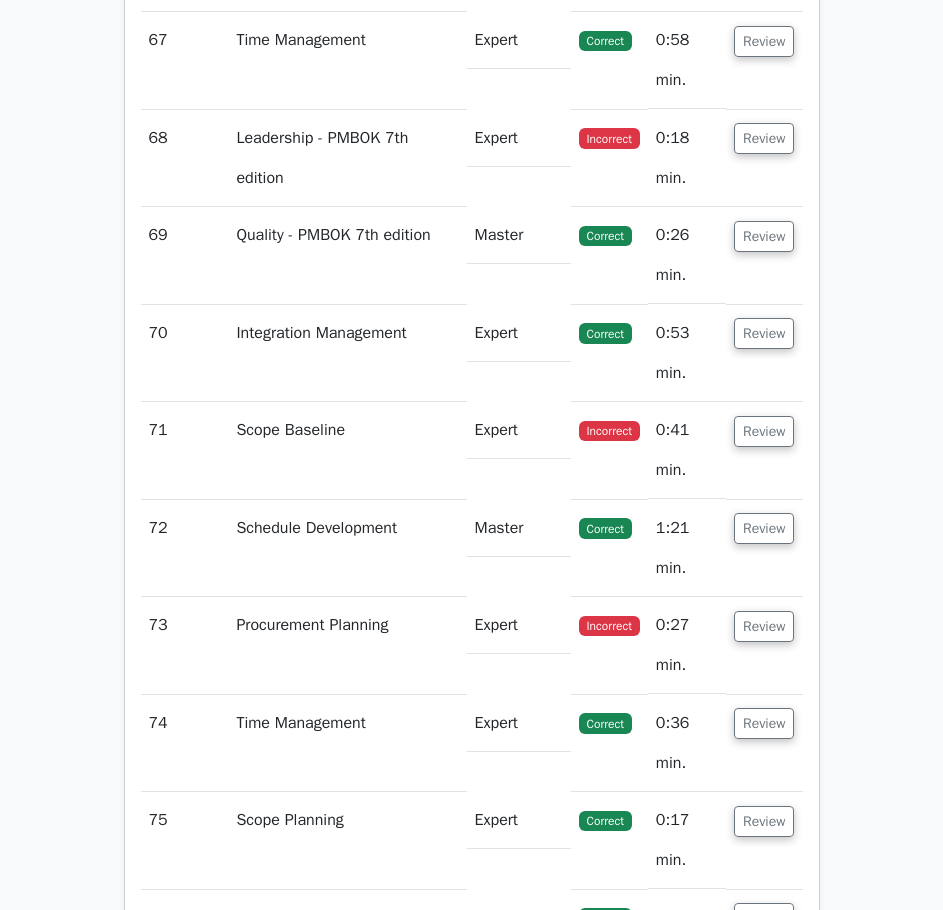 scroll, scrollTop: 77147, scrollLeft: 0, axis: vertical 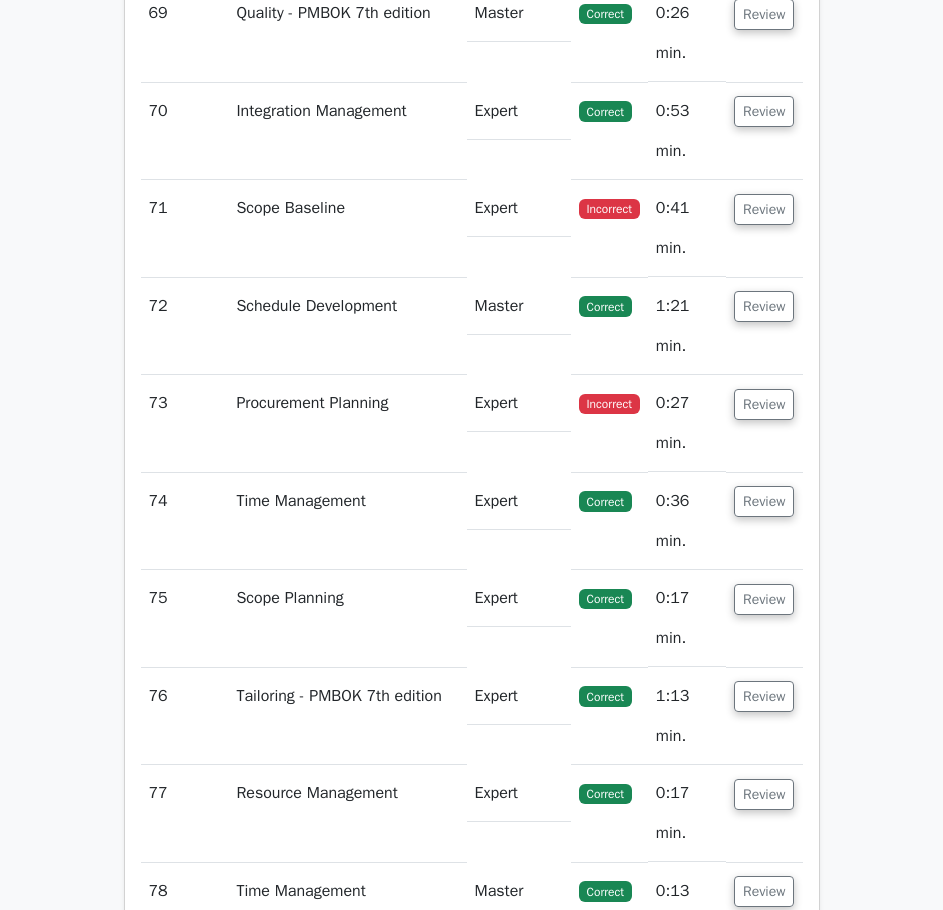 click on "Review" at bounding box center [764, -279] 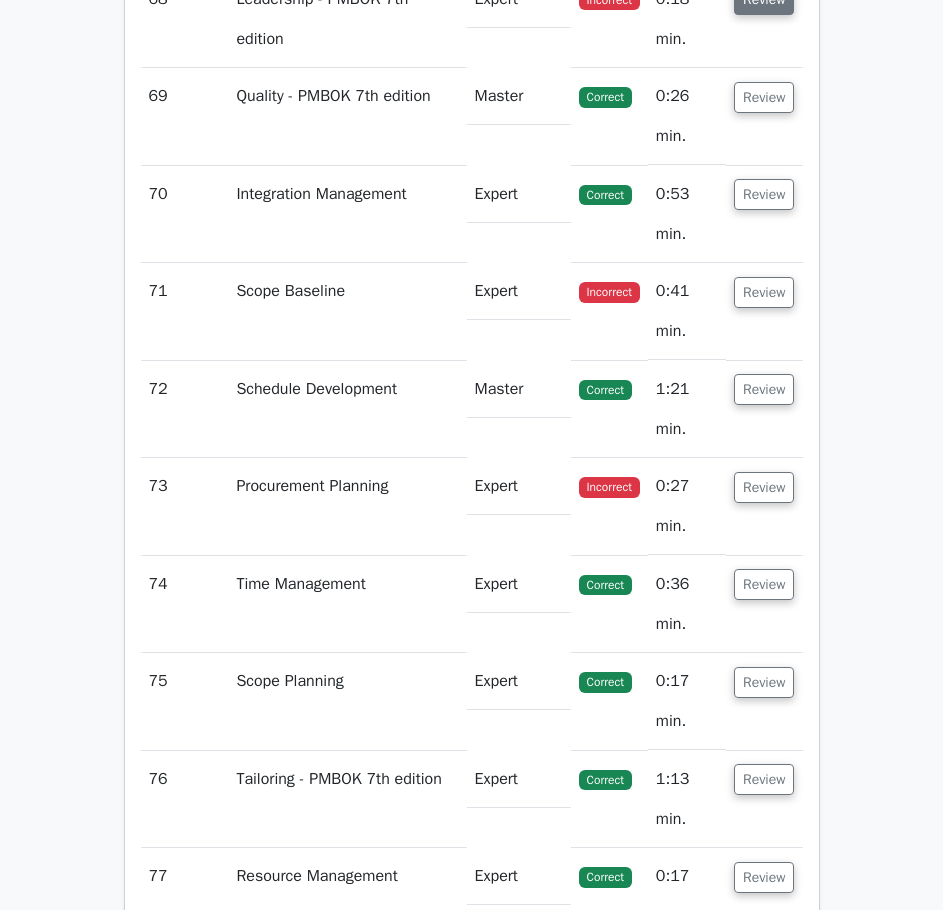 scroll, scrollTop: 78547, scrollLeft: 0, axis: vertical 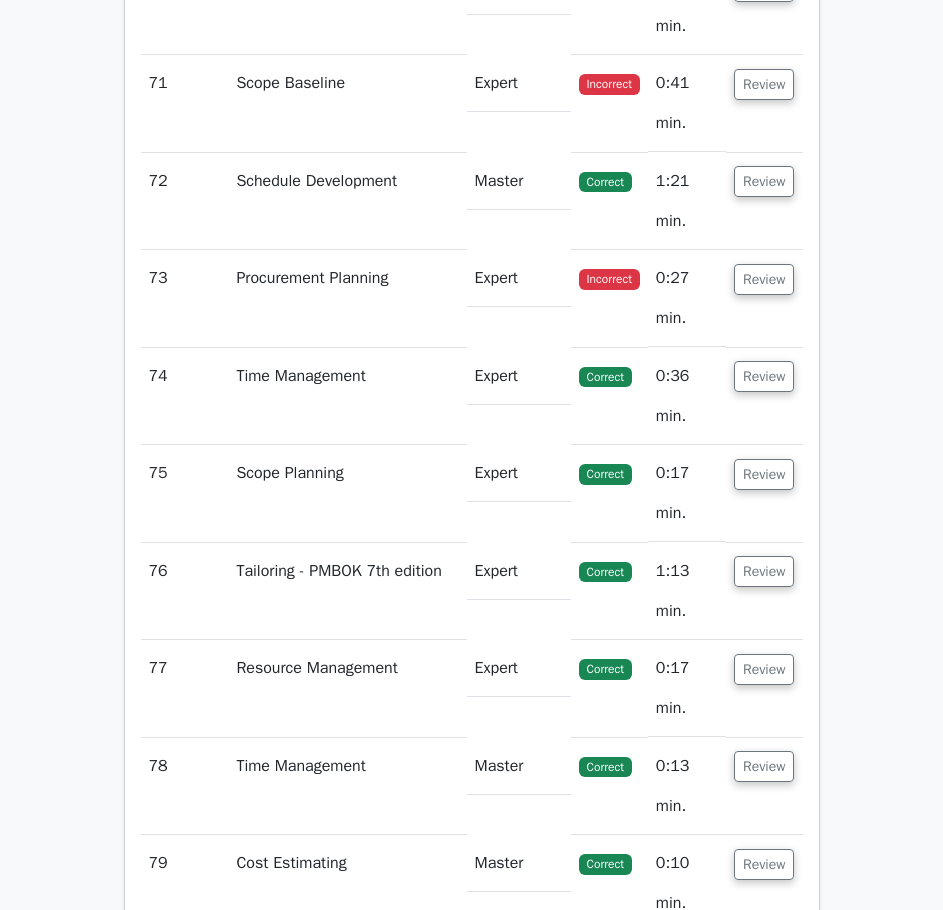 click on "Review" at bounding box center [764, -306] 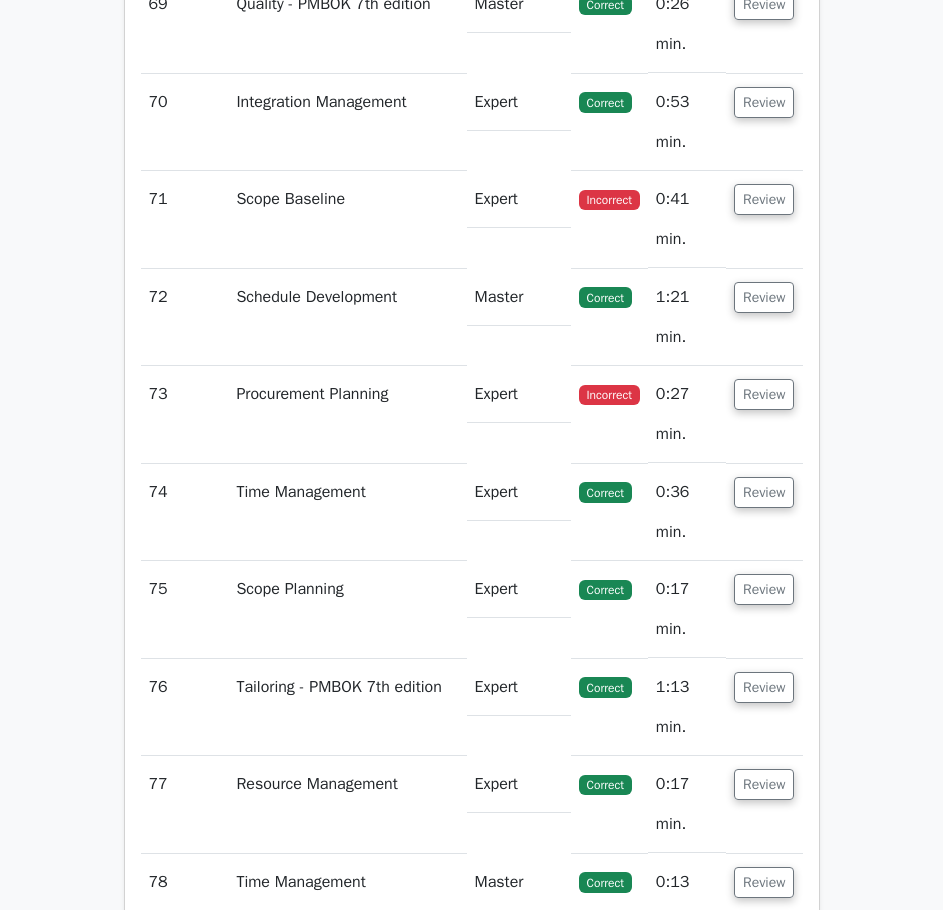 scroll, scrollTop: 79647, scrollLeft: 0, axis: vertical 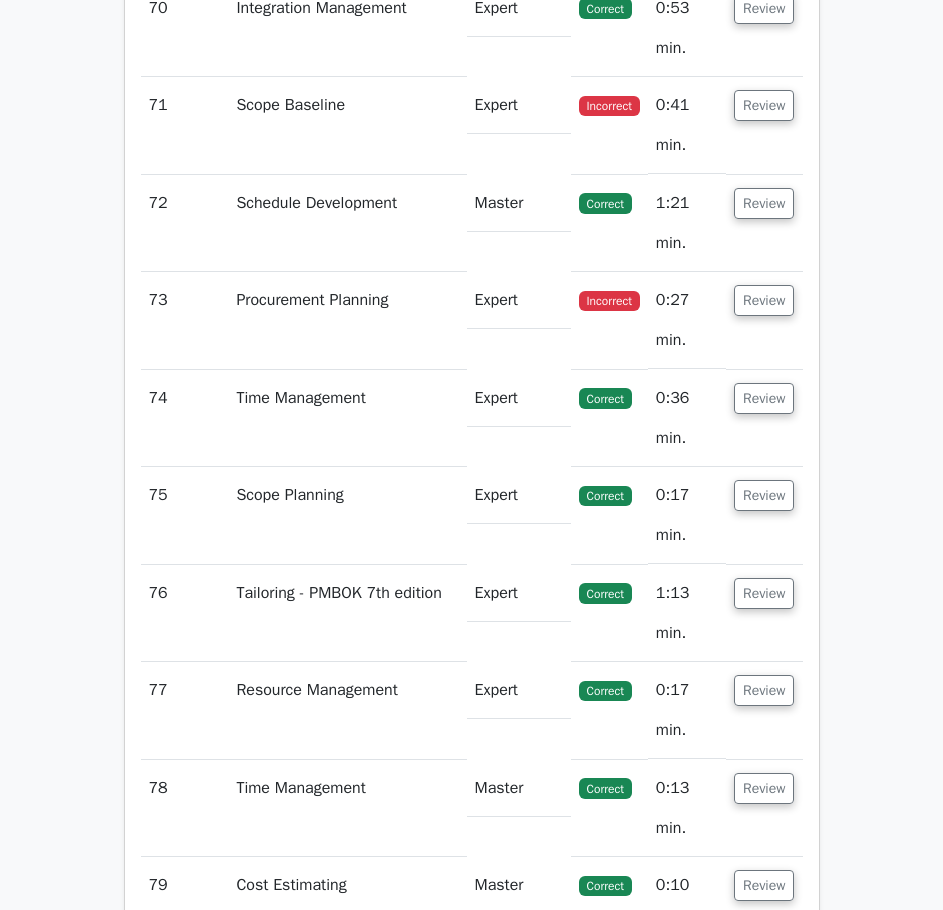 click on "Review" at bounding box center (764, -187) 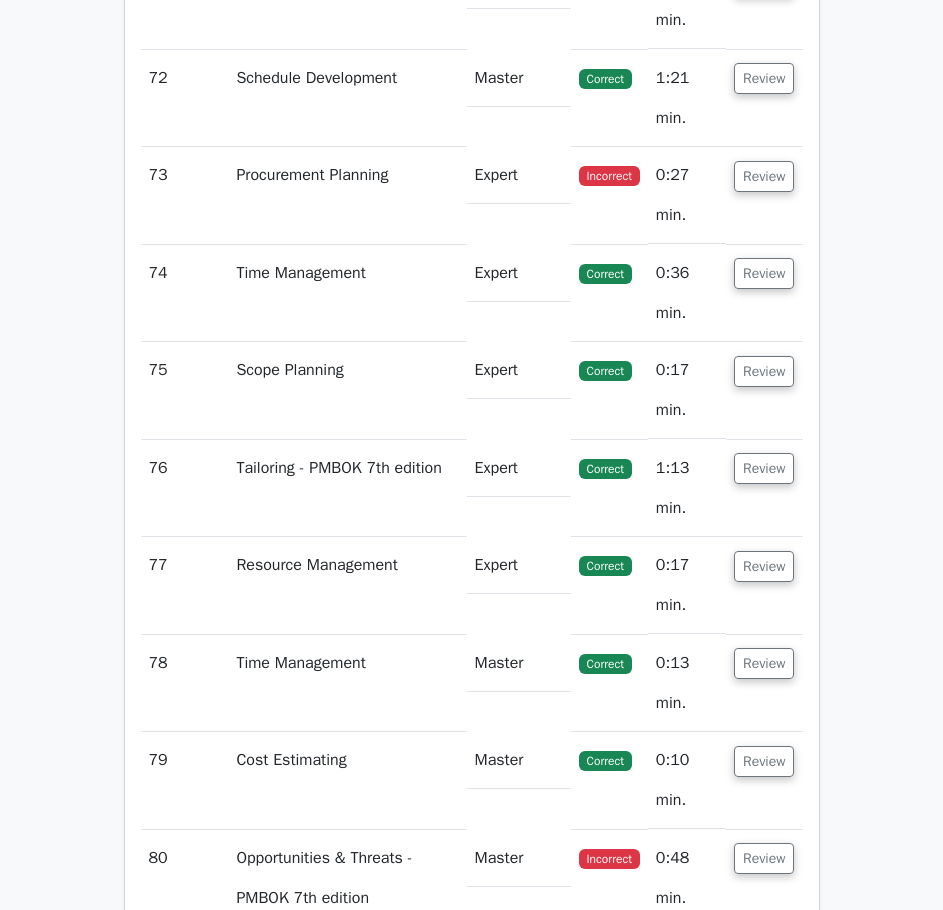 scroll, scrollTop: 80747, scrollLeft: 0, axis: vertical 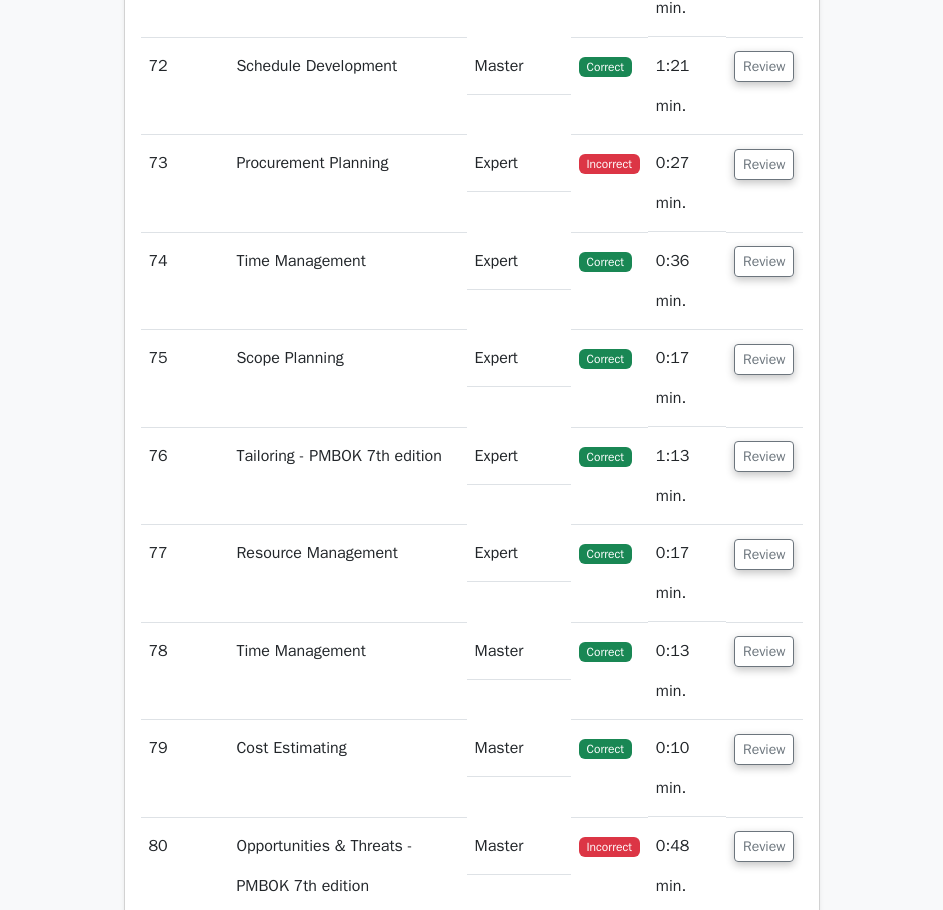 click on "Review" at bounding box center [764, -226] 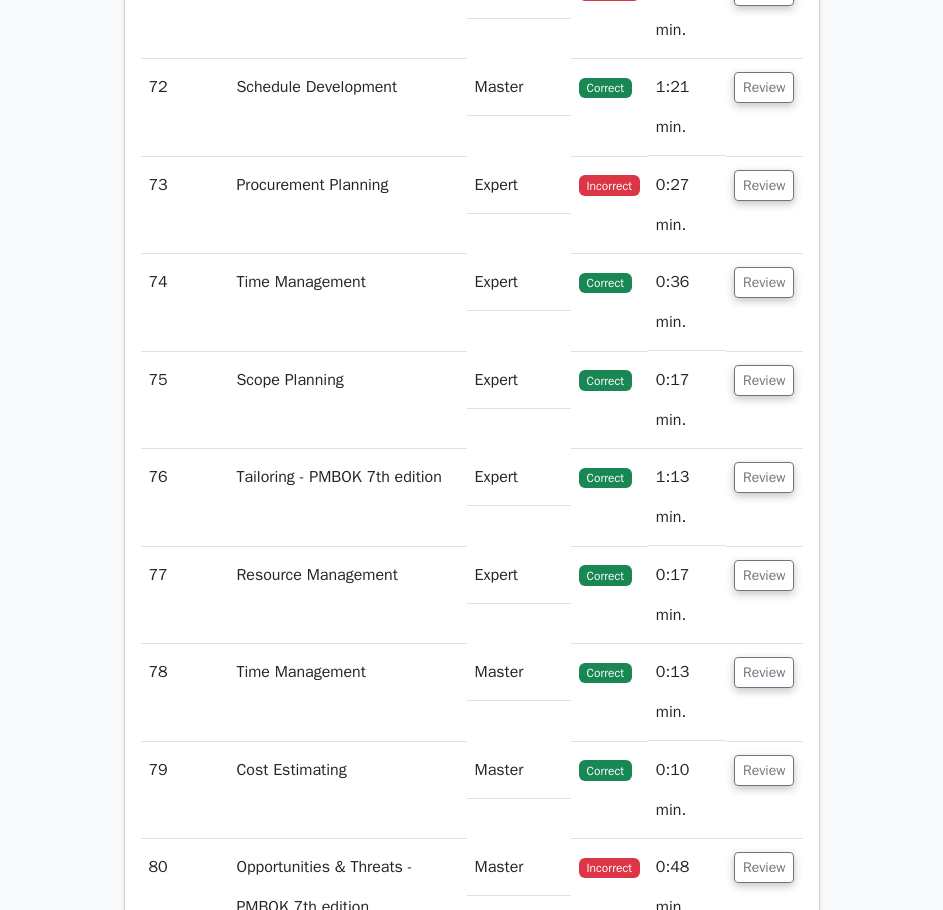 scroll, scrollTop: 81647, scrollLeft: 0, axis: vertical 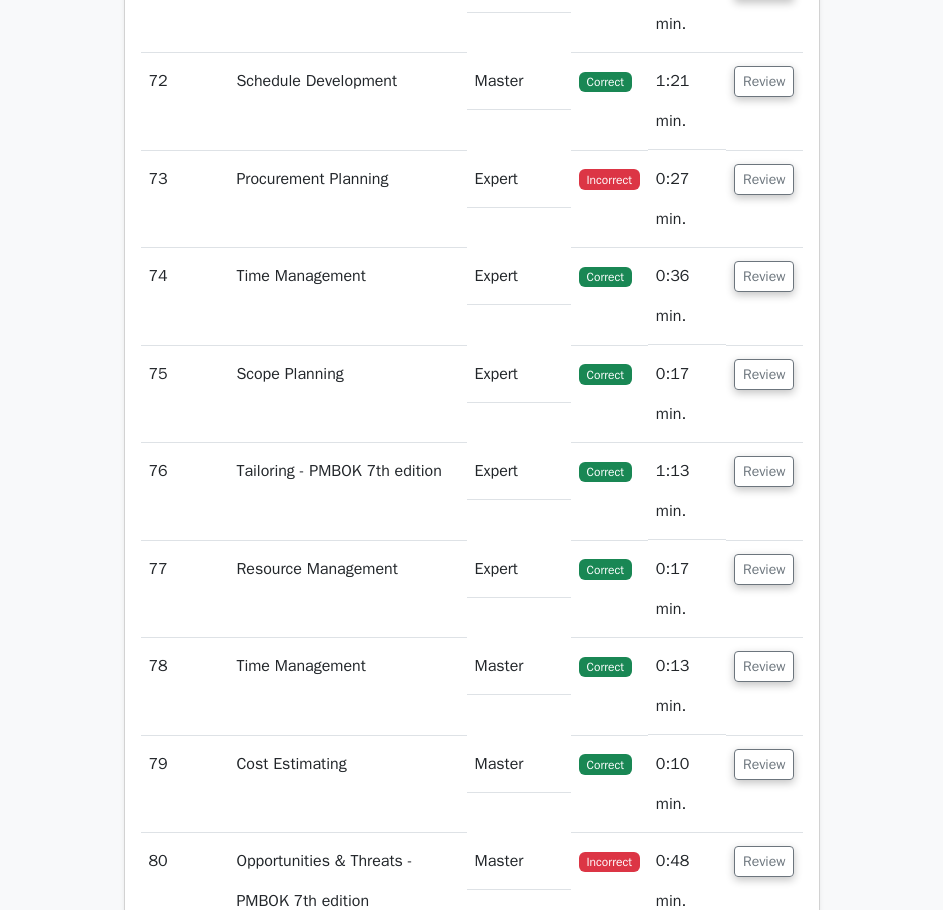 click on "Review" at bounding box center (764, -114) 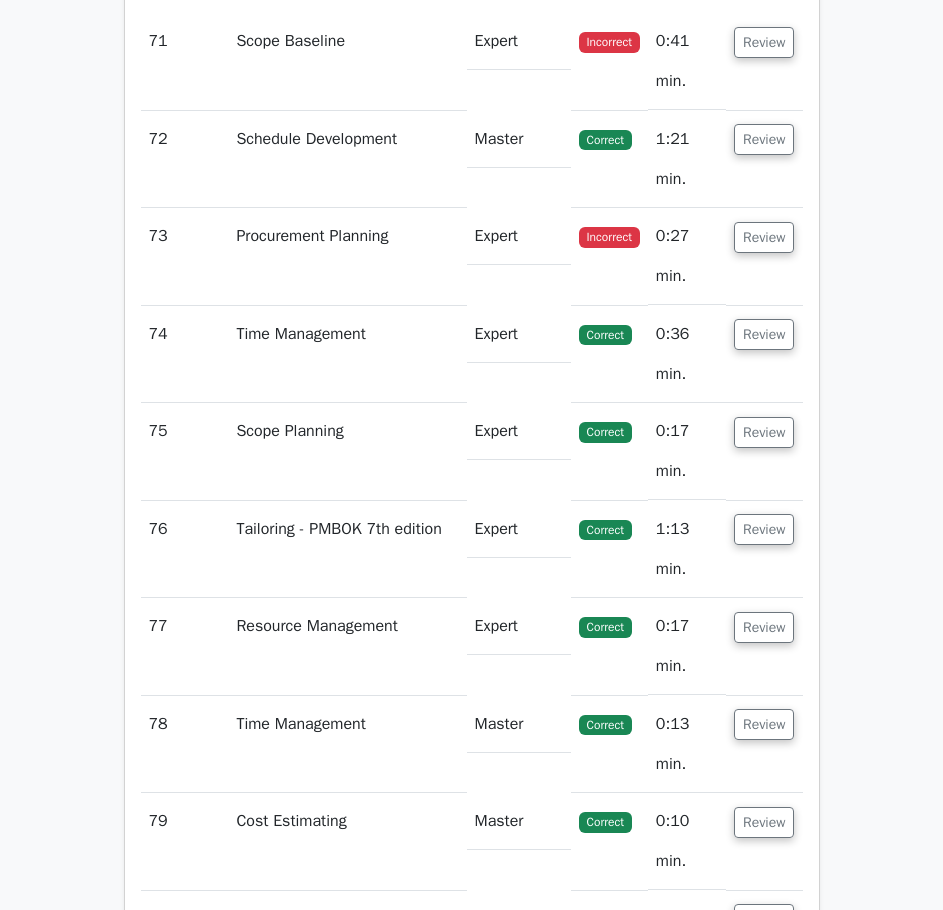 scroll, scrollTop: 82947, scrollLeft: 0, axis: vertical 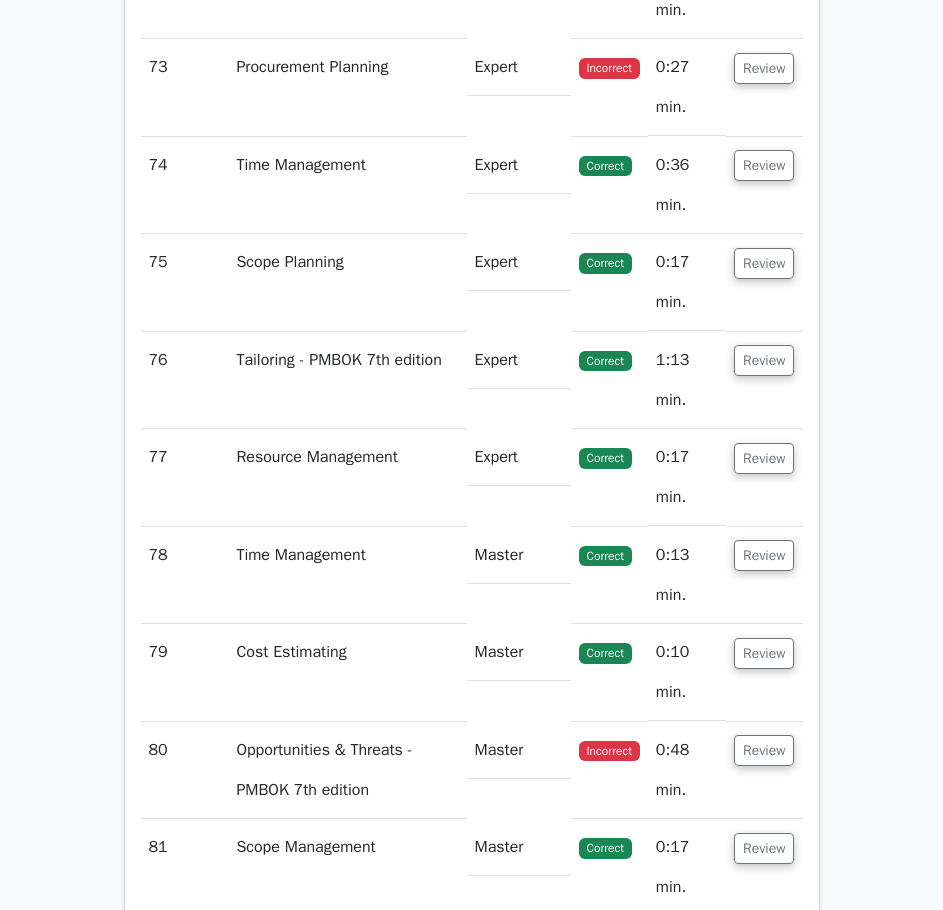 click on "Review" at bounding box center [764, -127] 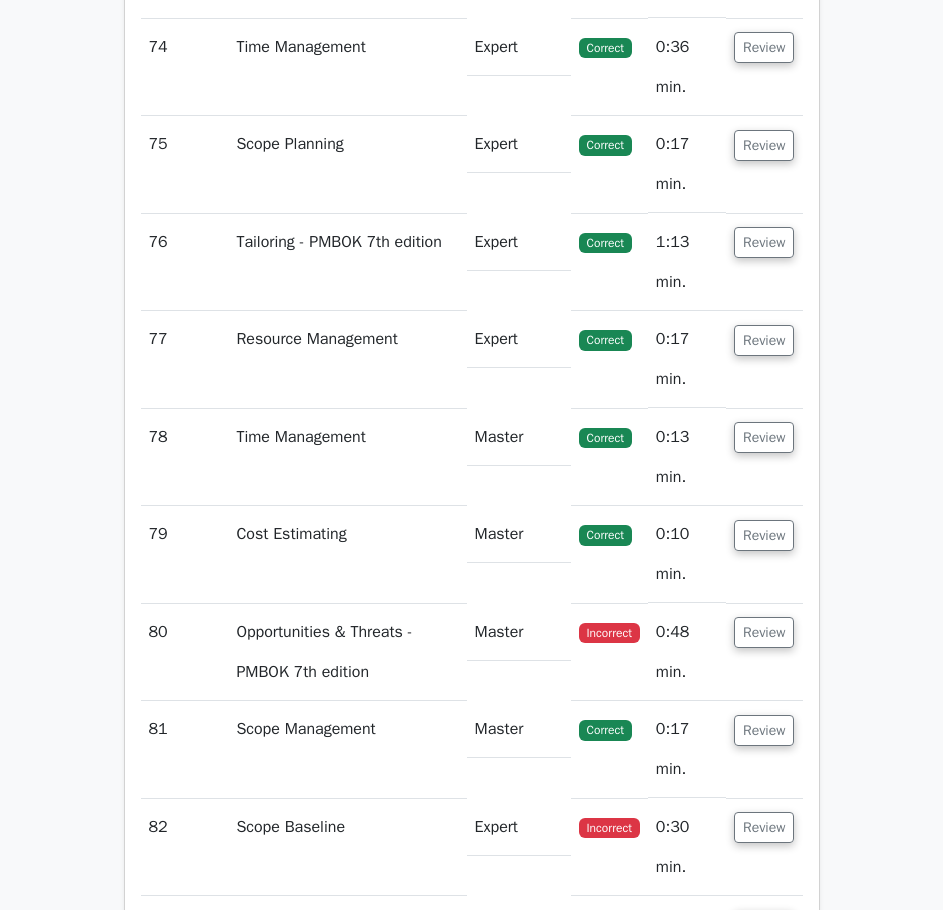 scroll, scrollTop: 83847, scrollLeft: 0, axis: vertical 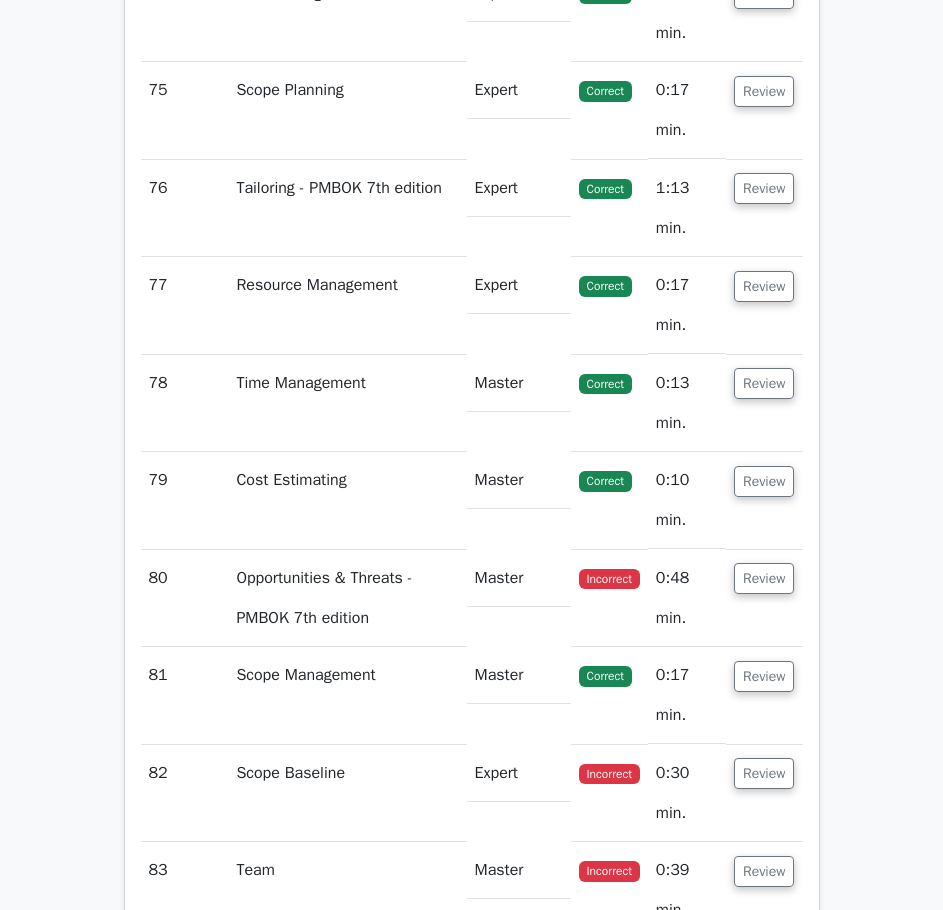 click on "Review" at bounding box center [764, -202] 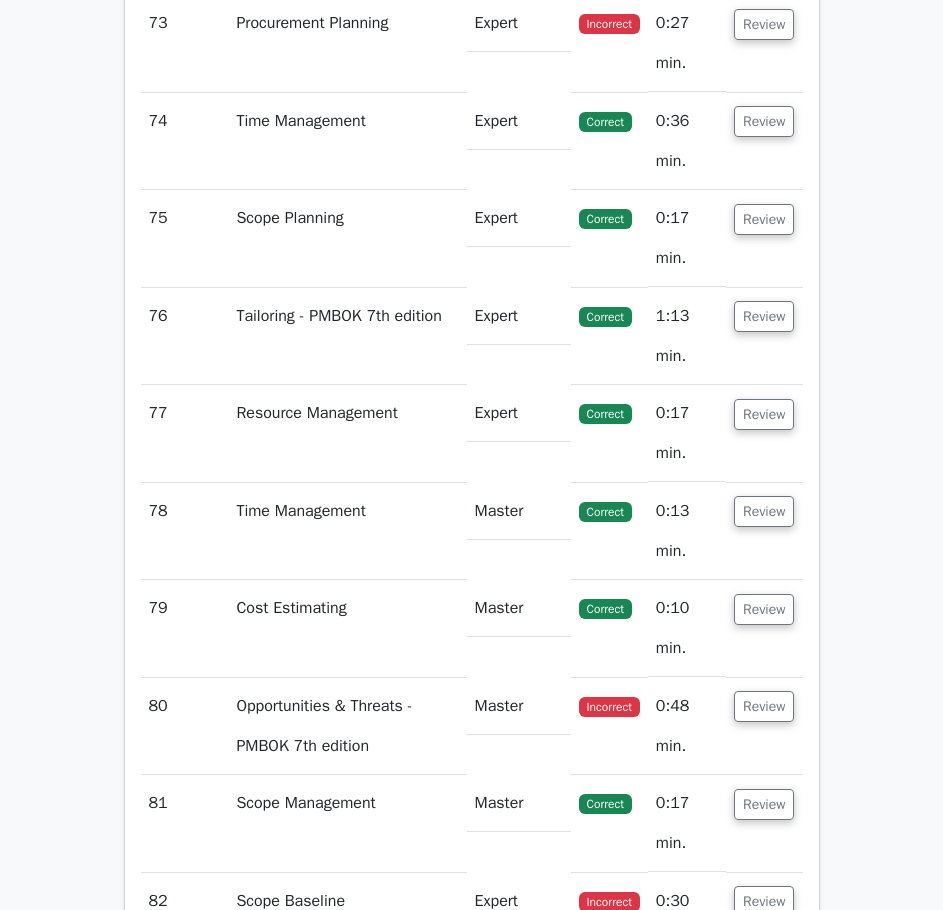 scroll, scrollTop: 84847, scrollLeft: 0, axis: vertical 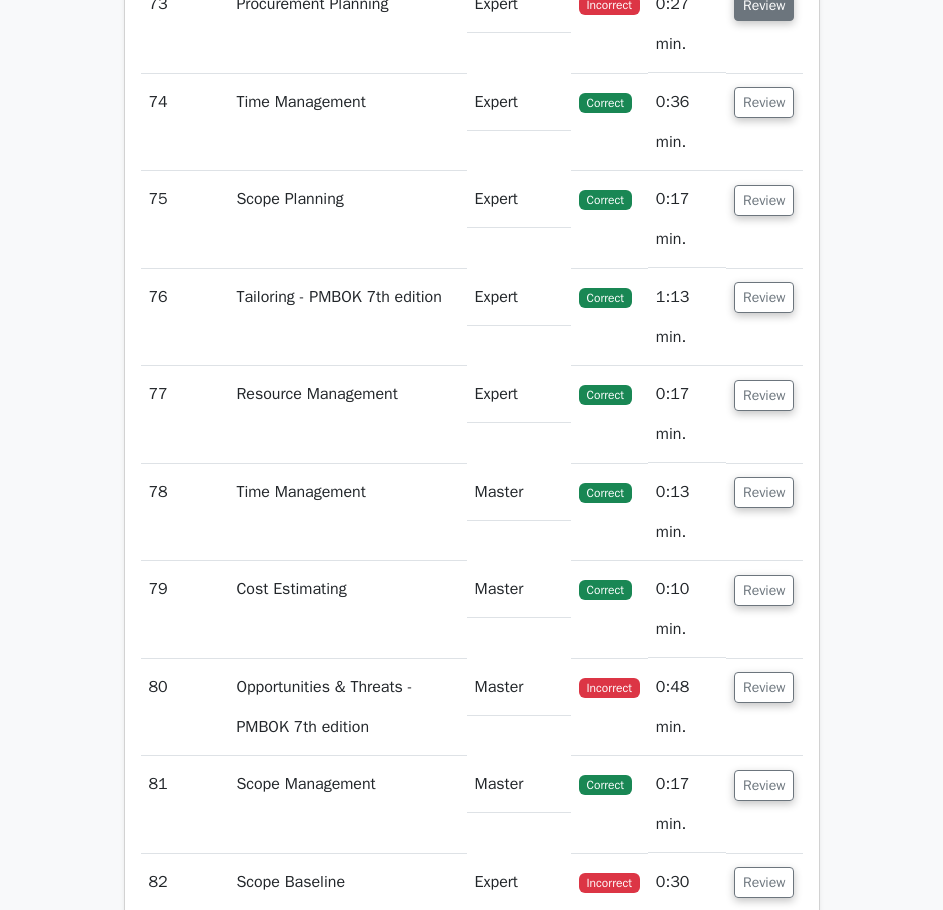 click on "Review" at bounding box center [764, 5] 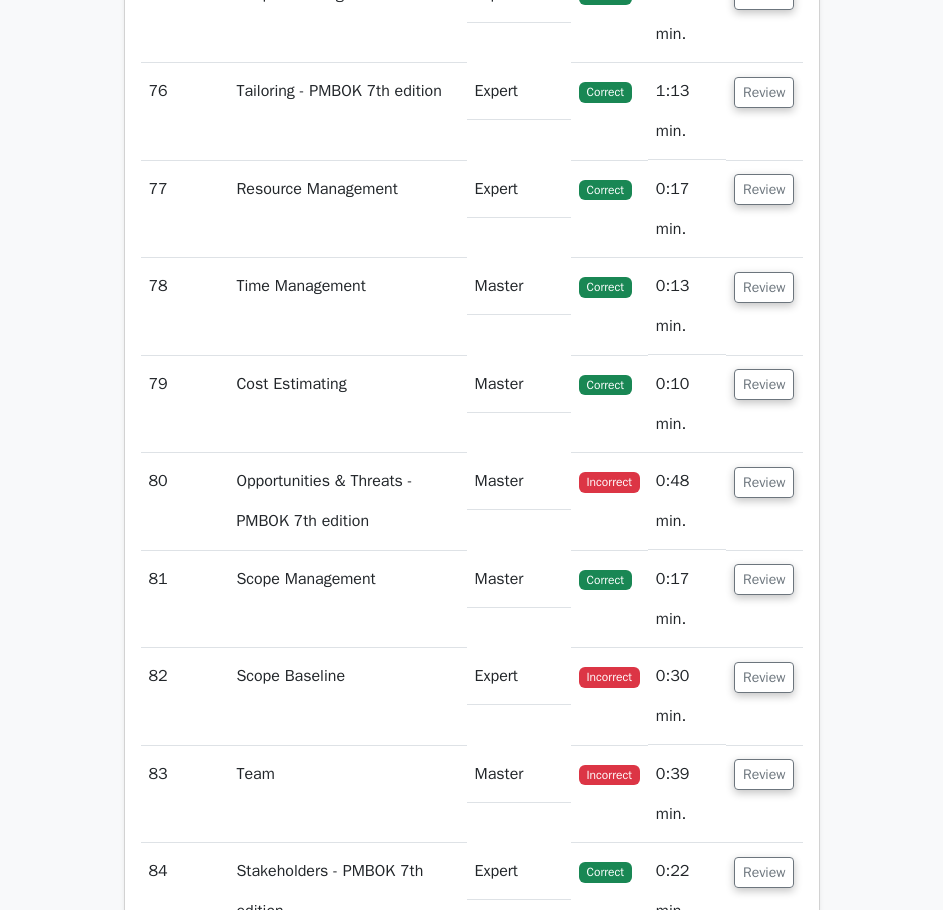 scroll, scrollTop: 86047, scrollLeft: 0, axis: vertical 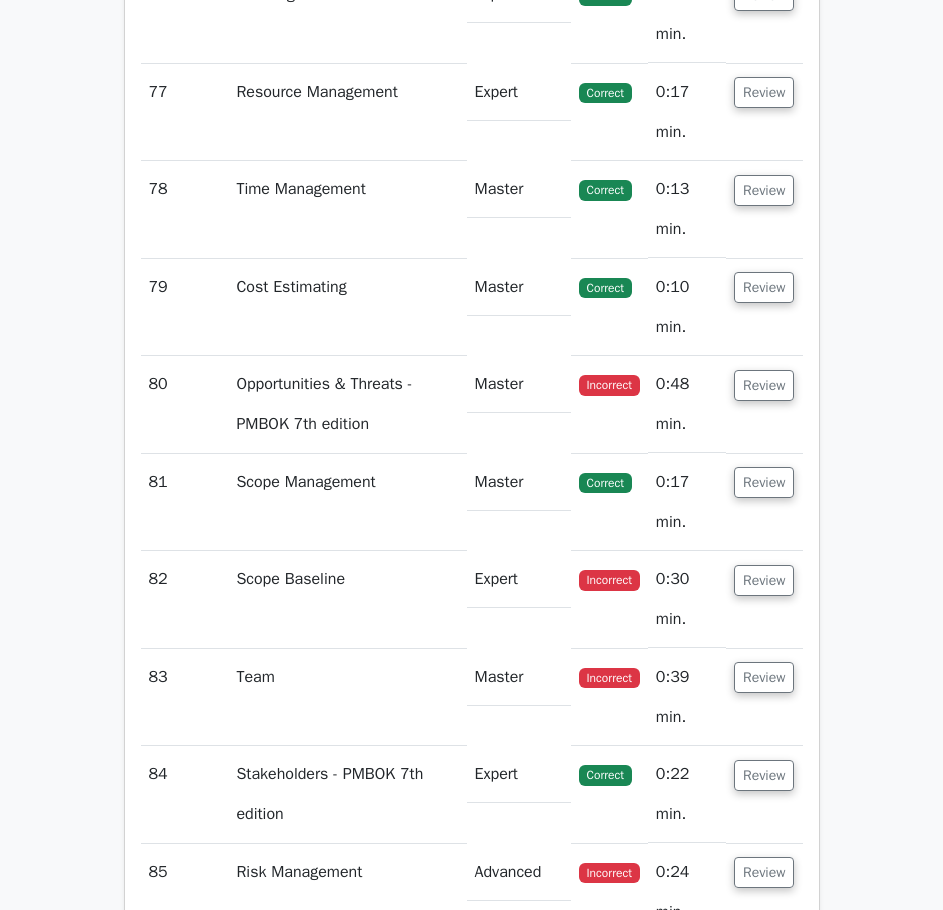 click on "Review" at bounding box center [764, -200] 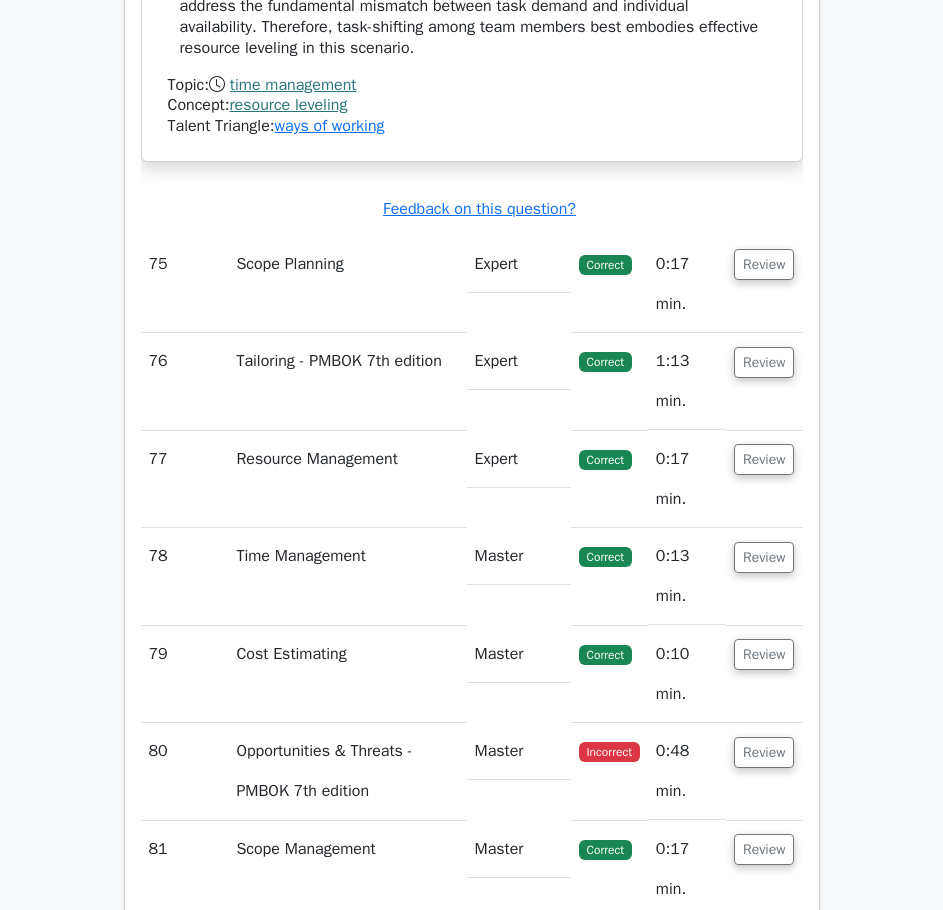 scroll, scrollTop: 86847, scrollLeft: 0, axis: vertical 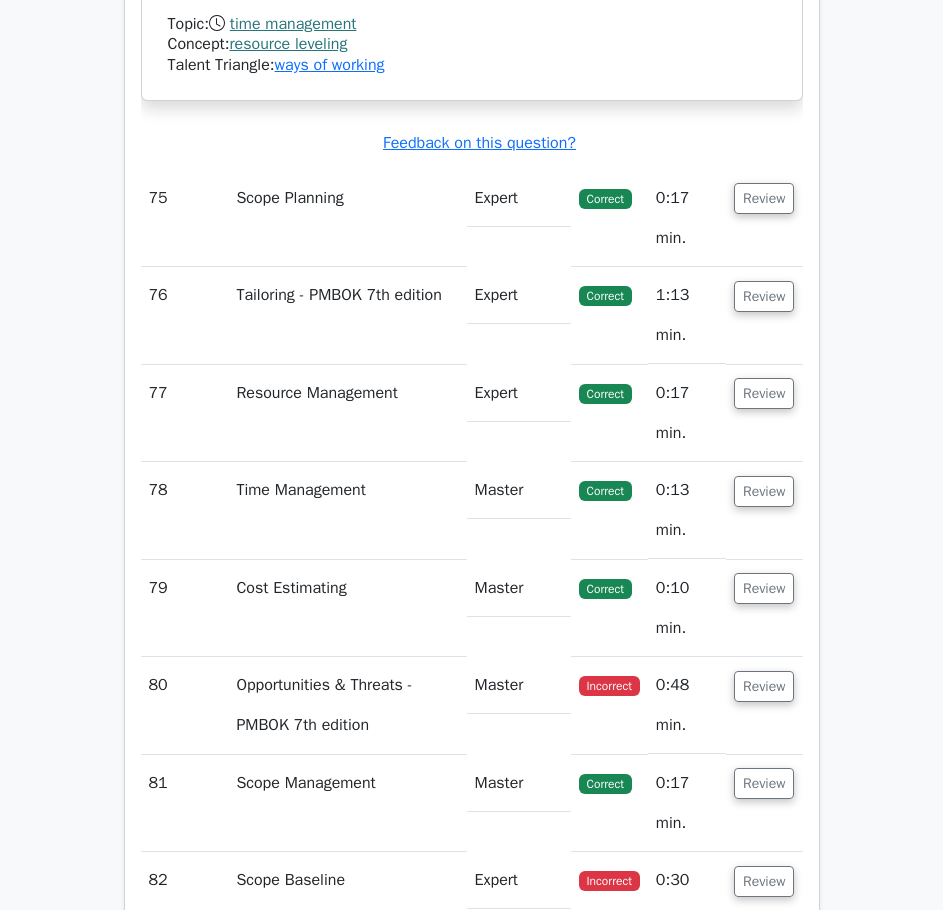 click on "Review" at bounding box center [764, 218] 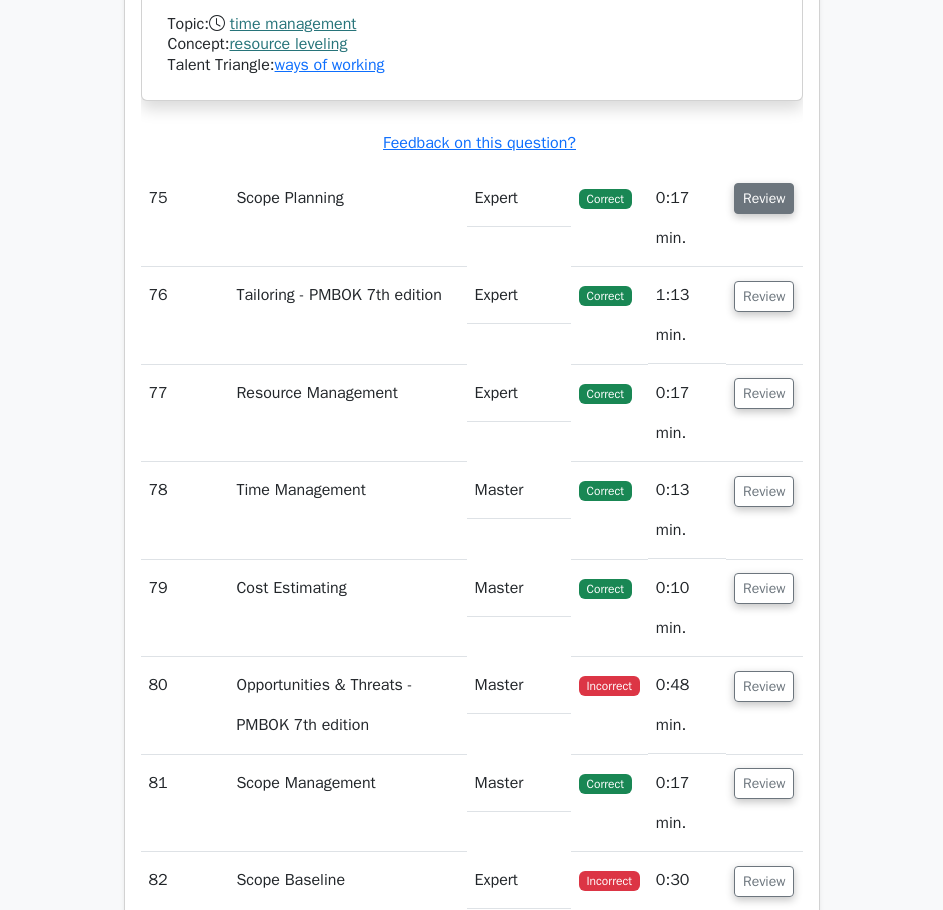 click on "Review" at bounding box center [764, 198] 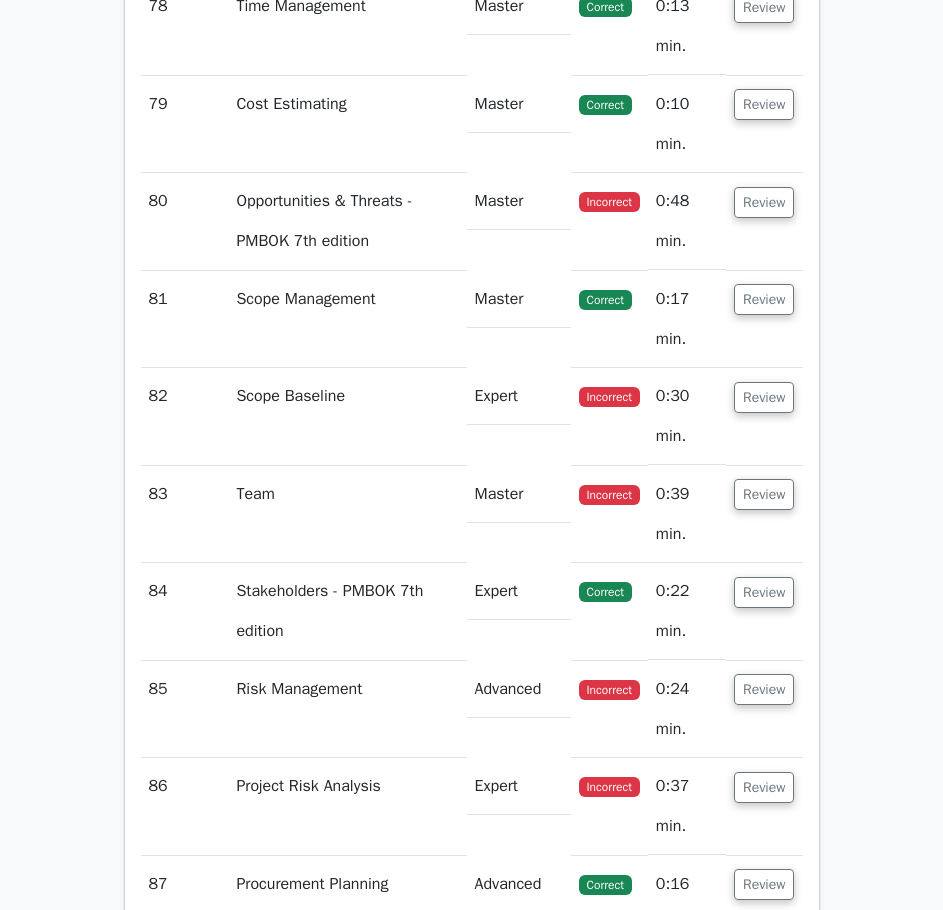scroll, scrollTop: 88647, scrollLeft: 0, axis: vertical 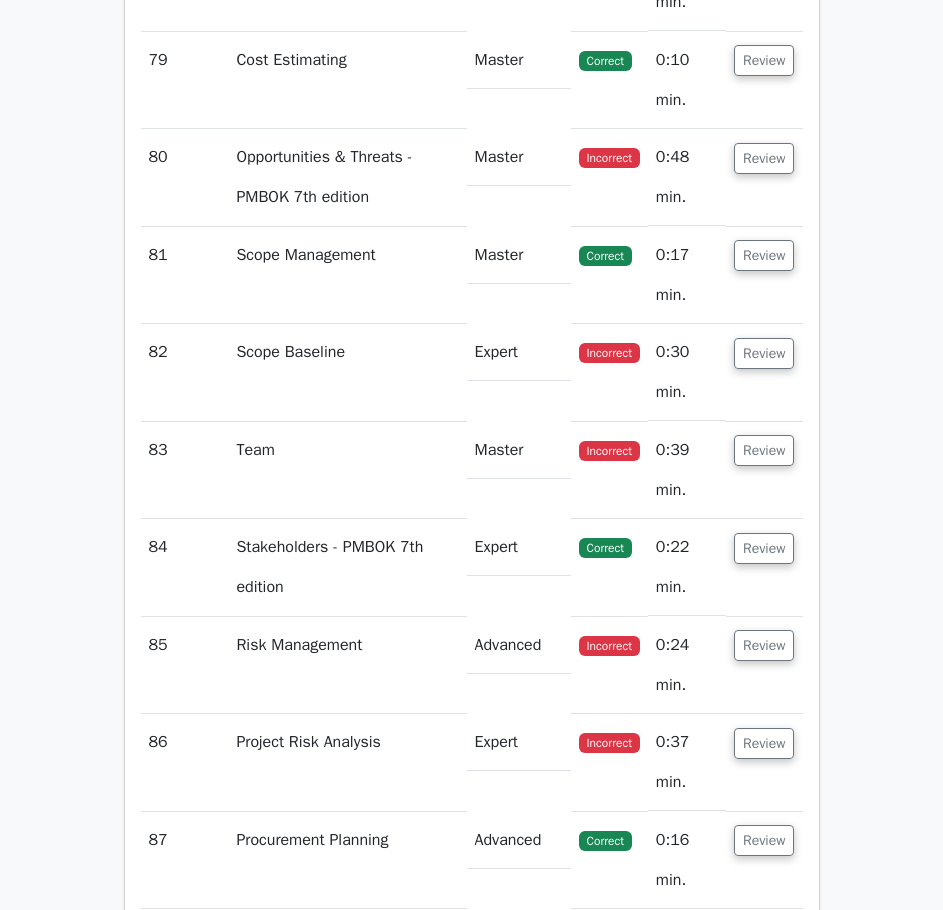 drag, startPoint x: 749, startPoint y: 280, endPoint x: 754, endPoint y: 265, distance: 15.811388 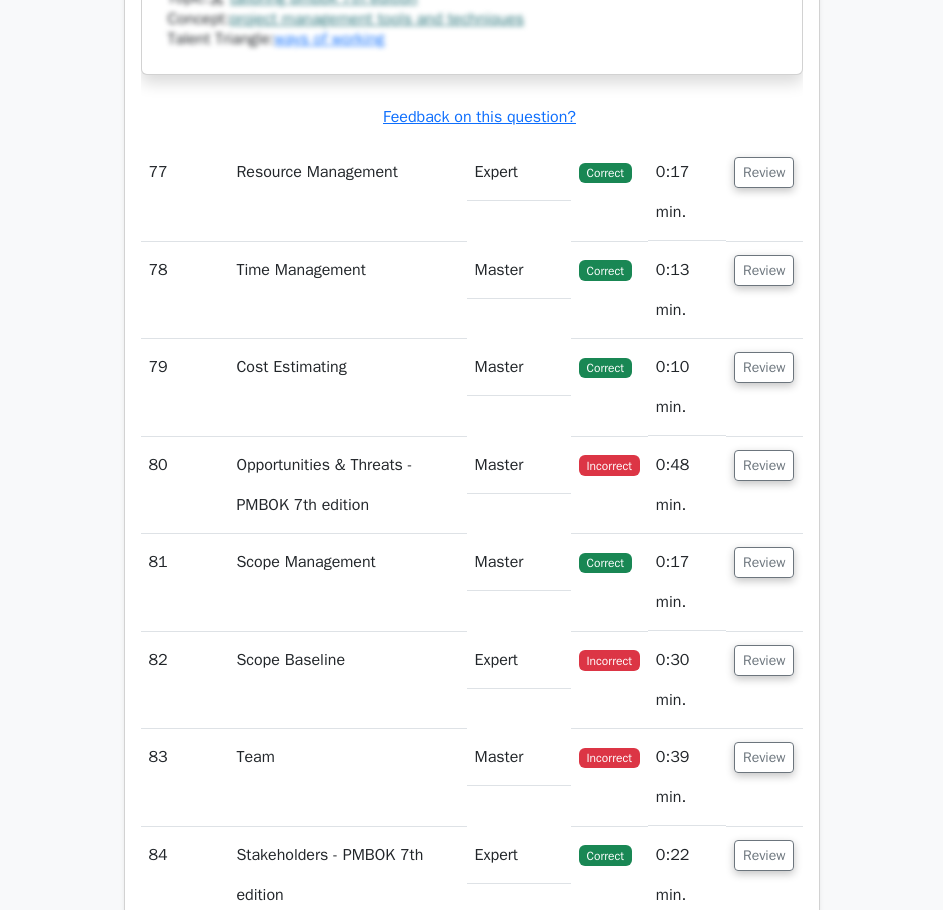 scroll, scrollTop: 89947, scrollLeft: 0, axis: vertical 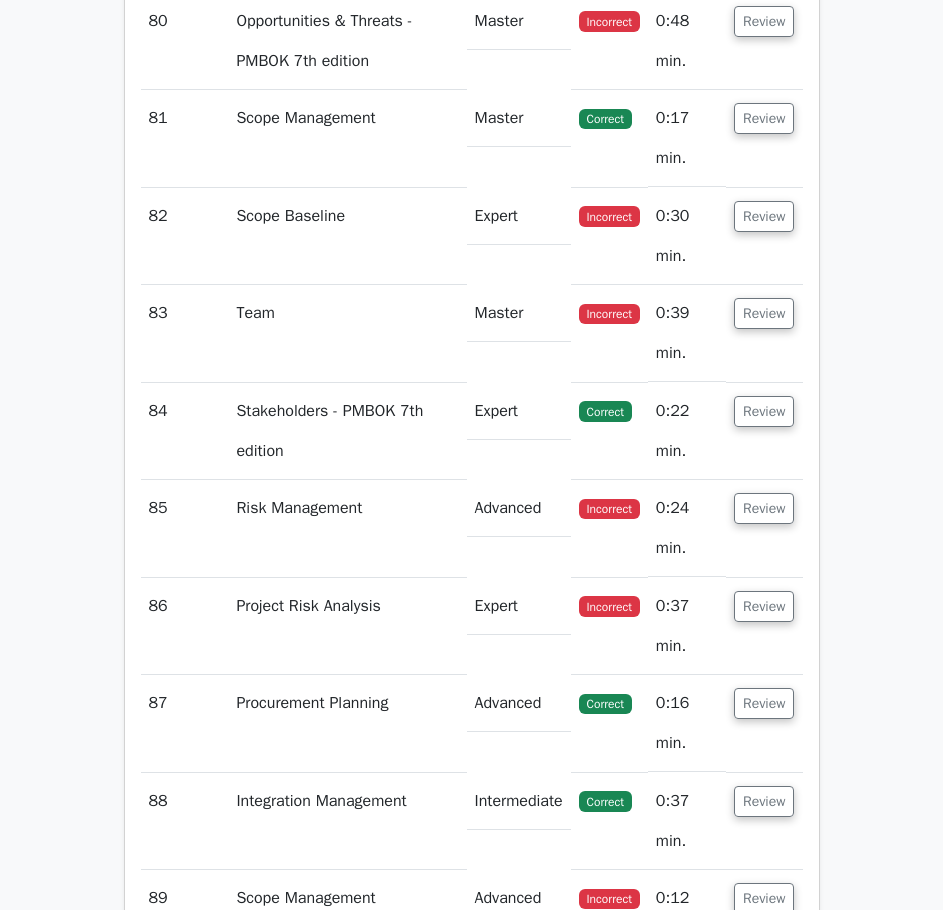 click on "Review" at bounding box center (764, -272) 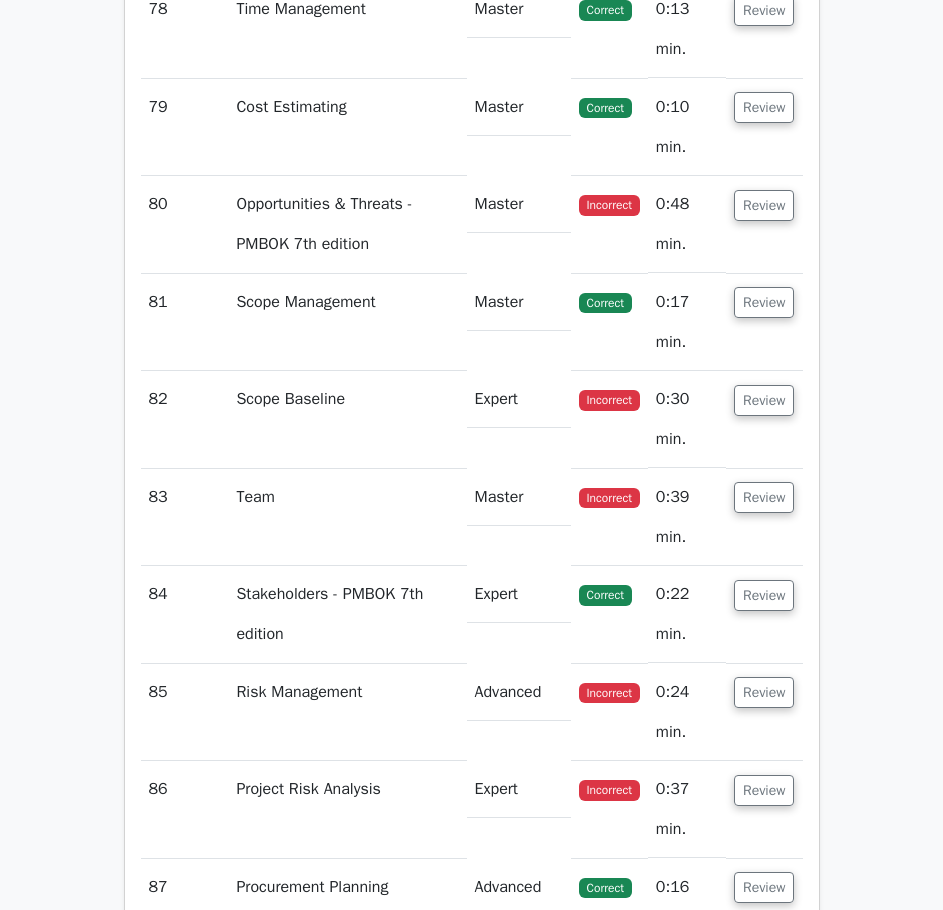 scroll, scrollTop: 90647, scrollLeft: 0, axis: vertical 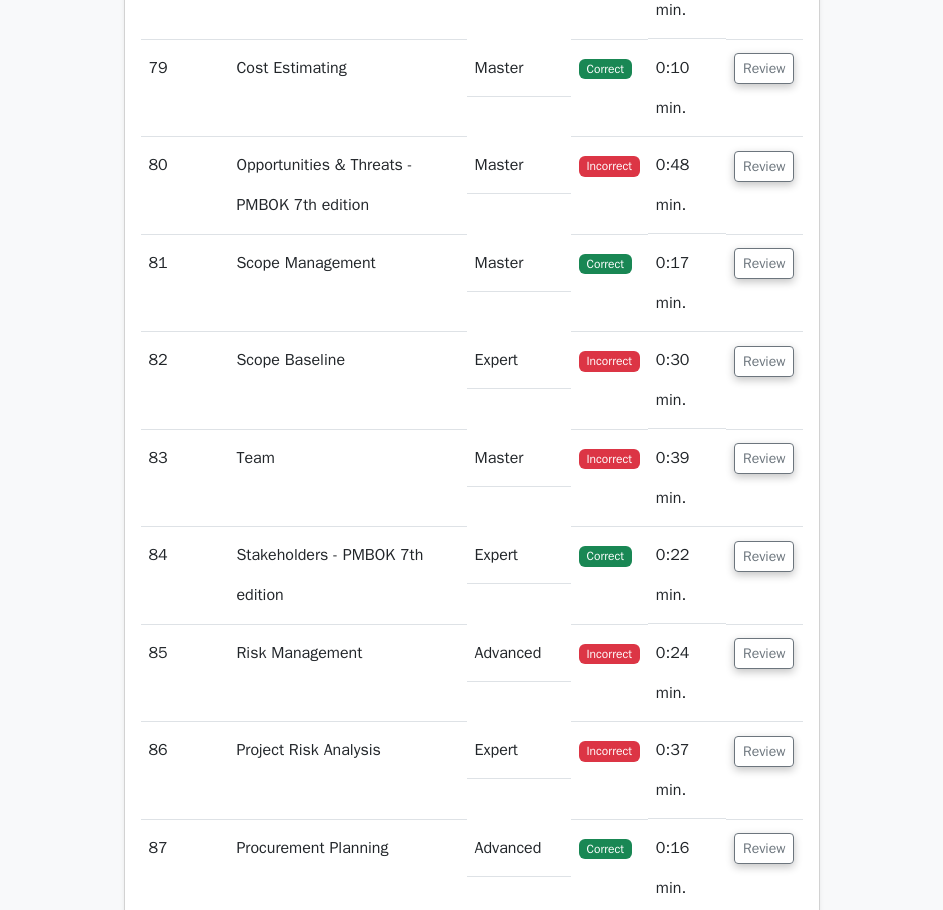 click on "Review" at bounding box center (764, -29) 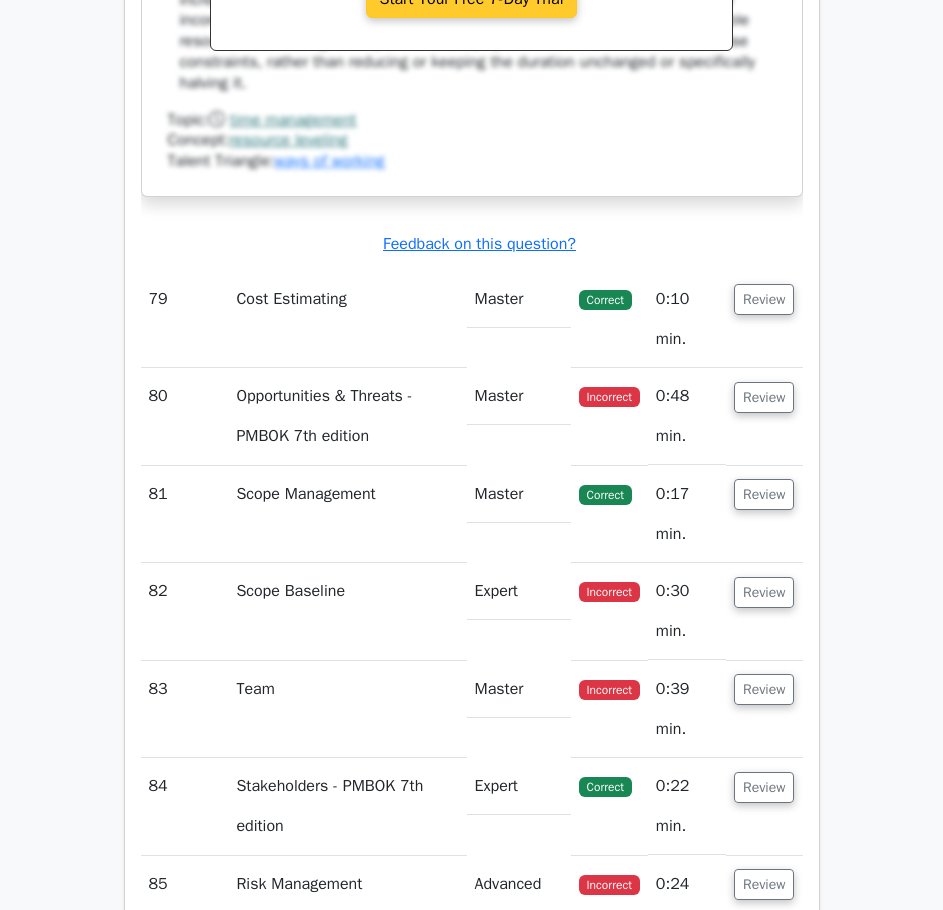 scroll, scrollTop: 91447, scrollLeft: 0, axis: vertical 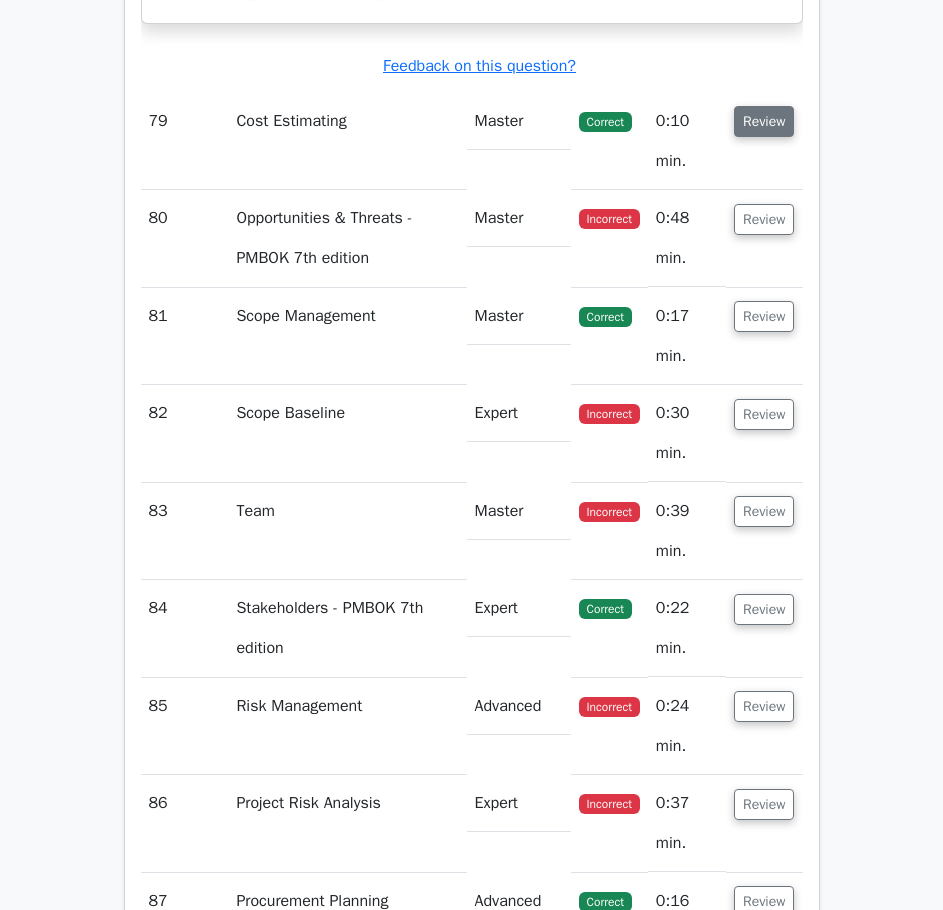 click on "Review" at bounding box center (764, 121) 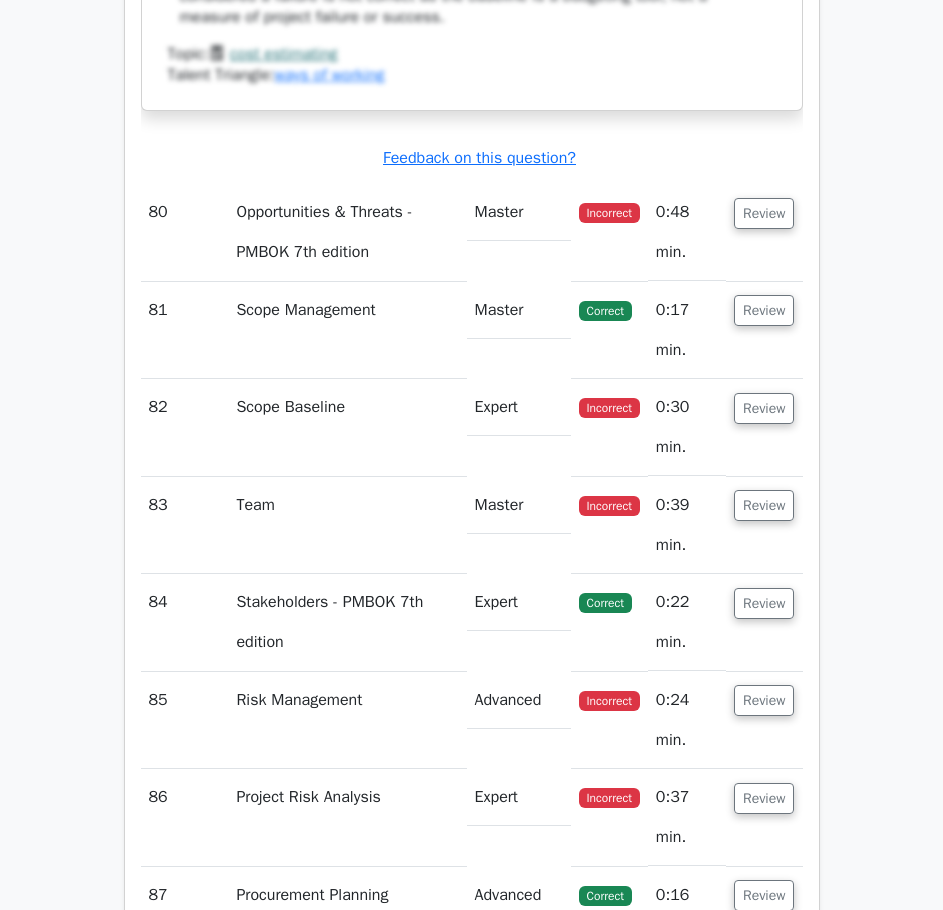 scroll, scrollTop: 92447, scrollLeft: 0, axis: vertical 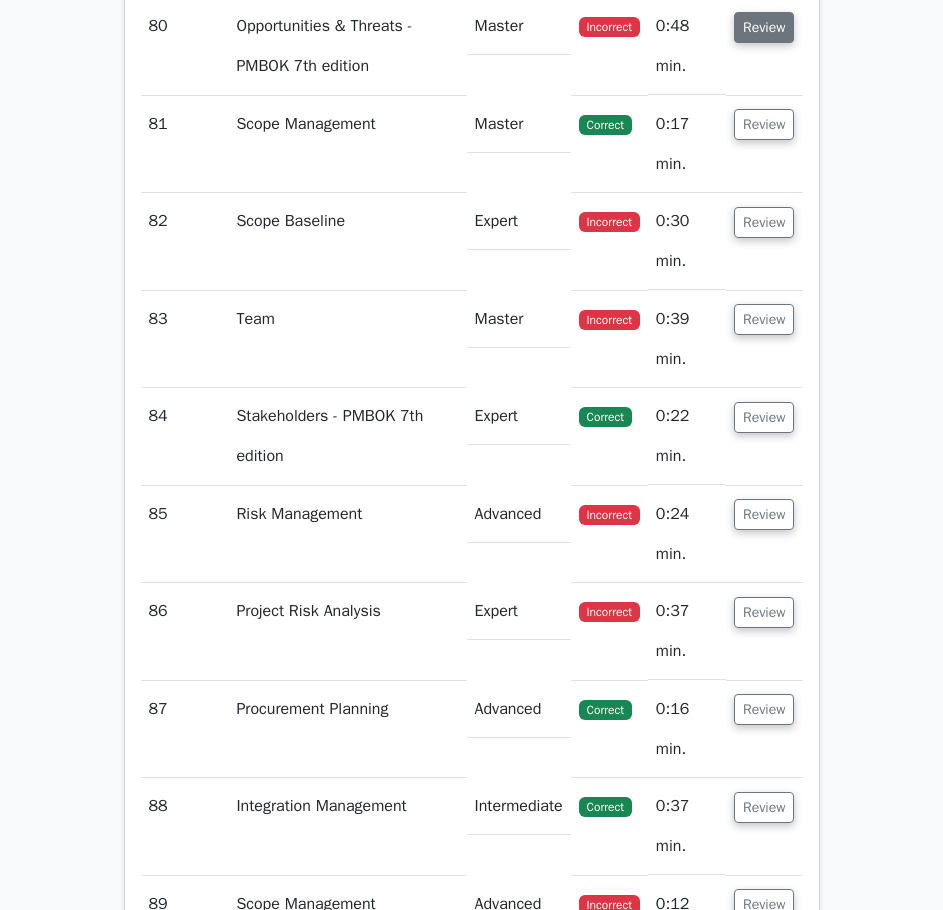 click on "Review" at bounding box center (764, 27) 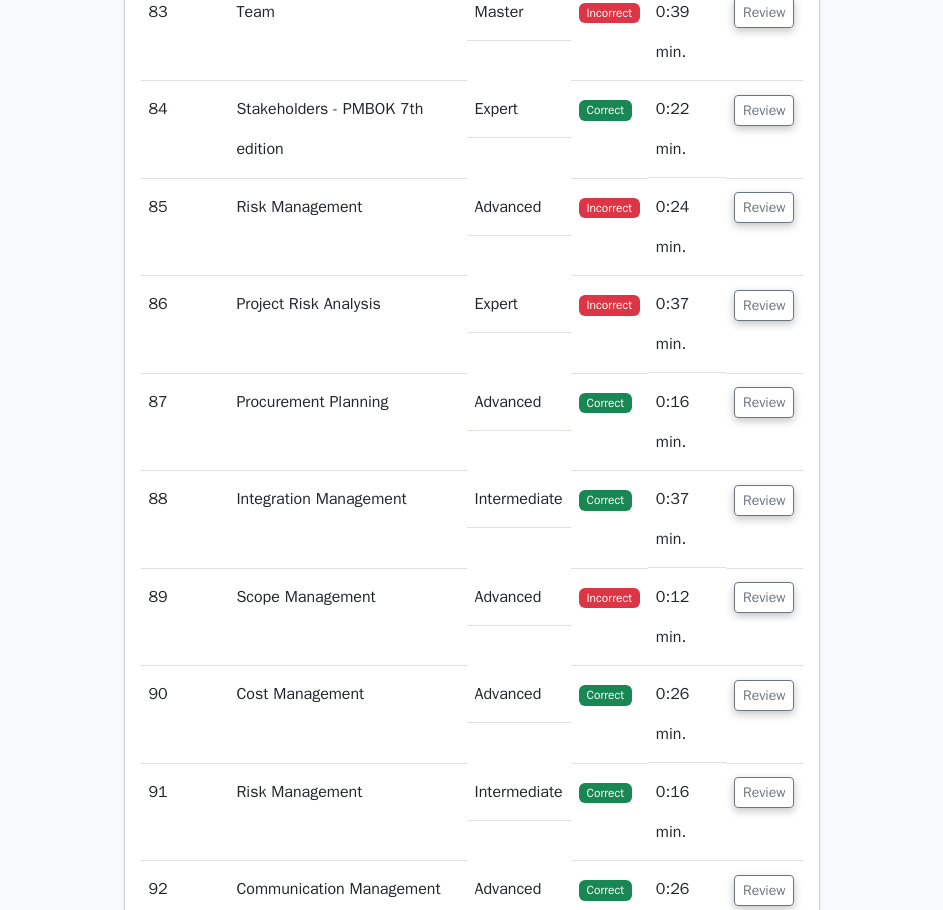 scroll, scrollTop: 94147, scrollLeft: 0, axis: vertical 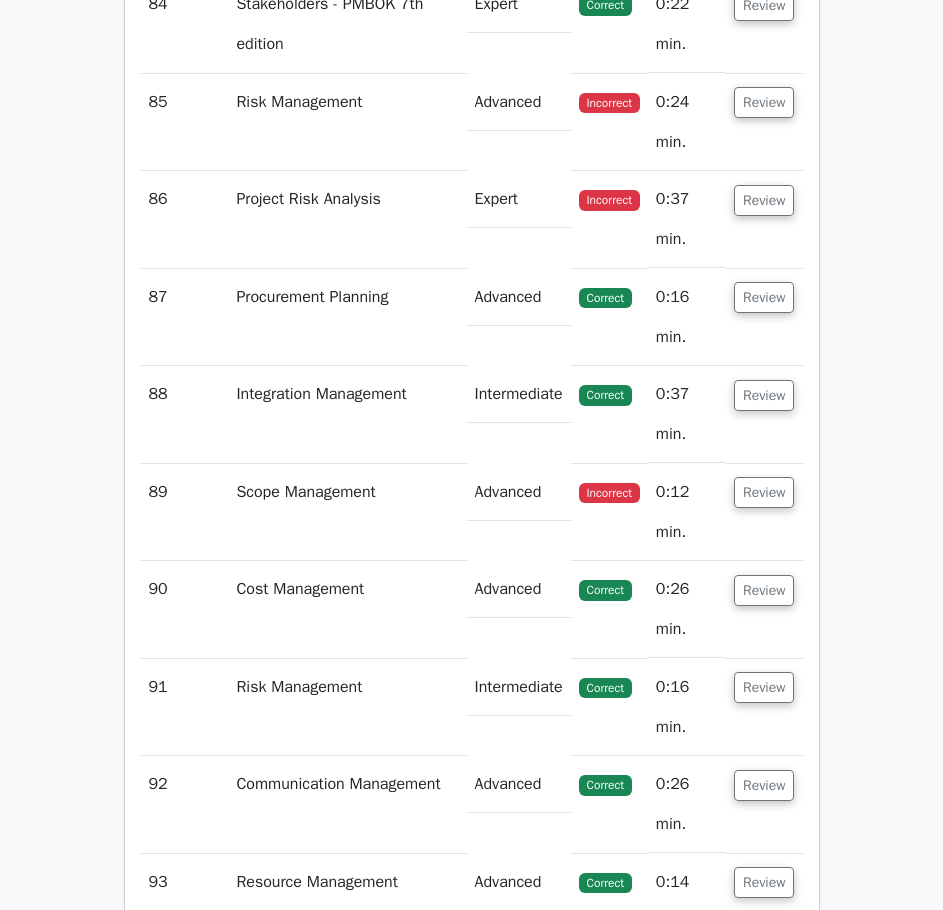 click on "Review" at bounding box center [764, -288] 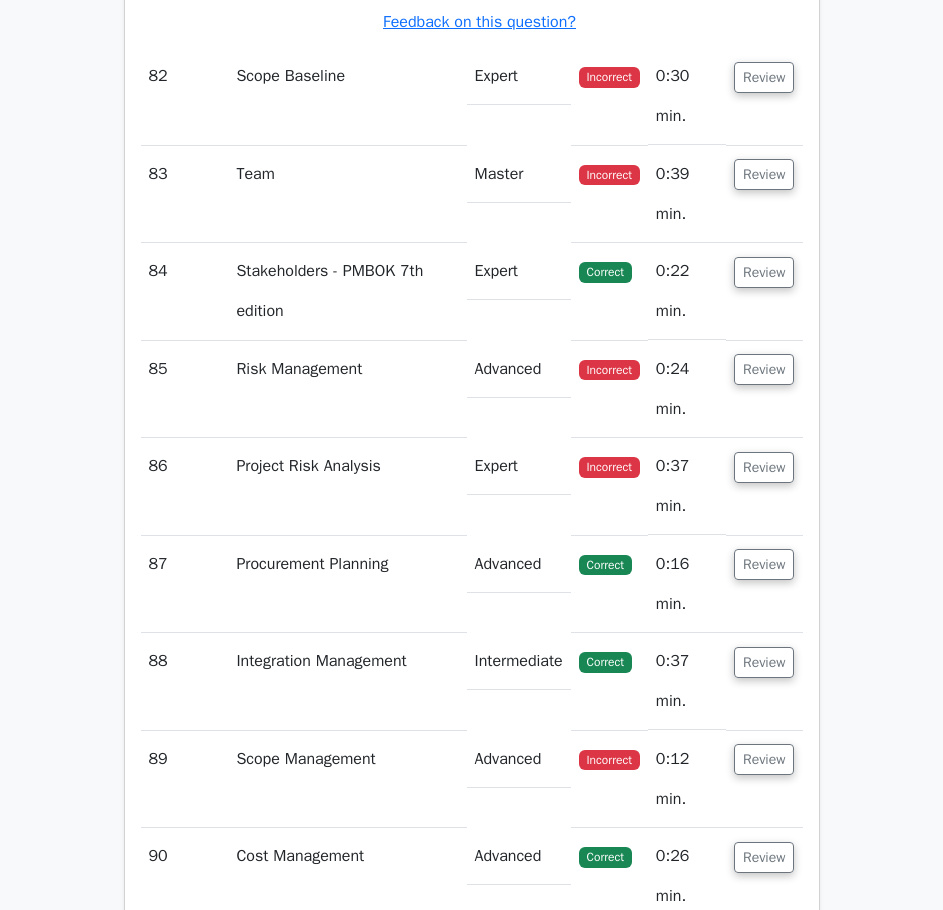 scroll, scrollTop: 94747, scrollLeft: 0, axis: vertical 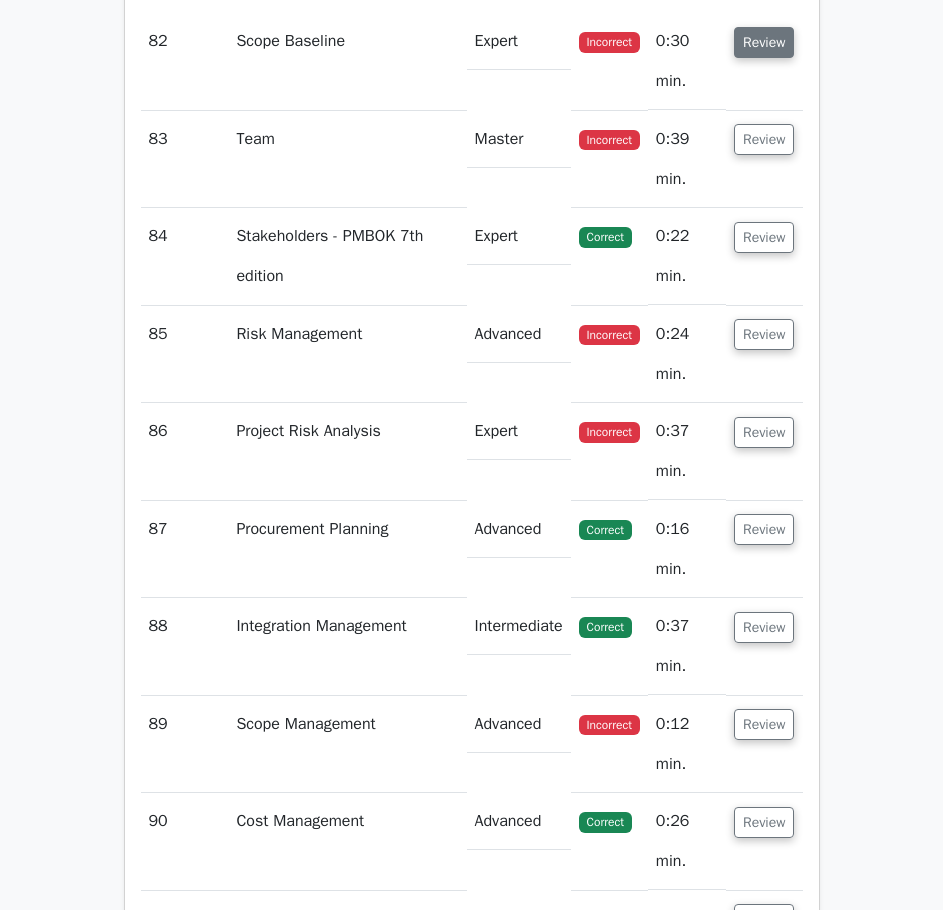 click on "Review" at bounding box center (764, 42) 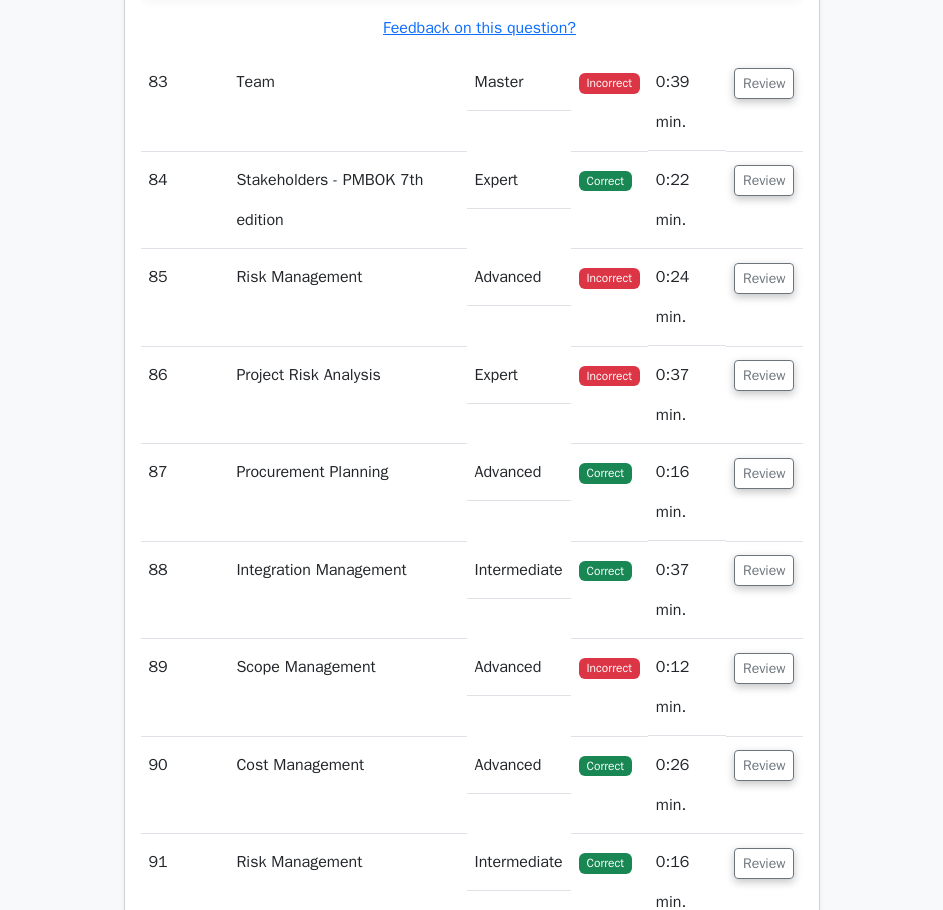 scroll, scrollTop: 95747, scrollLeft: 0, axis: vertical 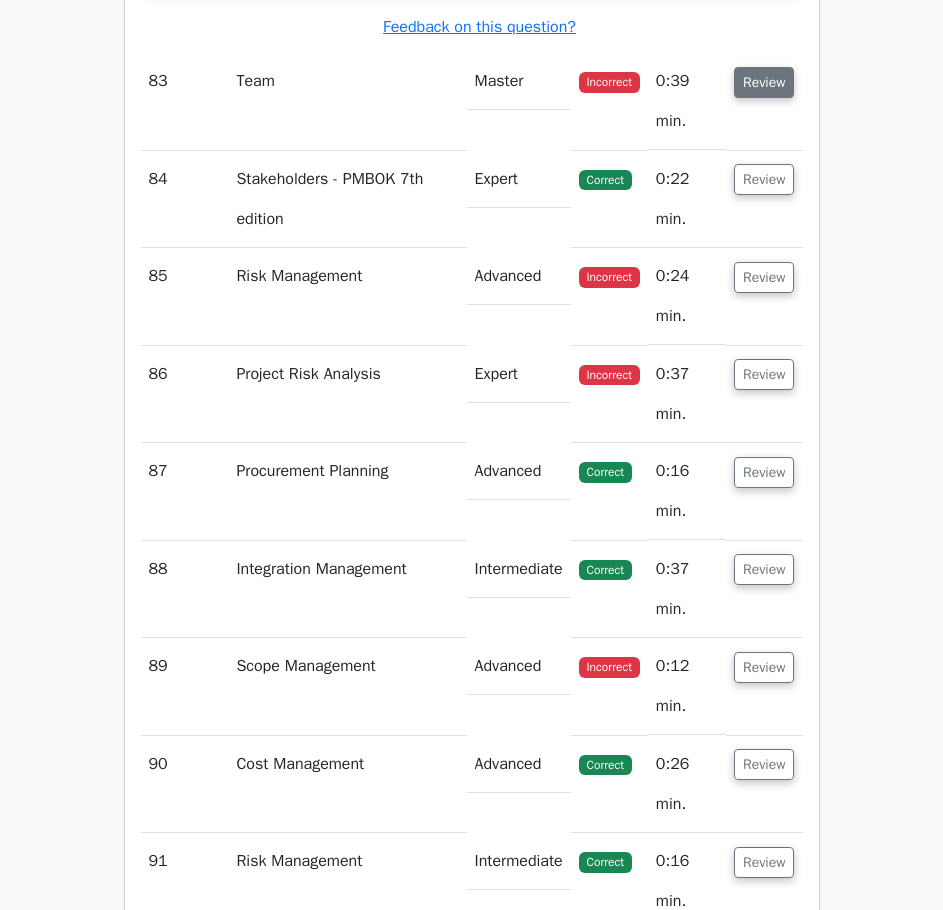click on "Review" at bounding box center (764, 82) 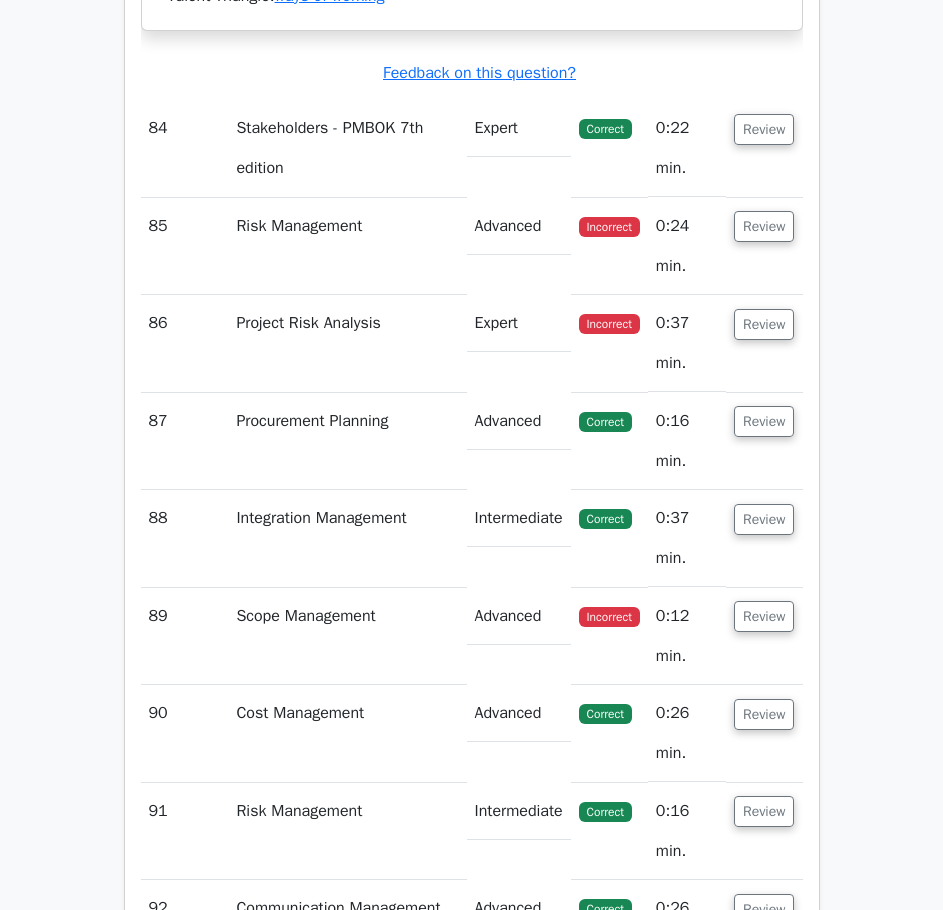 scroll, scrollTop: 97447, scrollLeft: 0, axis: vertical 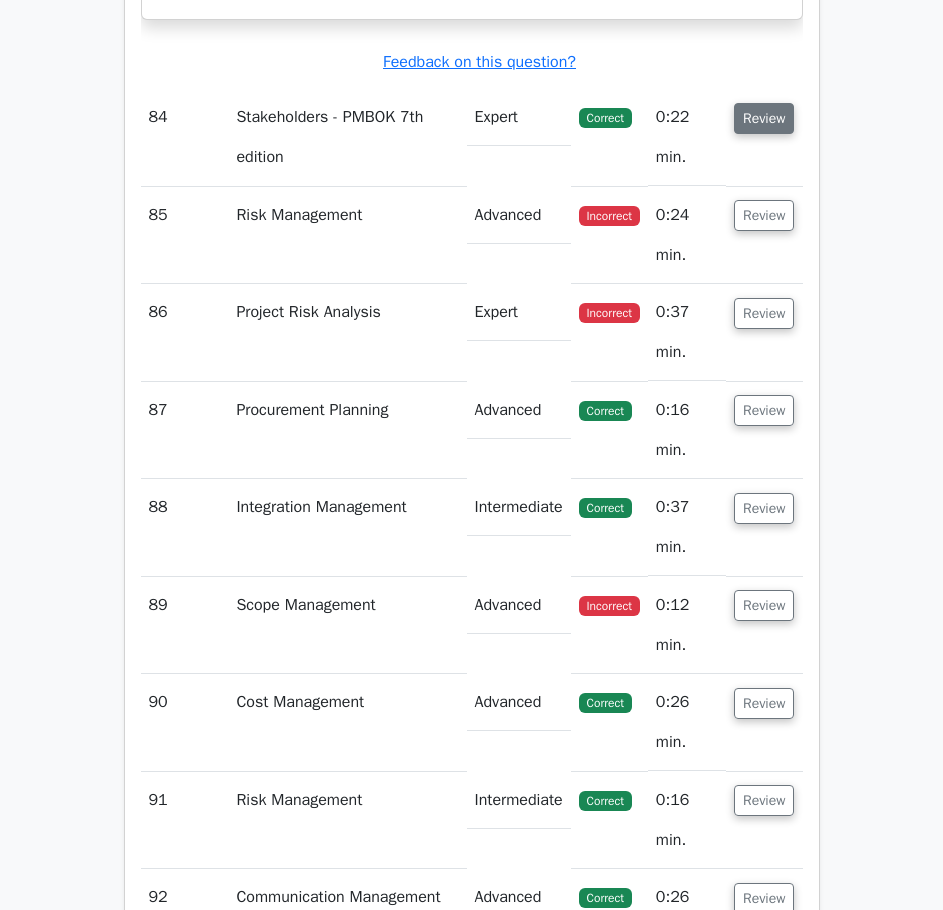 click on "Review" at bounding box center (764, 118) 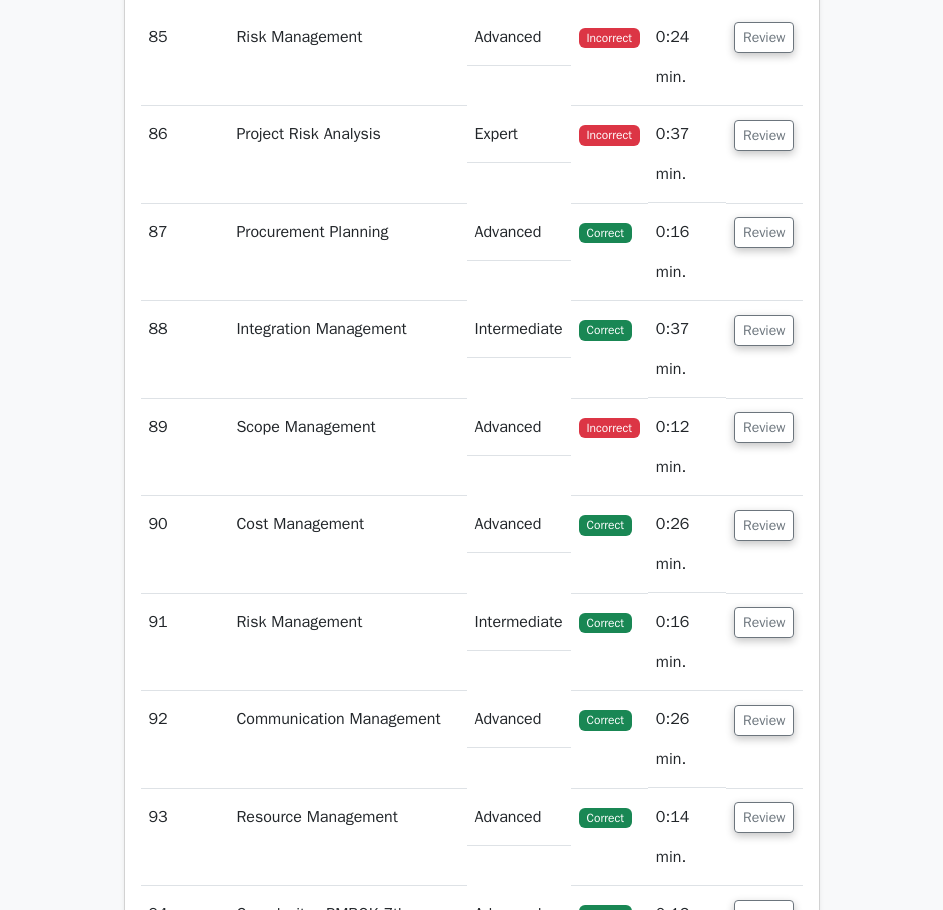 scroll, scrollTop: 98847, scrollLeft: 0, axis: vertical 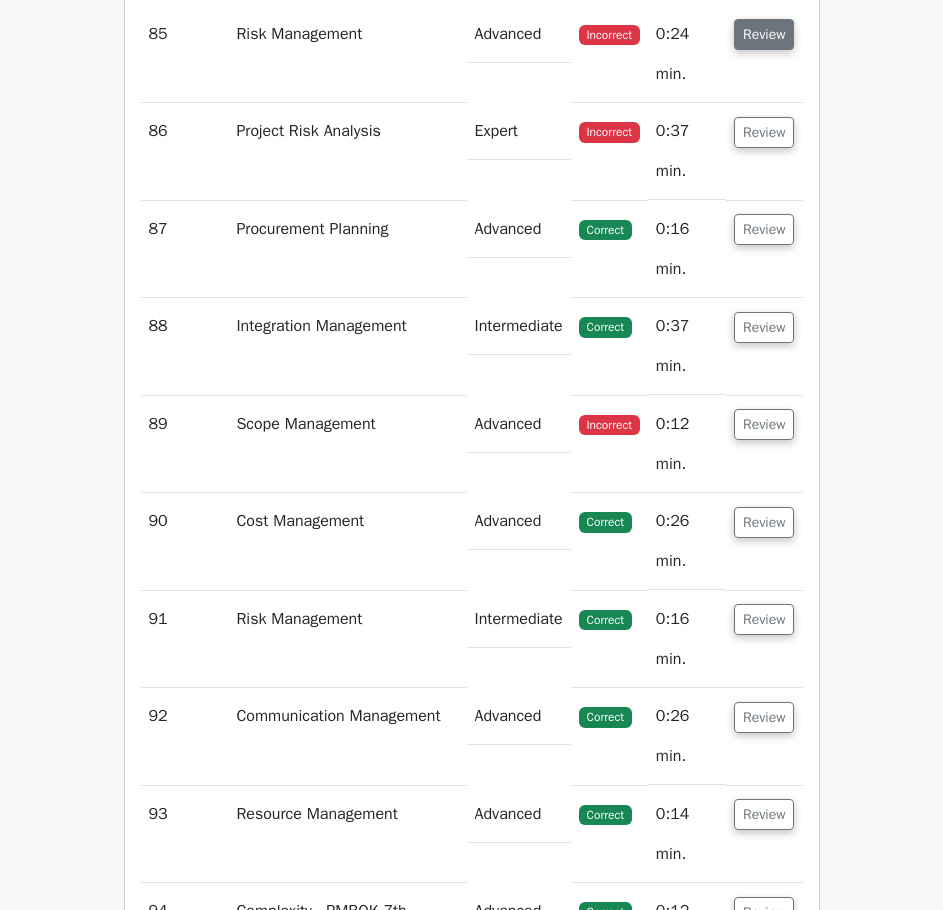 click on "Review" at bounding box center [764, 34] 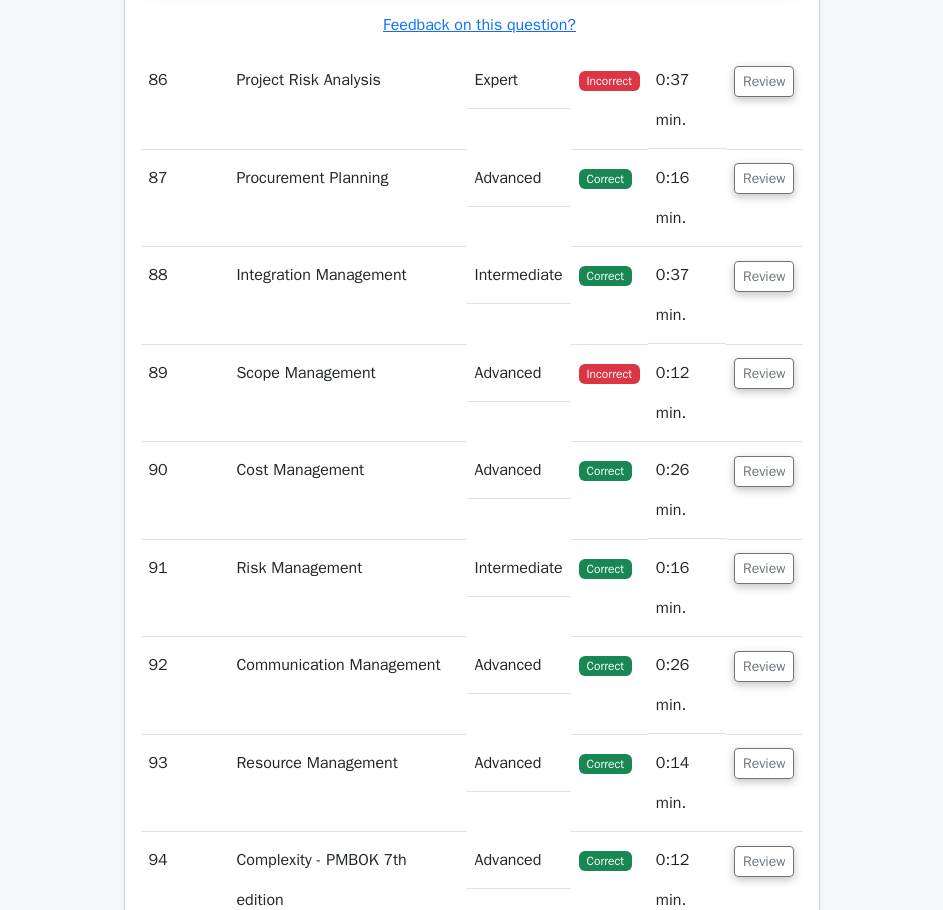 scroll, scrollTop: 100047, scrollLeft: 0, axis: vertical 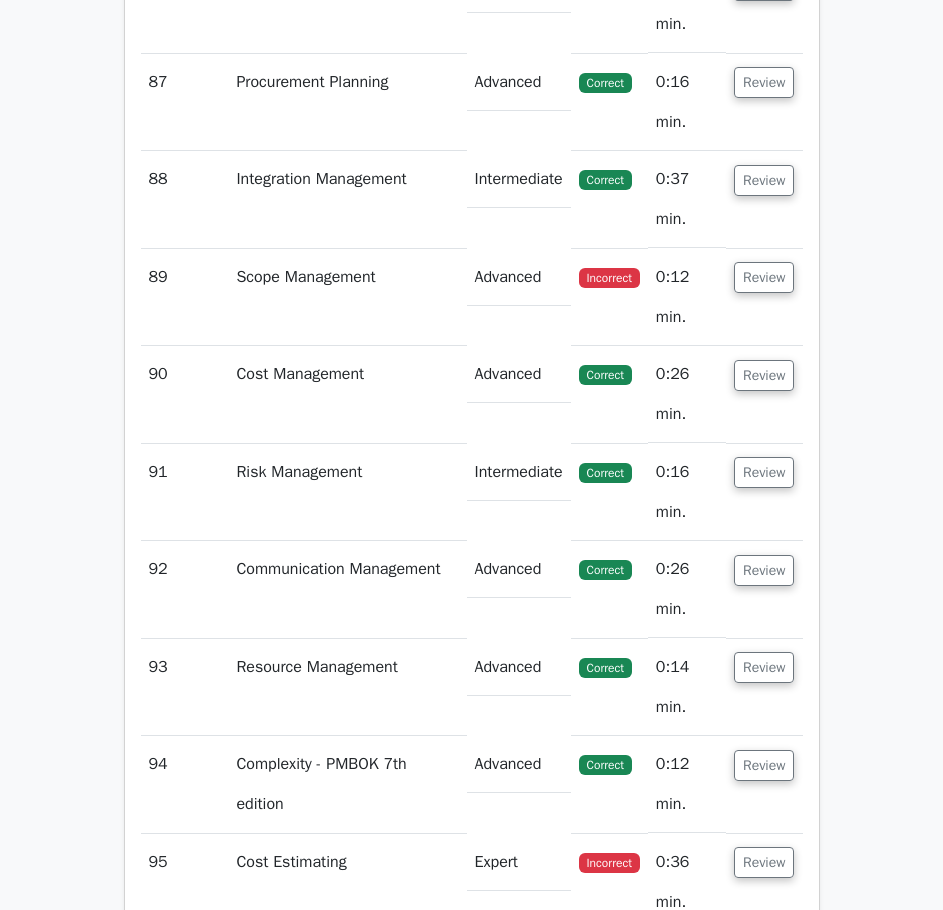click on "Review" at bounding box center (764, -15) 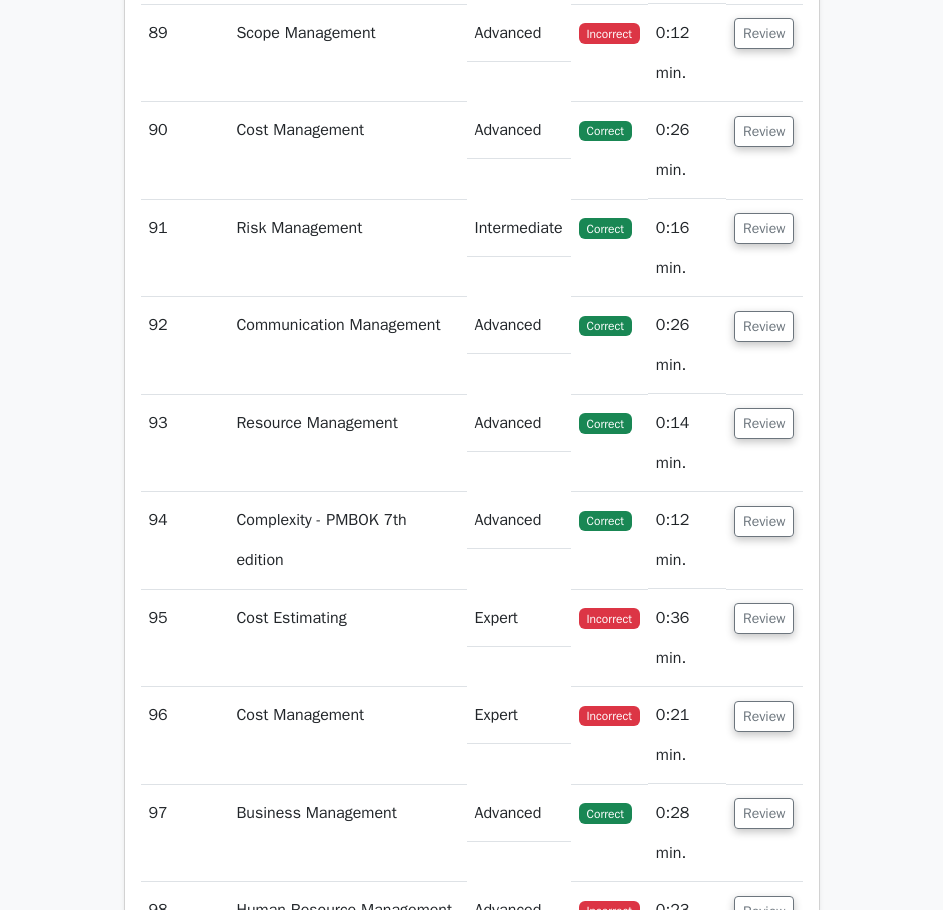 scroll, scrollTop: 101247, scrollLeft: 0, axis: vertical 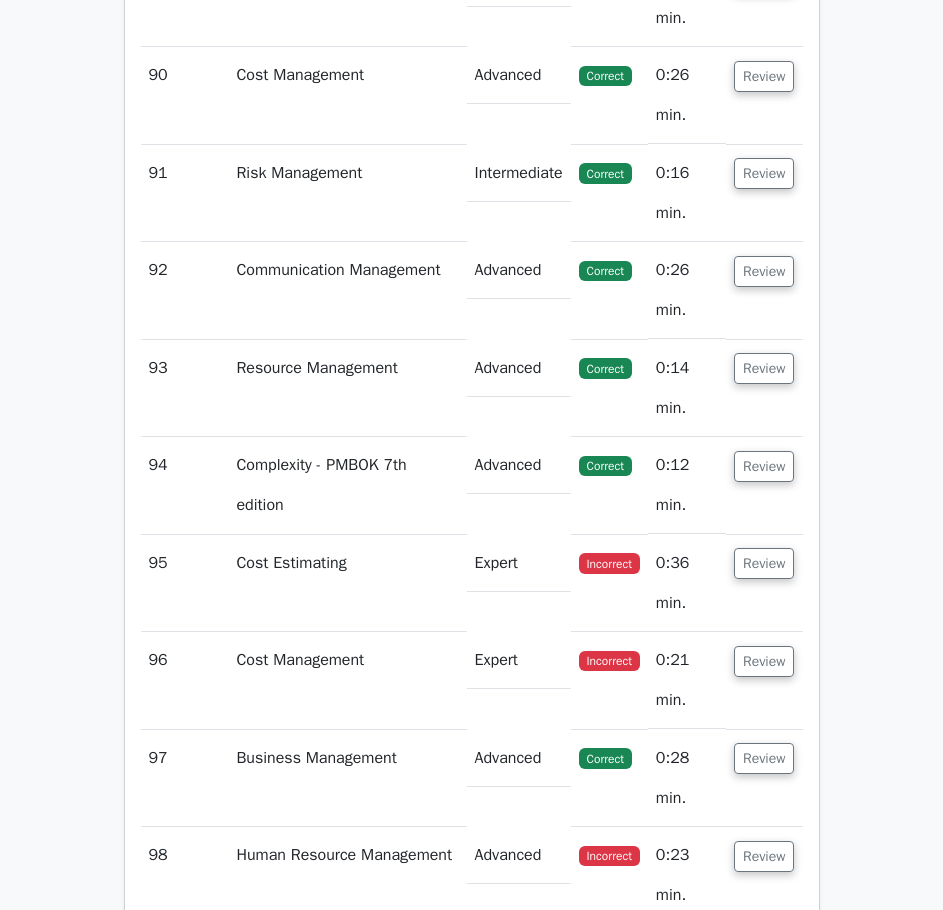 click on "Review" at bounding box center (764, -217) 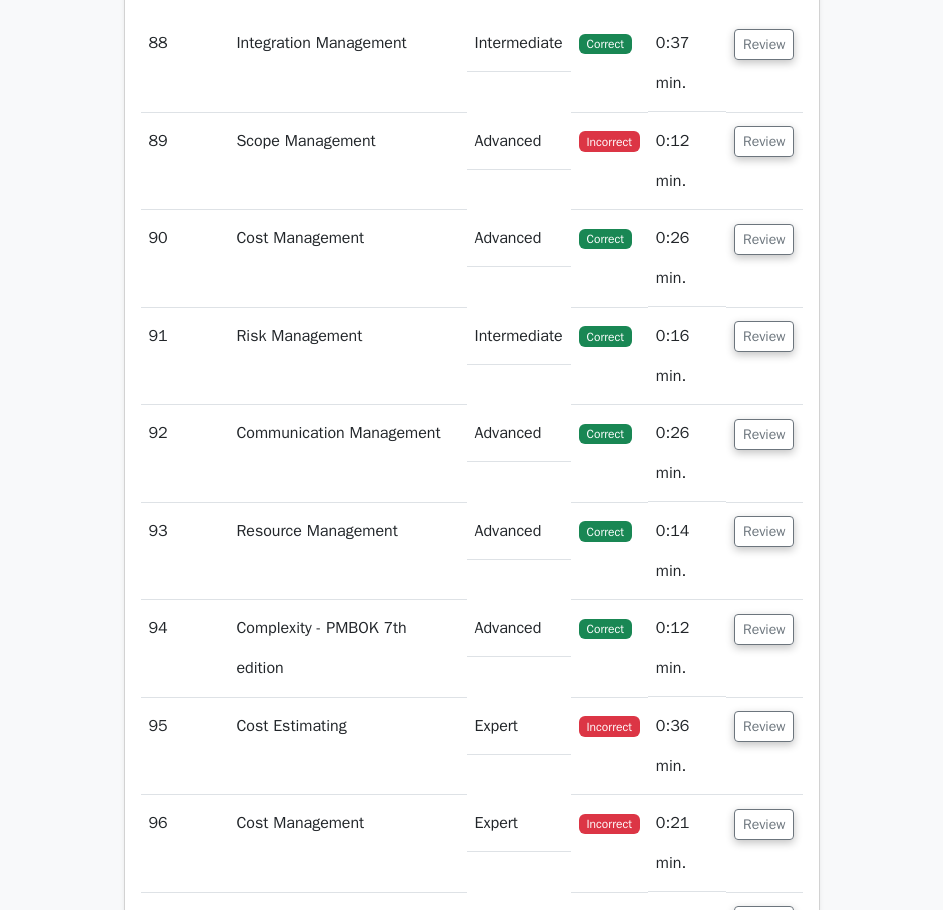 scroll, scrollTop: 102147, scrollLeft: 0, axis: vertical 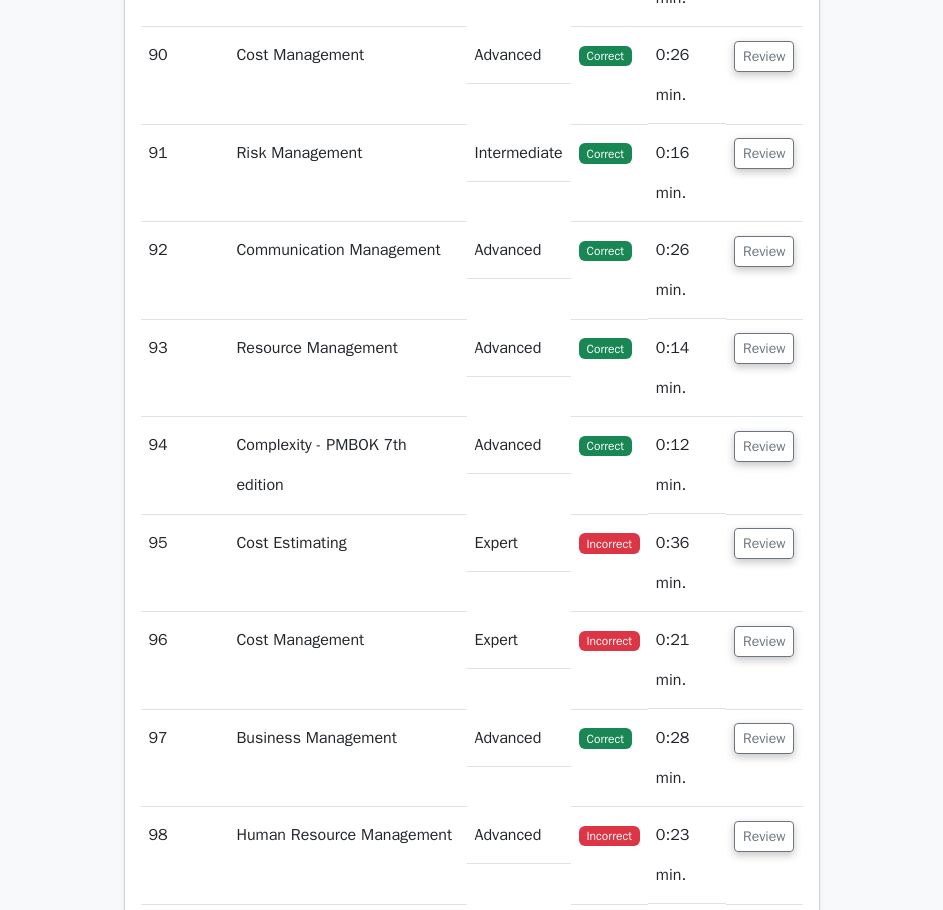 click on "Review" at bounding box center [764, -139] 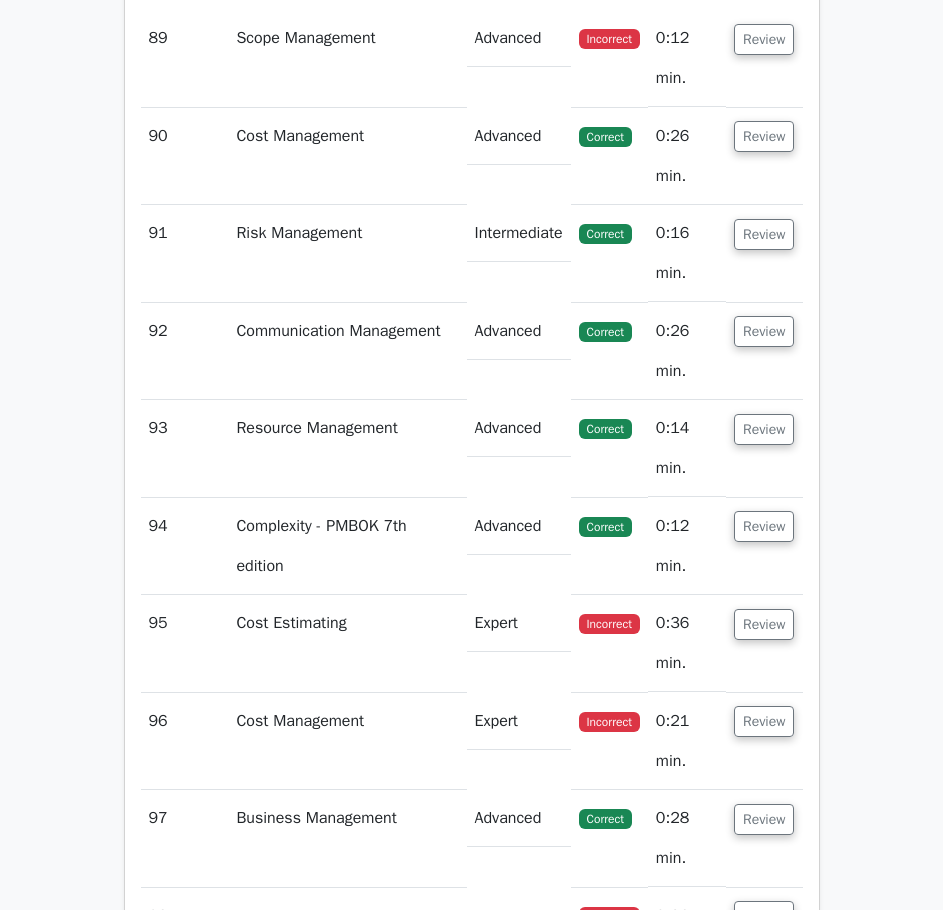 scroll, scrollTop: 103247, scrollLeft: 0, axis: vertical 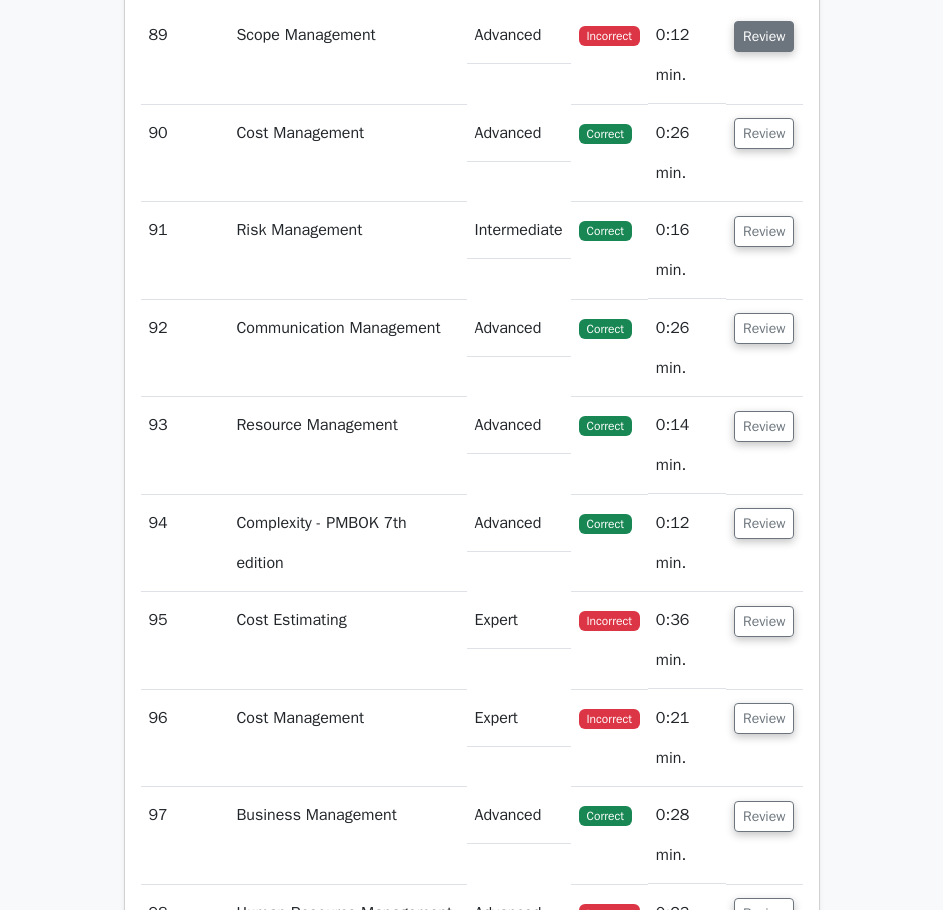 click on "Review" at bounding box center (764, 36) 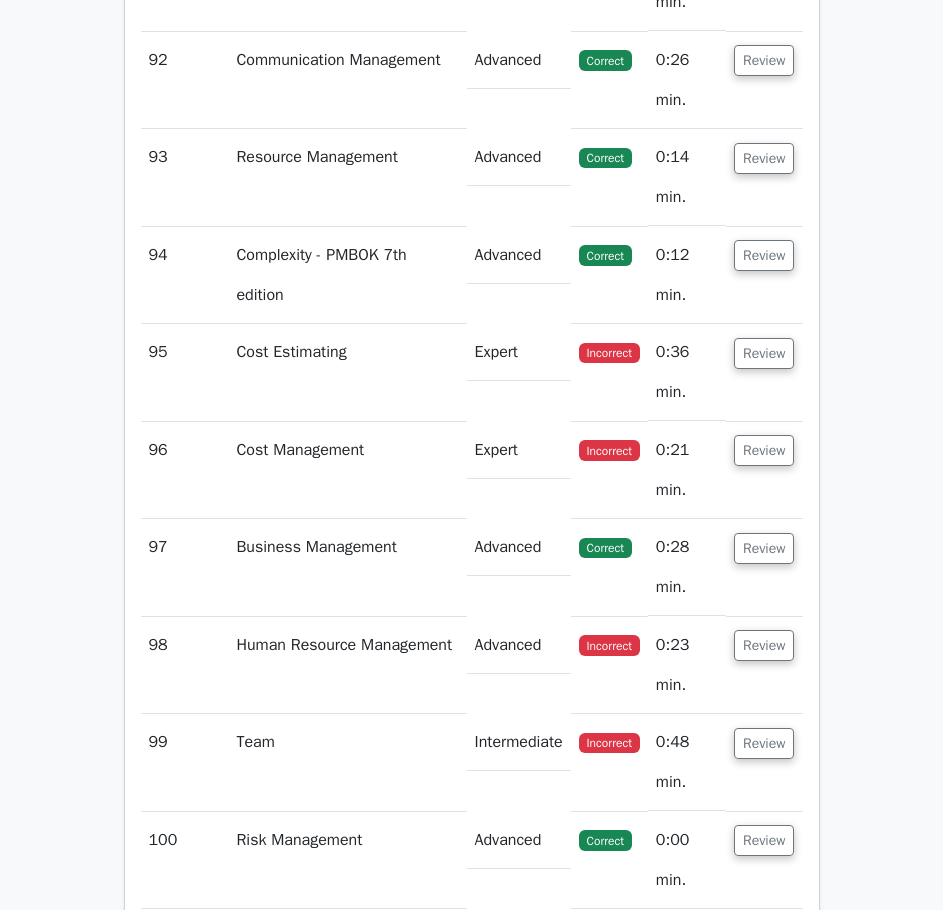 scroll, scrollTop: 104247, scrollLeft: 0, axis: vertical 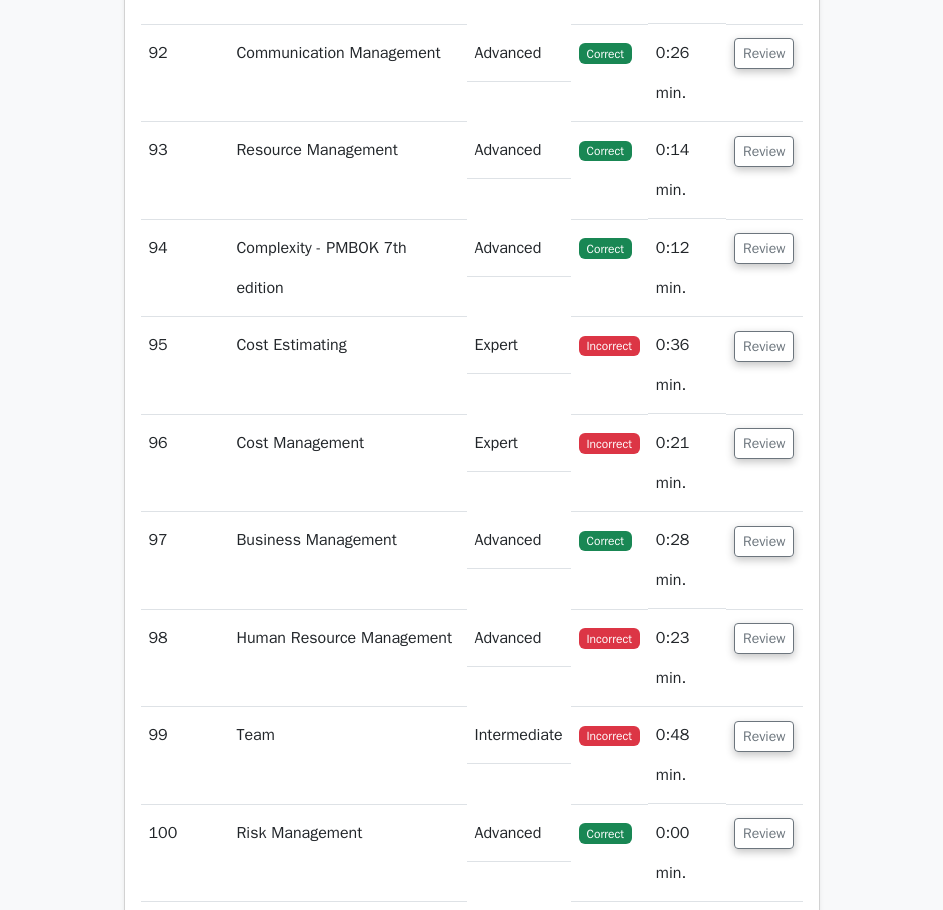 click on "Review" at bounding box center (764, -142) 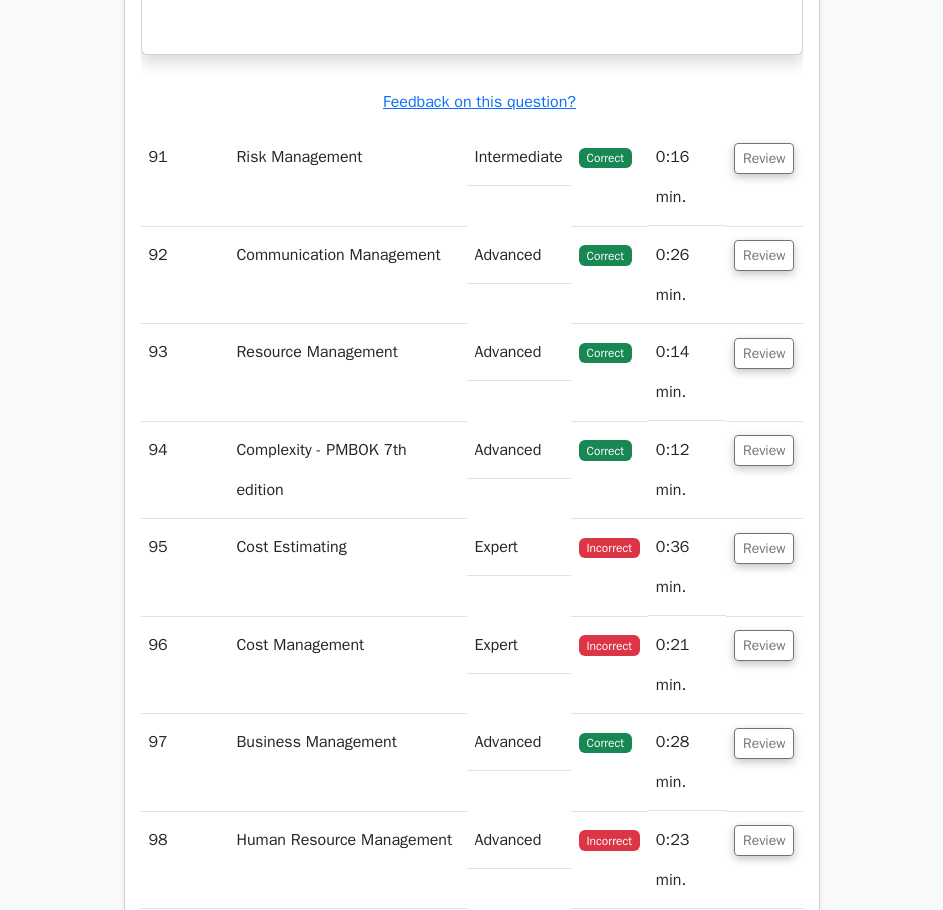 scroll, scrollTop: 105147, scrollLeft: 0, axis: vertical 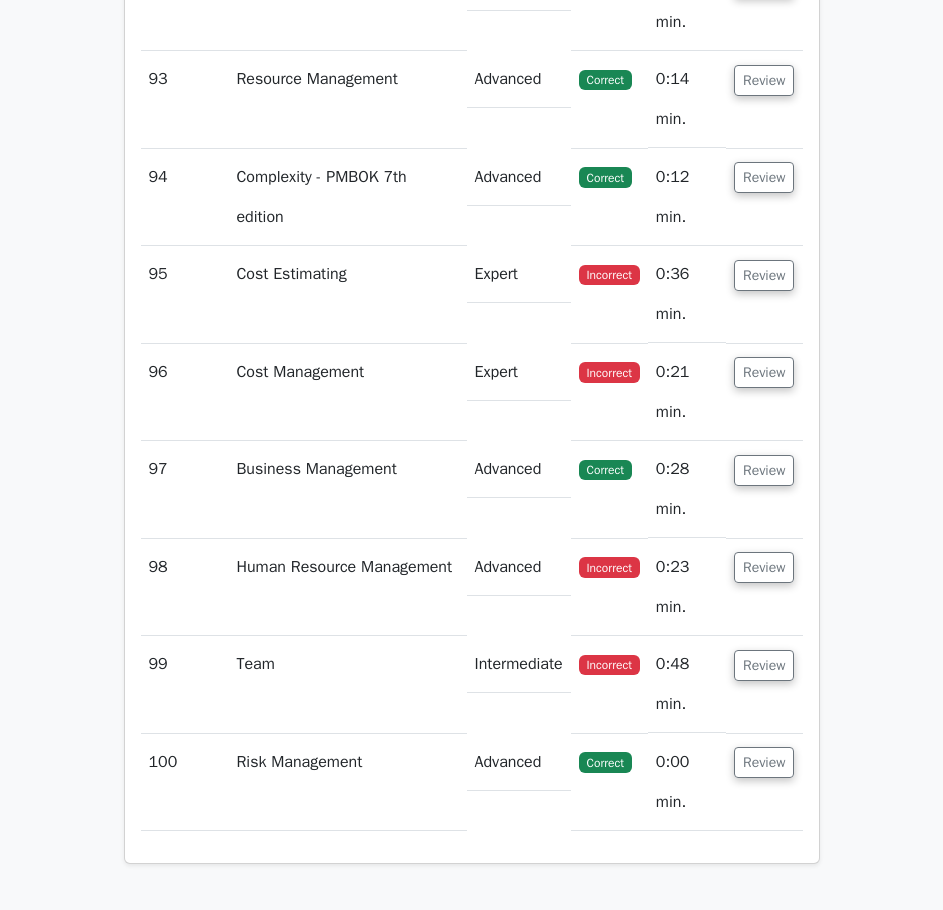 click on "Review" at bounding box center (764, -115) 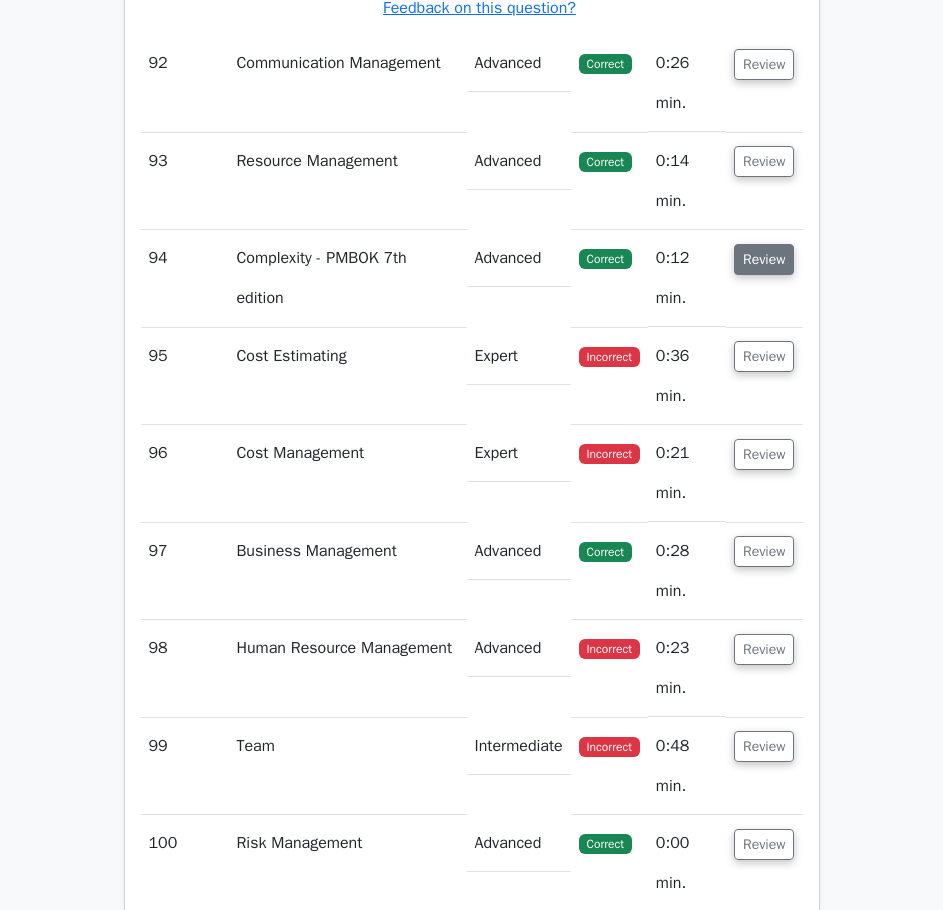 scroll, scrollTop: 106347, scrollLeft: 0, axis: vertical 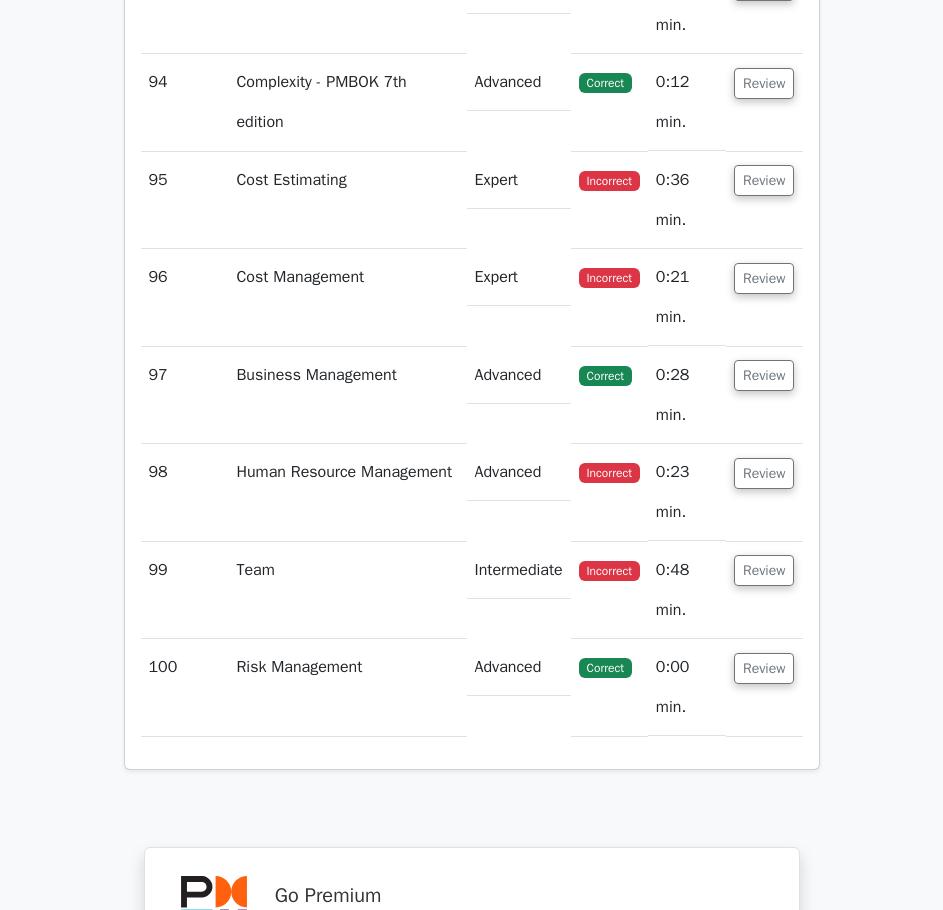 click on "Review" at bounding box center (764, -112) 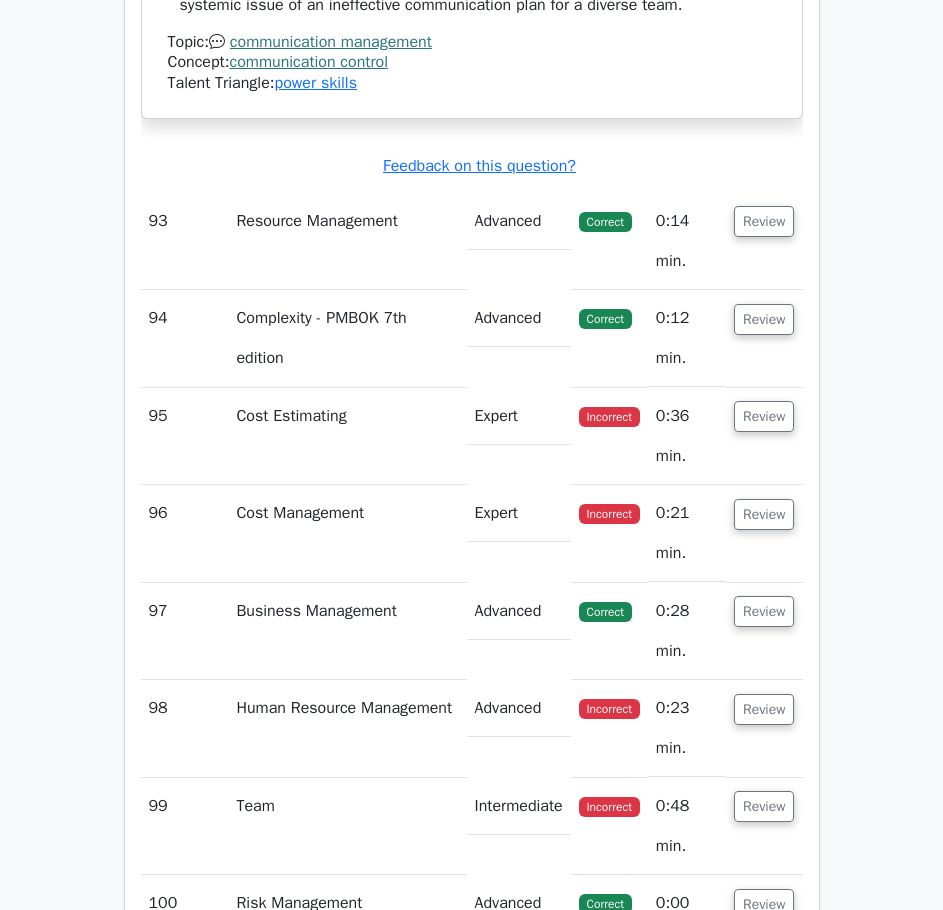 scroll, scrollTop: 107747, scrollLeft: 0, axis: vertical 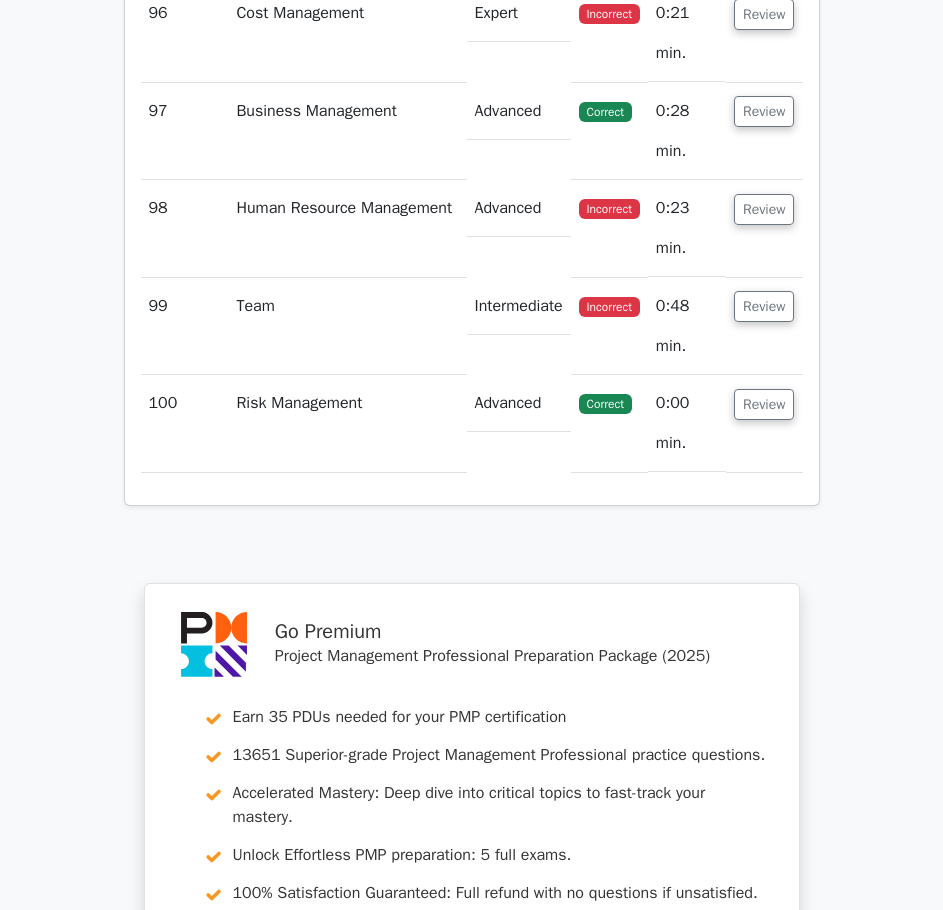 click on "Review" at bounding box center [764, -279] 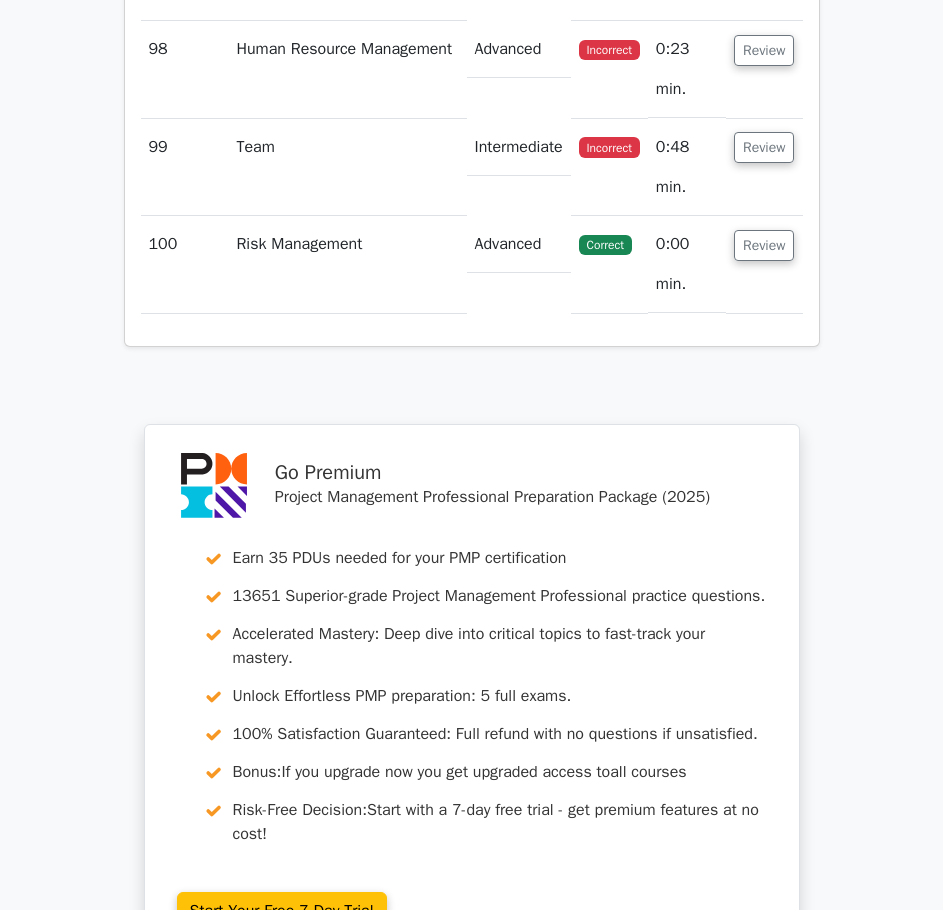 scroll, scrollTop: 108747, scrollLeft: 0, axis: vertical 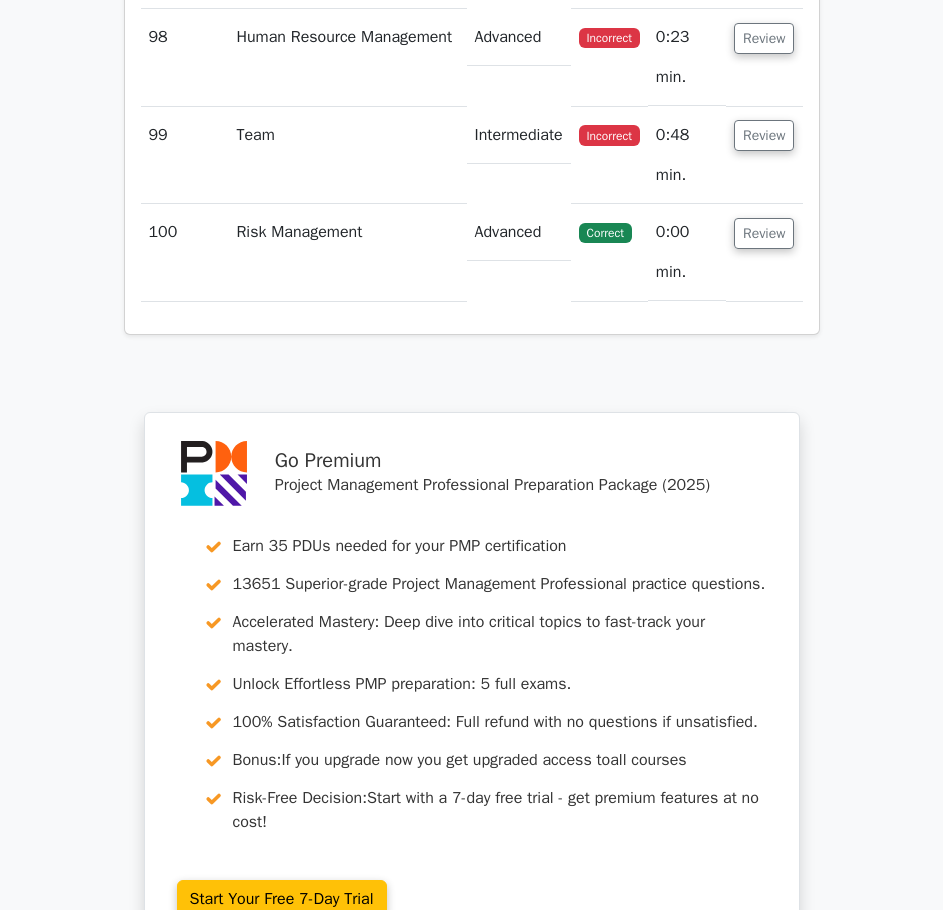 click on "Review" at bounding box center (764, -352) 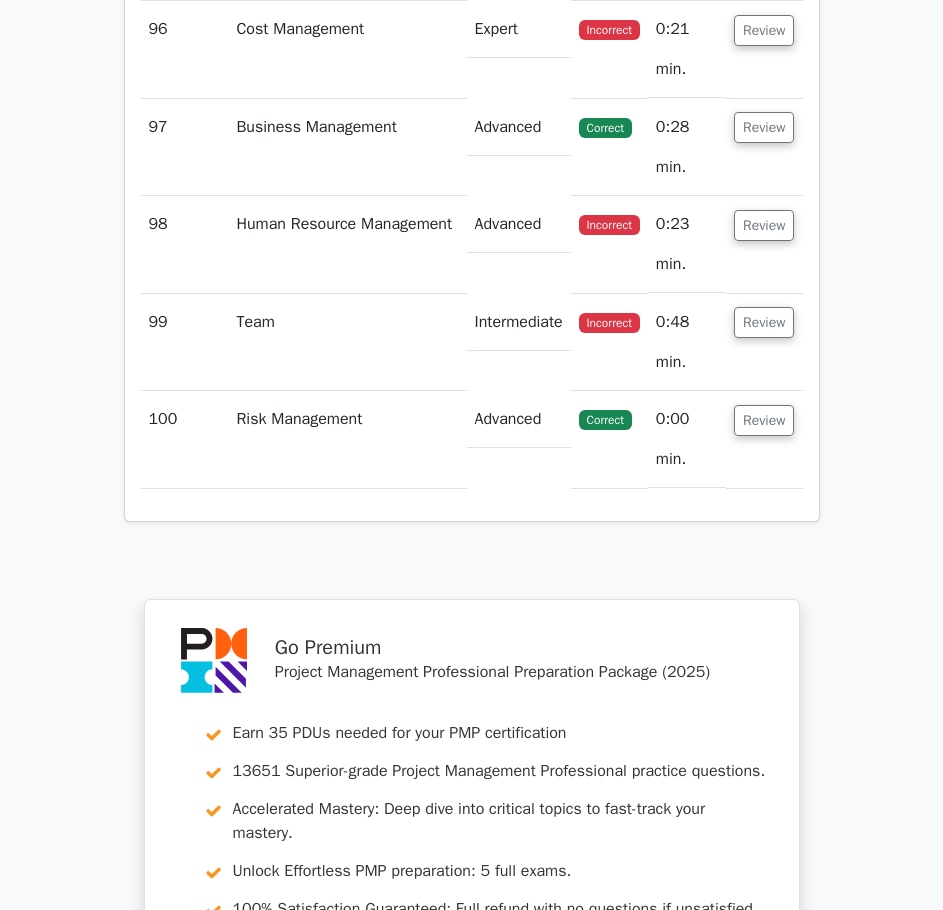 scroll, scrollTop: 109647, scrollLeft: 0, axis: vertical 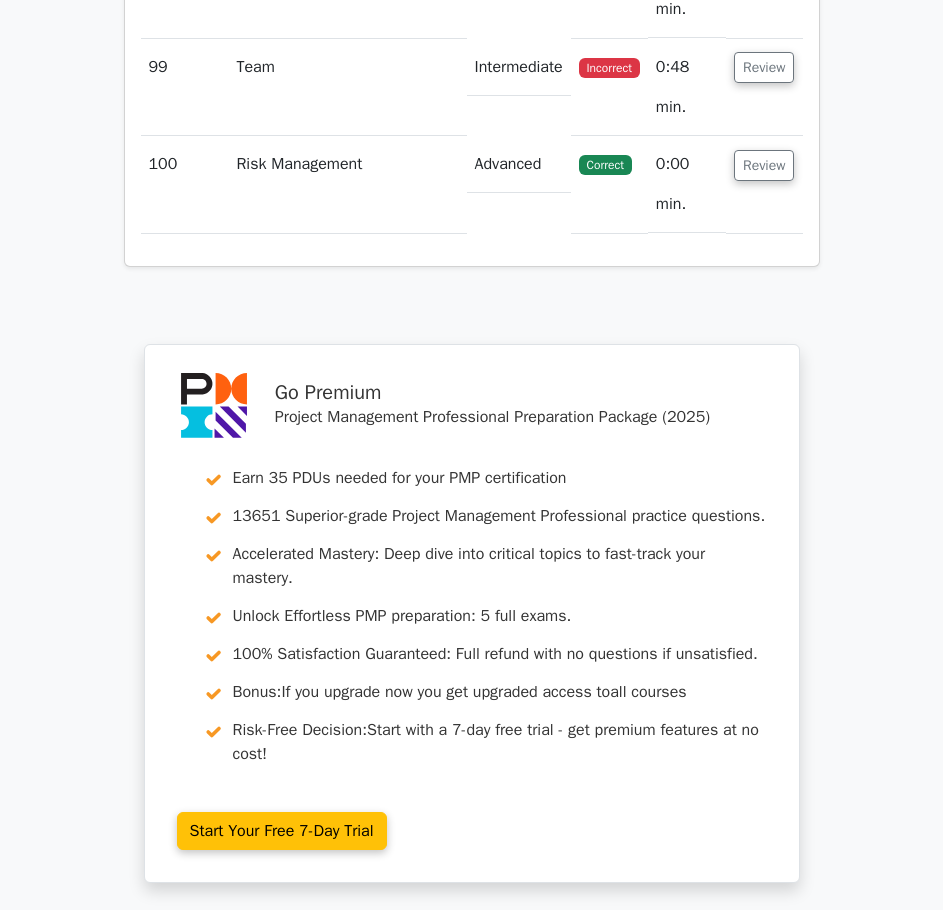 click on "Review" at bounding box center (764, -303) 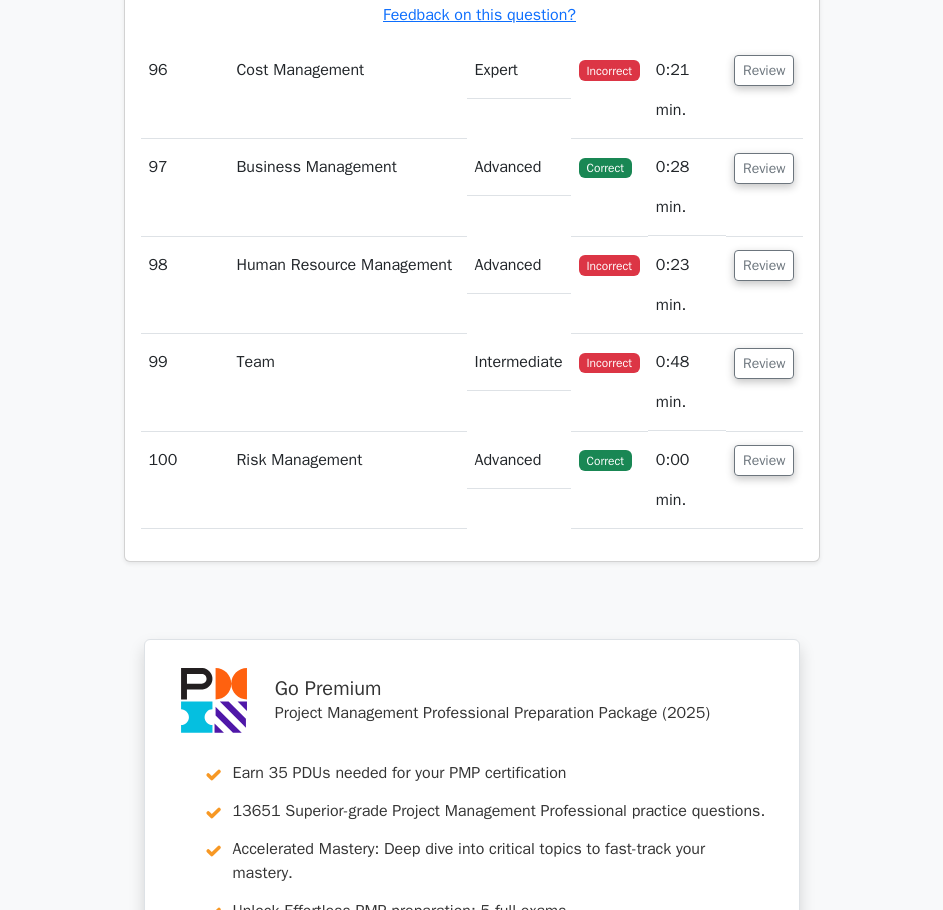 scroll, scrollTop: 111047, scrollLeft: 0, axis: vertical 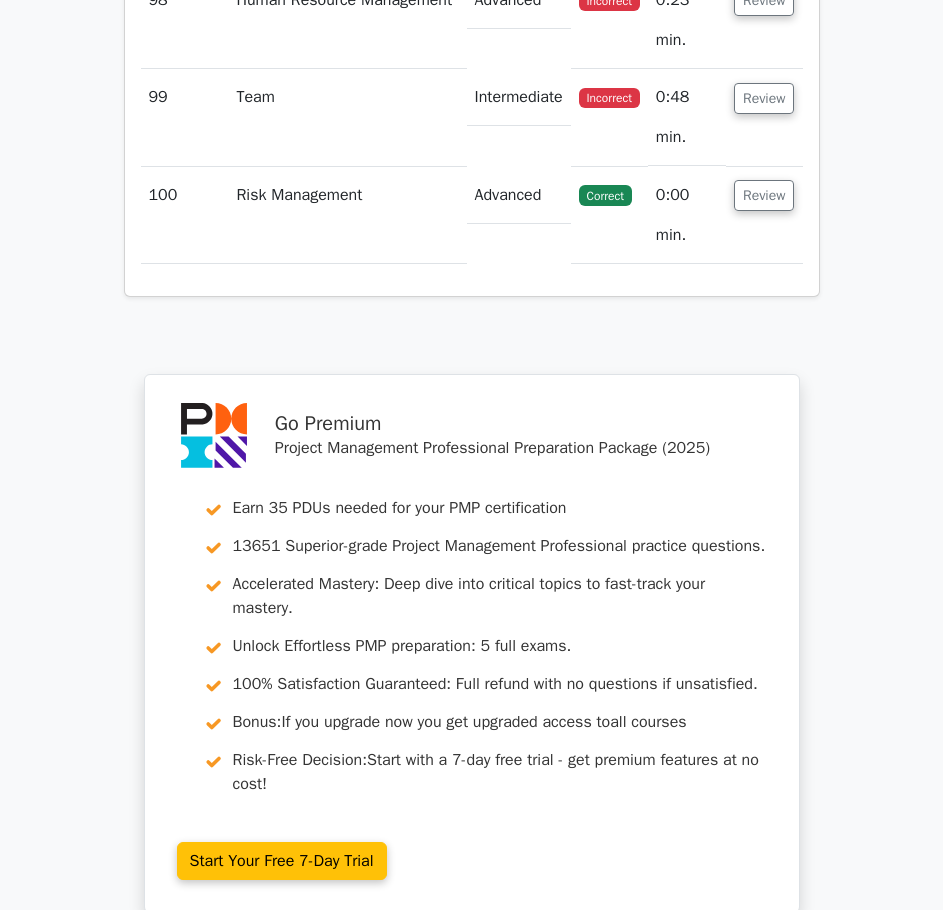 click on "Review" at bounding box center (764, -195) 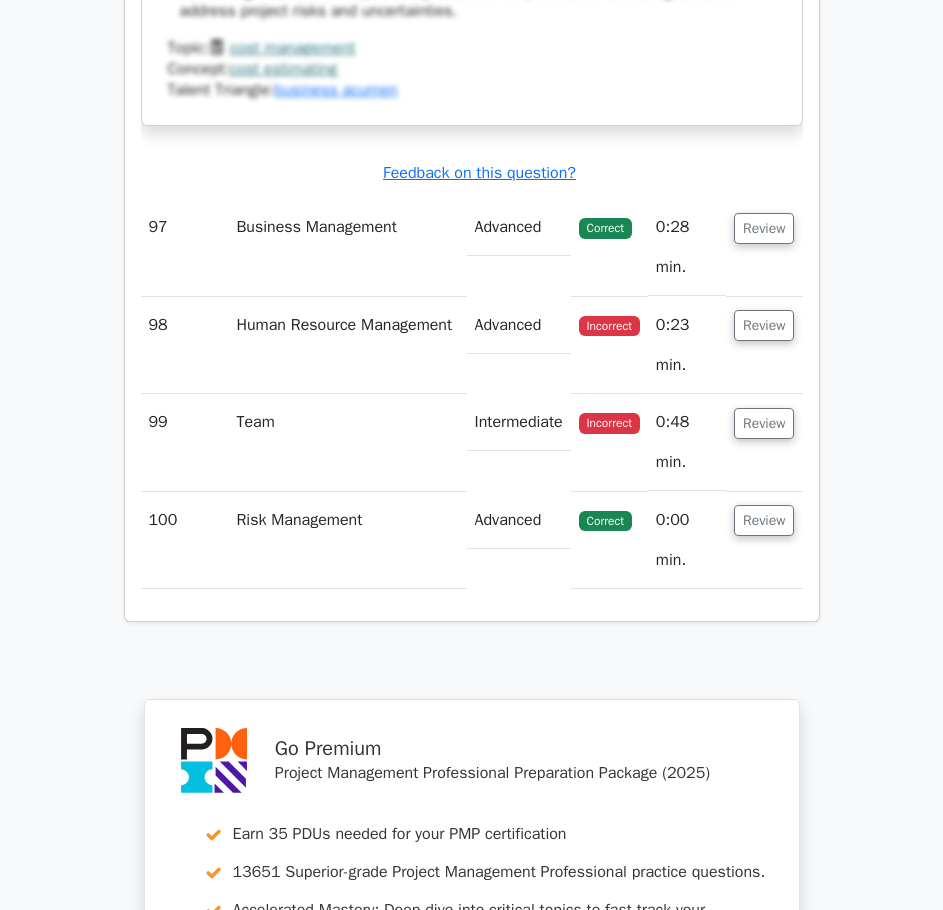scroll, scrollTop: 111947, scrollLeft: 0, axis: vertical 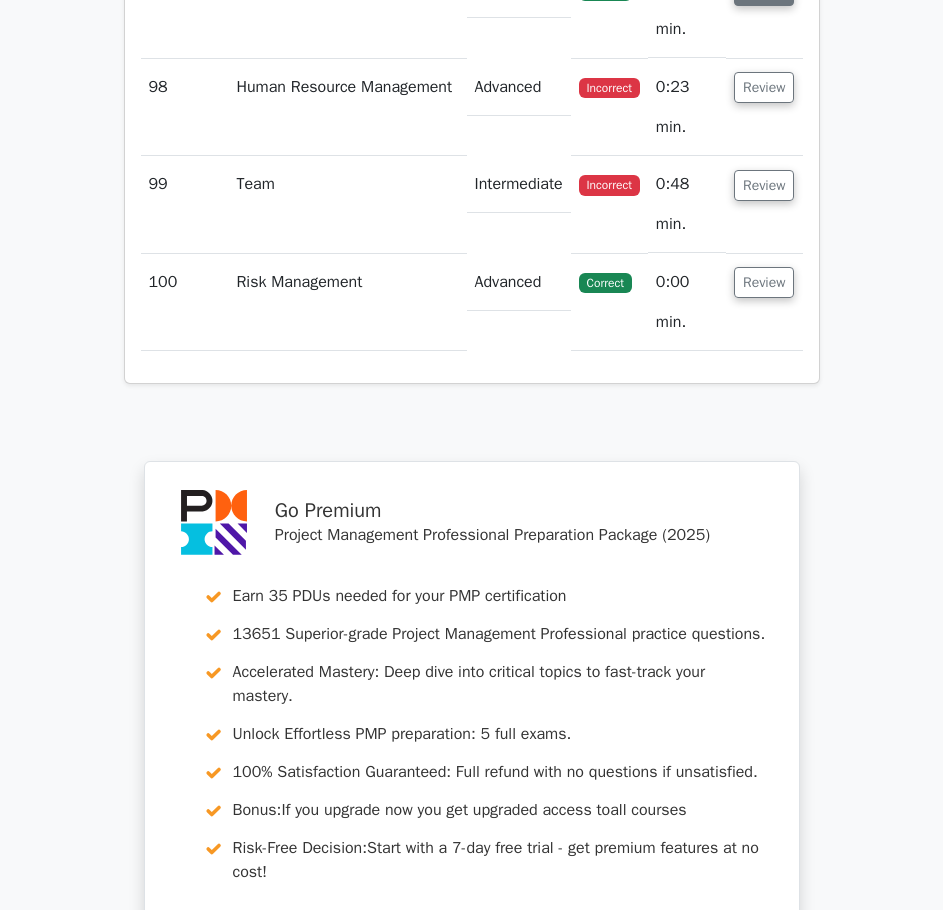 click on "Review" at bounding box center (764, -10) 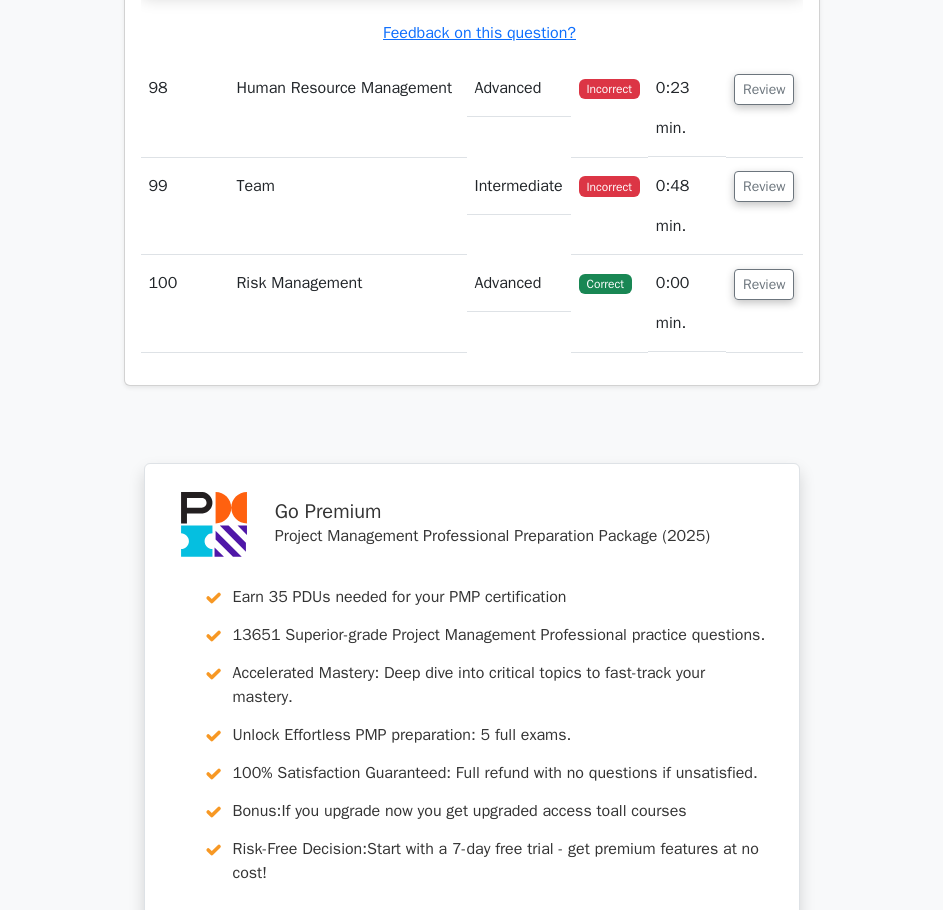 scroll, scrollTop: 113147, scrollLeft: 0, axis: vertical 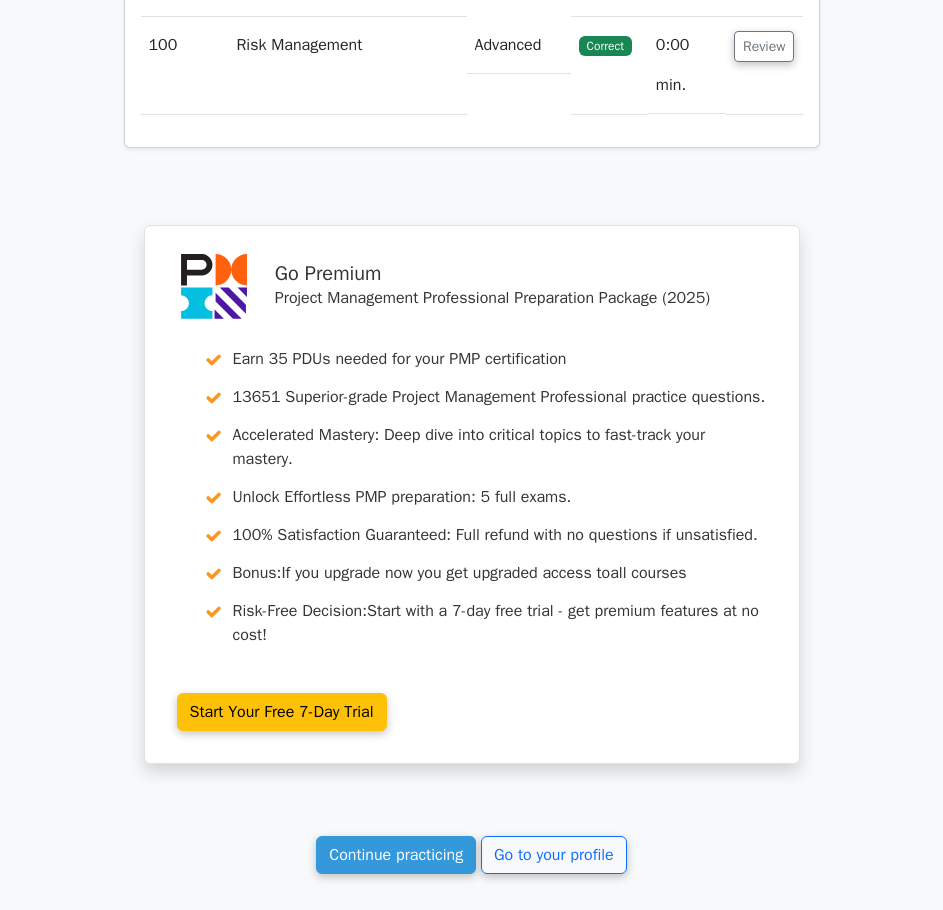 click on "Review" at bounding box center (764, -149) 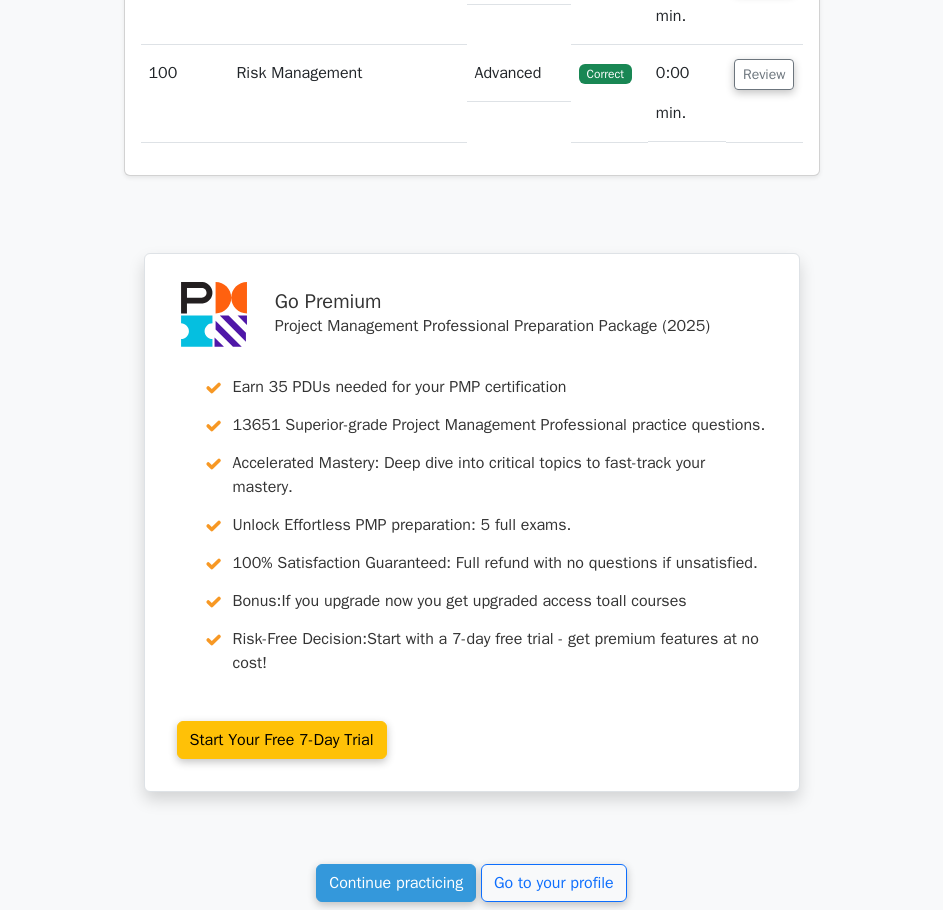 scroll, scrollTop: 114247, scrollLeft: 0, axis: vertical 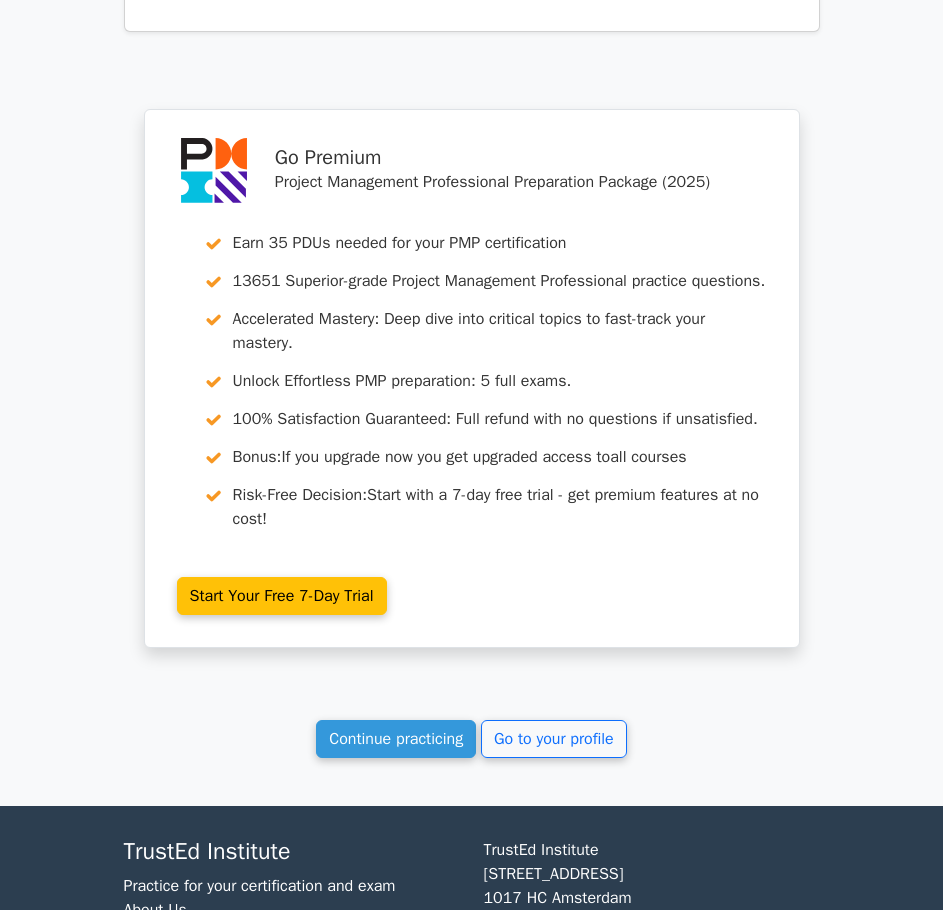 click on "Review" at bounding box center (764, -168) 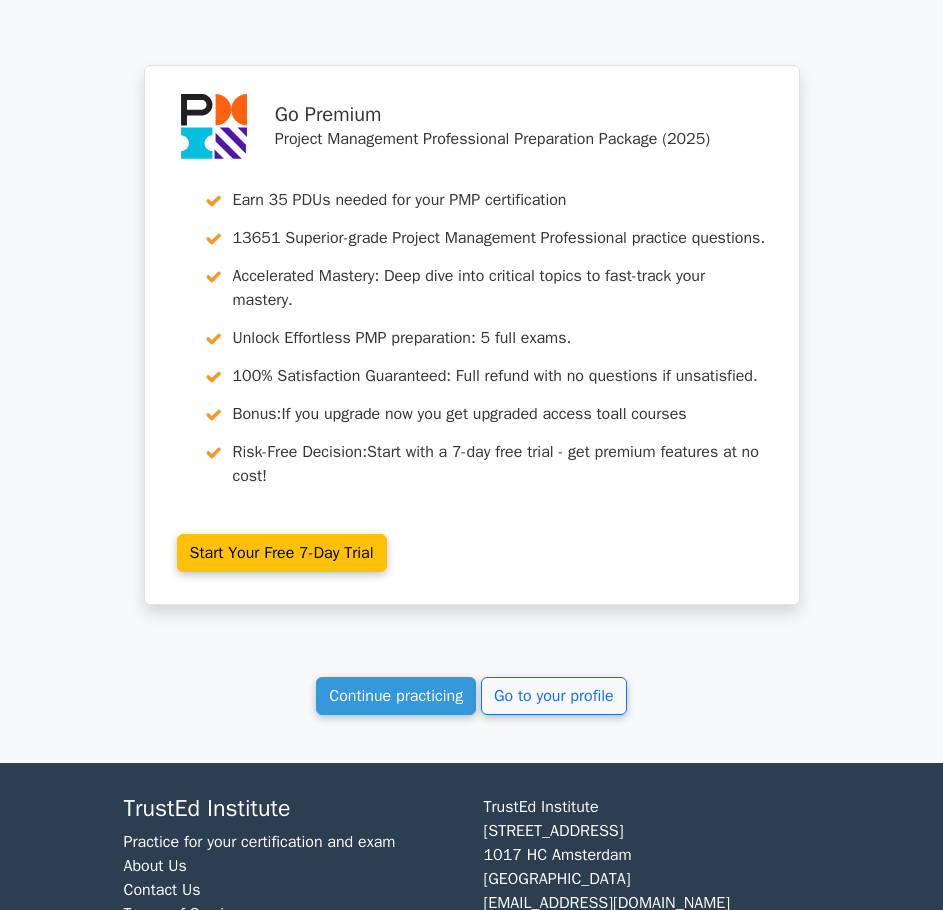 scroll, scrollTop: 115247, scrollLeft: 0, axis: vertical 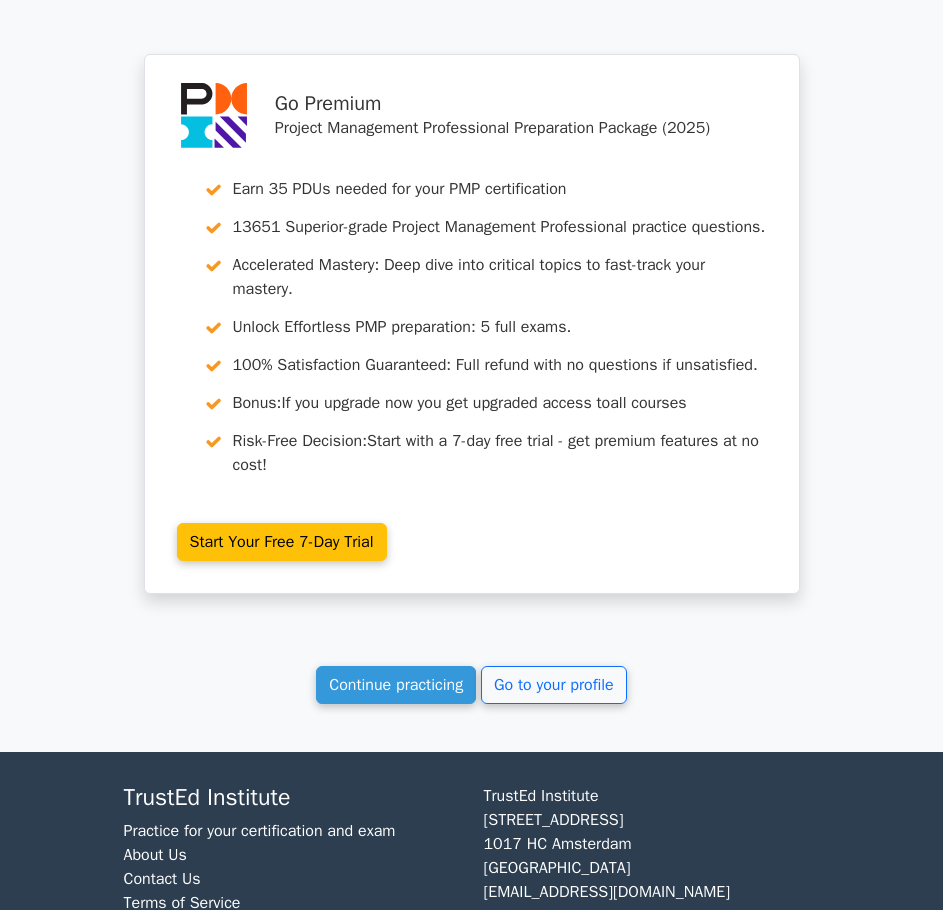 click on "Review" at bounding box center [764, -125] 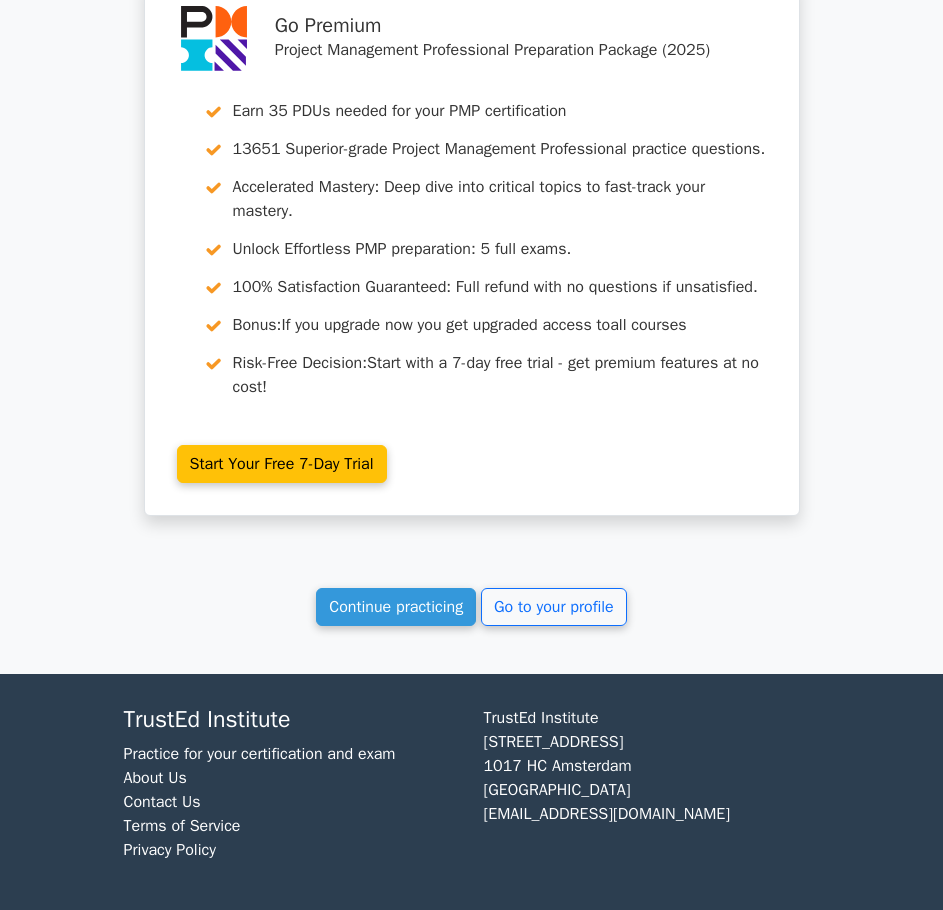 scroll, scrollTop: 116947, scrollLeft: 0, axis: vertical 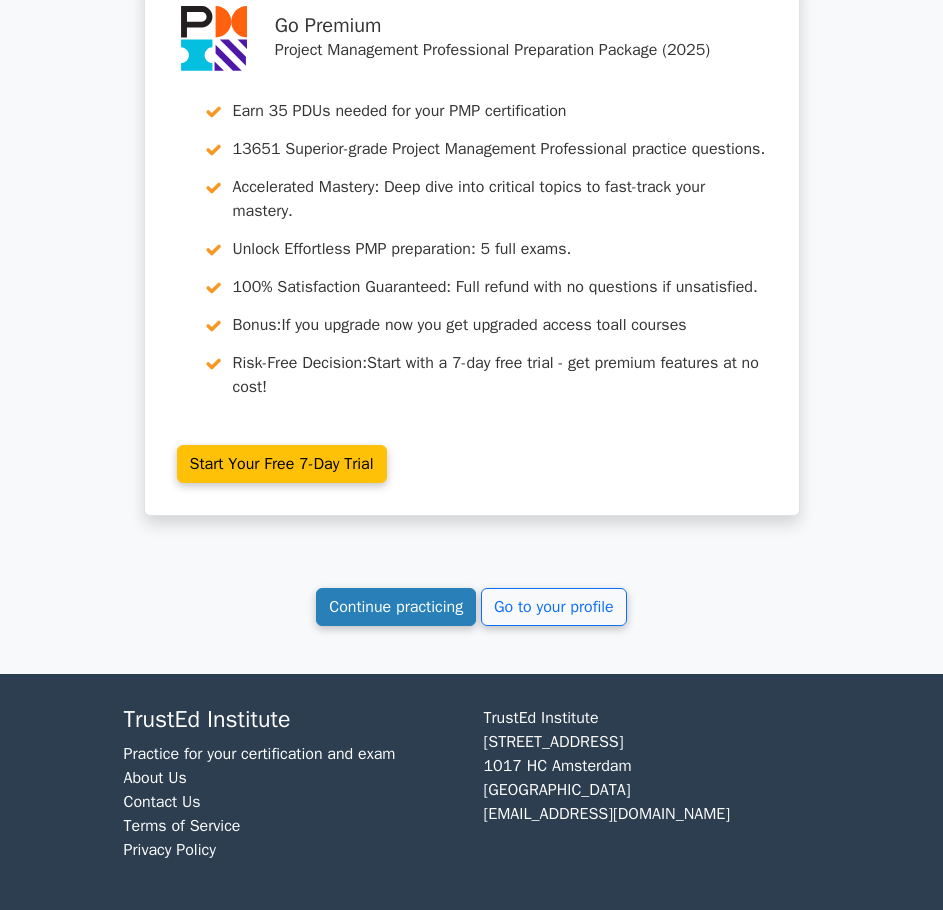 click on "Continue practicing" at bounding box center [396, 607] 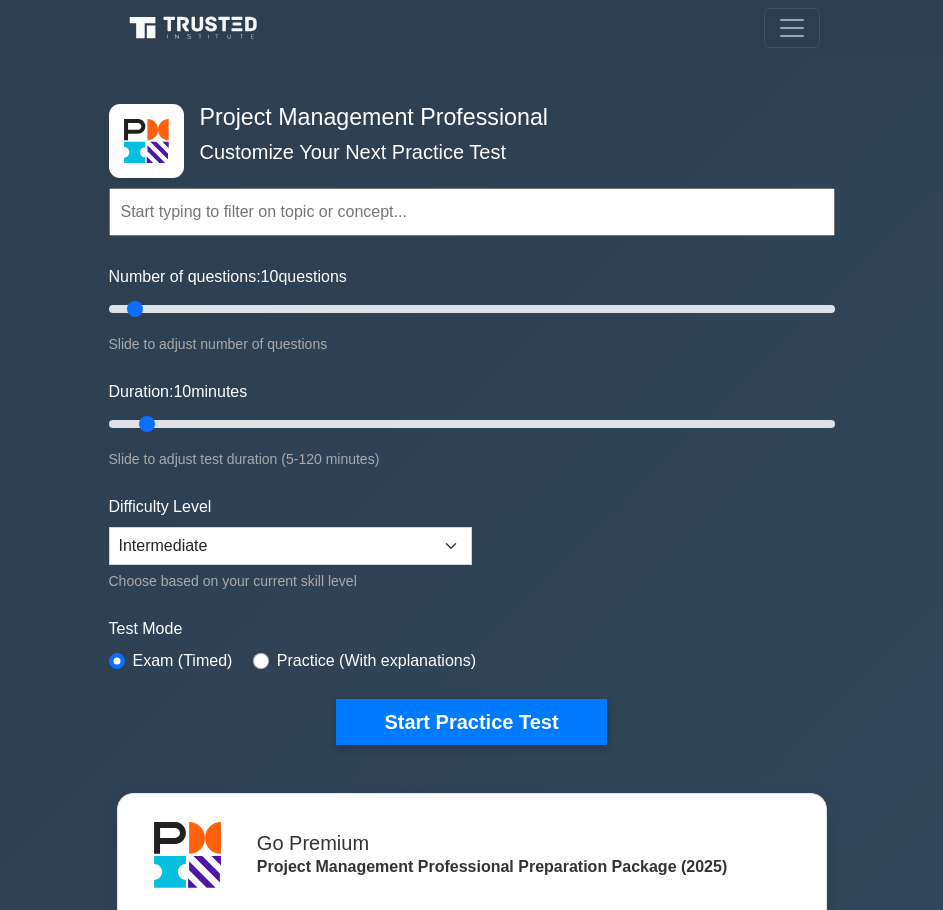 scroll, scrollTop: 0, scrollLeft: 0, axis: both 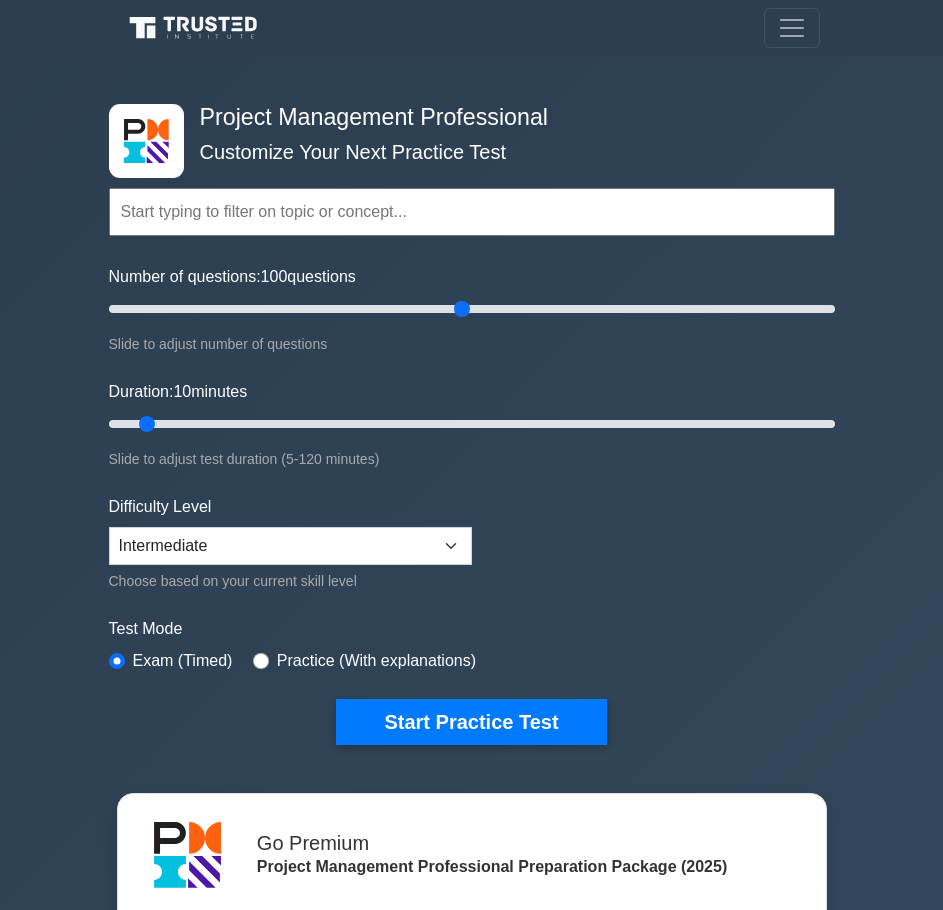 drag, startPoint x: 136, startPoint y: 308, endPoint x: 460, endPoint y: 324, distance: 324.39484 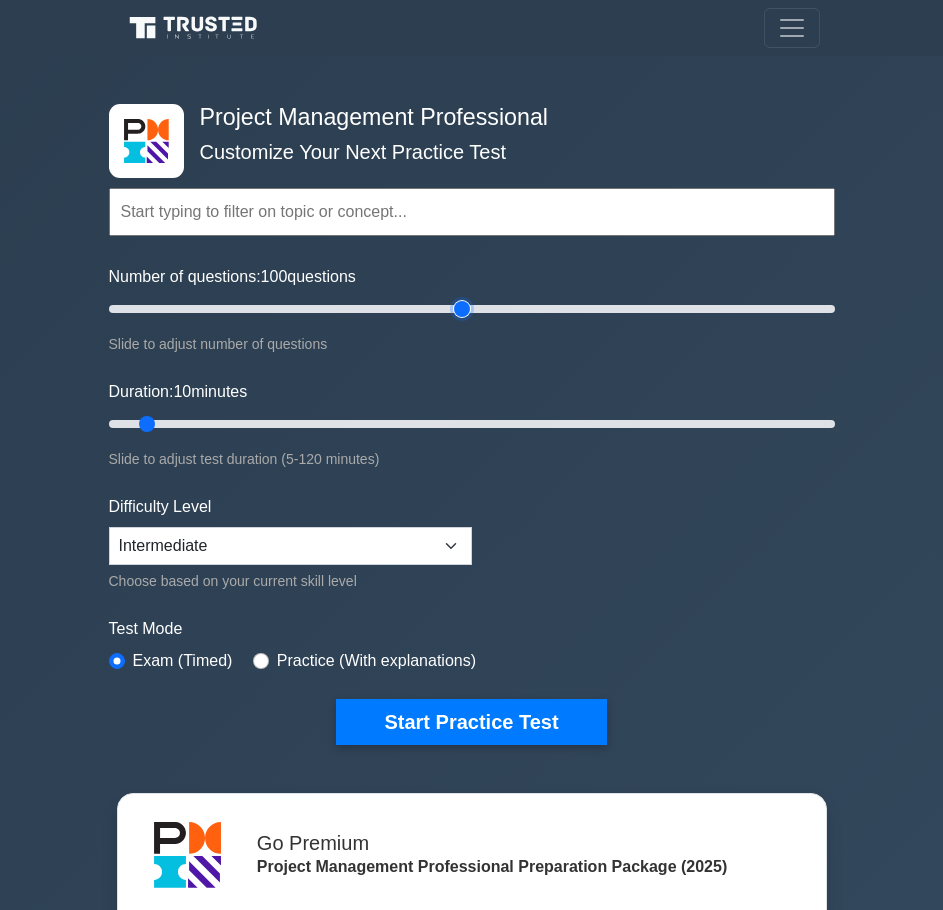 type on "100" 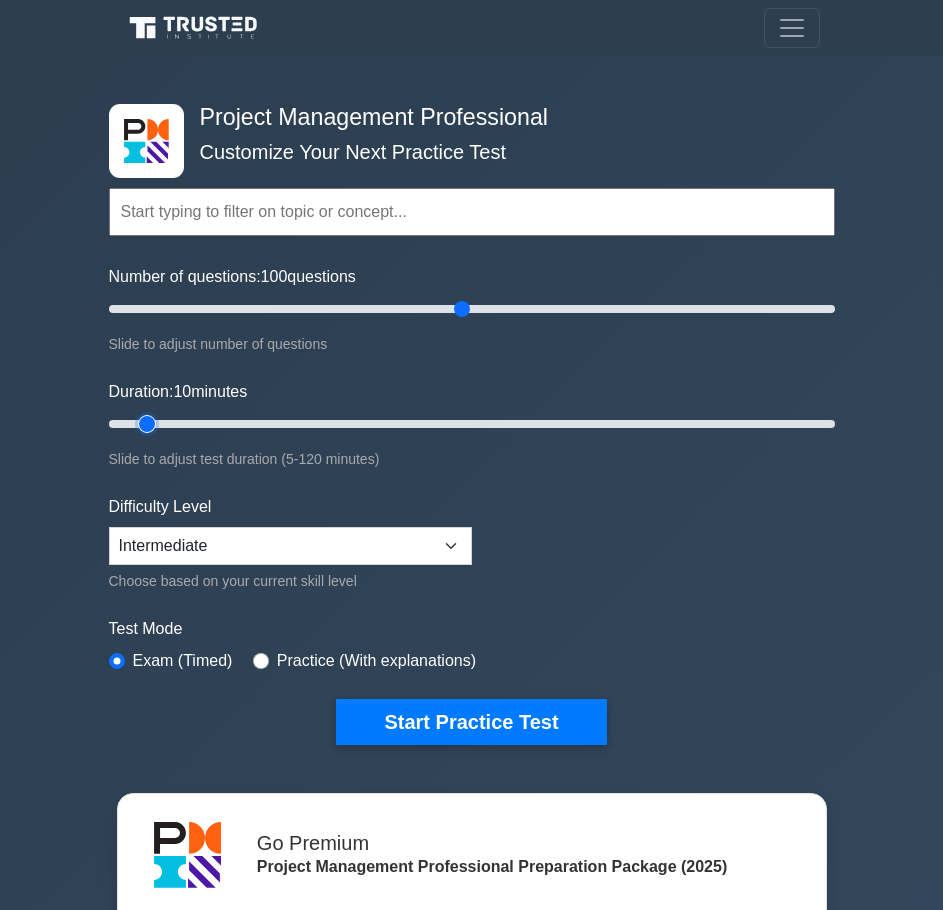 click on "Duration:  10  minutes" at bounding box center [472, 424] 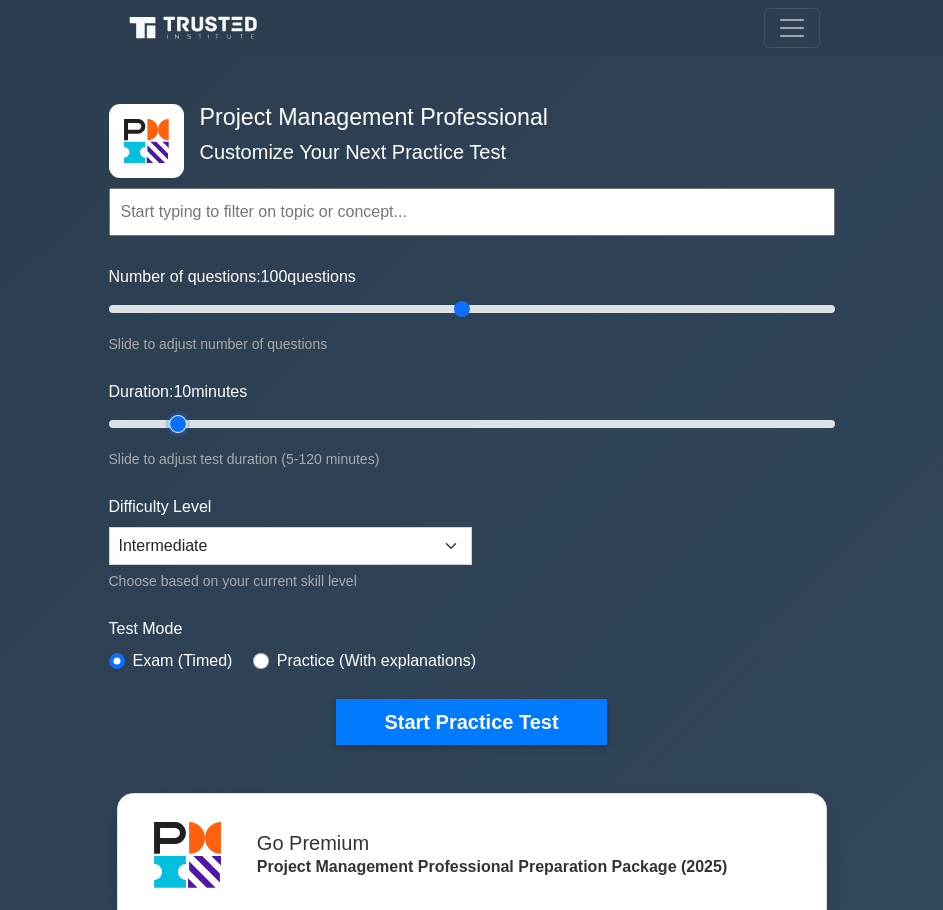 click on "Duration:  10  minutes" at bounding box center (472, 424) 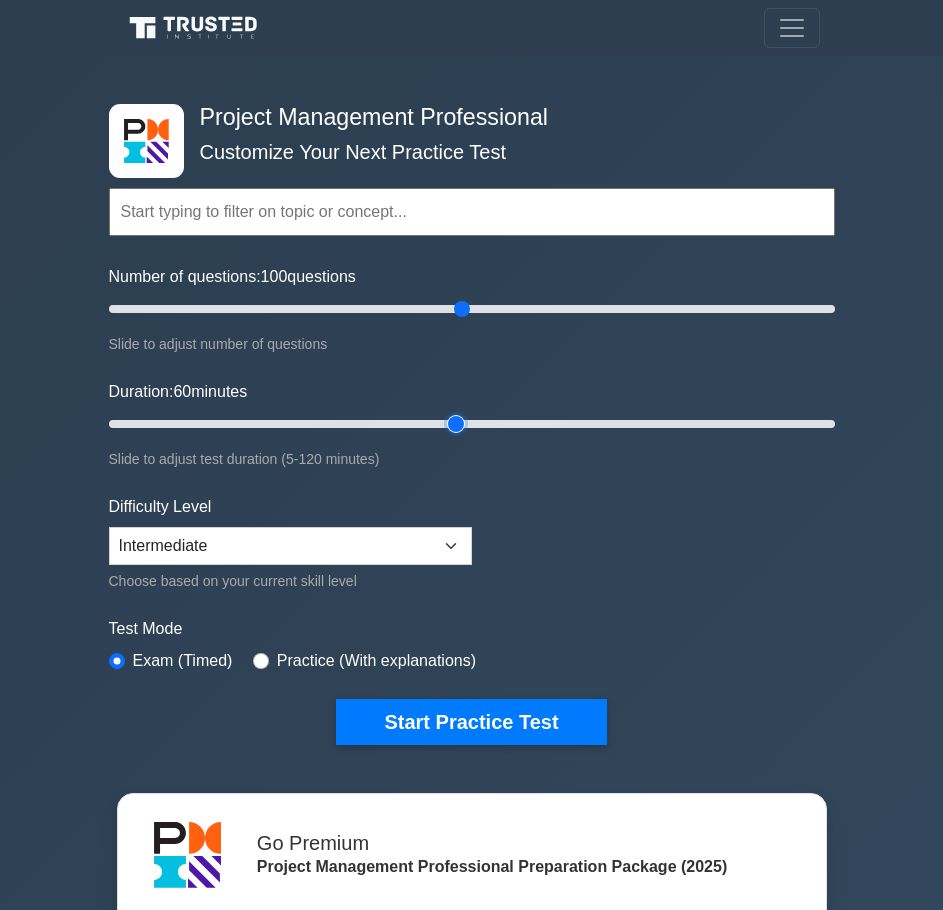 drag, startPoint x: 202, startPoint y: 423, endPoint x: 467, endPoint y: 431, distance: 265.12073 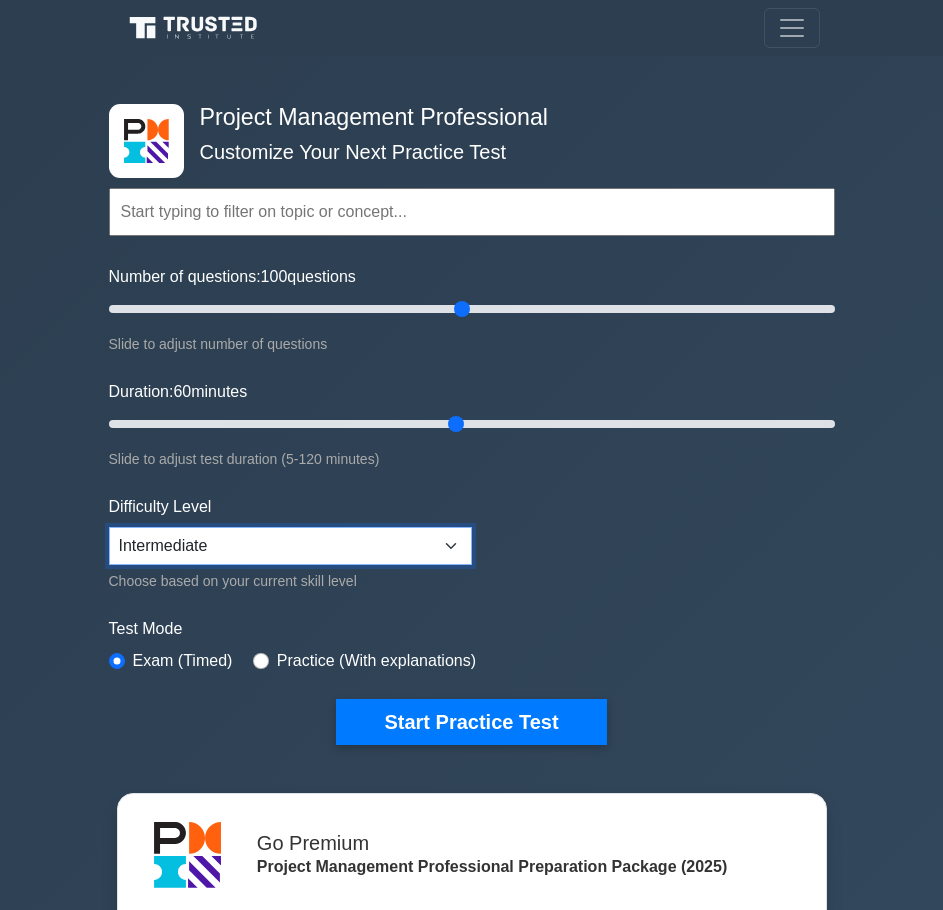 click on "Beginner
Intermediate
Expert" at bounding box center [290, 546] 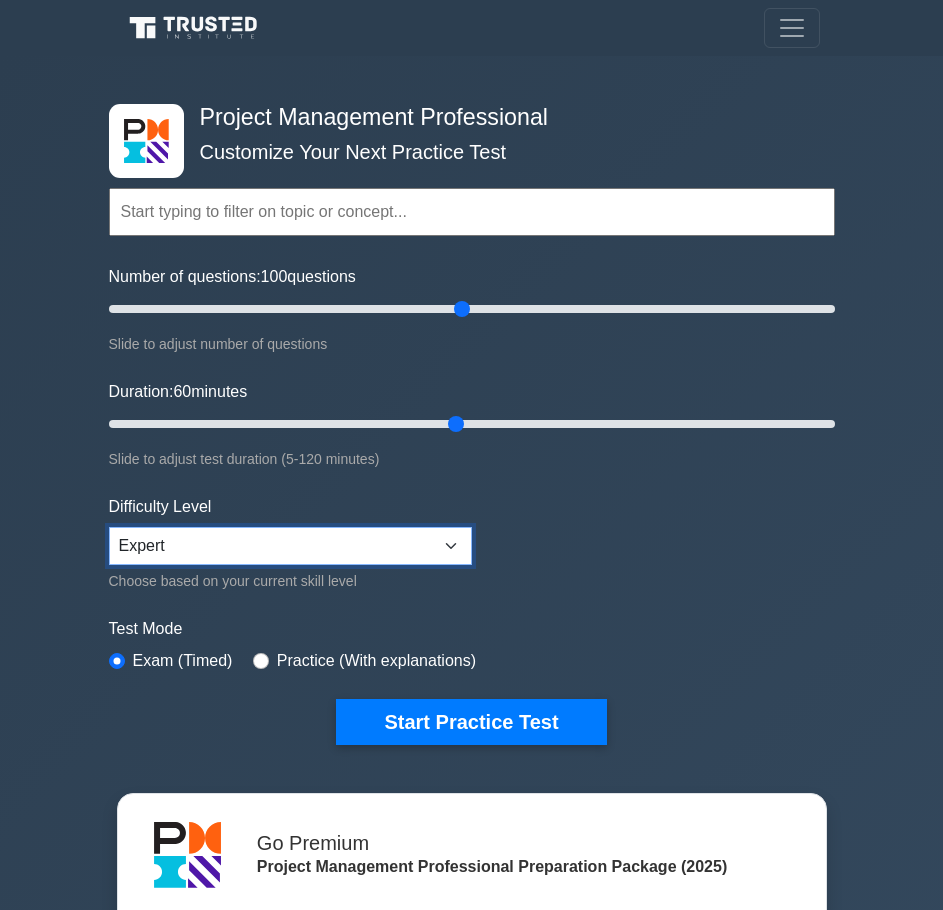 click on "Beginner
Intermediate
Expert" at bounding box center (290, 546) 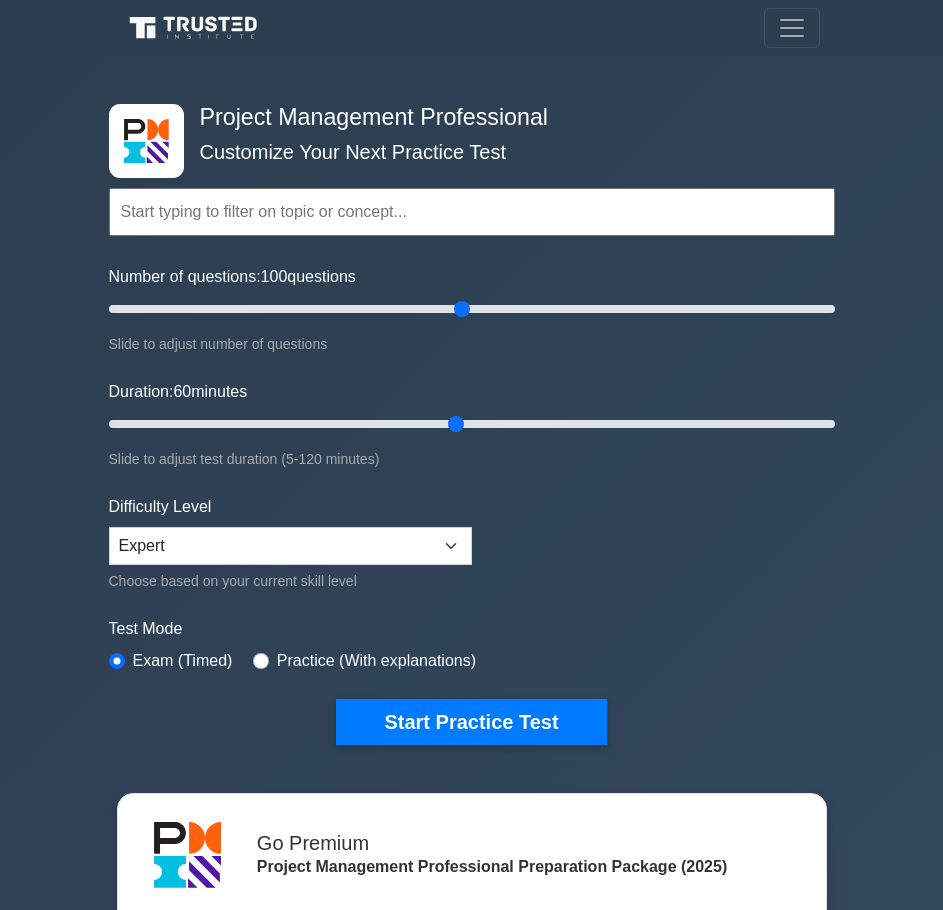 click on "Topics
Scope Management
Time Management
Cost Management
Quality Management
Risk Management
Integration Management
Human Resource Management
Communication Management
Procurement Management" at bounding box center [472, 436] 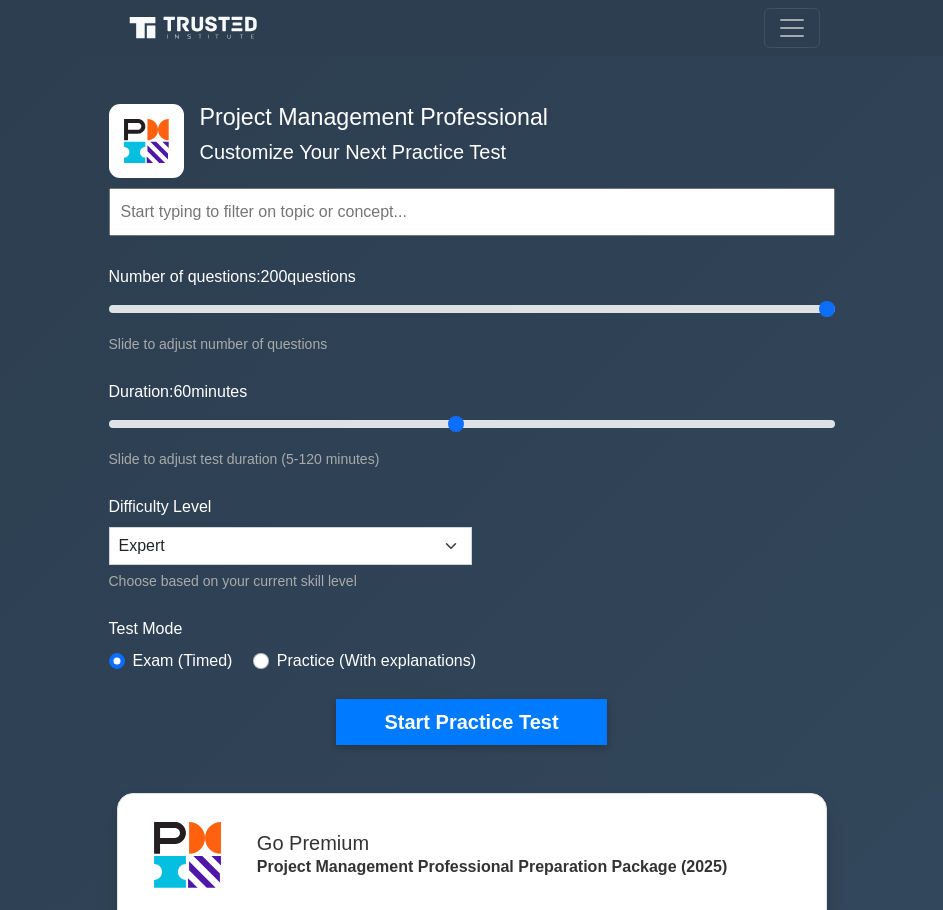 drag, startPoint x: 458, startPoint y: 305, endPoint x: 890, endPoint y: 322, distance: 432.33435 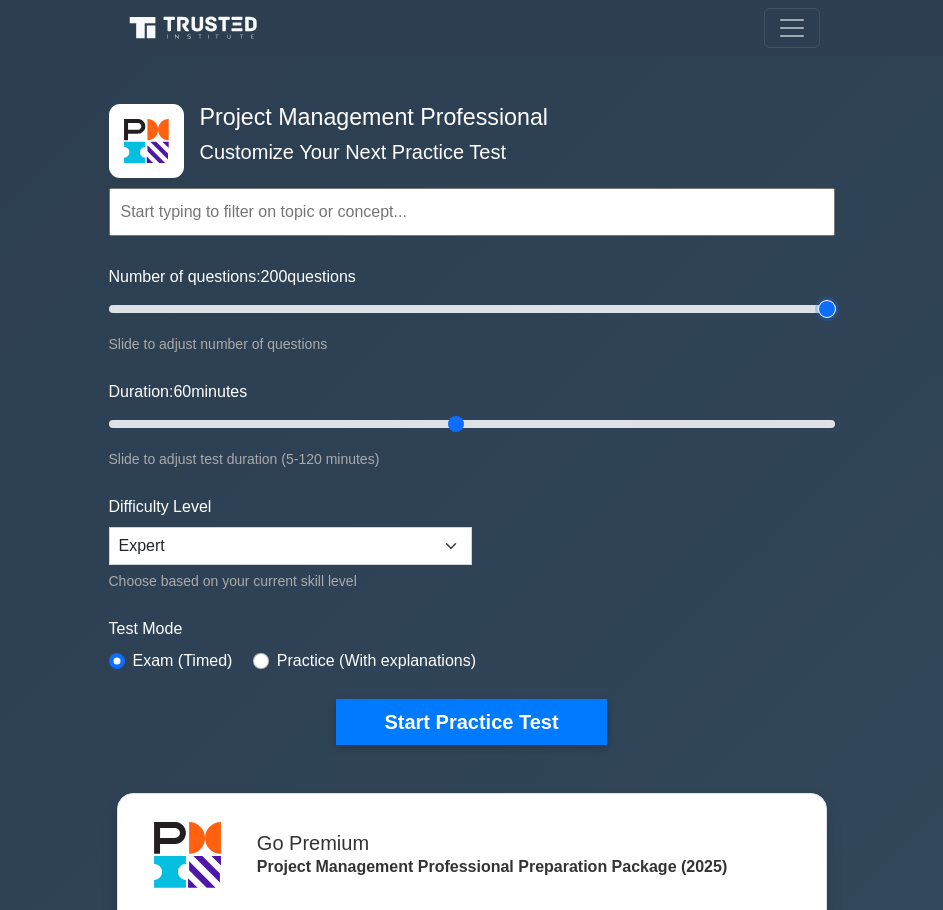 type on "200" 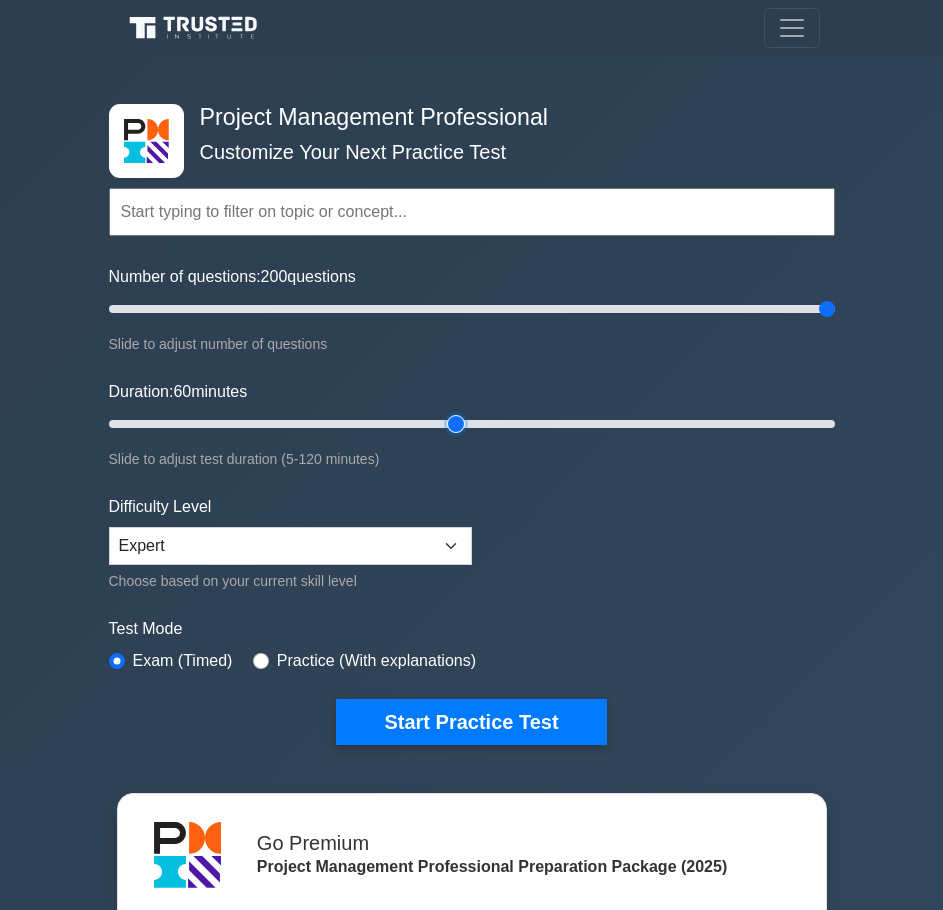 click on "Duration:  60  minutes" at bounding box center (472, 424) 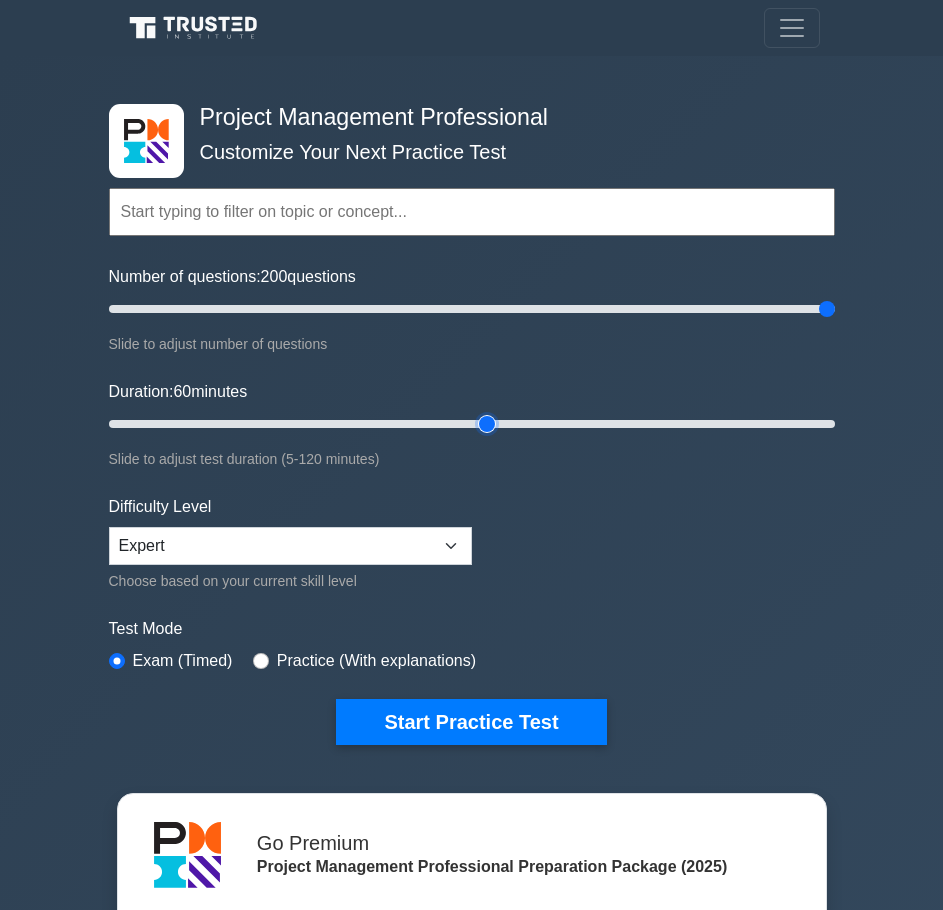 click on "Duration:  60  minutes" at bounding box center [472, 424] 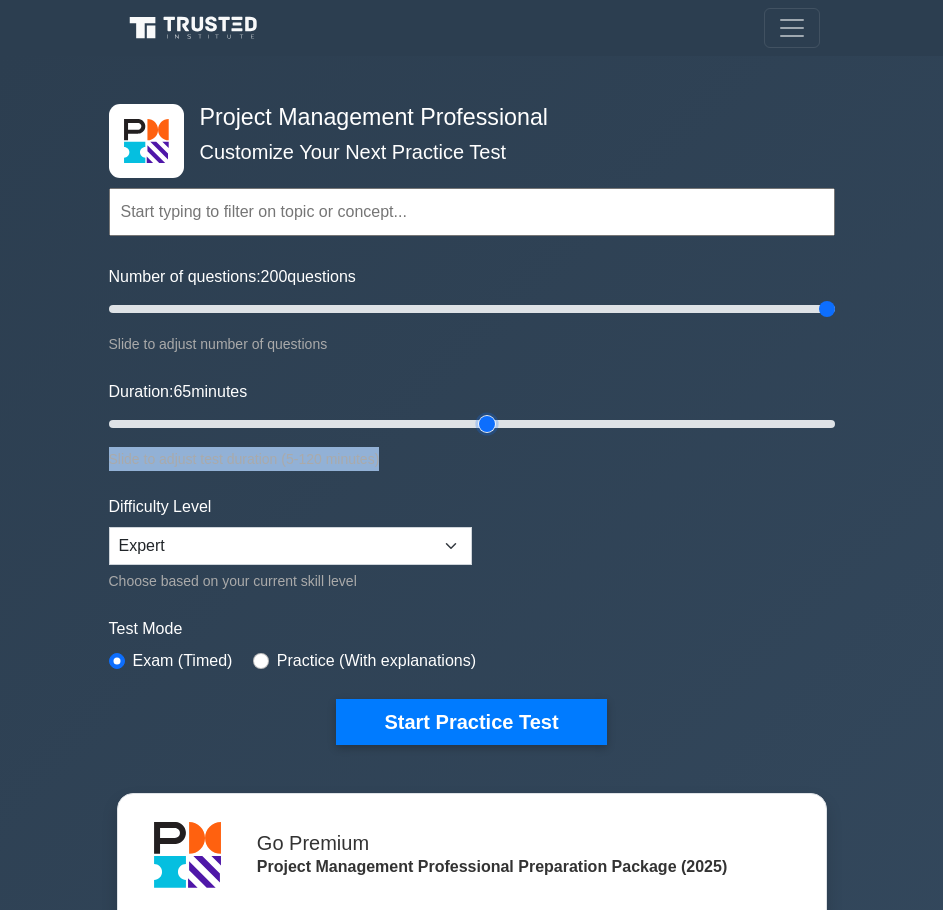 drag, startPoint x: 694, startPoint y: 440, endPoint x: 850, endPoint y: 437, distance: 156.02884 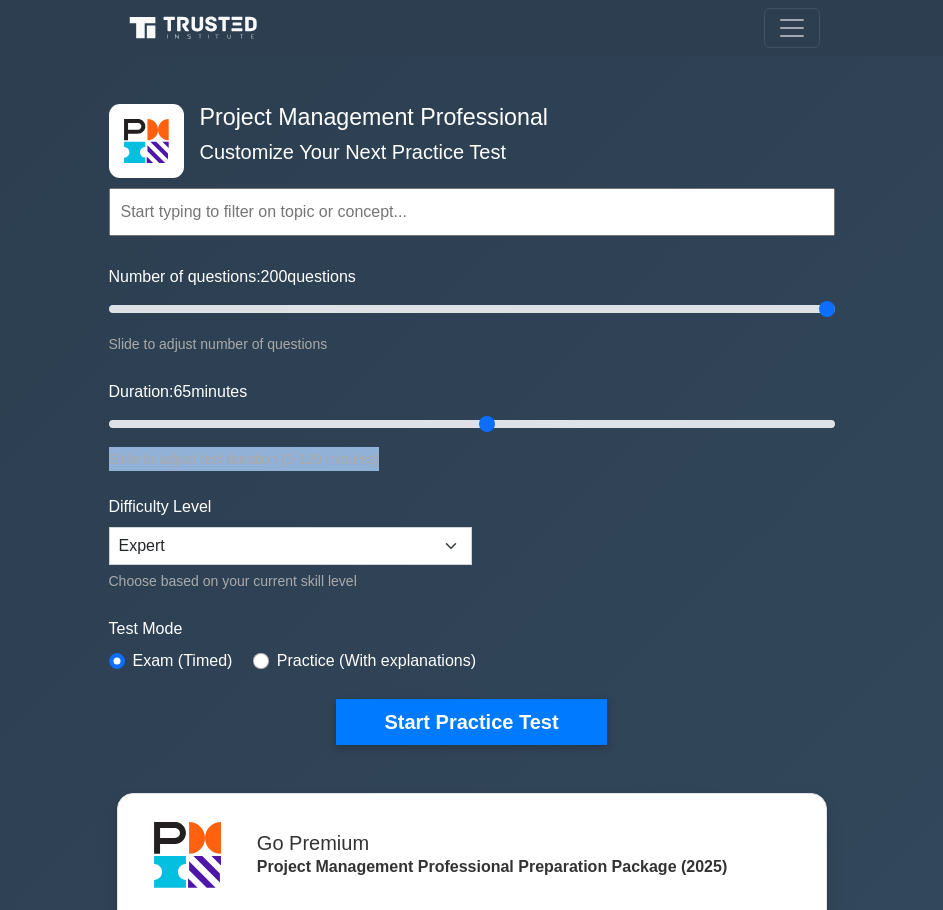 click on "Project Management Professional
Customize Your Next Practice Test
Topics
Scope Management
Time Management
Cost Management
Quality Management
Risk Management
Integration Management
Human Resource Management
Concepts" at bounding box center (471, 684) 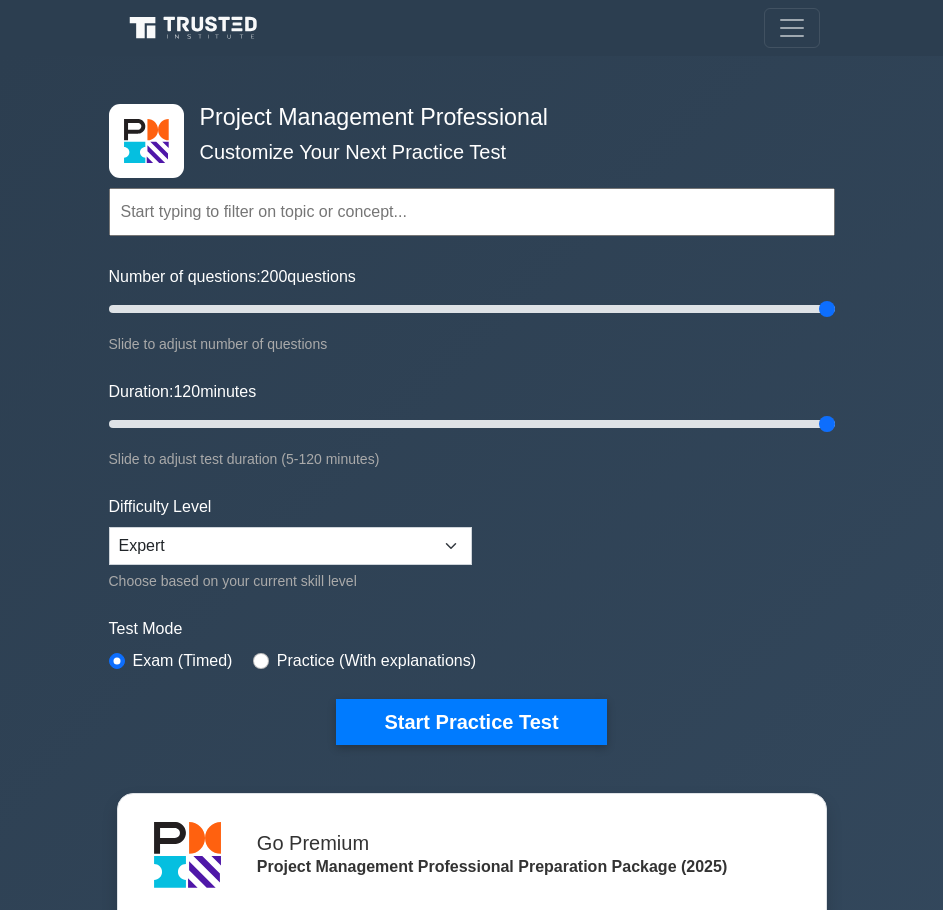 drag, startPoint x: 484, startPoint y: 417, endPoint x: 854, endPoint y: 425, distance: 370.0865 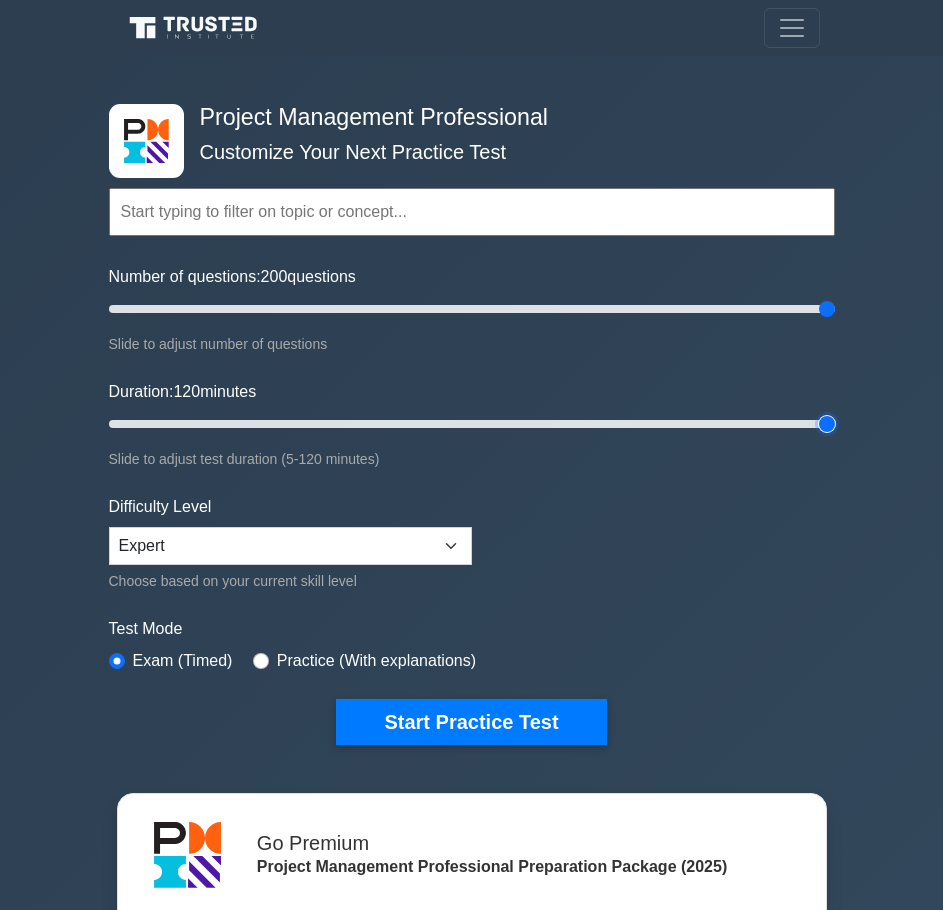 type on "120" 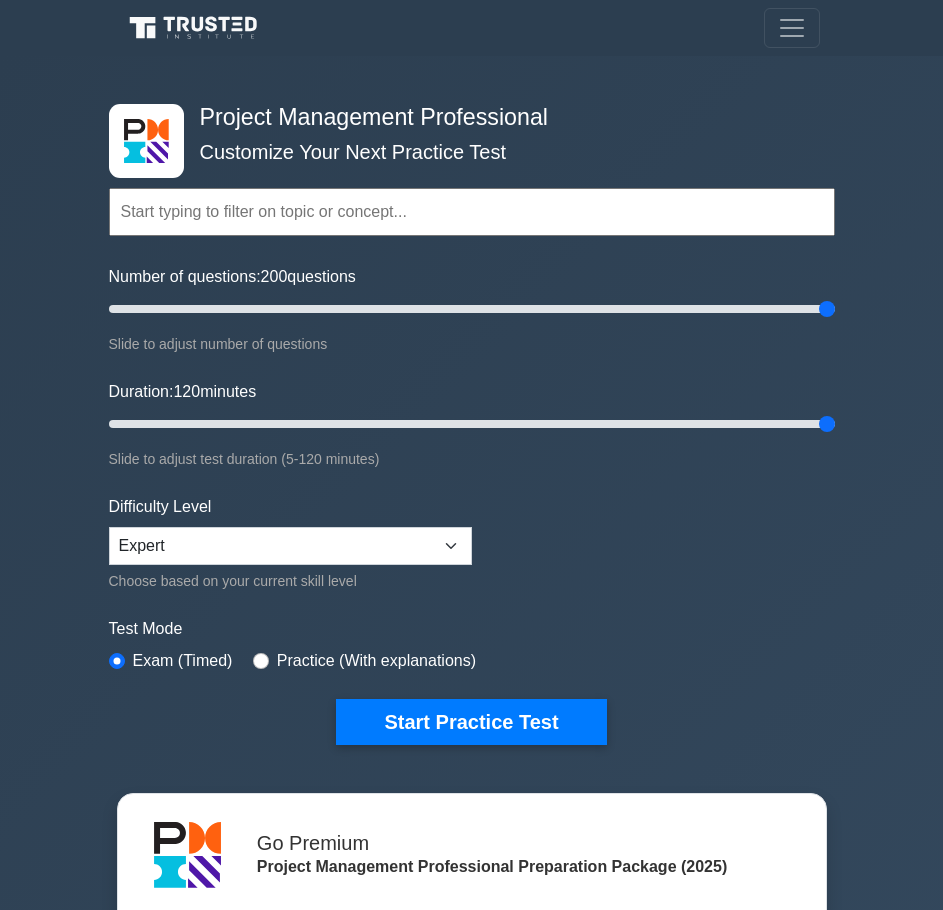 click on "Project Management Professional
Customize Your Next Practice Test
Topics
Scope Management
Time Management
Cost Management
Quality Management
Risk Management
Integration Management
Human Resource Management
Concepts" at bounding box center [471, 684] 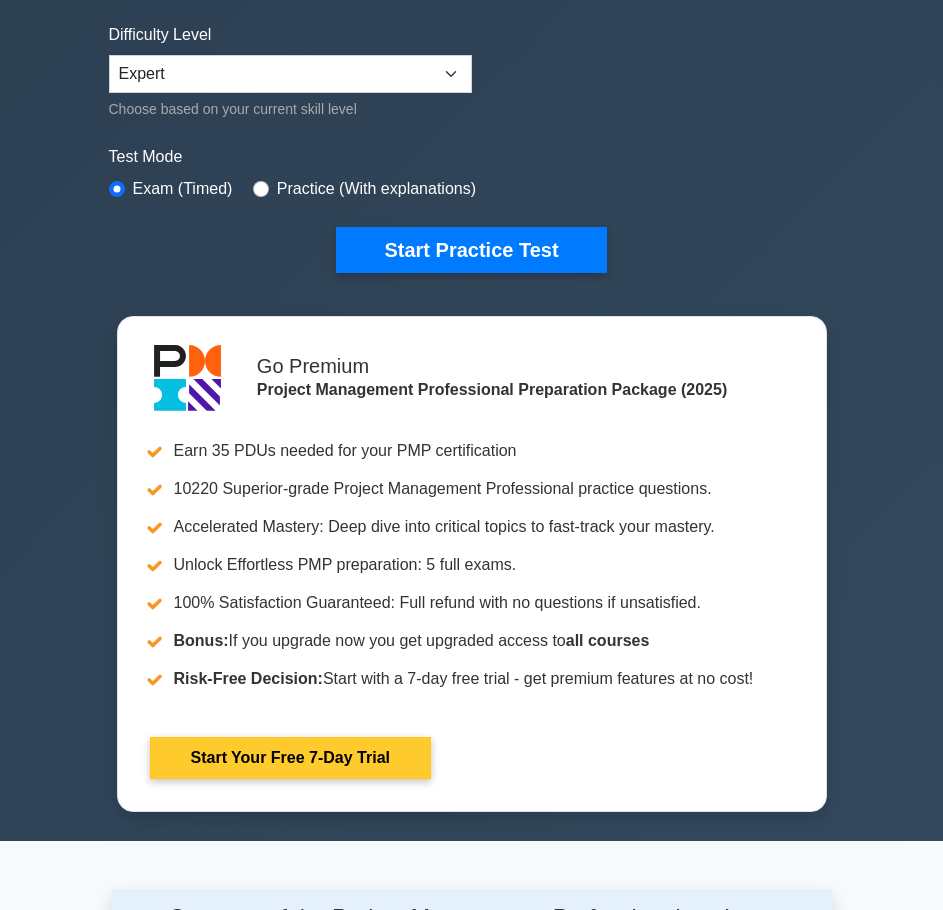 scroll, scrollTop: 300, scrollLeft: 0, axis: vertical 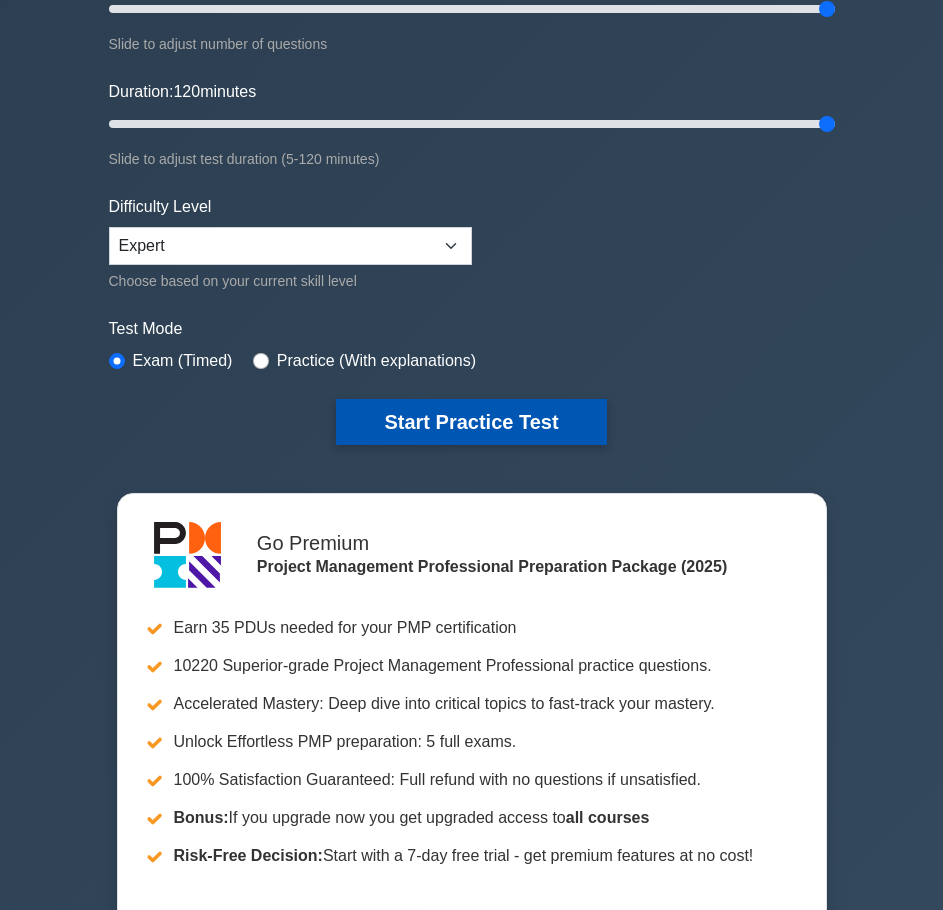 click on "Start Practice Test" at bounding box center (471, 422) 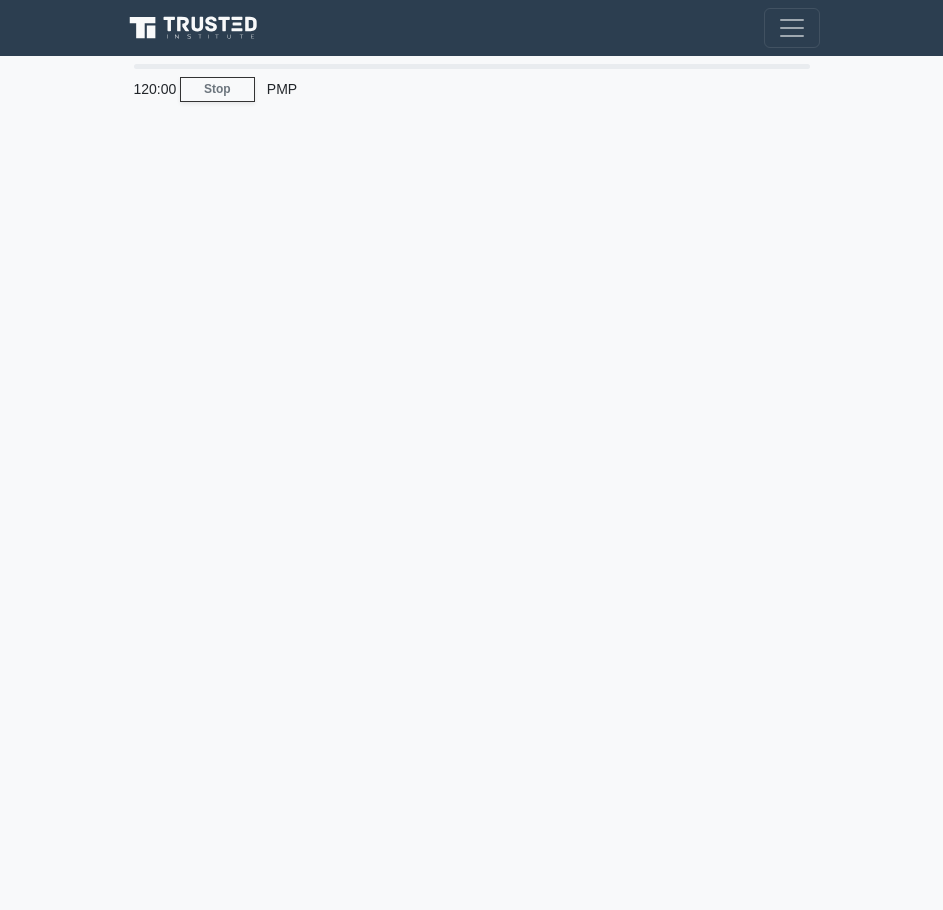 scroll, scrollTop: 0, scrollLeft: 0, axis: both 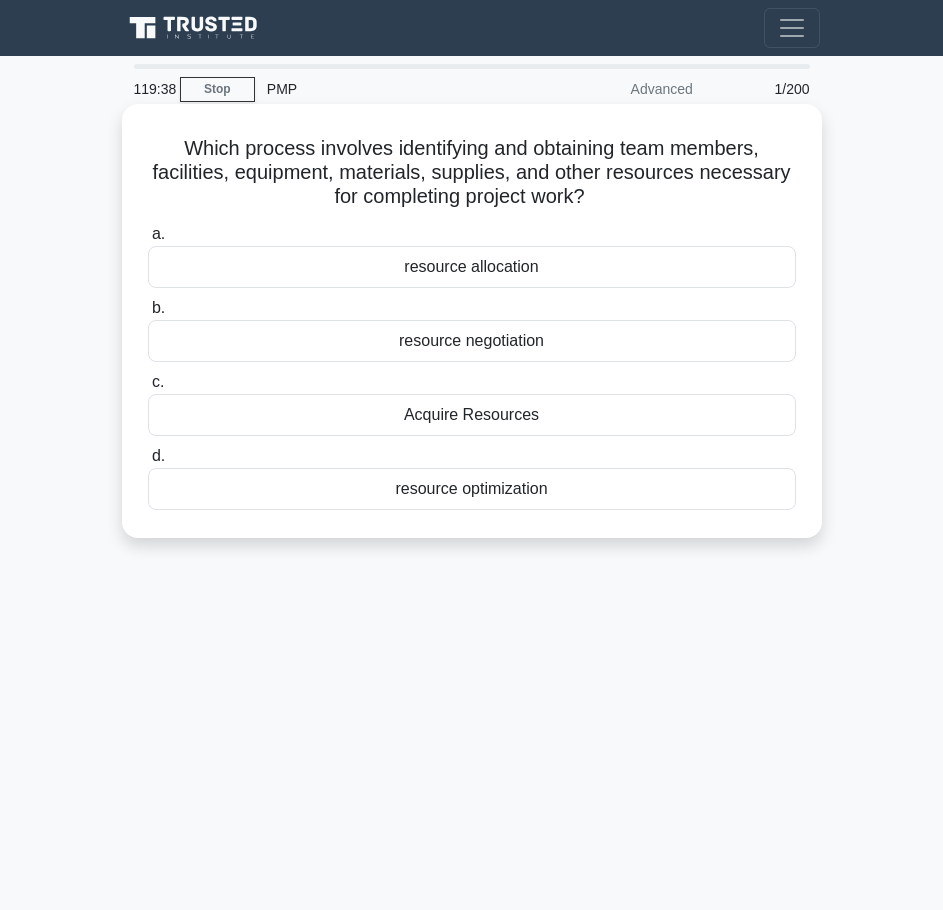 click on "Acquire Resources" at bounding box center (472, 415) 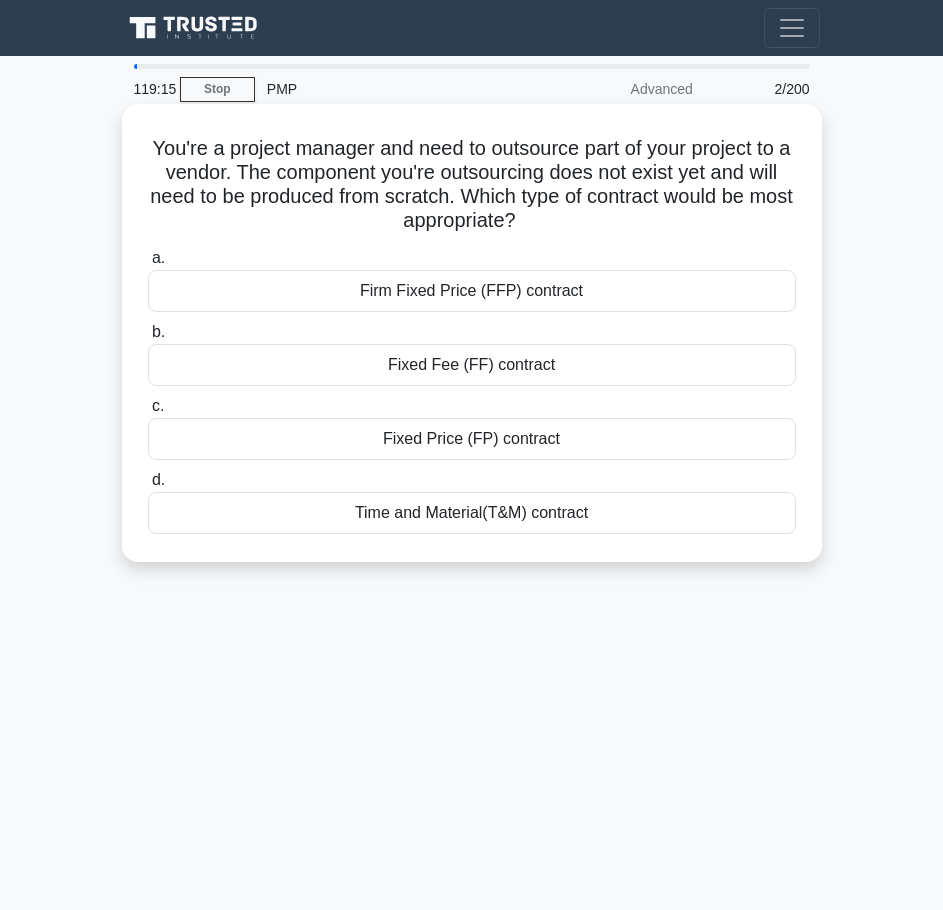 click on "Time and Material(T&M) contract" at bounding box center [472, 513] 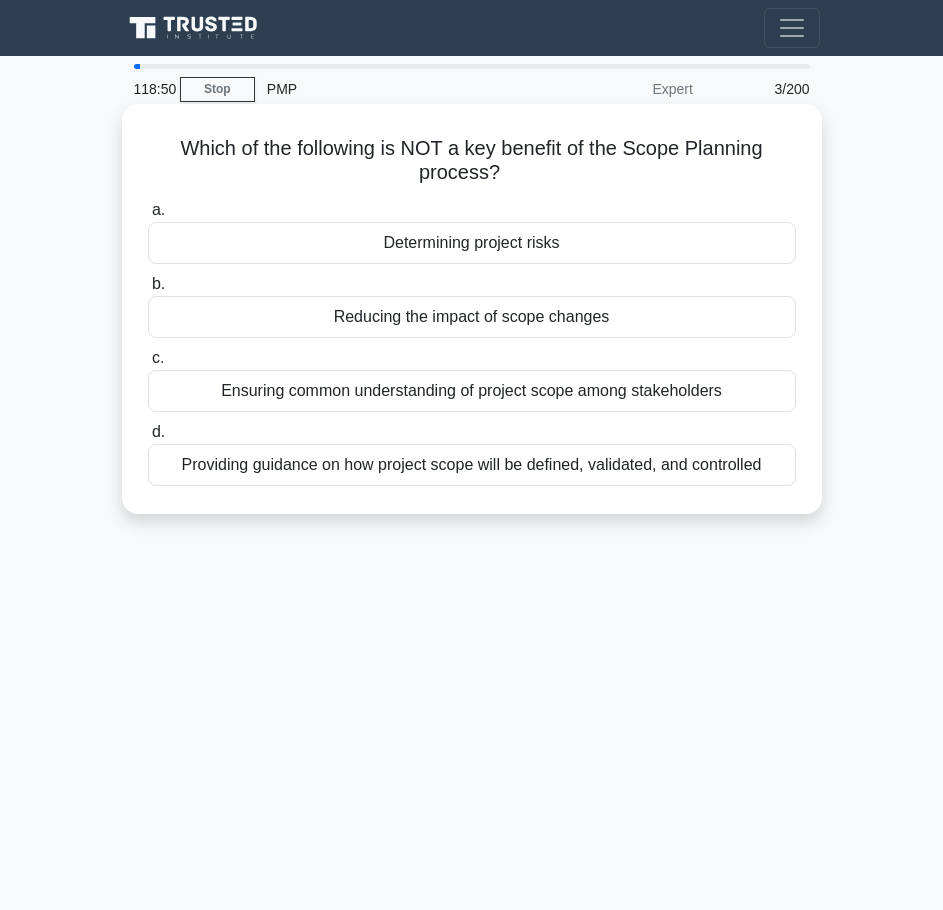 click on "Determining project risks" at bounding box center (472, 243) 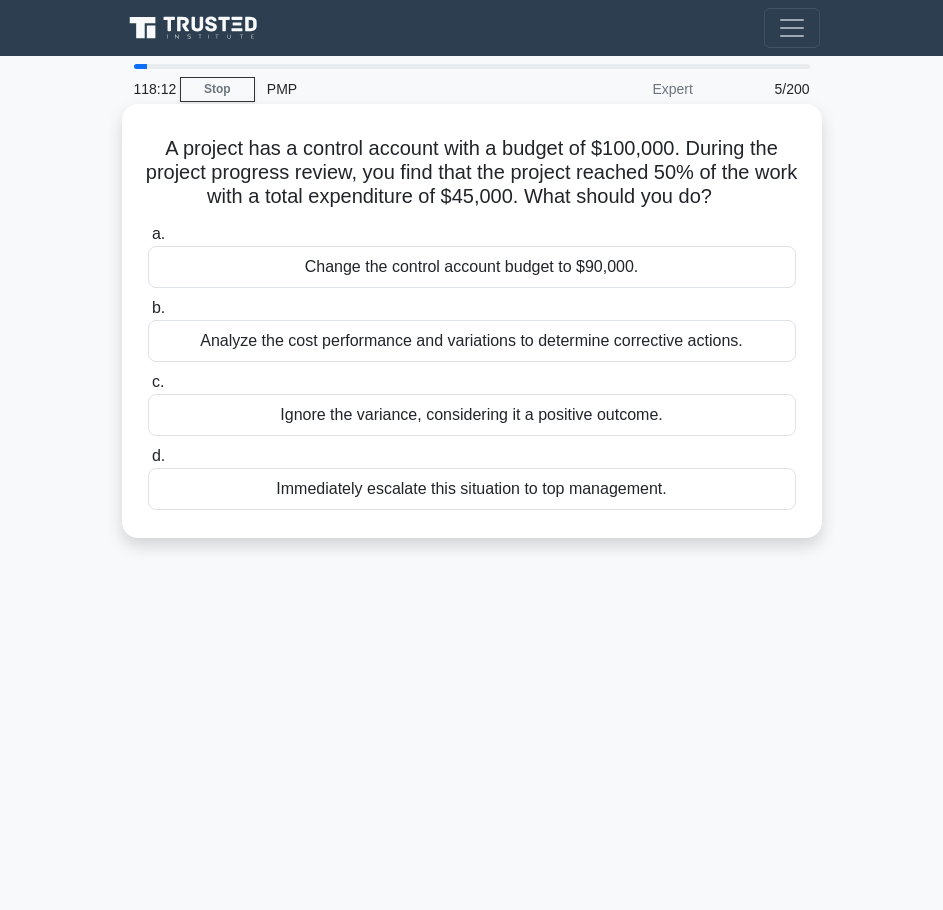 click on "Analyze the cost performance and variations to determine corrective actions." at bounding box center [472, 341] 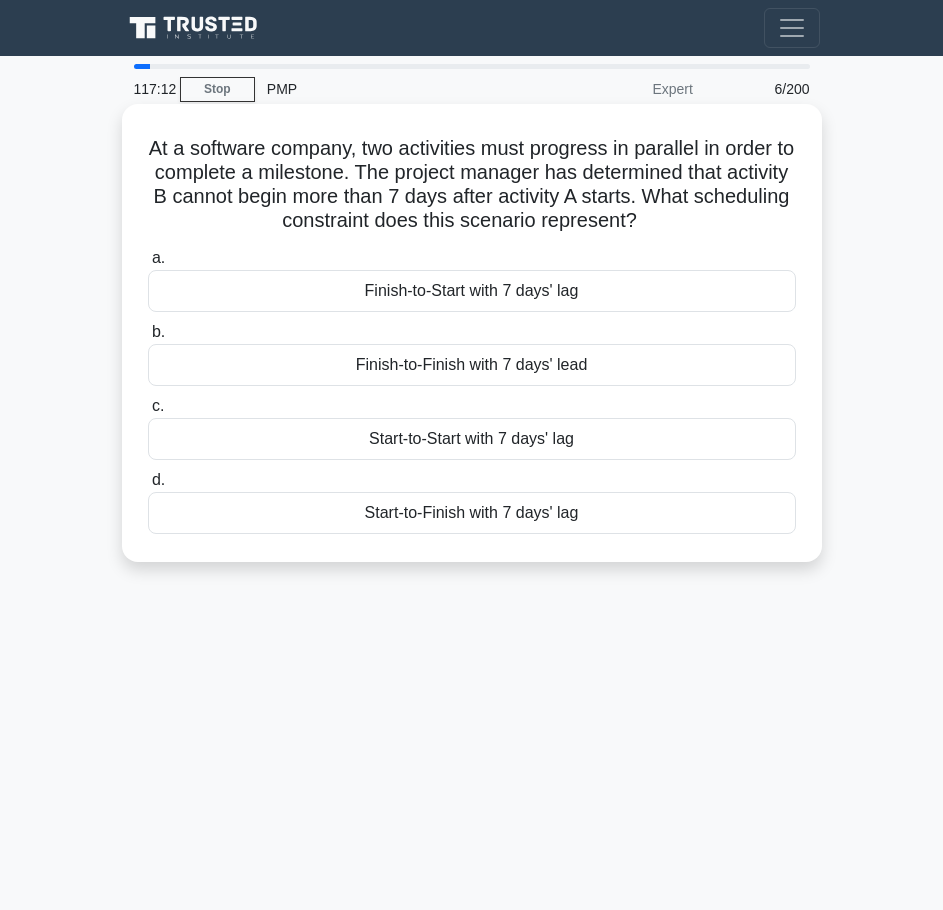 click on "Finish-to-Start with 7 days' lag" at bounding box center (472, 291) 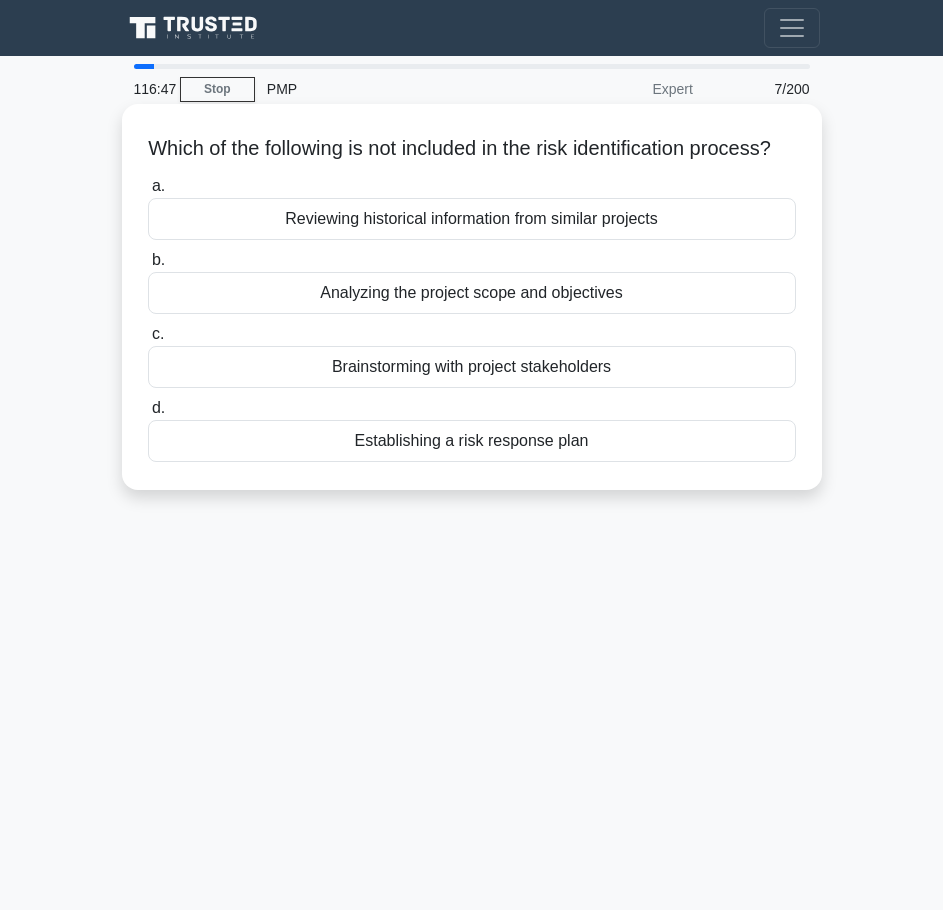 click on "Analyzing the project scope and objectives" at bounding box center [472, 293] 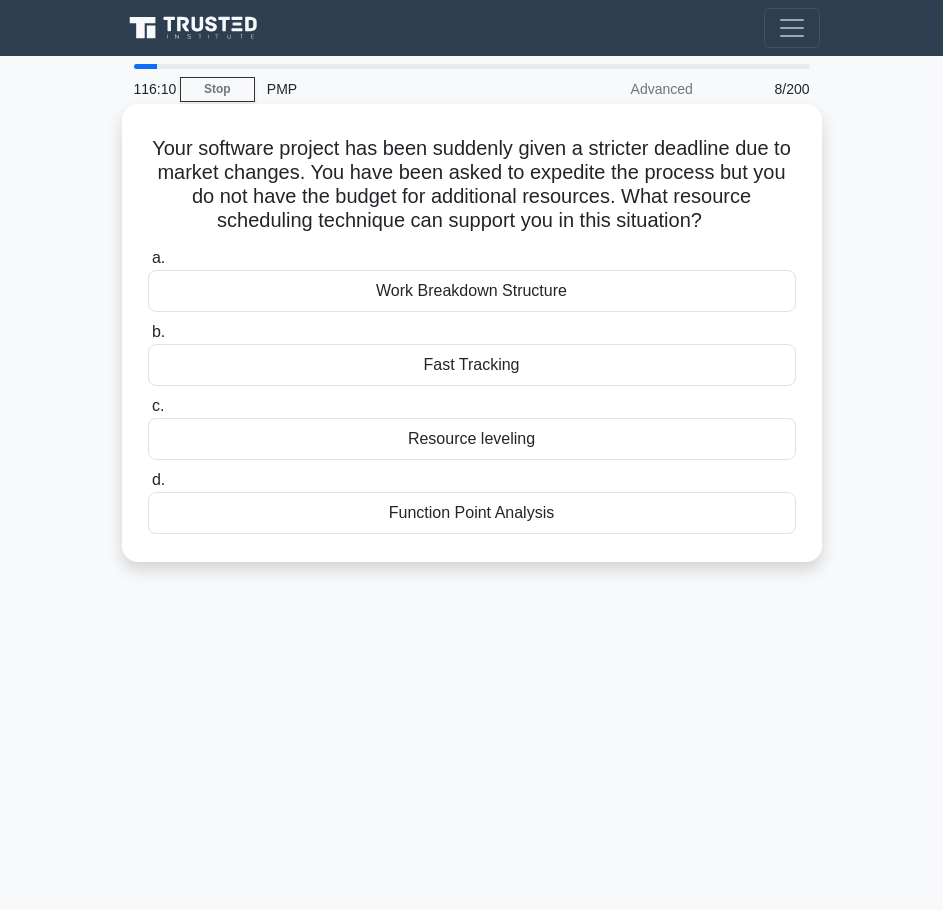 click on "Fast Tracking" at bounding box center (472, 365) 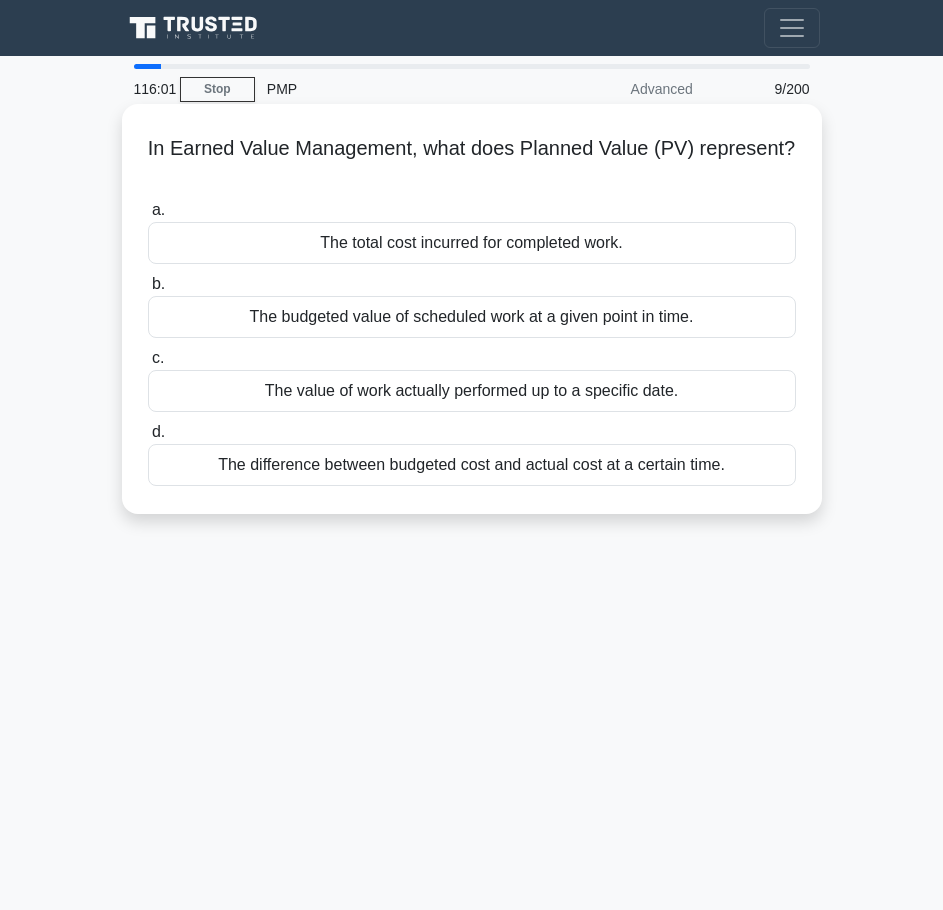 click on "The budgeted value of scheduled work at a given point in time." at bounding box center (472, 317) 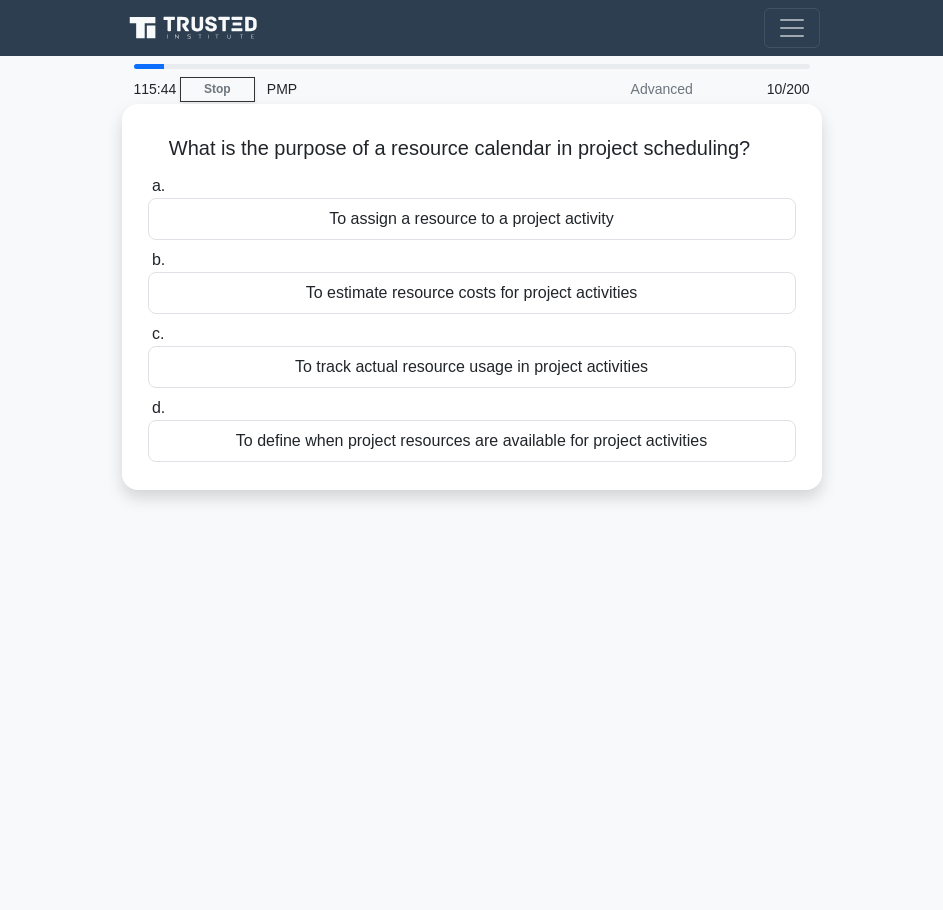 click on "To track actual resource usage in project activities" at bounding box center (472, 367) 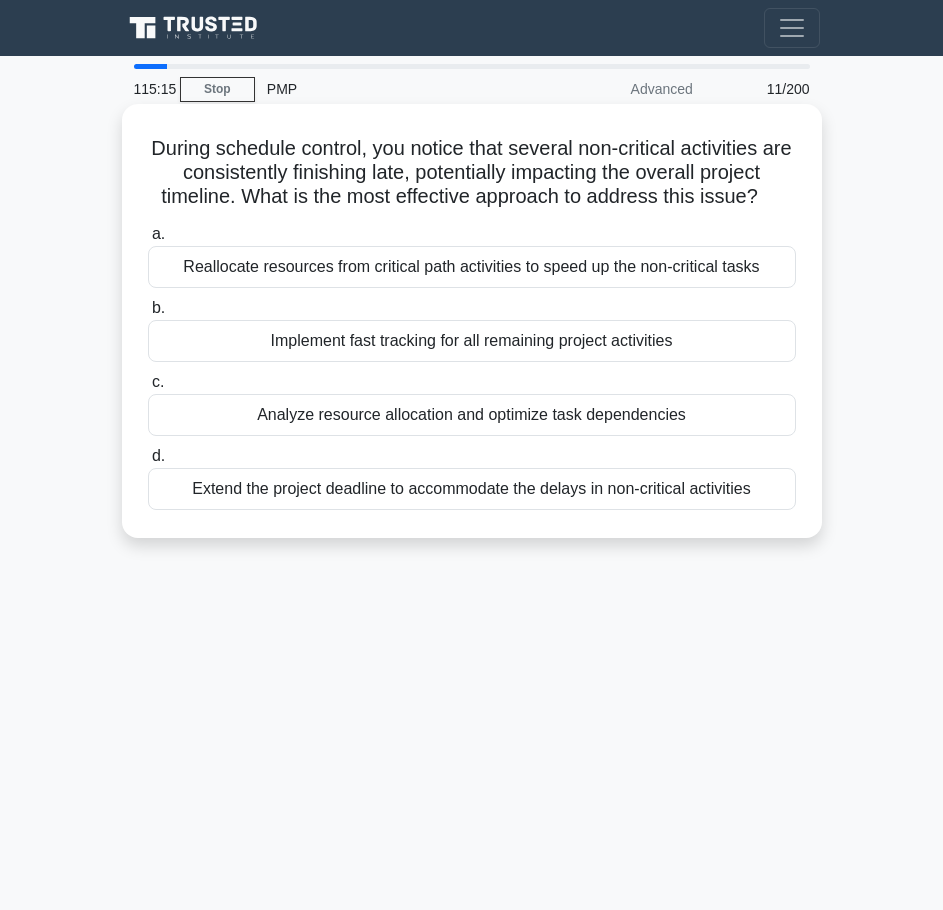 click on "Implement fast tracking for all remaining project activities" at bounding box center (472, 341) 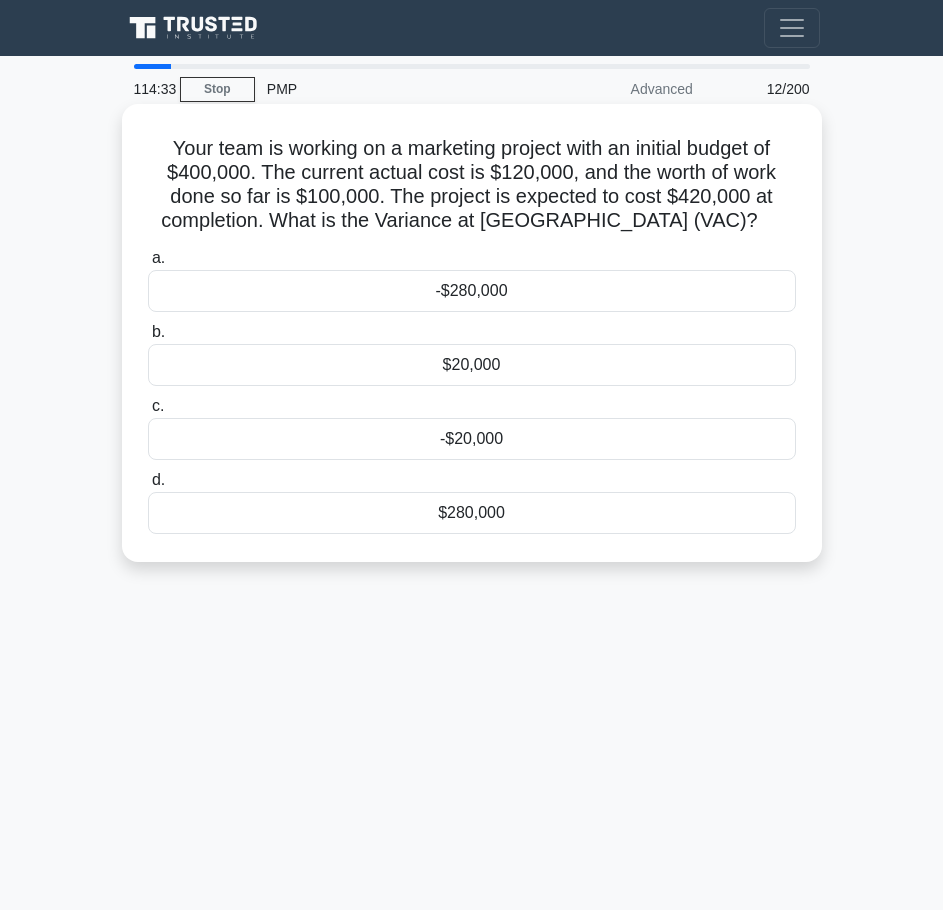 click on "-$20,000" at bounding box center [472, 439] 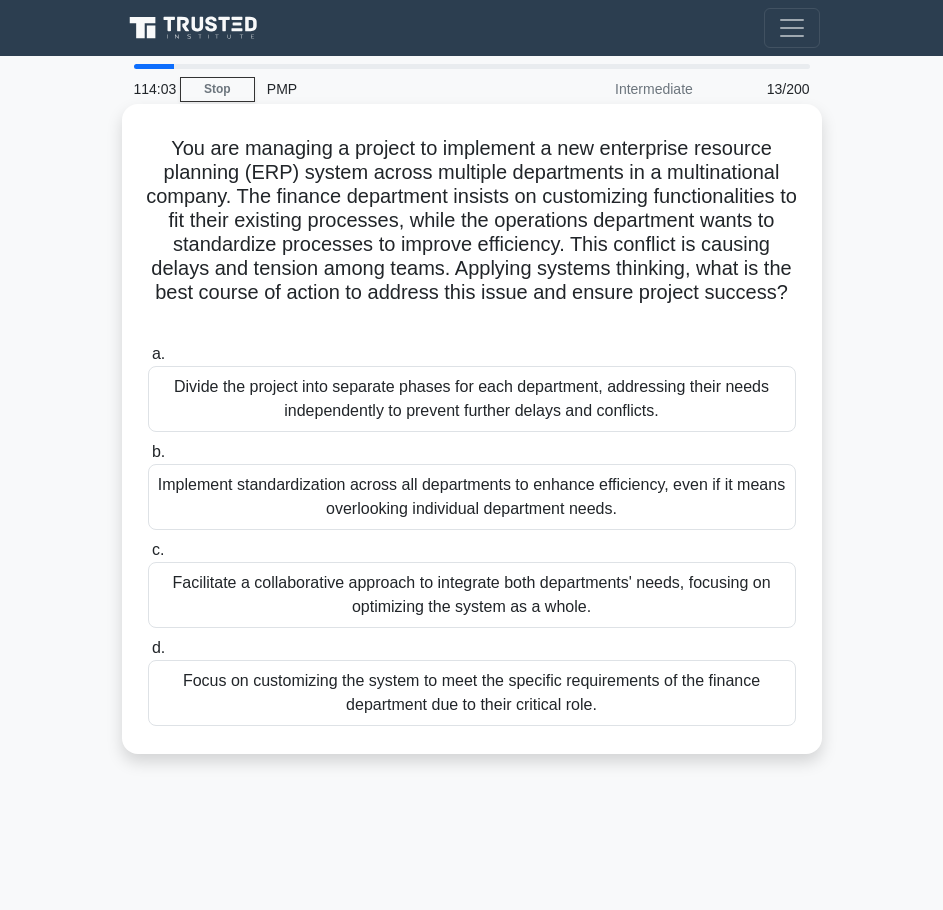 scroll, scrollTop: 100, scrollLeft: 0, axis: vertical 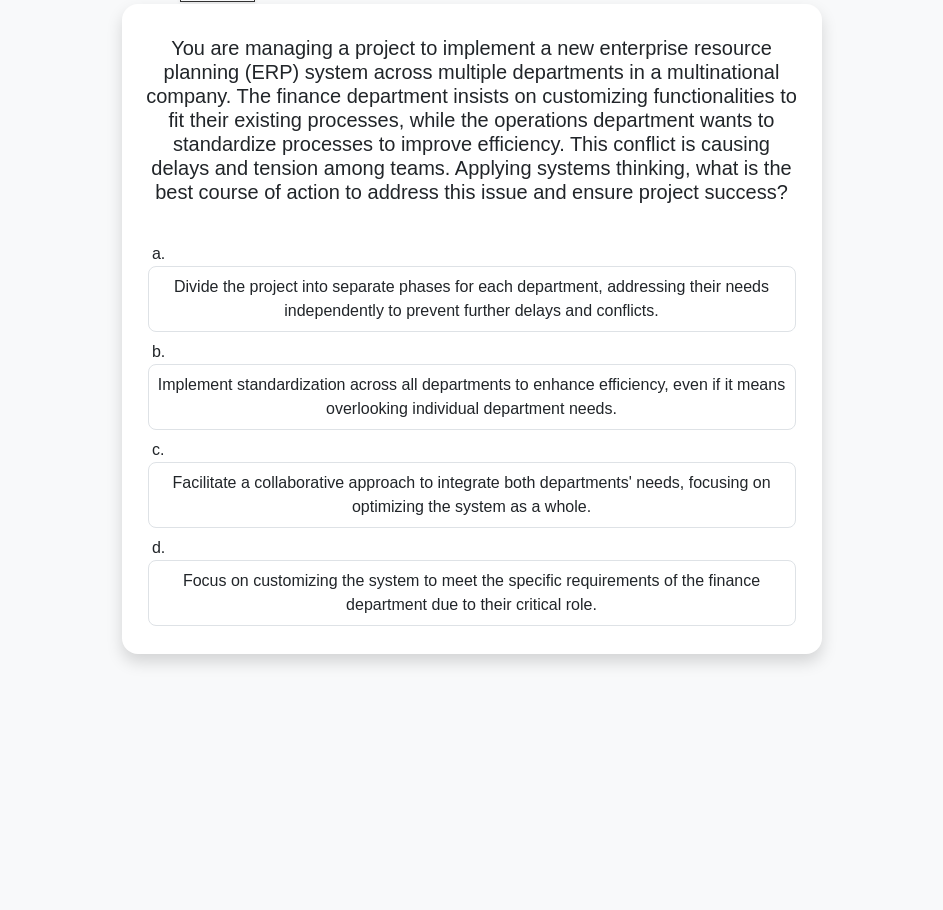 click on "Facilitate a collaborative approach to integrate both departments' needs, focusing on optimizing the system as a whole." at bounding box center [472, 495] 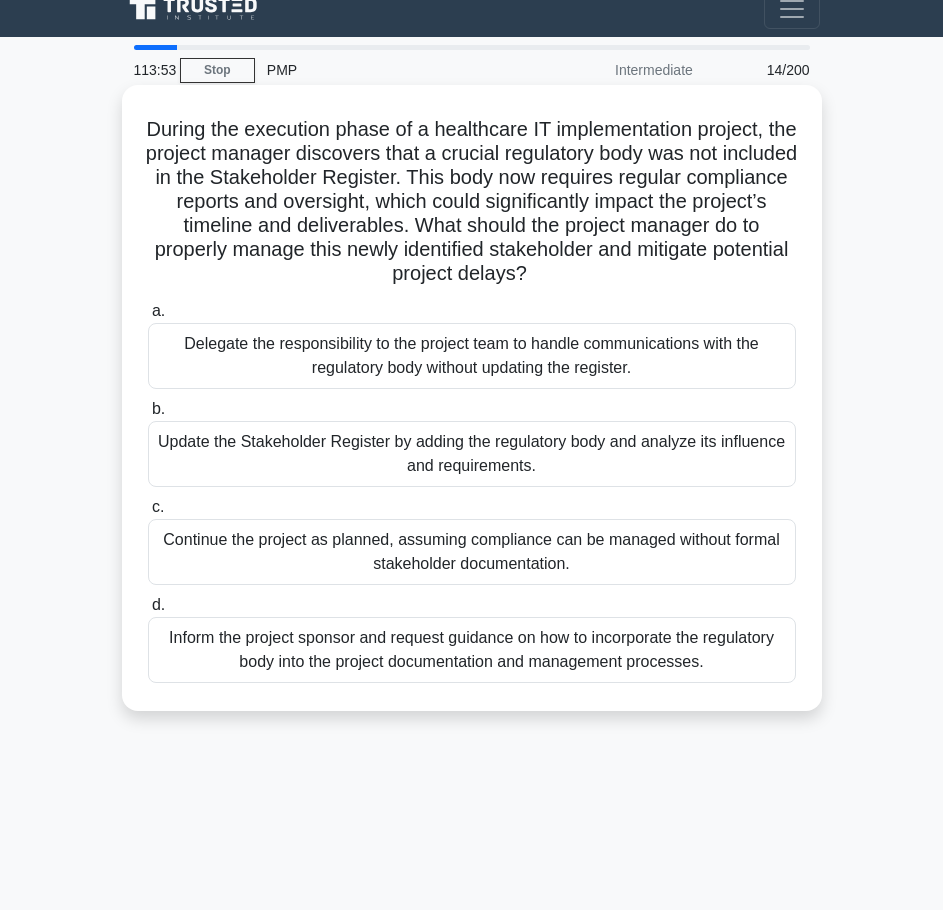 scroll, scrollTop: 0, scrollLeft: 0, axis: both 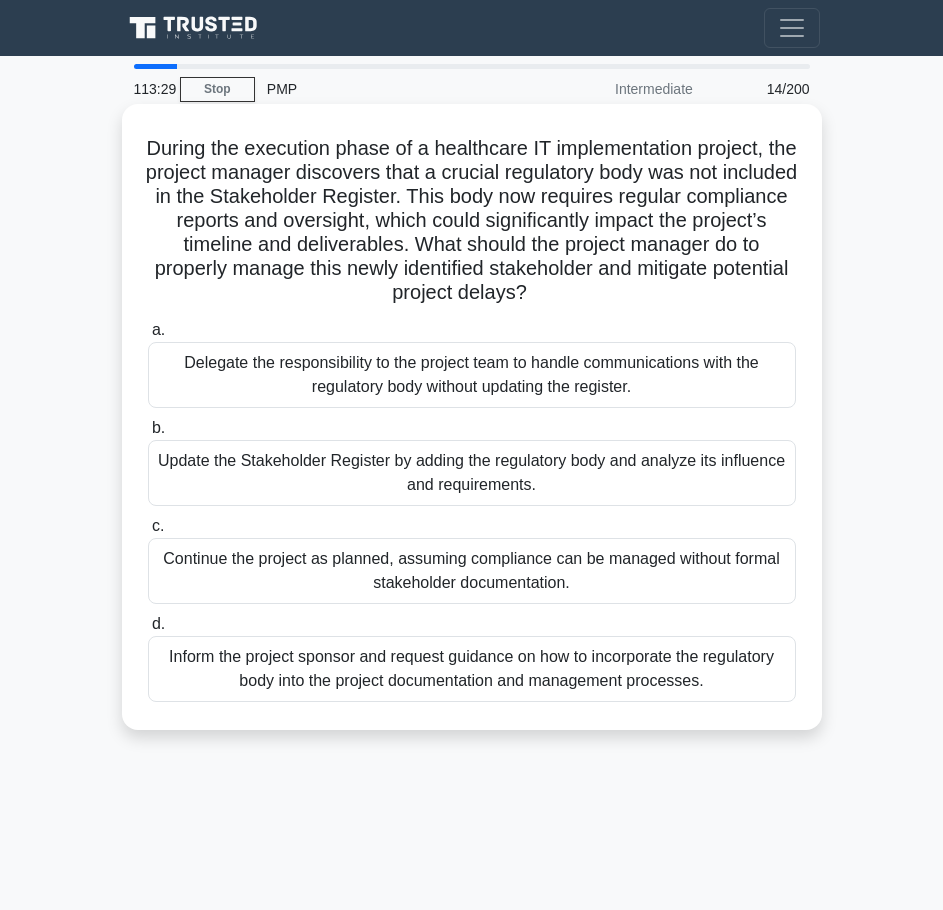 click on "Update the Stakeholder Register by adding the regulatory body and analyze its influence and requirements." at bounding box center [472, 473] 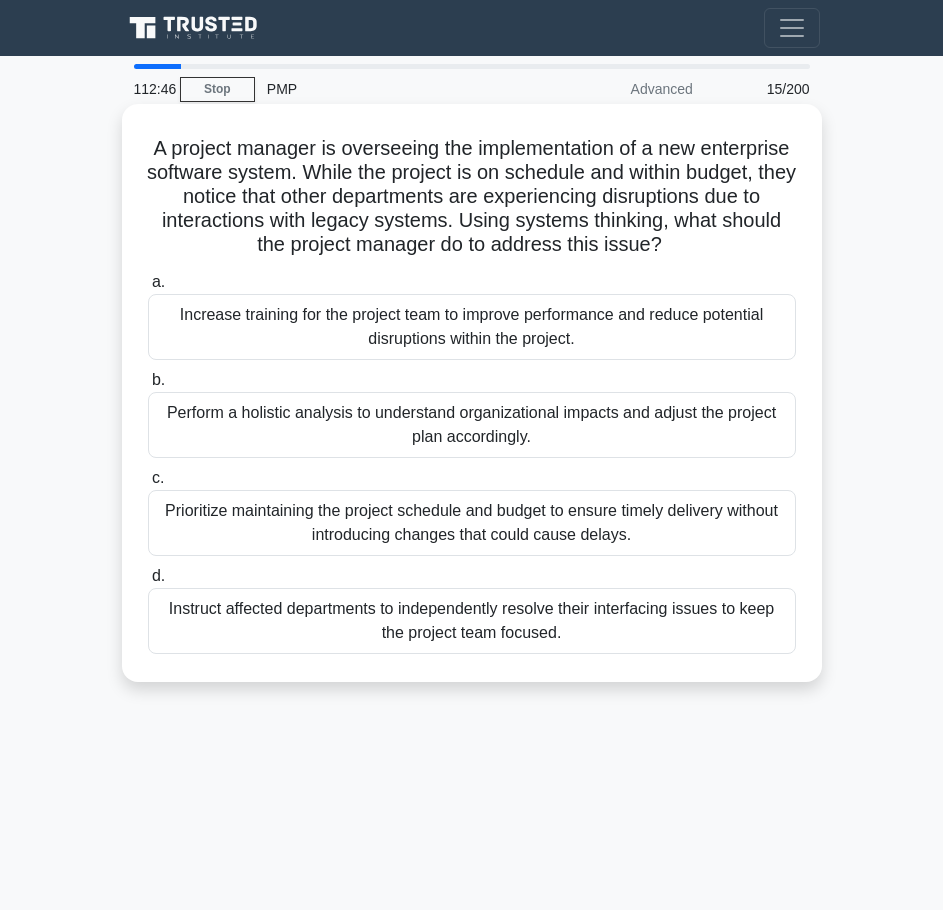 click on "Perform a holistic analysis to understand organizational impacts and adjust the project plan accordingly." at bounding box center [472, 425] 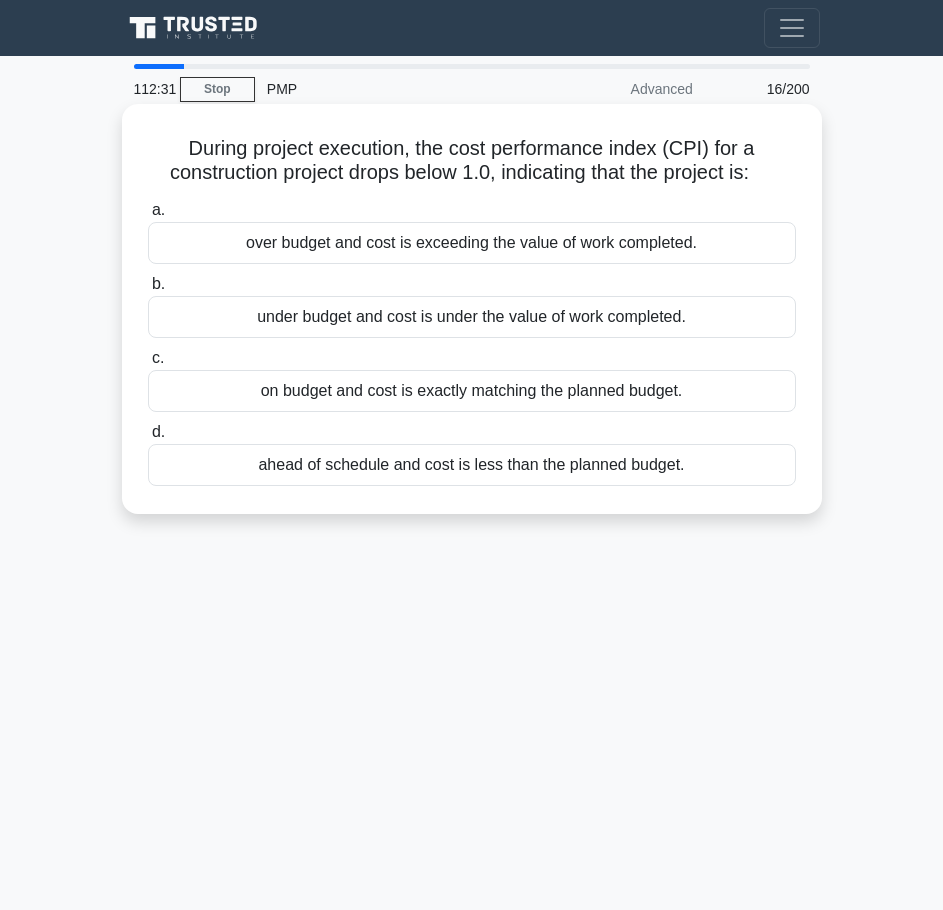 click on "over budget and cost is exceeding the value of work completed." at bounding box center [472, 243] 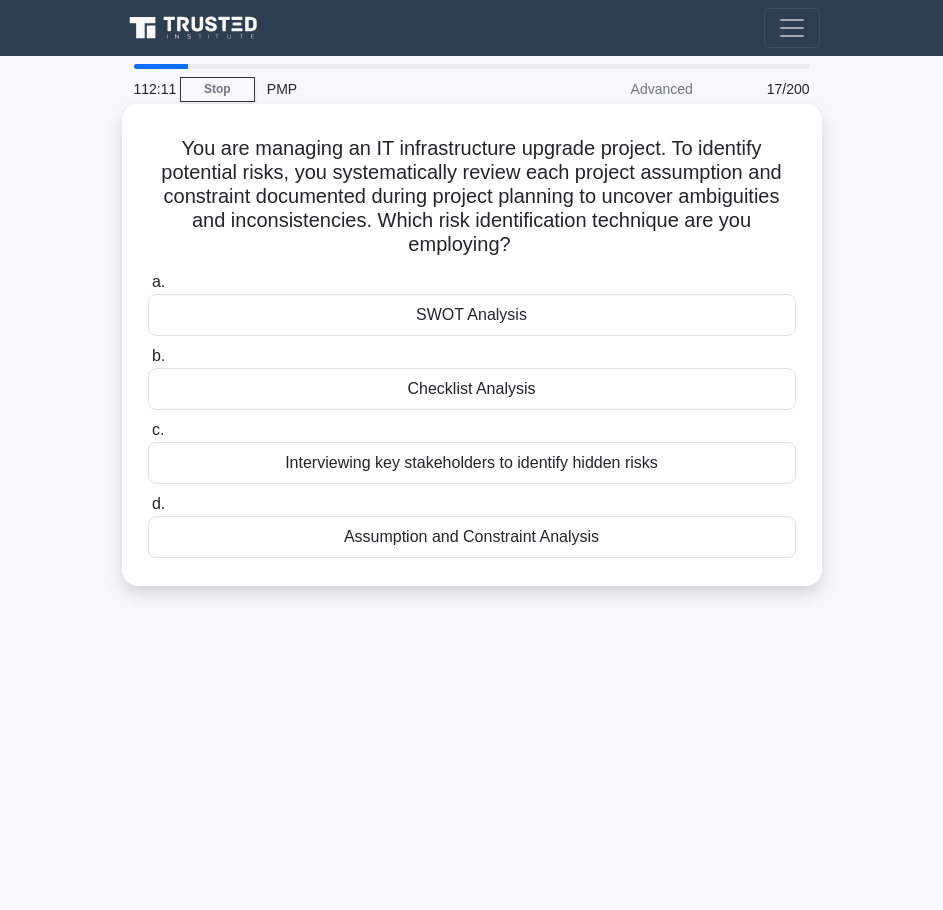 click on "Assumption and Constraint Analysis" at bounding box center (472, 537) 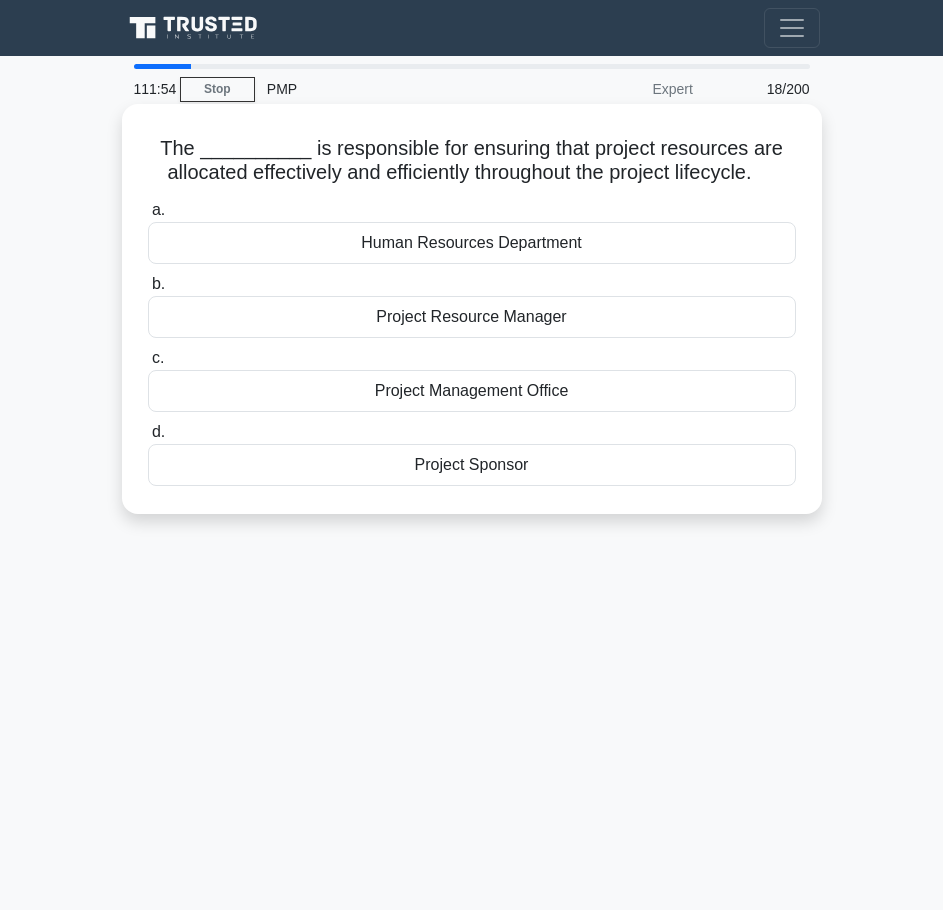 click on "Project Management Office" at bounding box center (472, 391) 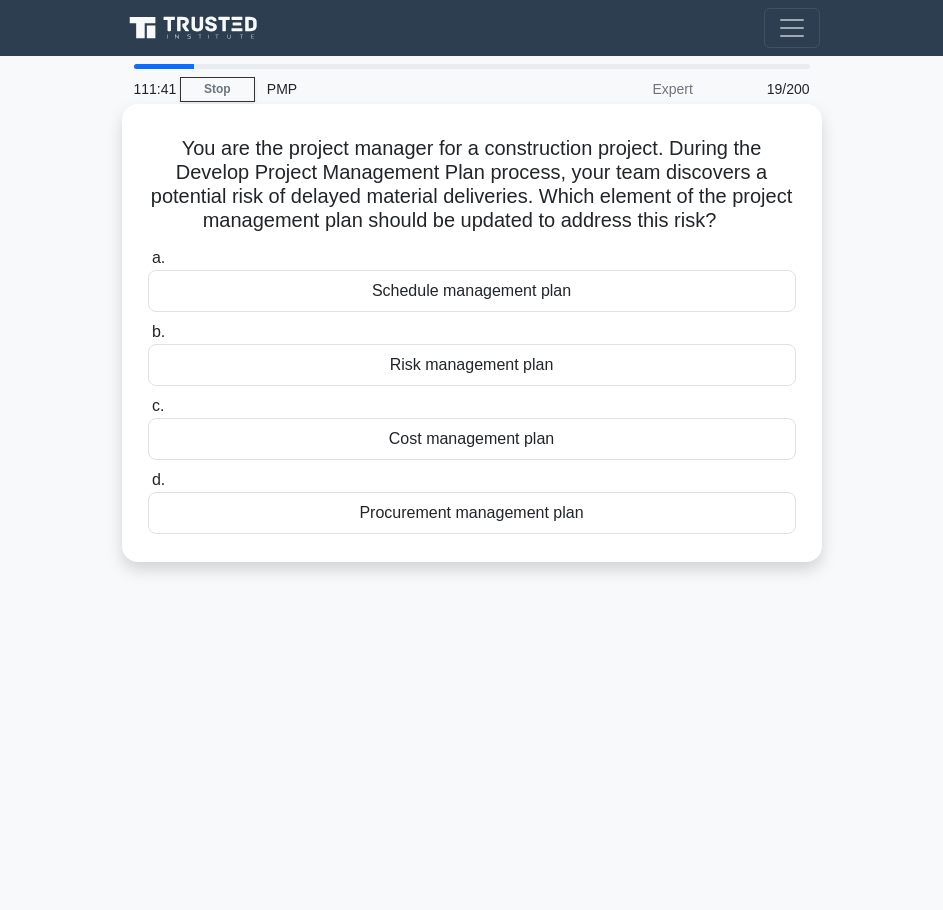click on "Risk management plan" at bounding box center [472, 365] 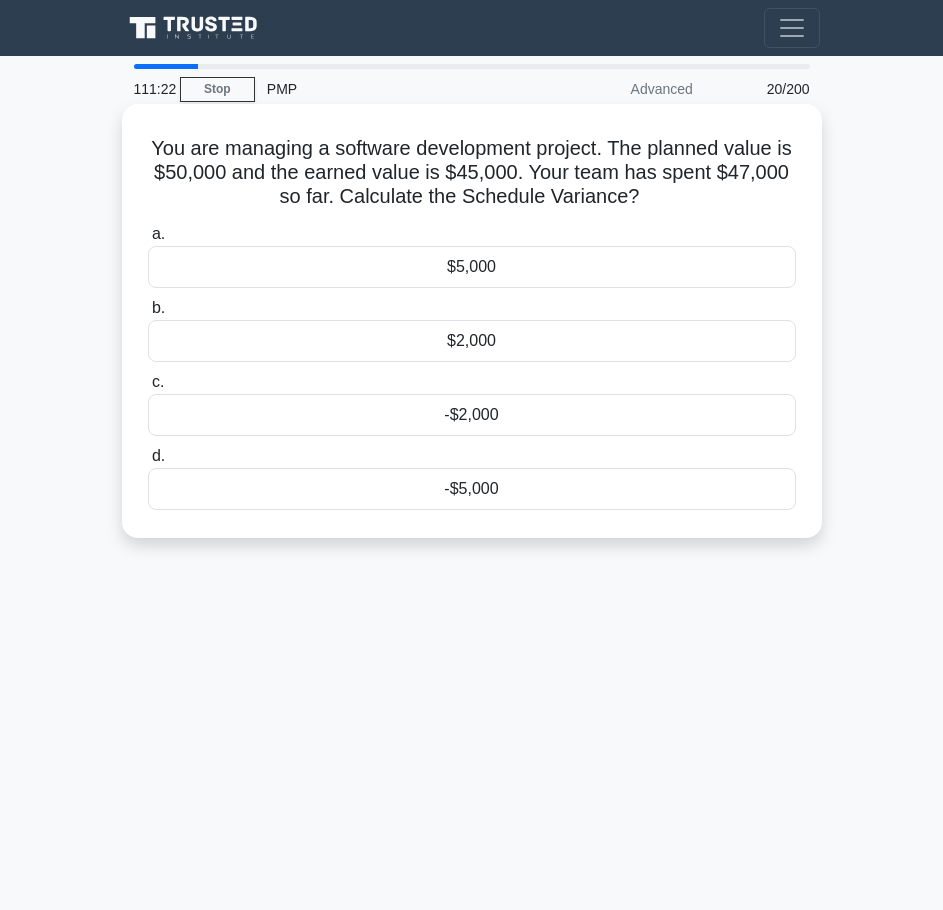 click on "-$5,000" at bounding box center (472, 489) 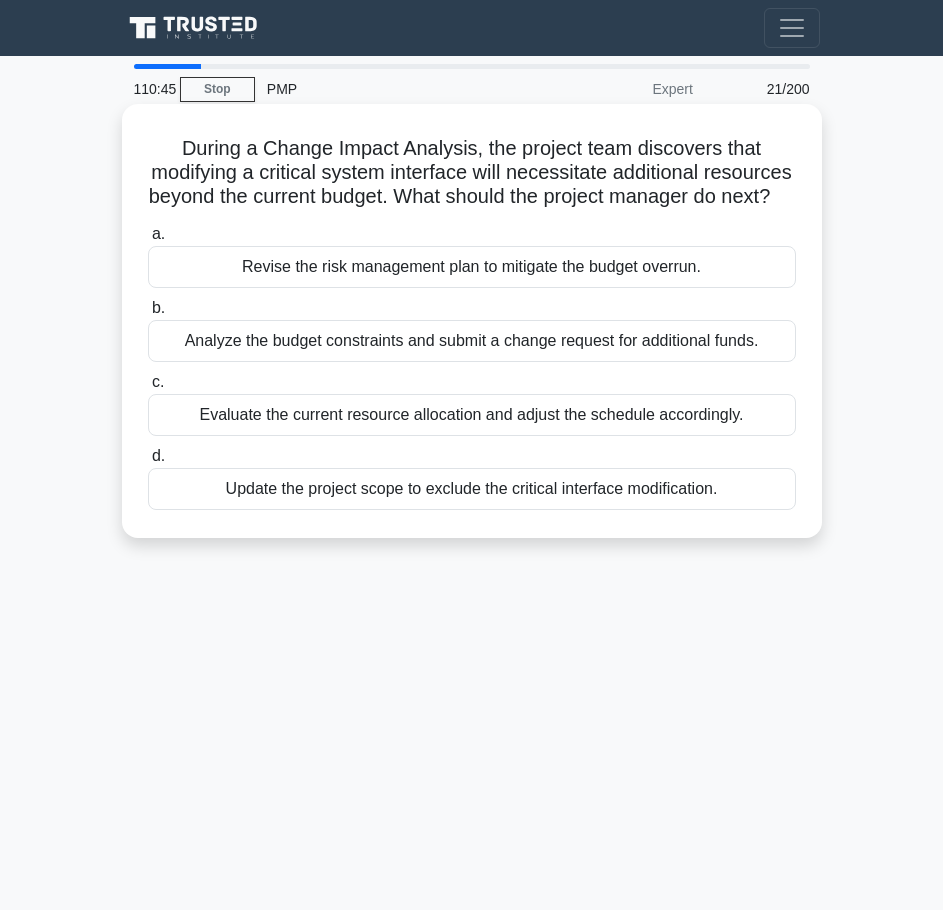 click on "Revise the risk management plan to mitigate the budget overrun." at bounding box center (472, 267) 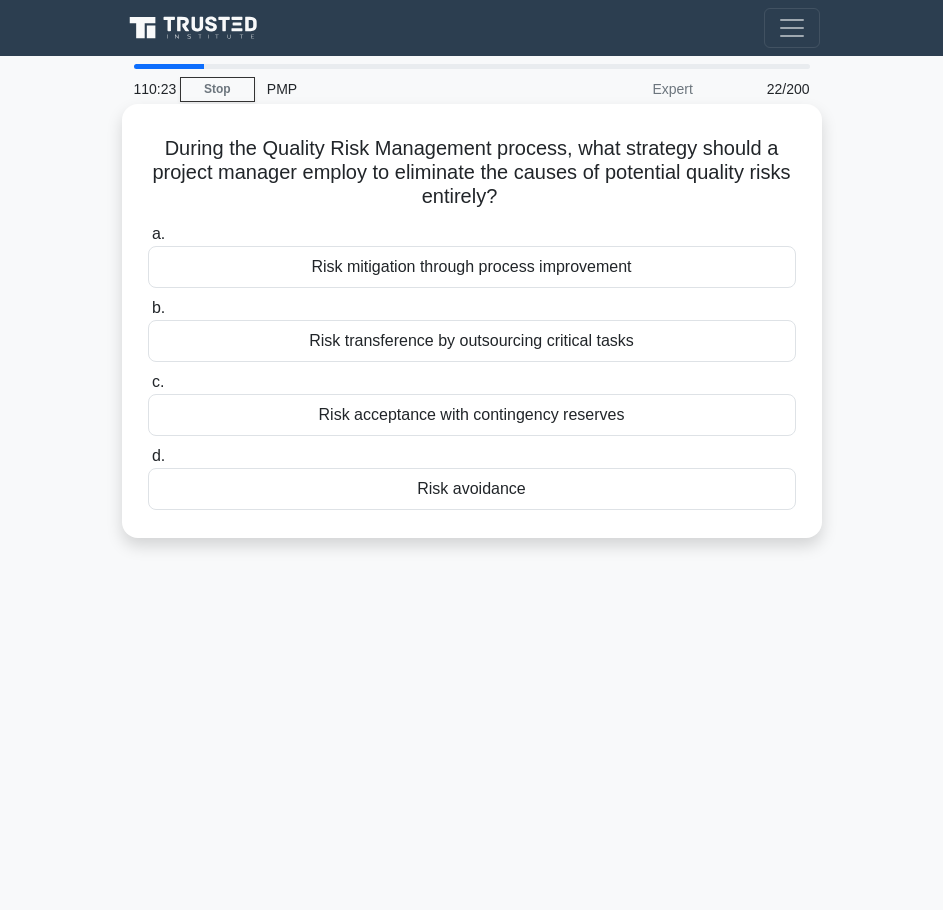 click on "Risk mitigation through process improvement" at bounding box center [472, 267] 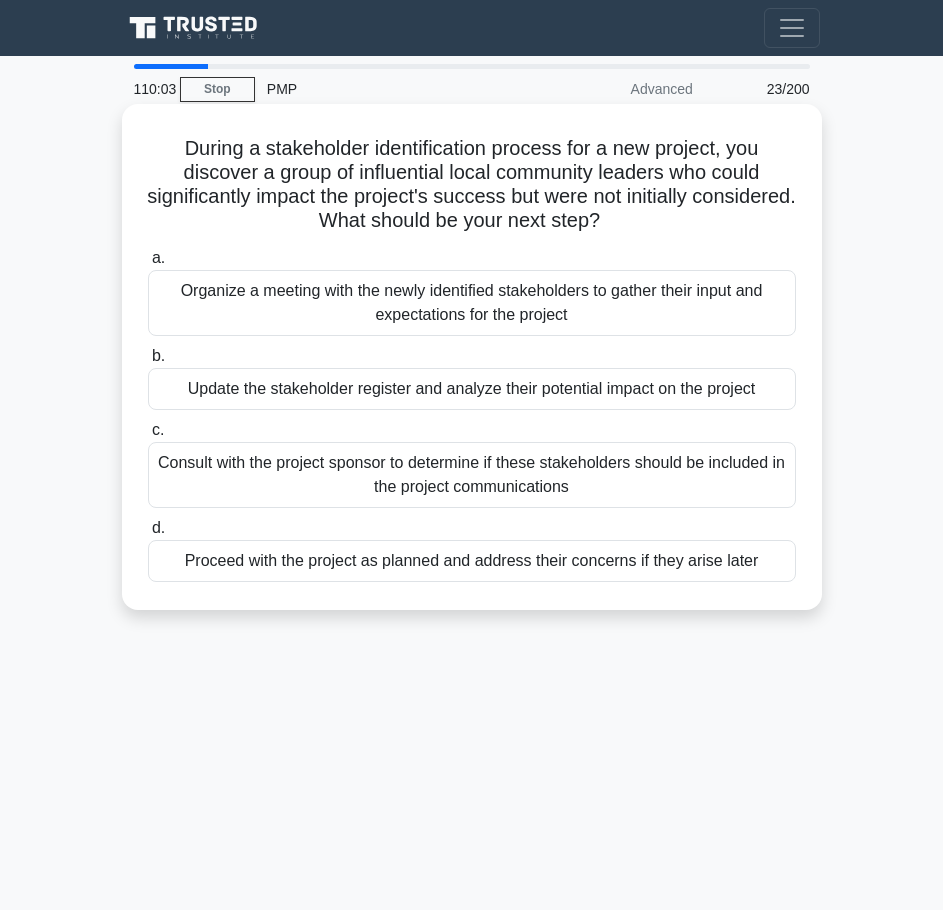 click on "Update the stakeholder register and analyze their potential impact on the project" at bounding box center [472, 389] 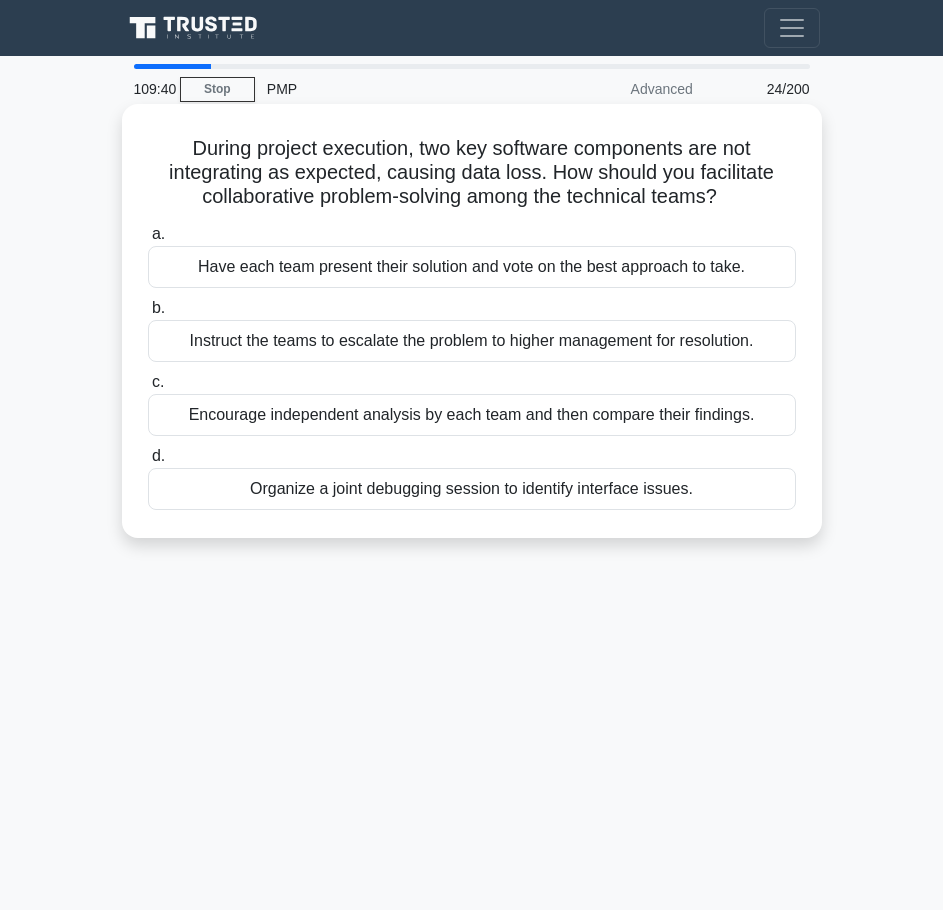 click on "Organize a joint debugging session to identify interface issues." at bounding box center [472, 489] 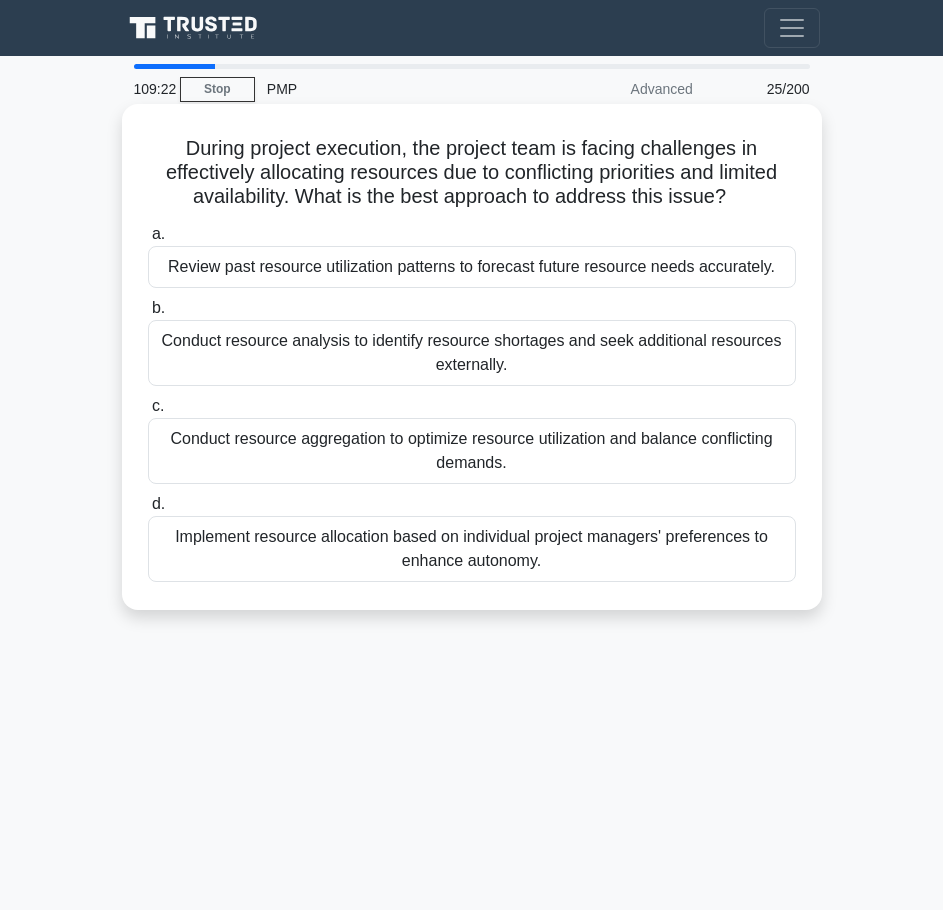 click on "Conduct resource aggregation to optimize resource utilization and balance conflicting demands." at bounding box center [472, 451] 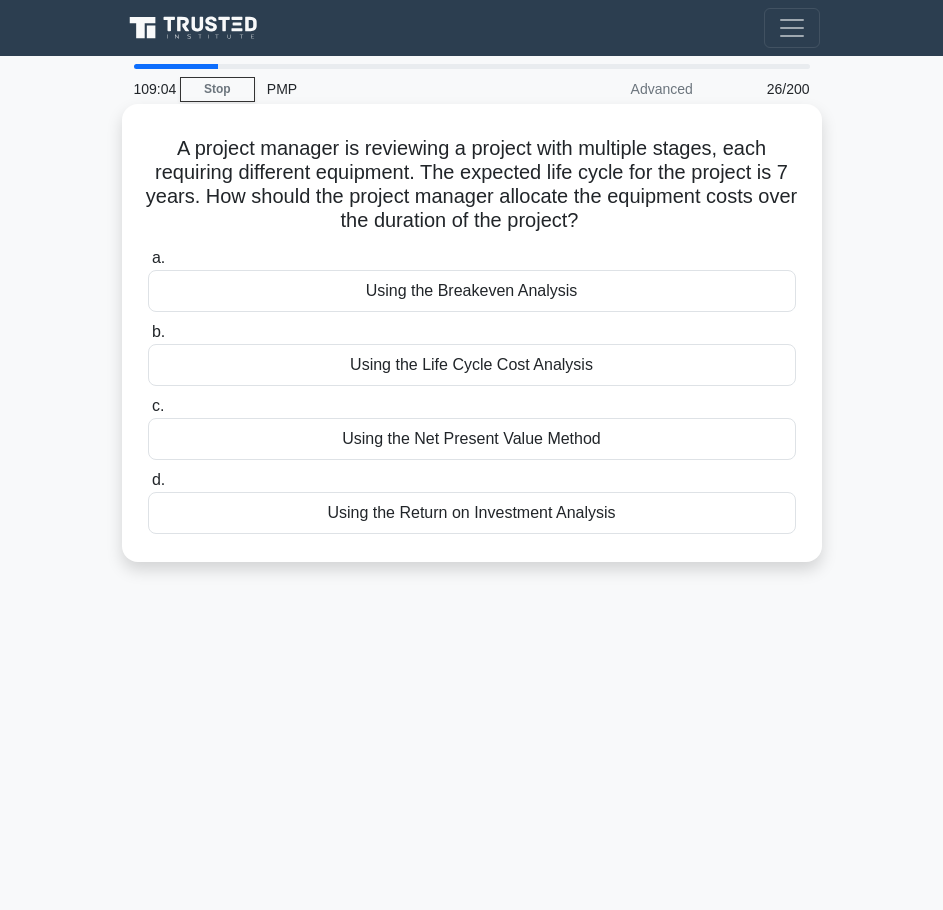 click on "Using the Life Cycle Cost Analysis" at bounding box center (472, 365) 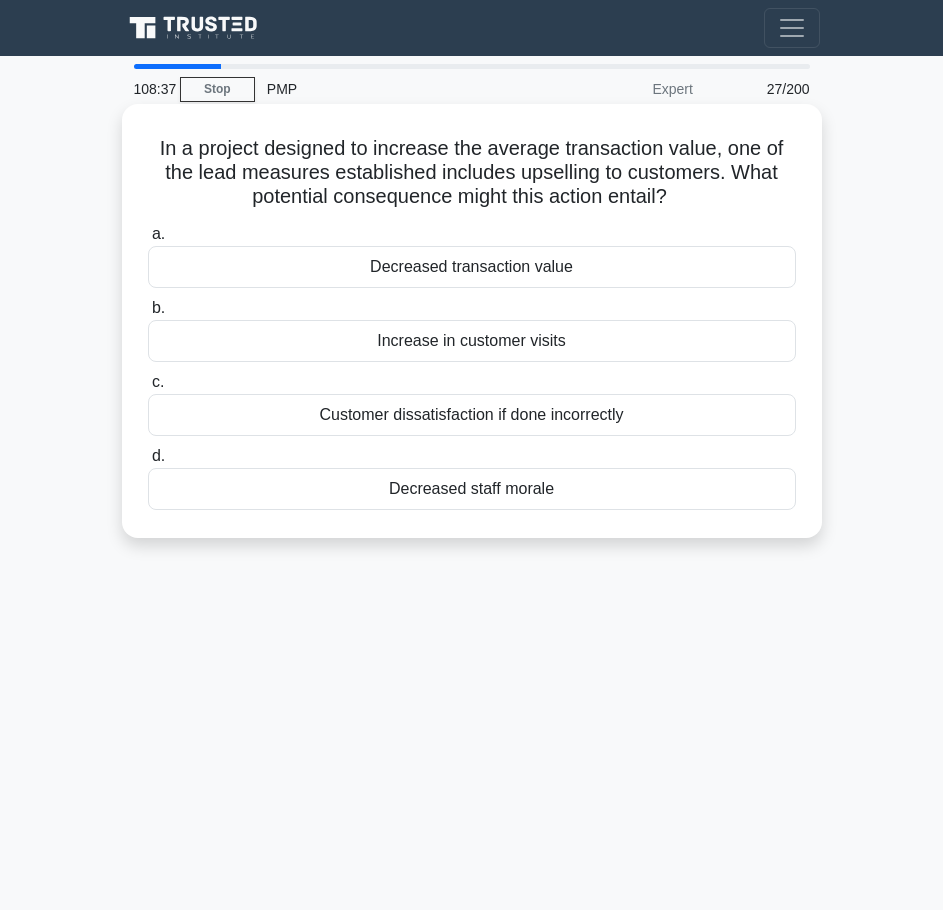 click on "Decreased transaction value" at bounding box center (472, 267) 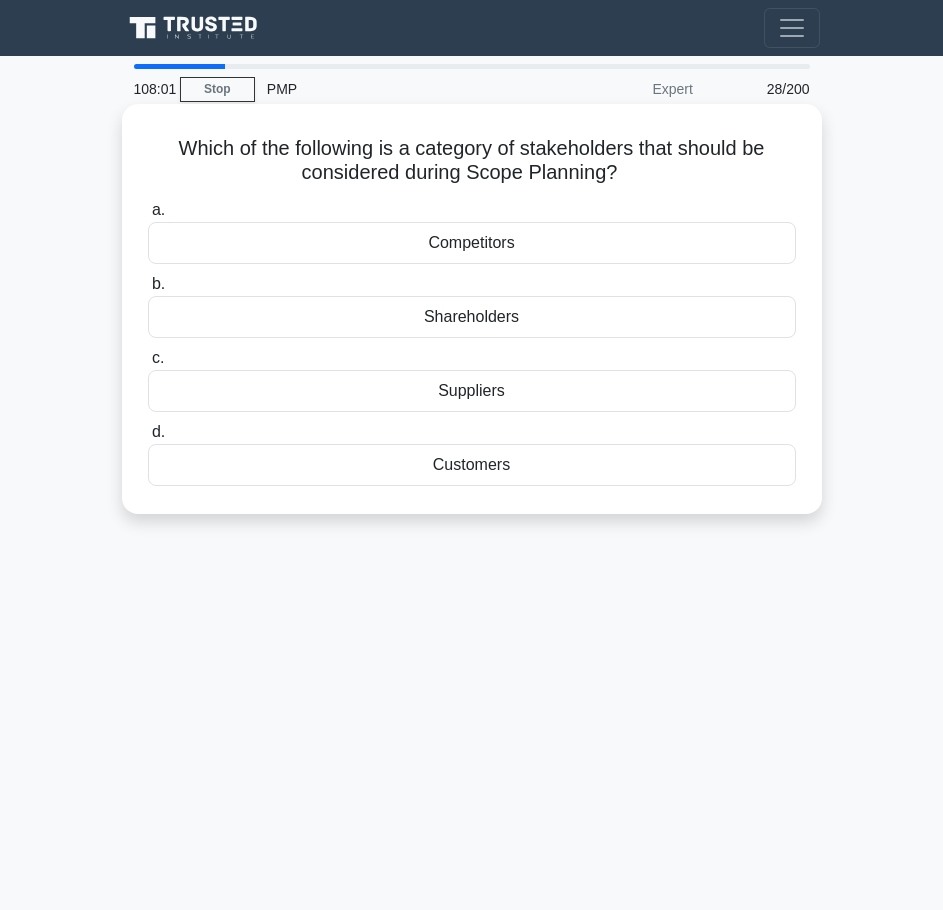 click on "Shareholders" at bounding box center (472, 317) 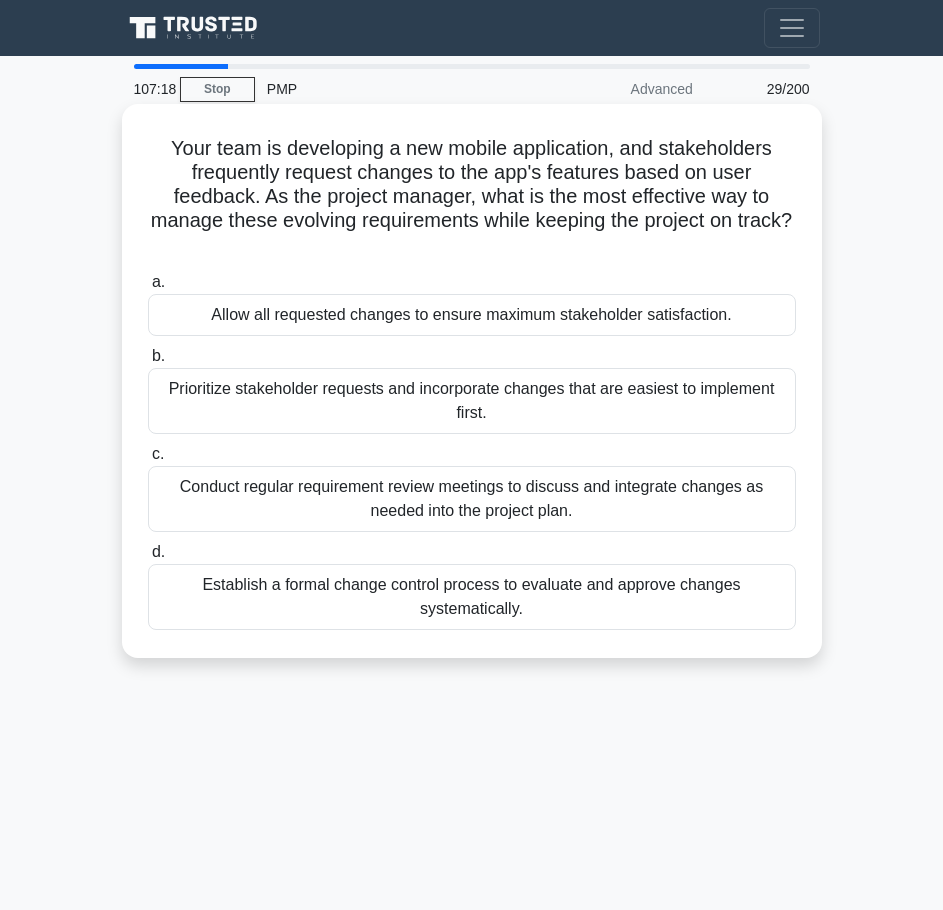 click on "Establish a formal change control process to evaluate and approve changes systematically." at bounding box center [472, 597] 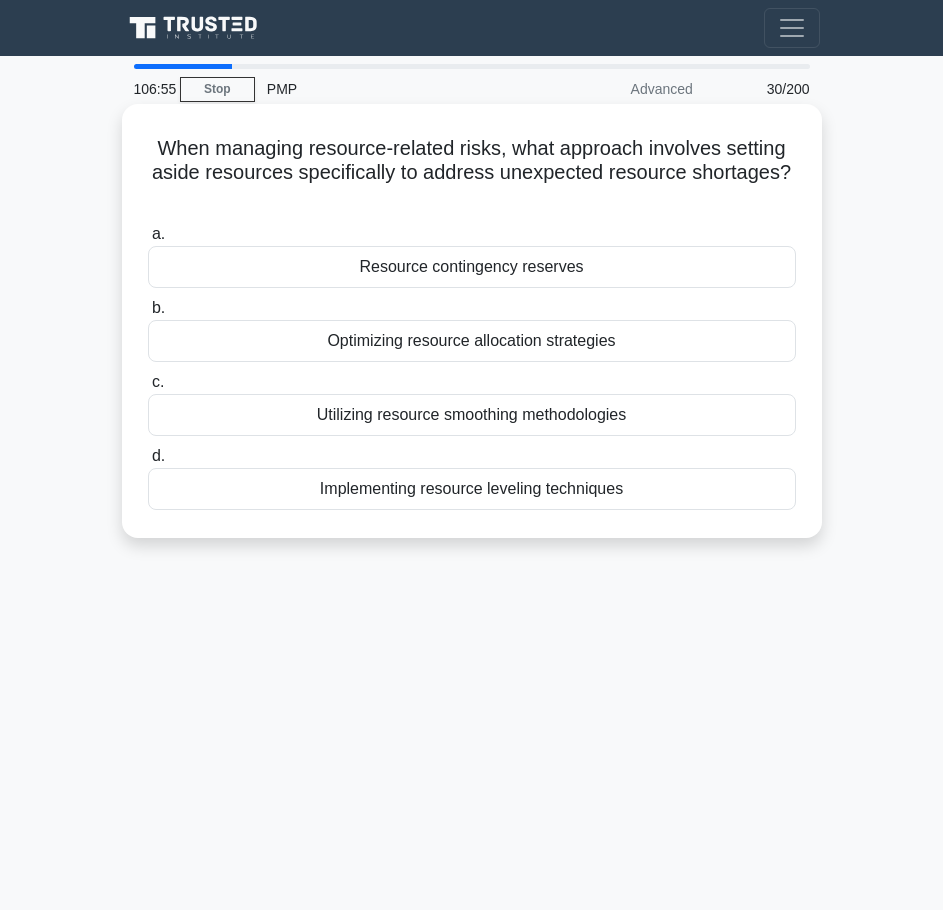 click on "Resource contingency reserves" at bounding box center [472, 267] 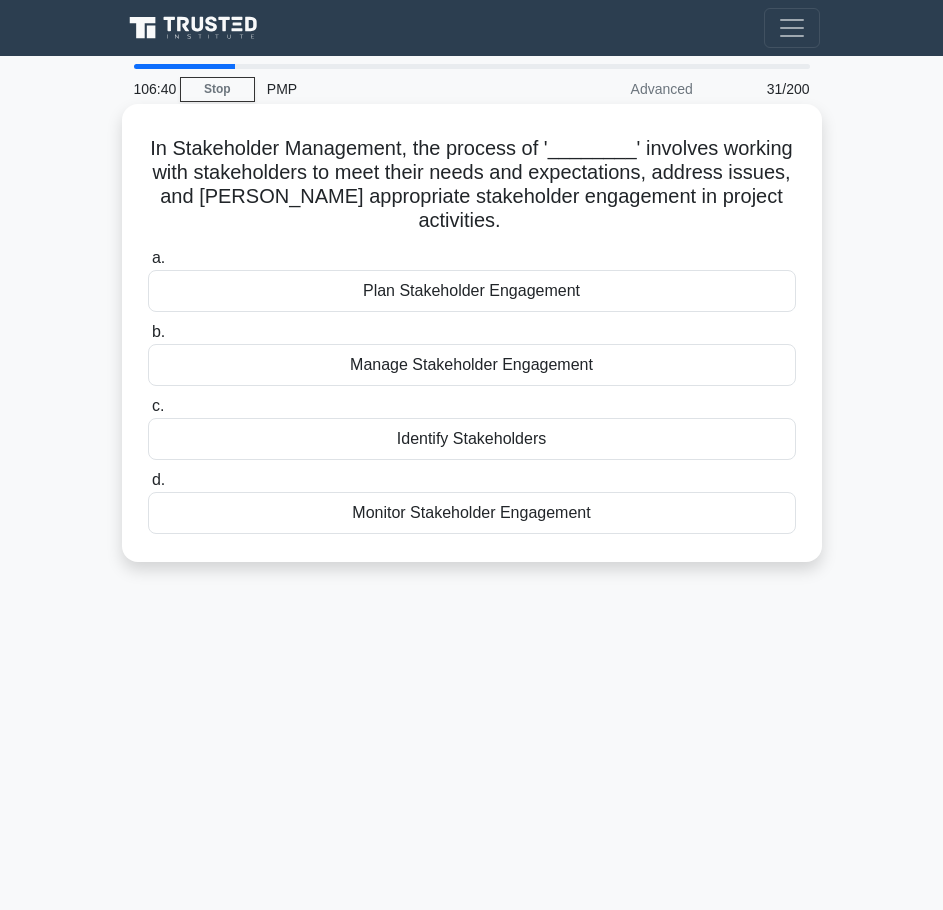 click on "Plan Stakeholder Engagement" at bounding box center [472, 291] 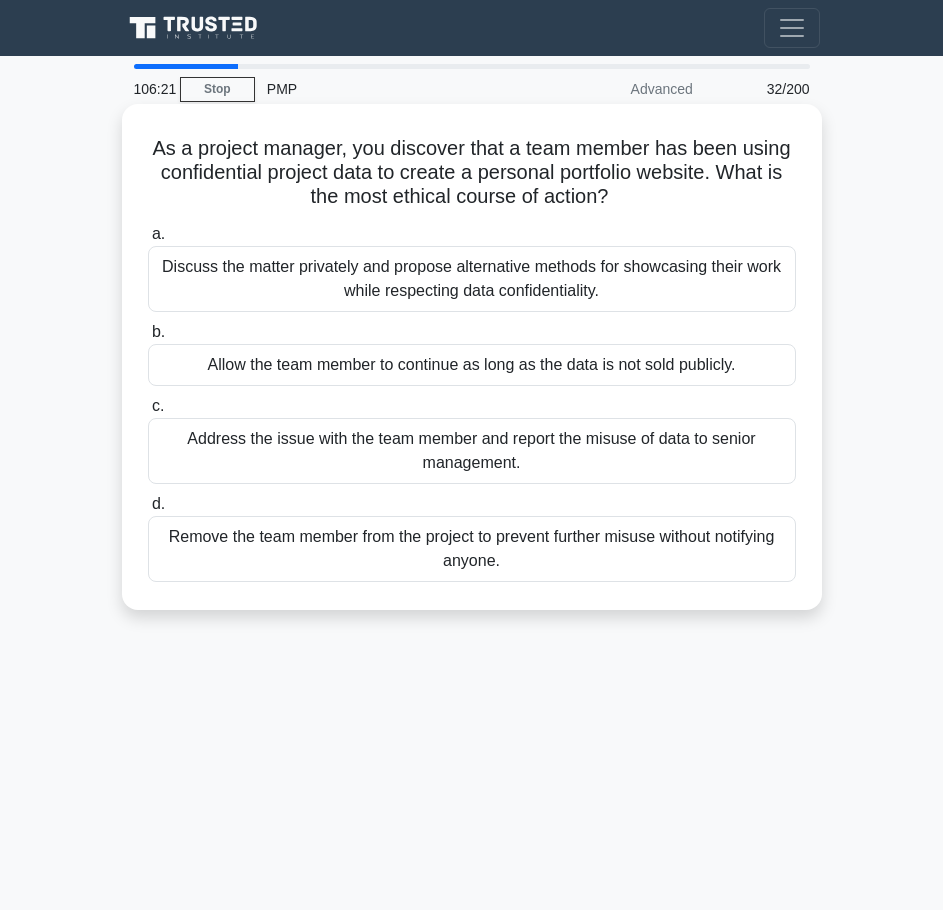 click on "Address the issue with the team member and report the misuse of data to senior management." at bounding box center (472, 451) 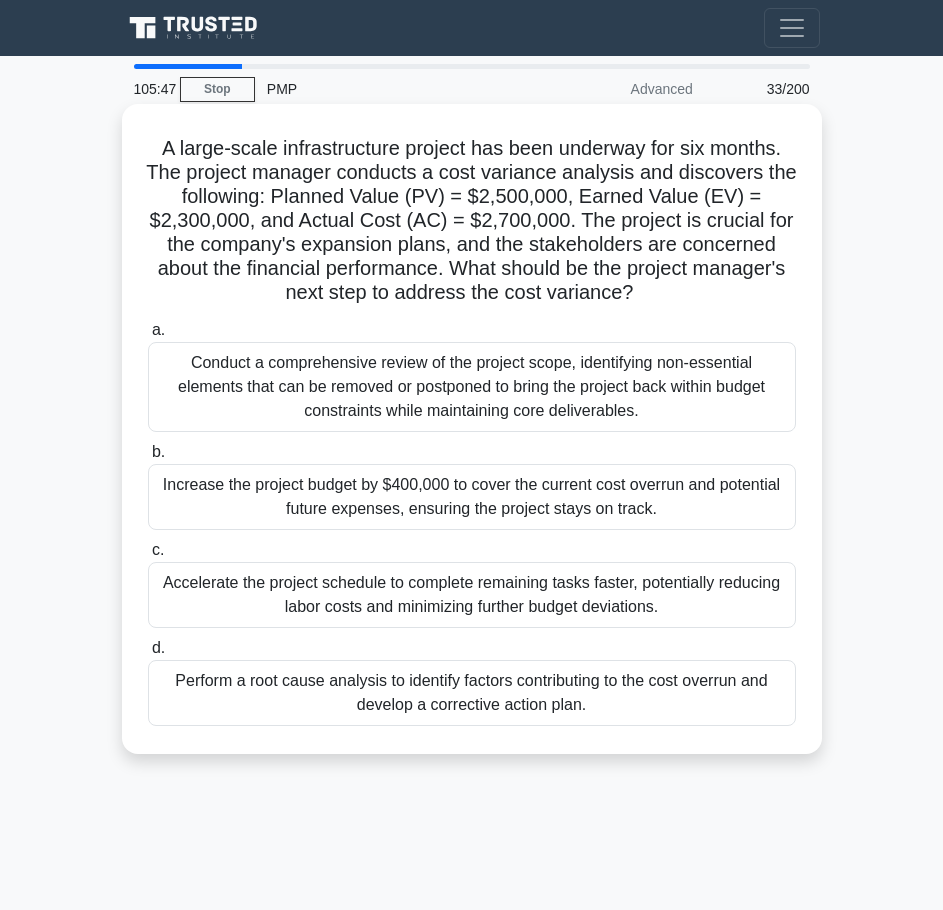 click on "Perform a root cause analysis to identify factors contributing to the cost overrun and develop a corrective action plan." at bounding box center [472, 693] 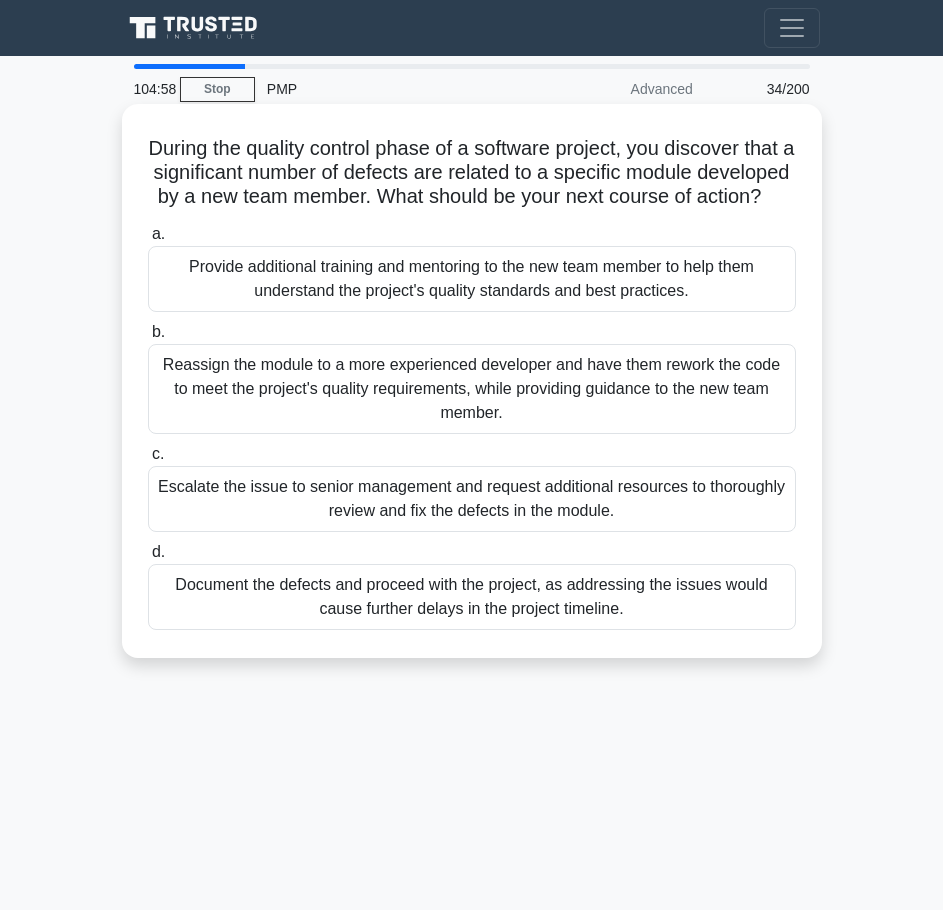 click on "Reassign the module to a more experienced developer and have them rework the code to meet the project's quality requirements, while providing guidance to the new team member." at bounding box center (472, 389) 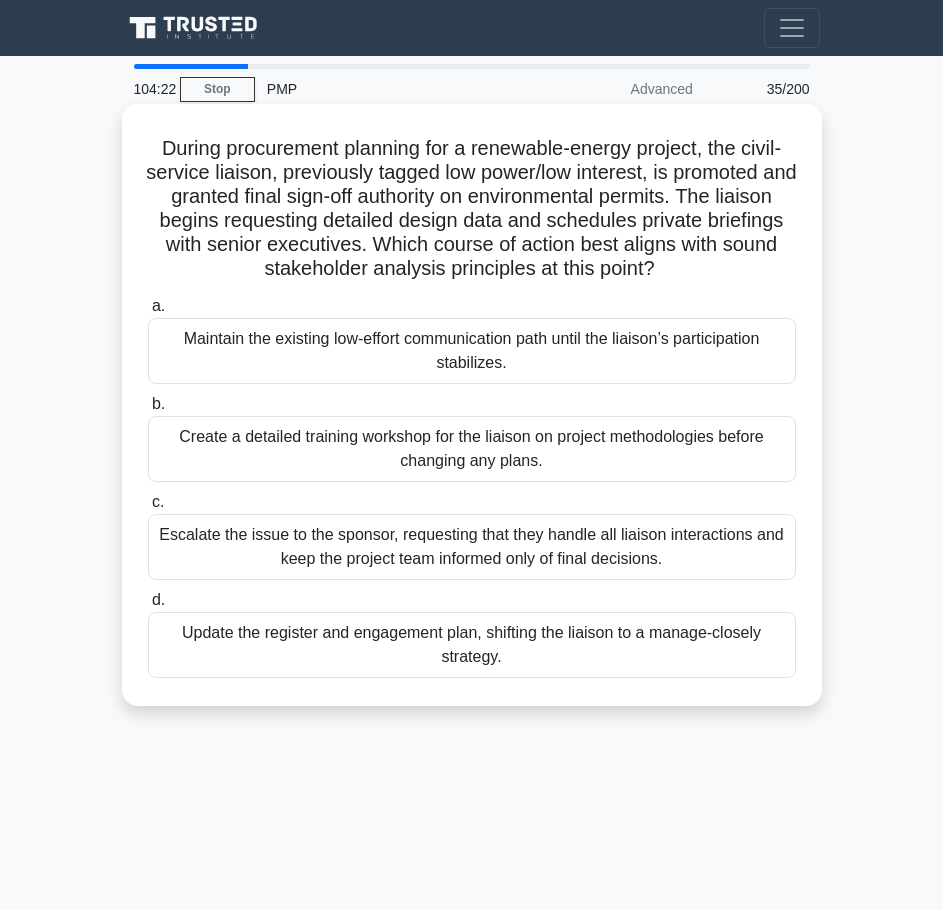 click on "Update the register and engagement plan, shifting the liaison to a manage-closely strategy." at bounding box center [472, 645] 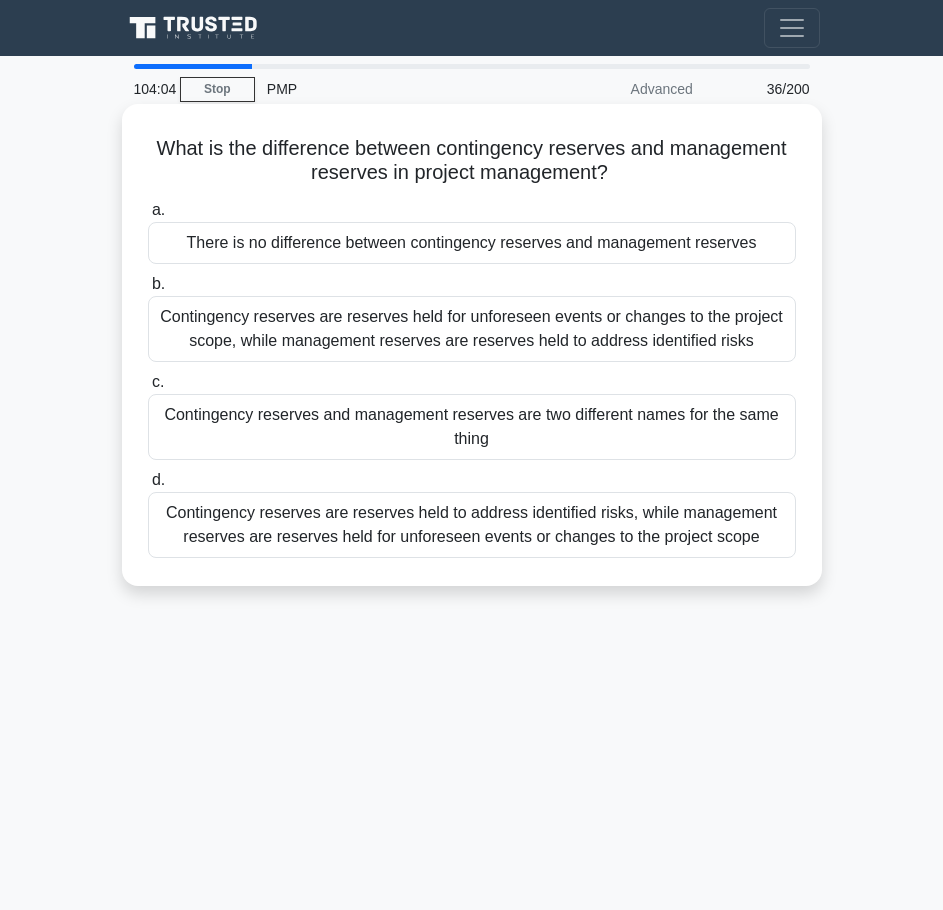 click on "Contingency reserves are reserves held for unforeseen events or changes to the project scope, while management reserves are reserves held to address identified risks" at bounding box center [472, 329] 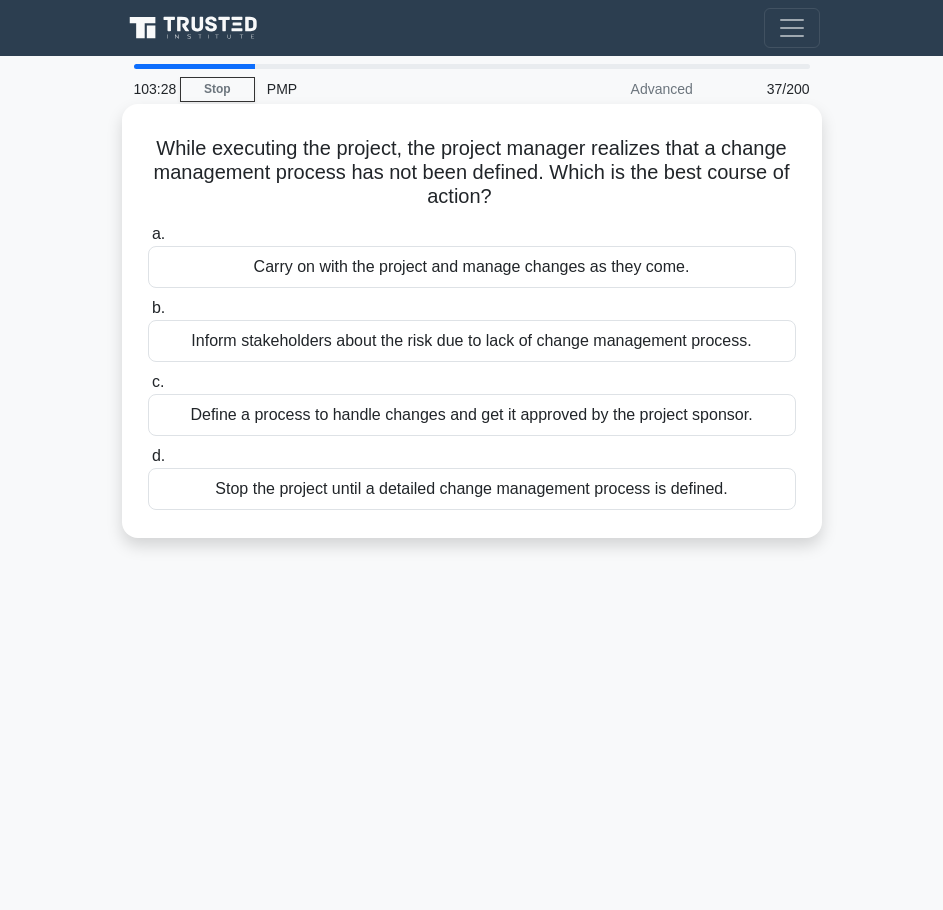 click on "Define a process to handle changes and get it approved by the project sponsor." at bounding box center [472, 415] 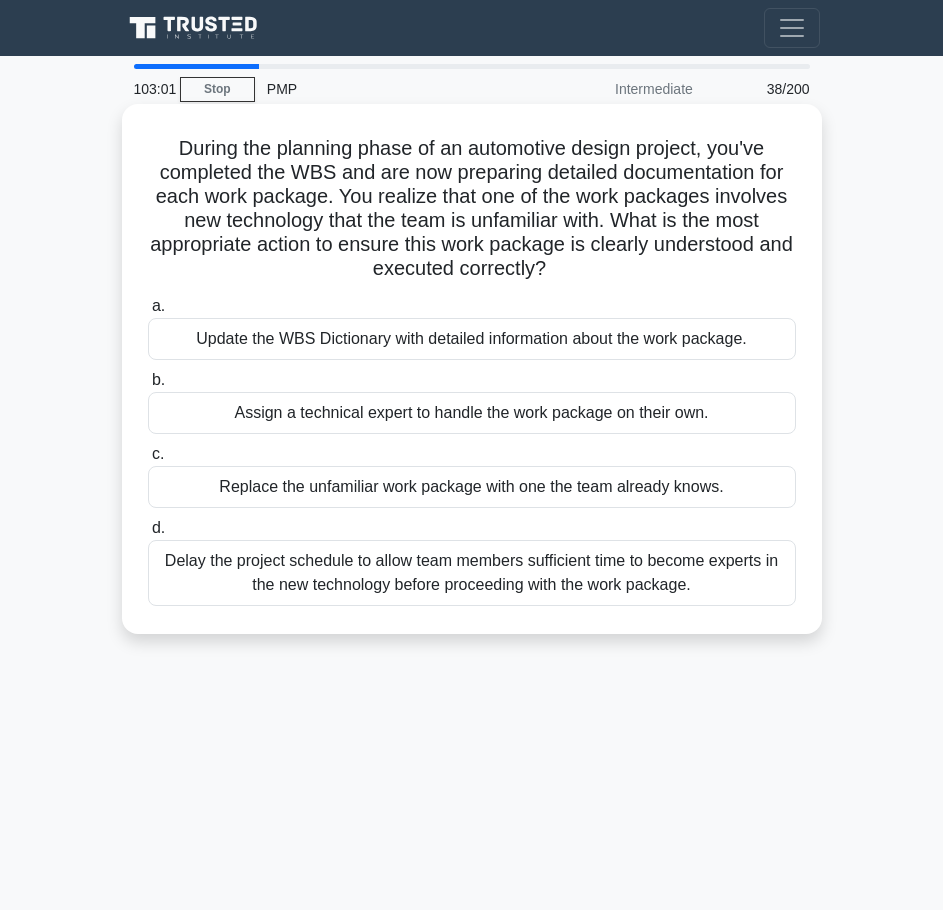 click on "Update the WBS Dictionary with detailed information about the work package." at bounding box center [472, 339] 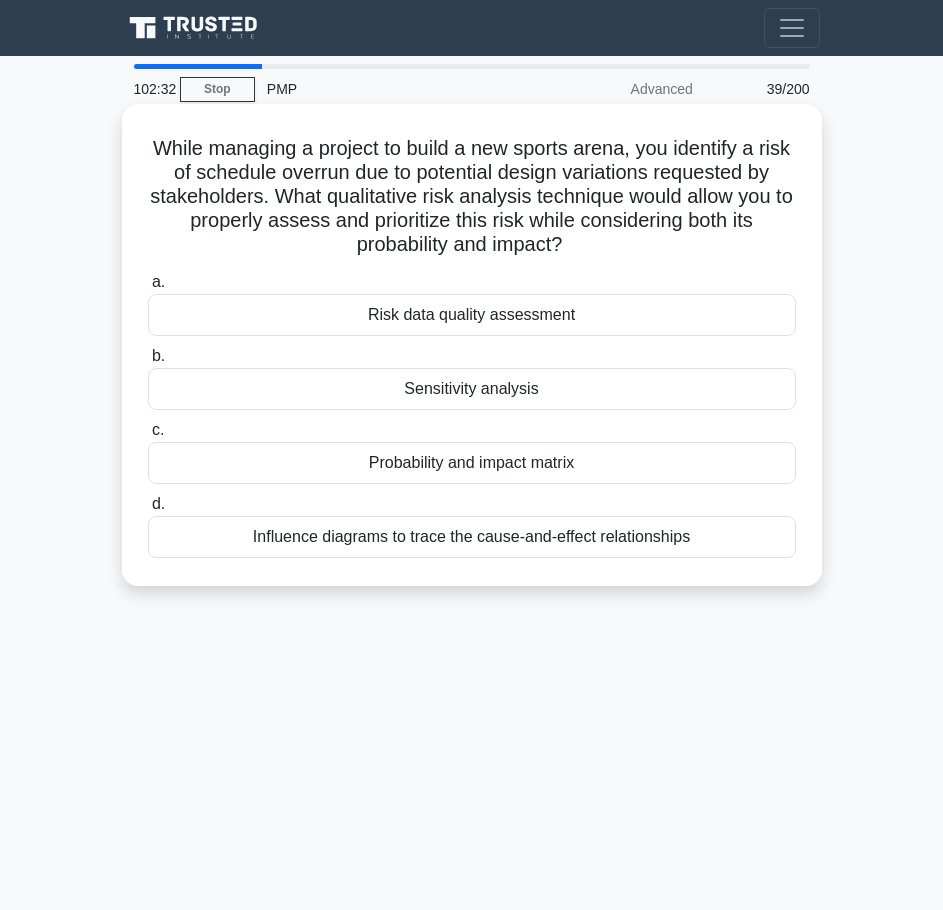click on "Probability and impact matrix" at bounding box center (472, 463) 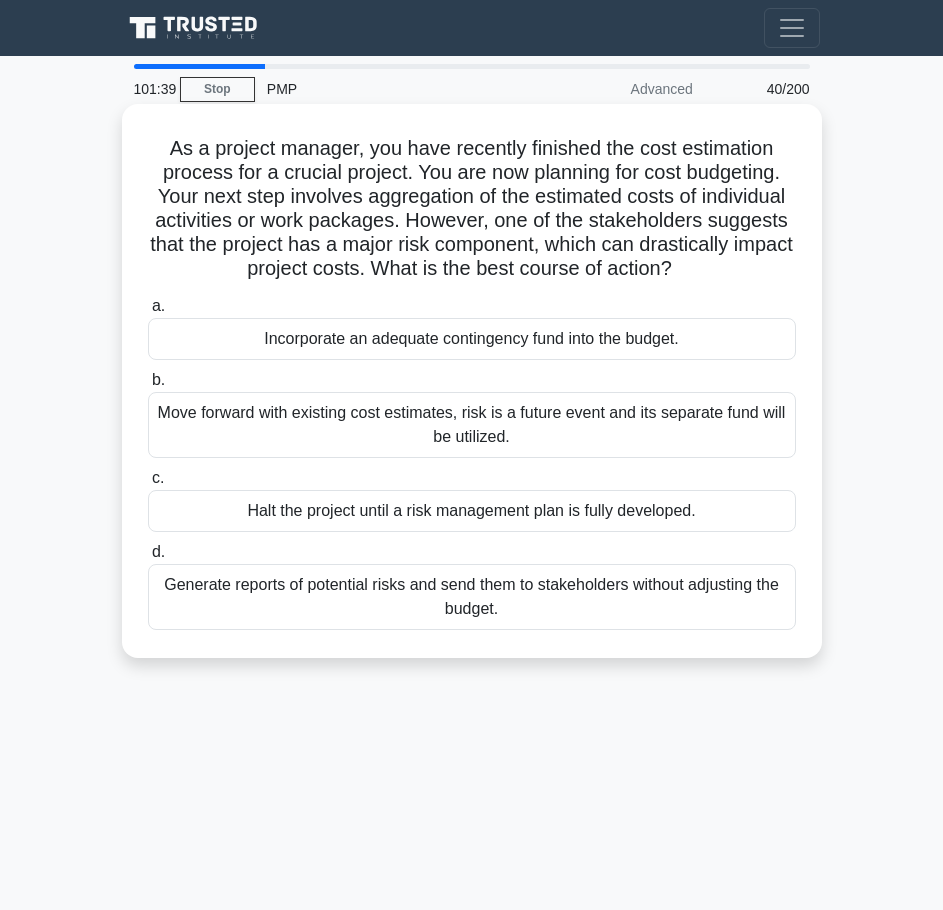click on "Incorporate an adequate contingency fund into the budget." at bounding box center [472, 339] 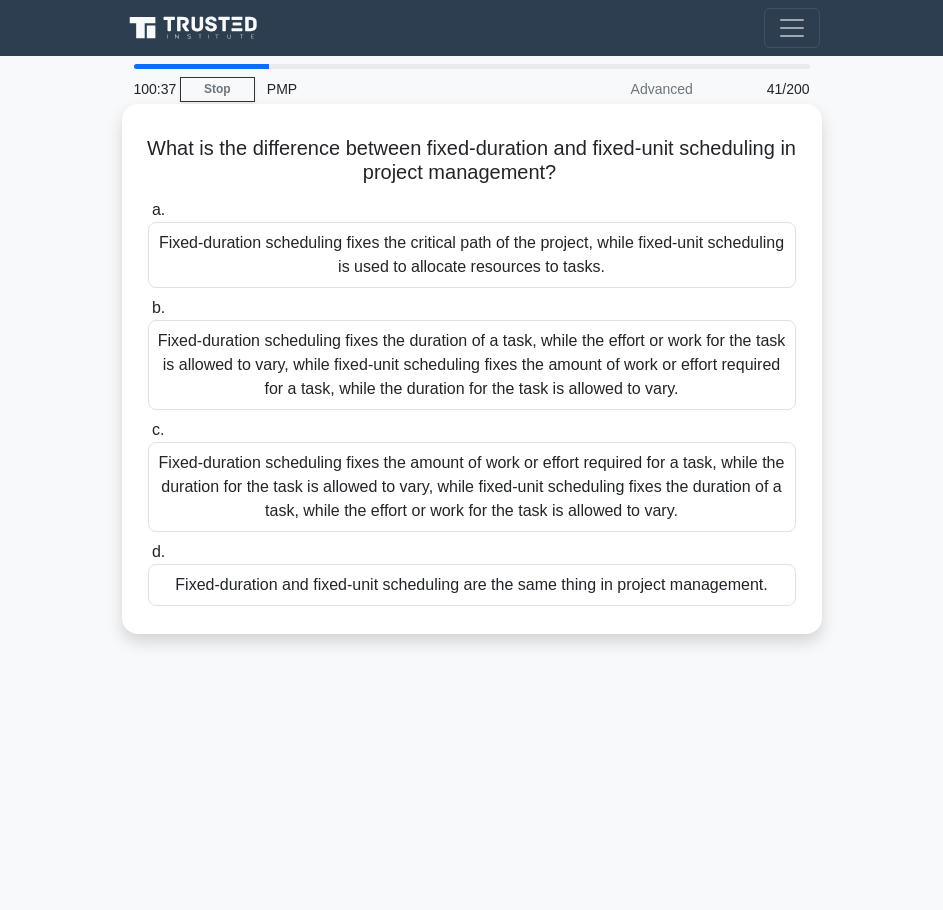 click on "What is the difference between fixed-duration and fixed-unit scheduling in project management?
.spinner_0XTQ{transform-origin:center;animation:spinner_y6GP .75s linear infinite}@keyframes spinner_y6GP{100%{transform:rotate(360deg)}}" at bounding box center [472, 161] 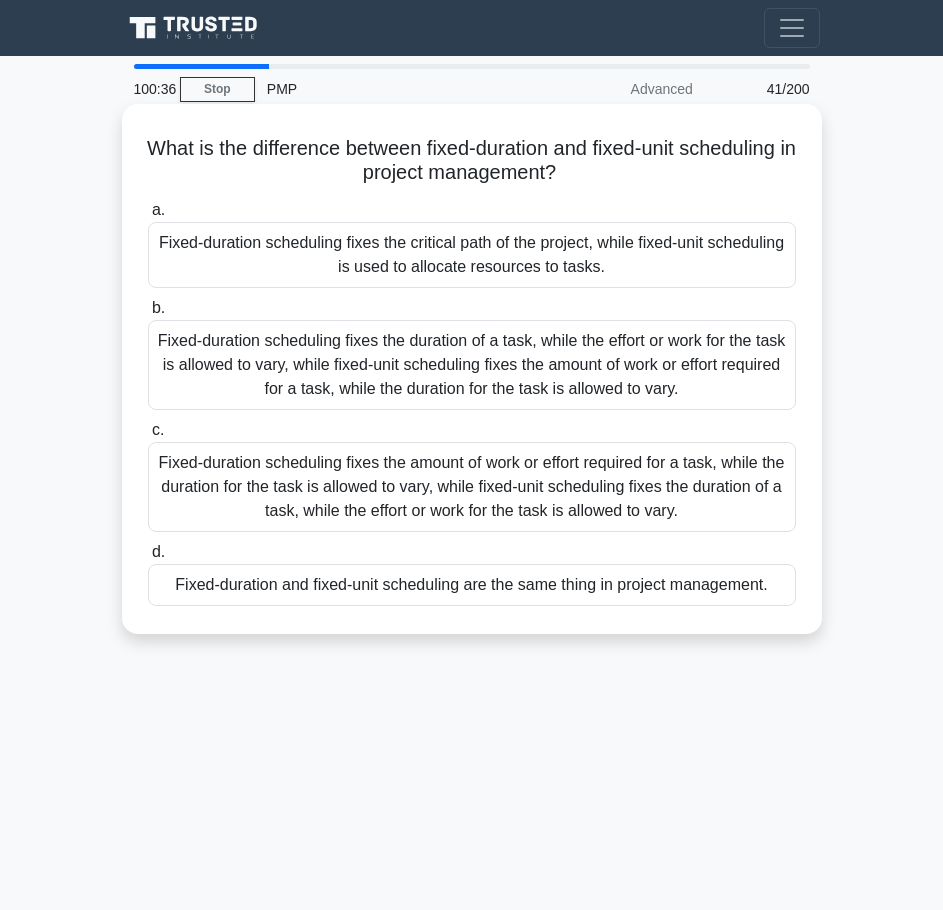 click on "Fixed-duration scheduling fixes the critical path of the project, while fixed-unit scheduling is used to allocate resources to tasks." at bounding box center [472, 255] 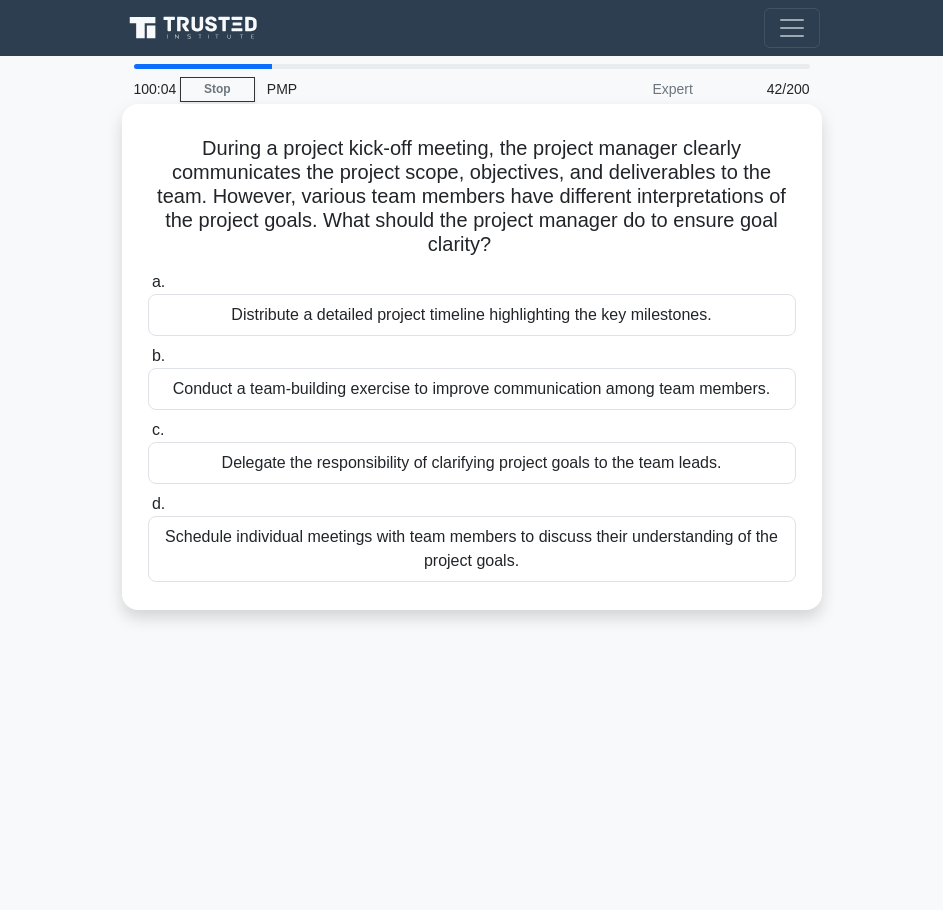 click on "Schedule individual meetings with team members to discuss their understanding of the project goals." at bounding box center [472, 549] 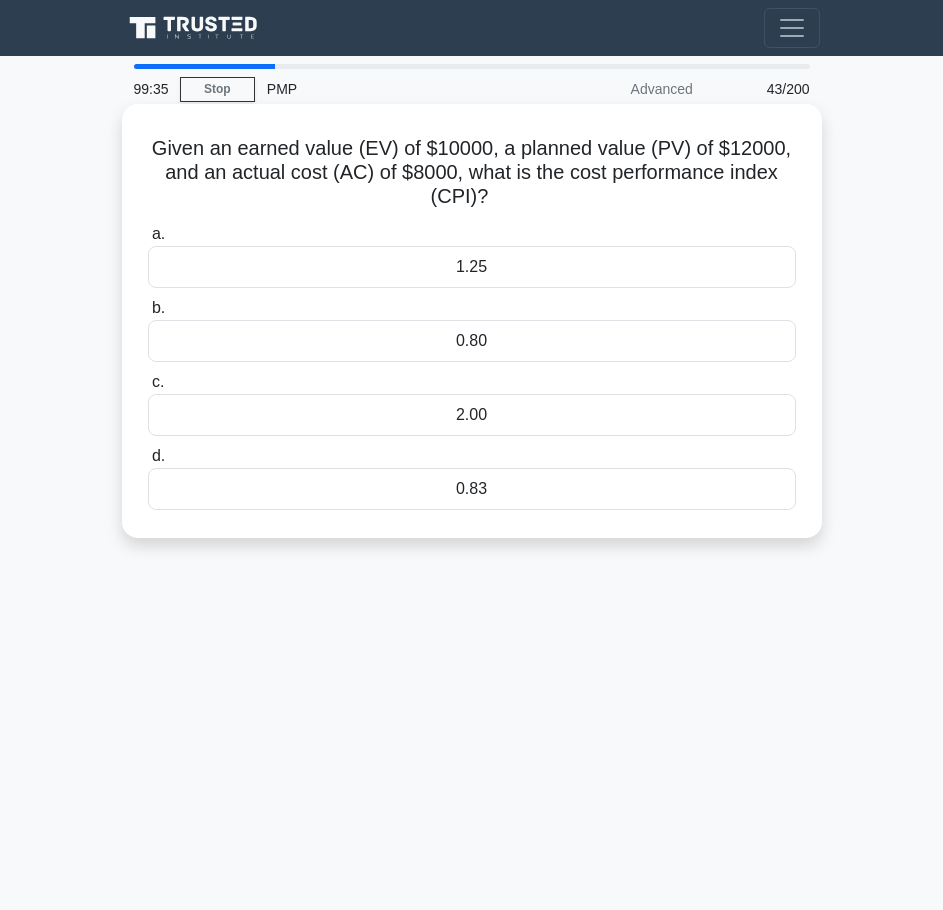 click on "1.25" at bounding box center (472, 267) 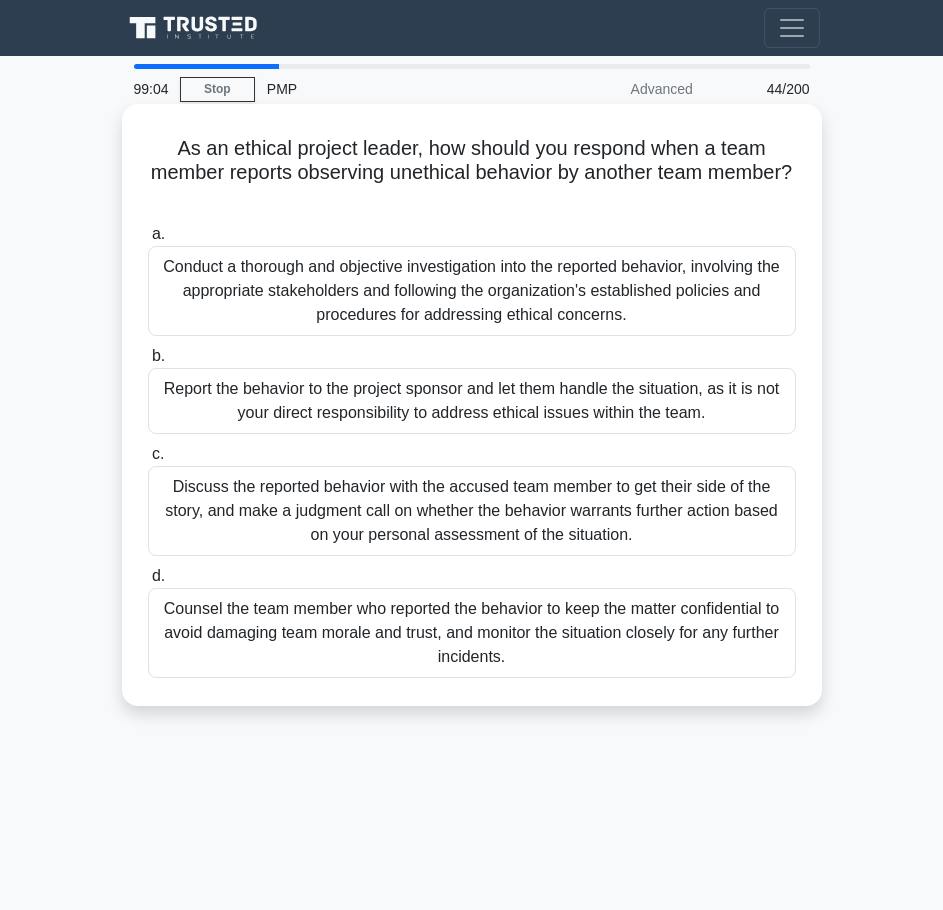 click on "Conduct a thorough and objective investigation into the reported behavior, involving the appropriate stakeholders and following the organization's established policies and procedures for addressing ethical concerns." at bounding box center [472, 291] 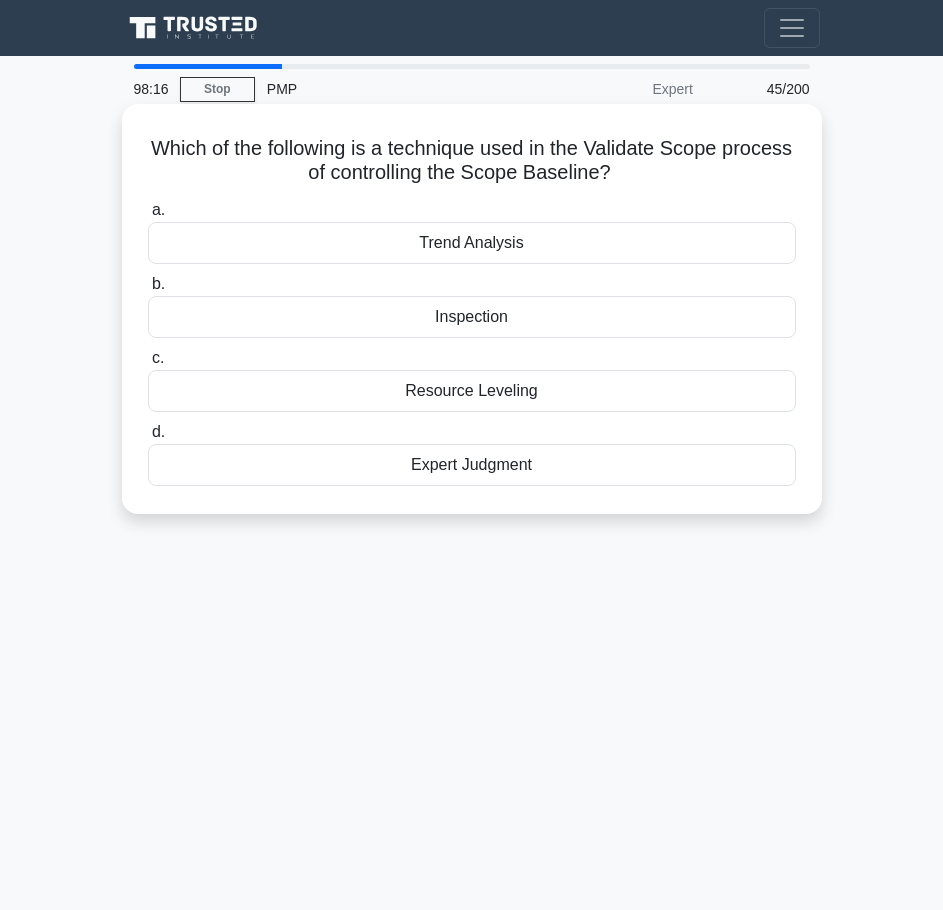 click on "Resource Leveling" at bounding box center [472, 391] 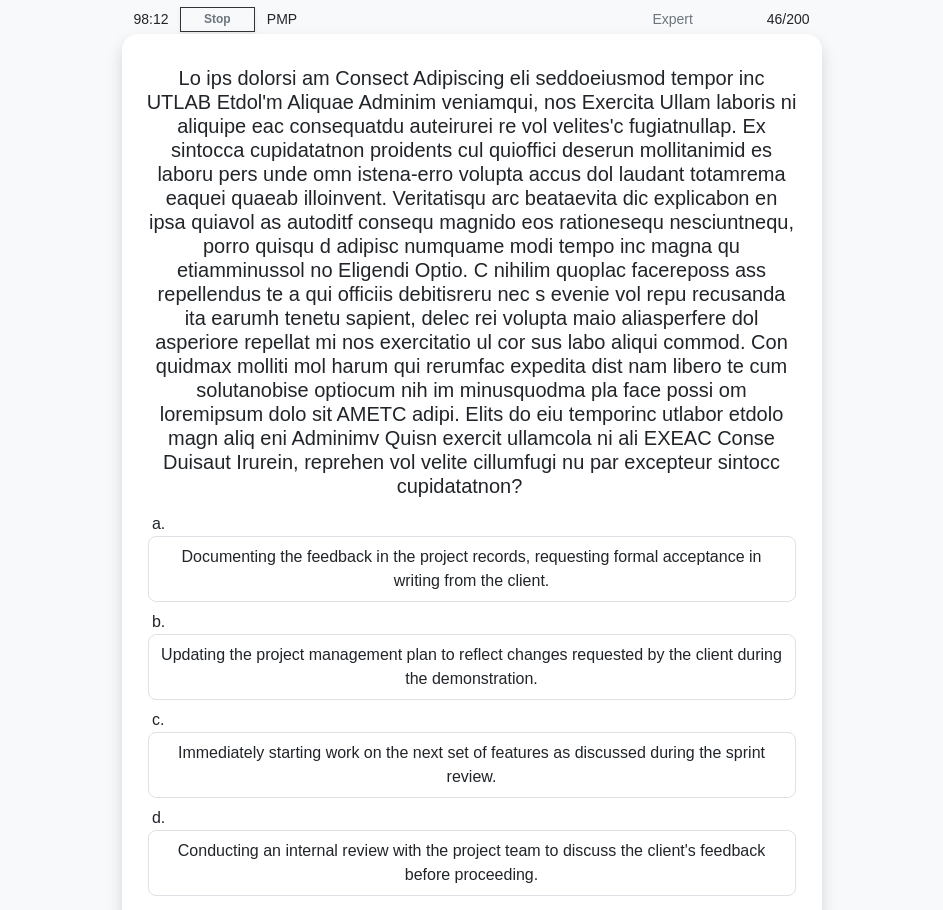 scroll, scrollTop: 162, scrollLeft: 0, axis: vertical 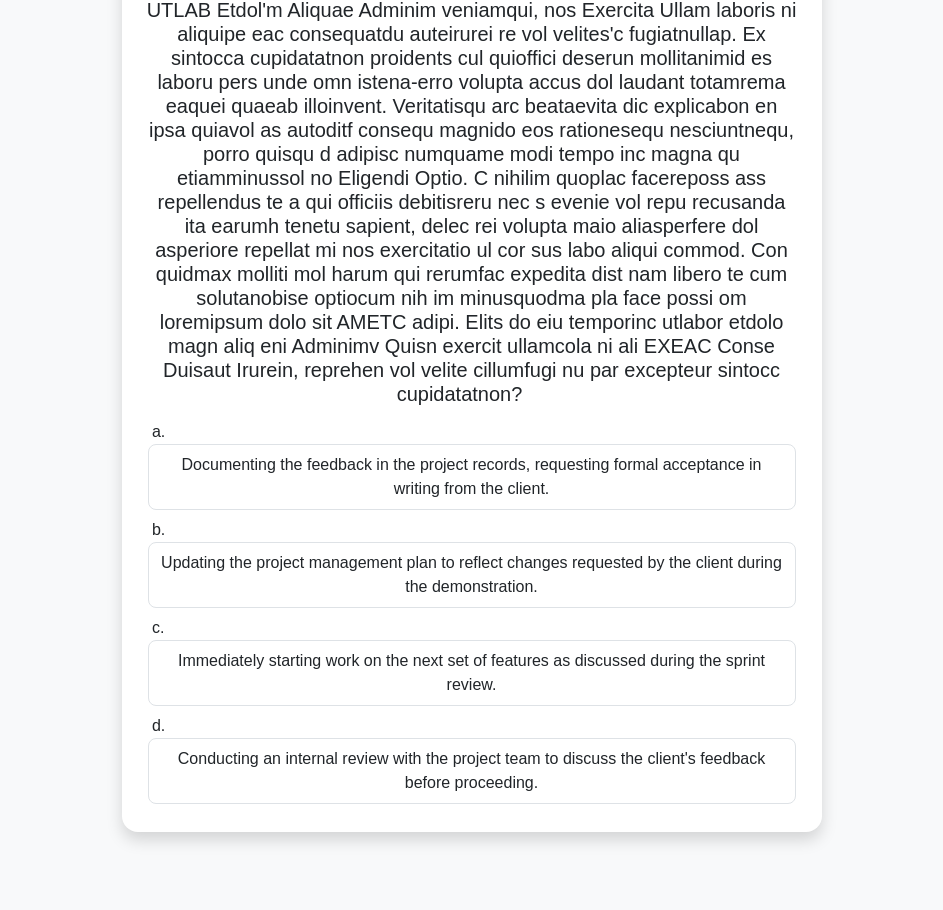click on "Conducting an internal review with the project team to discuss the client's feedback before proceeding." at bounding box center (472, 771) 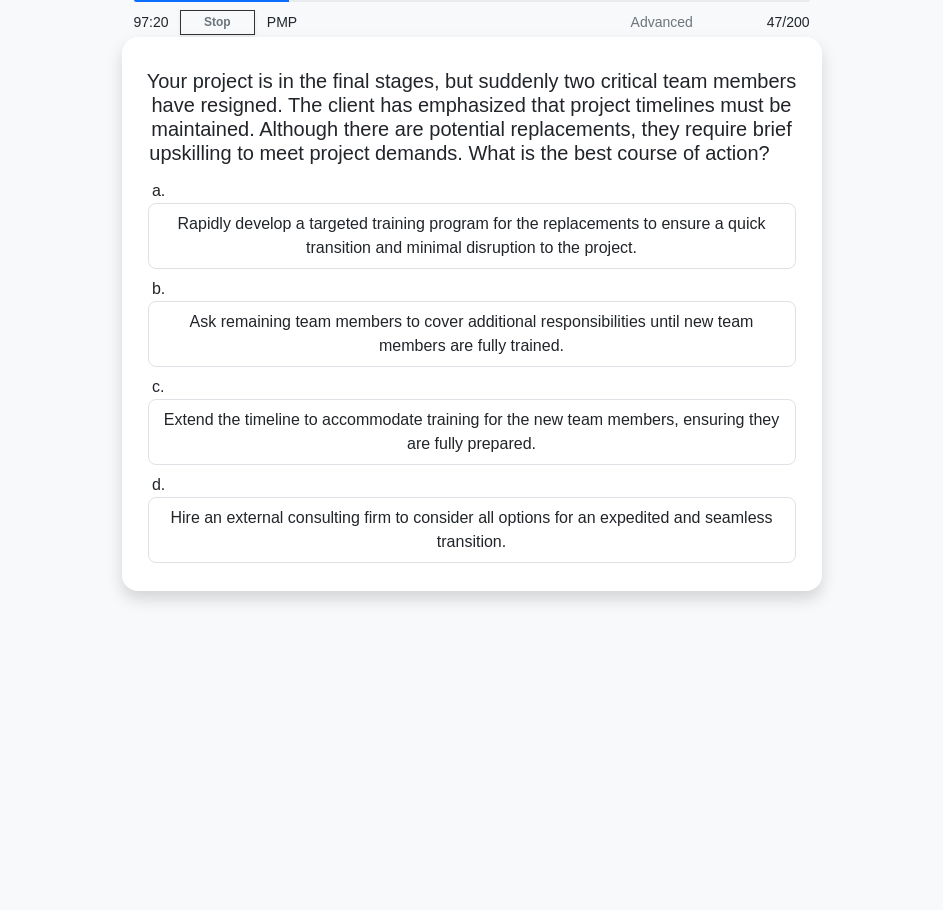 scroll, scrollTop: 0, scrollLeft: 0, axis: both 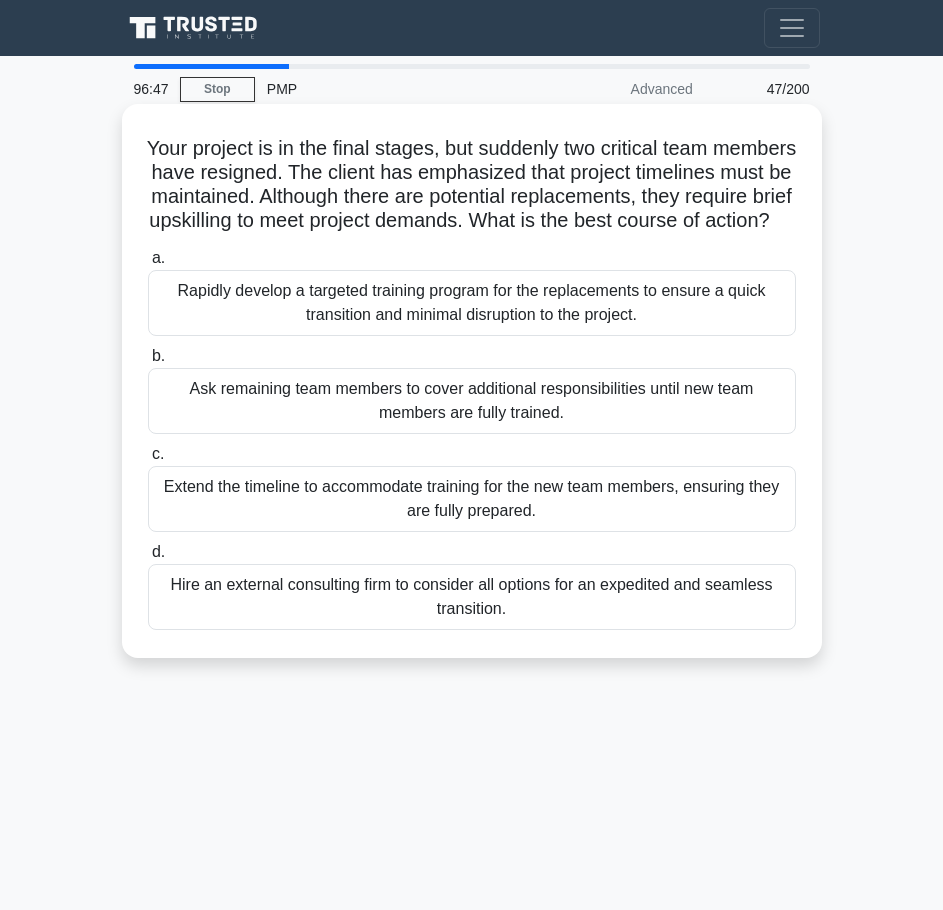 click on "Rapidly develop a targeted training program for the replacements to ensure a quick transition and minimal disruption to the project." at bounding box center (472, 303) 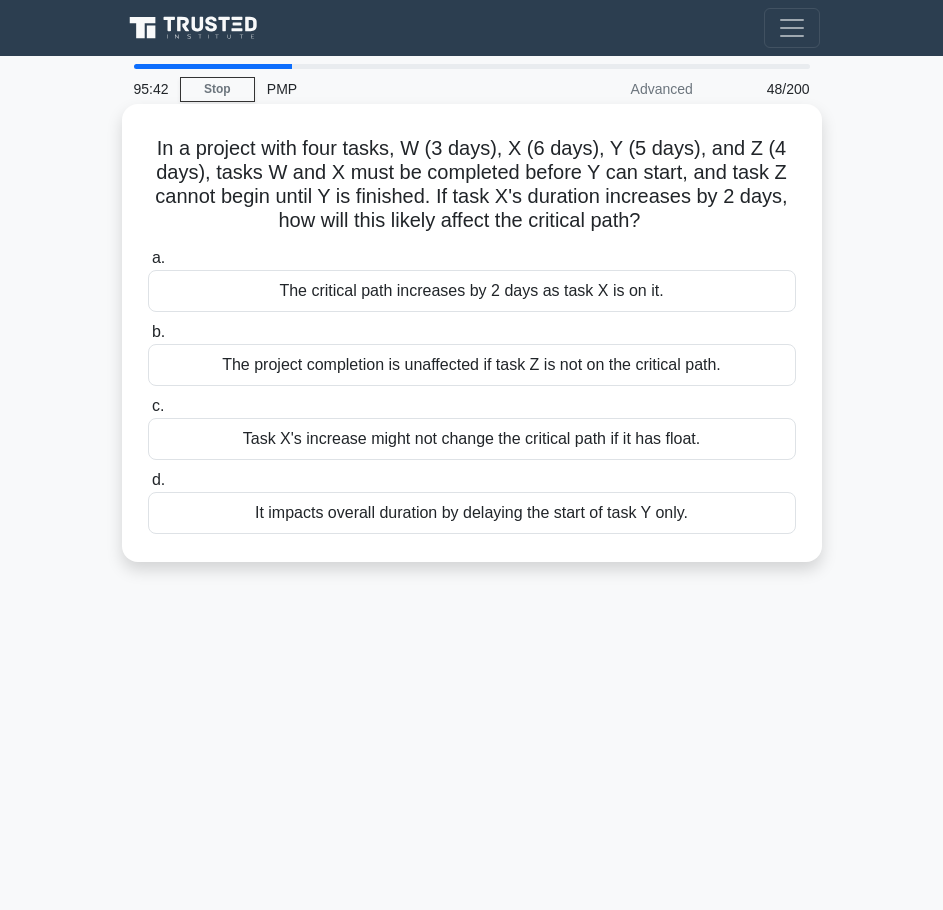 click on "The critical path increases by 2 days as task X is on it." at bounding box center (472, 291) 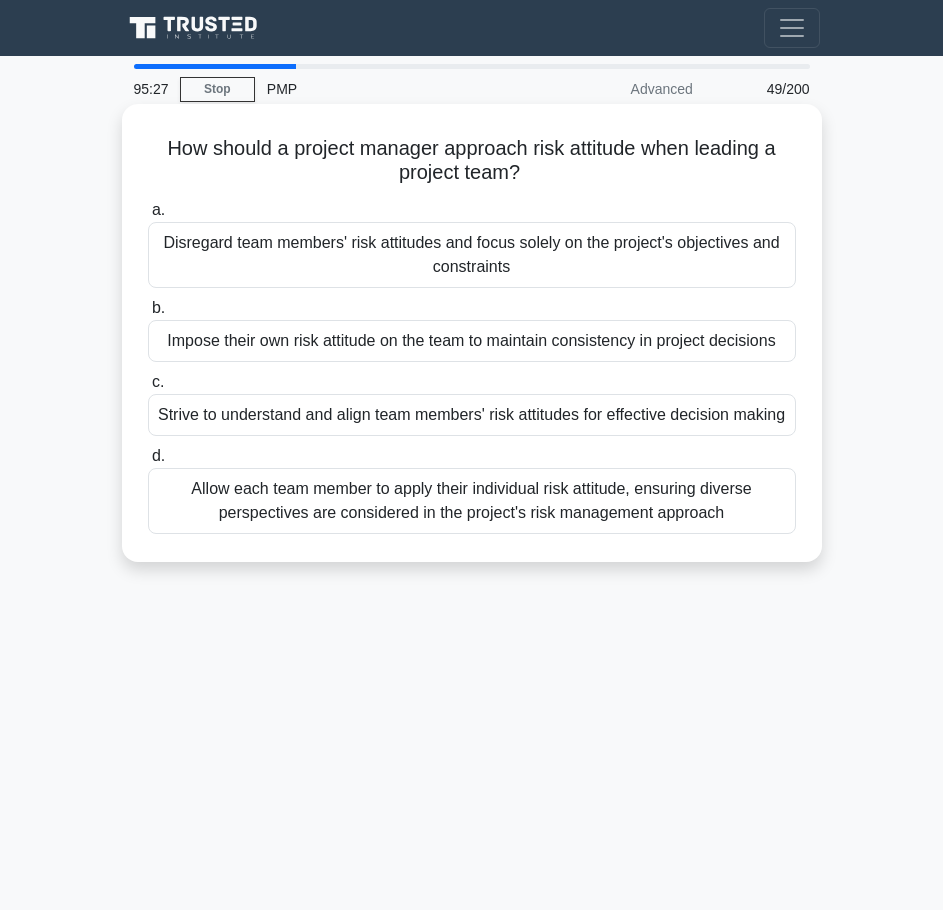 click on "Strive to understand and align team members' risk attitudes for effective decision making" at bounding box center [472, 415] 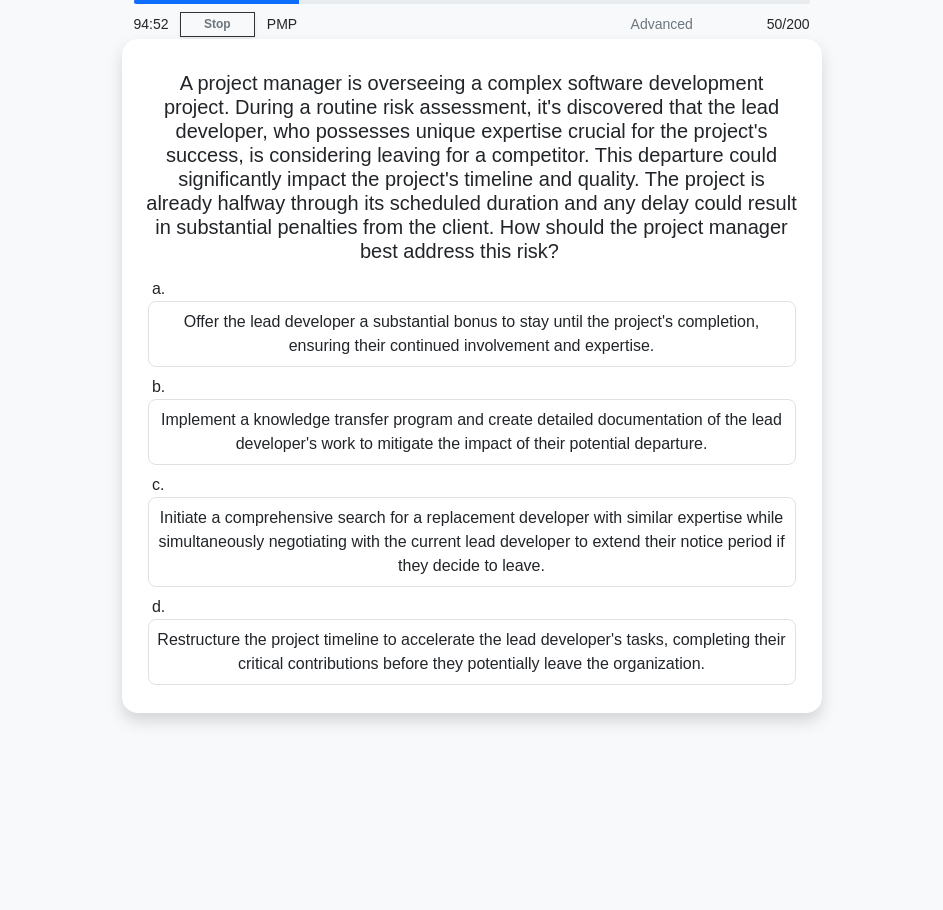 scroll, scrollTop: 100, scrollLeft: 0, axis: vertical 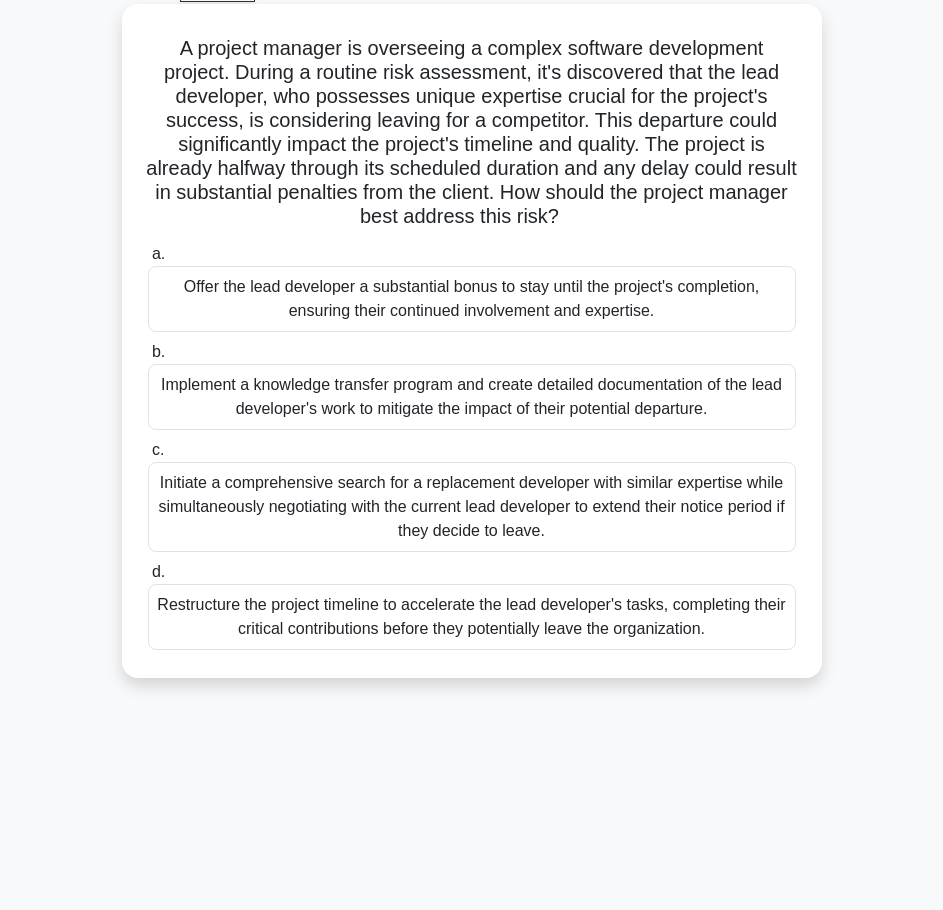 click on "Implement a knowledge transfer program and create detailed documentation of the lead developer's work to mitigate the impact of their potential departure." at bounding box center [472, 397] 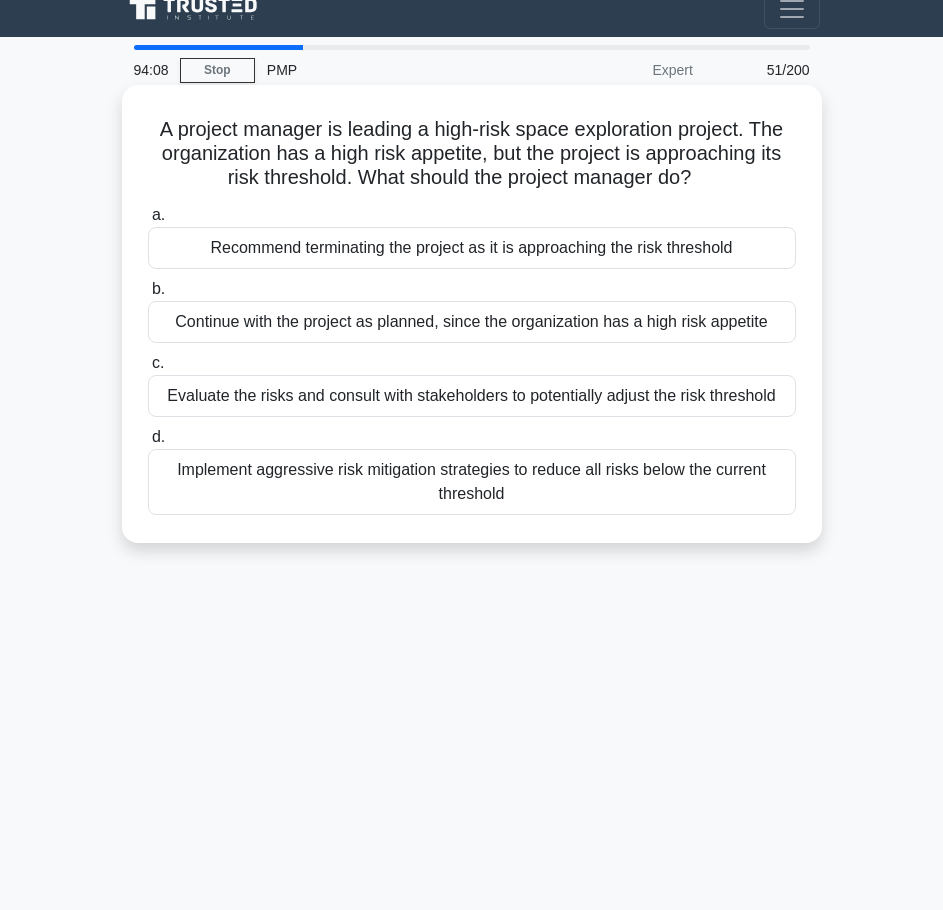 scroll, scrollTop: 0, scrollLeft: 0, axis: both 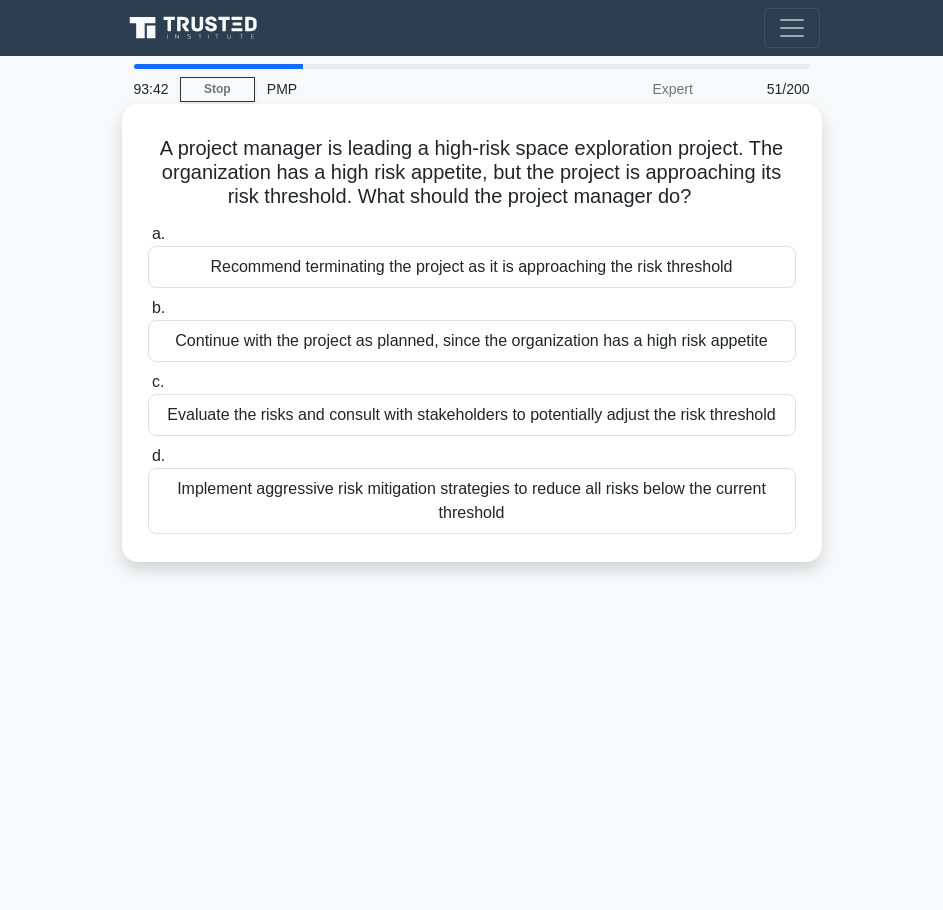 click on "Evaluate the risks and consult with stakeholders to potentially adjust the risk threshold" at bounding box center [472, 415] 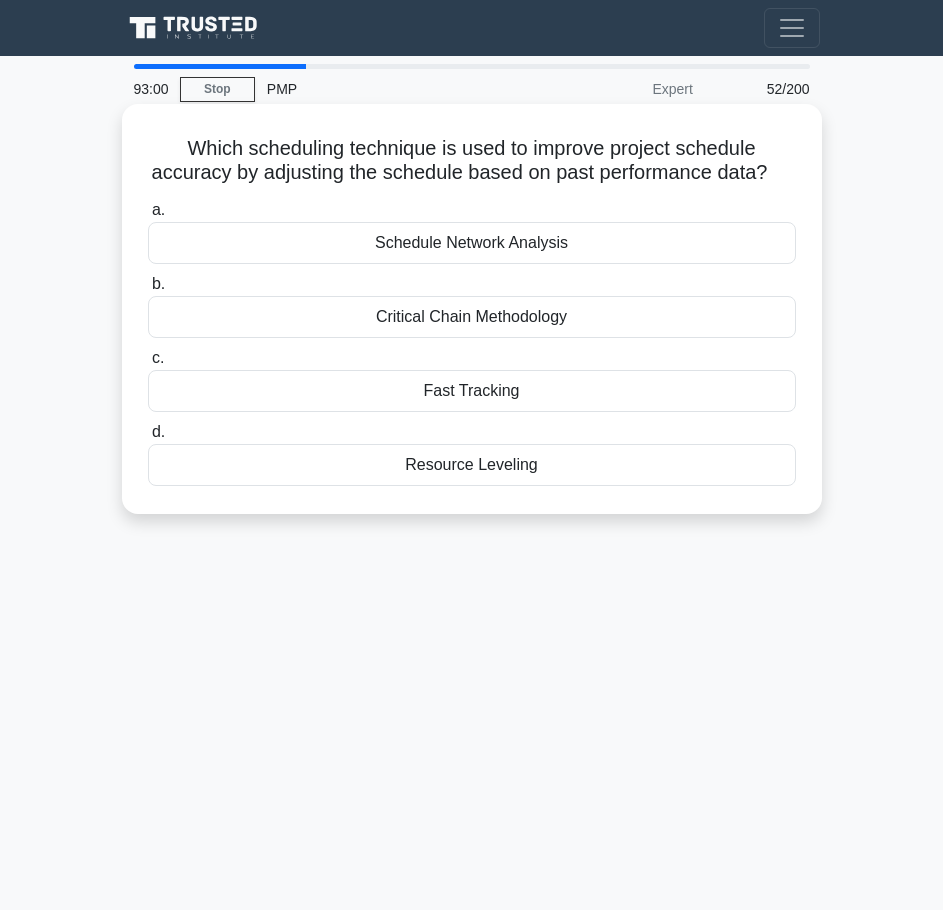 click on "Schedule Network Analysis" at bounding box center (472, 243) 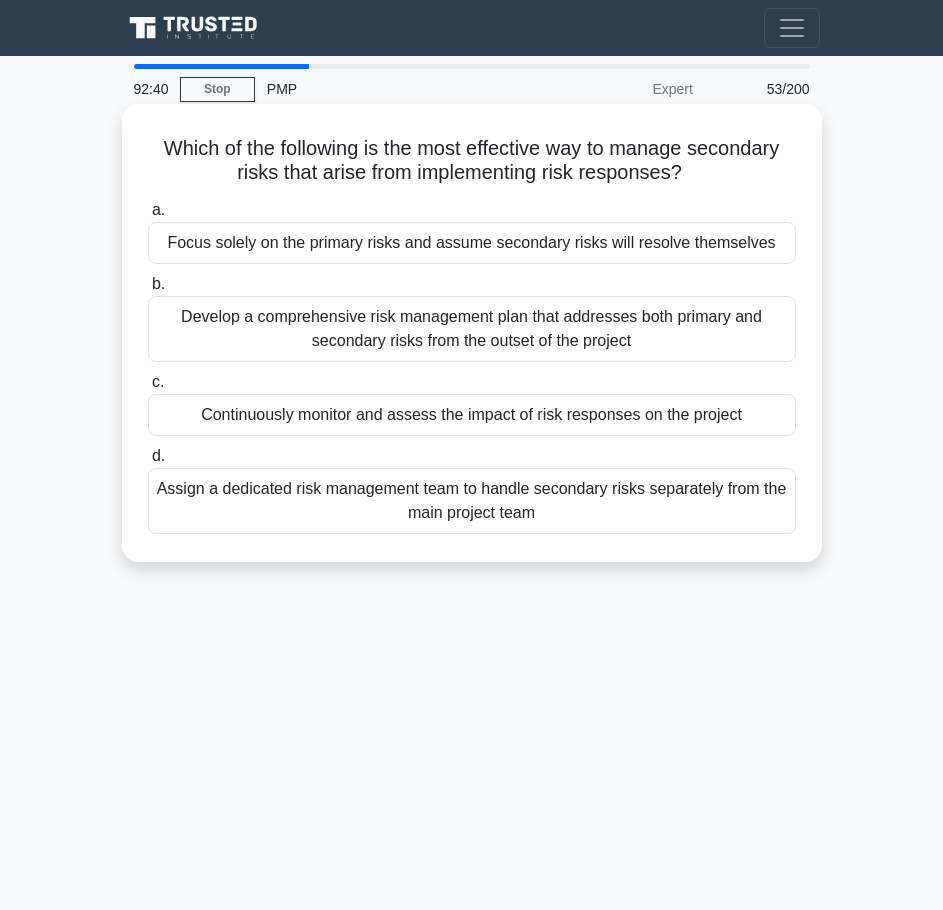 click on "Continuously monitor and assess the impact of risk responses on the project" at bounding box center (472, 415) 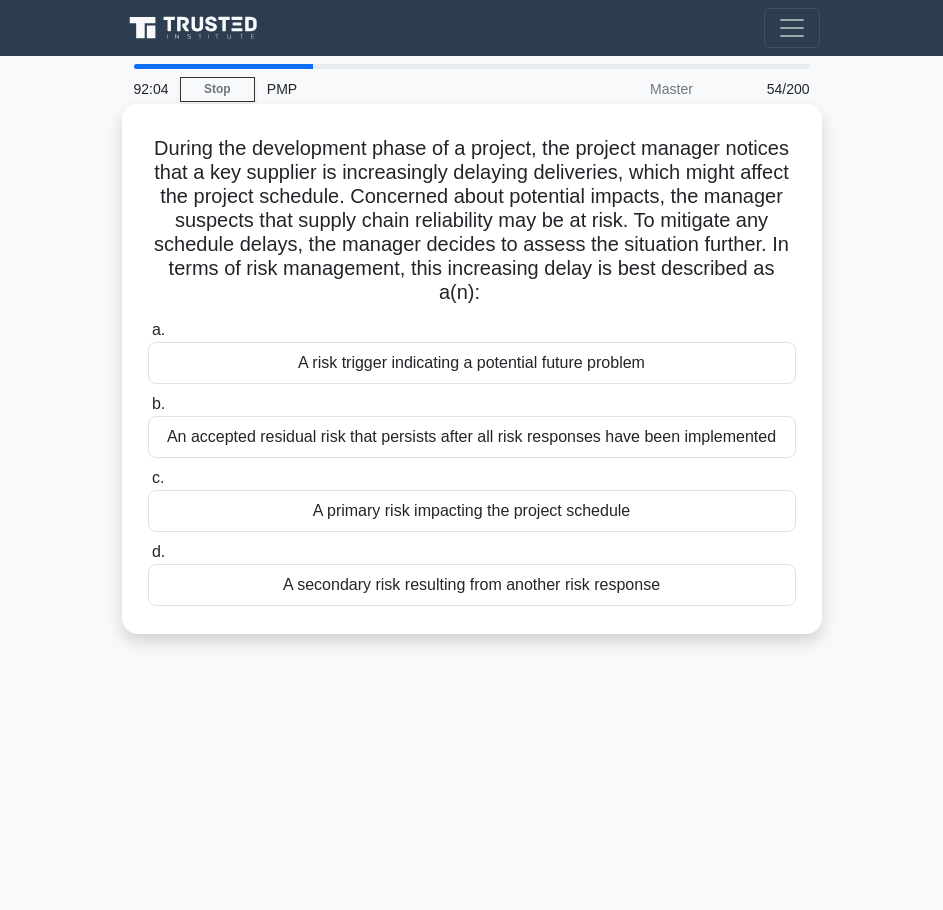 click on "A primary risk impacting the project schedule" at bounding box center (472, 511) 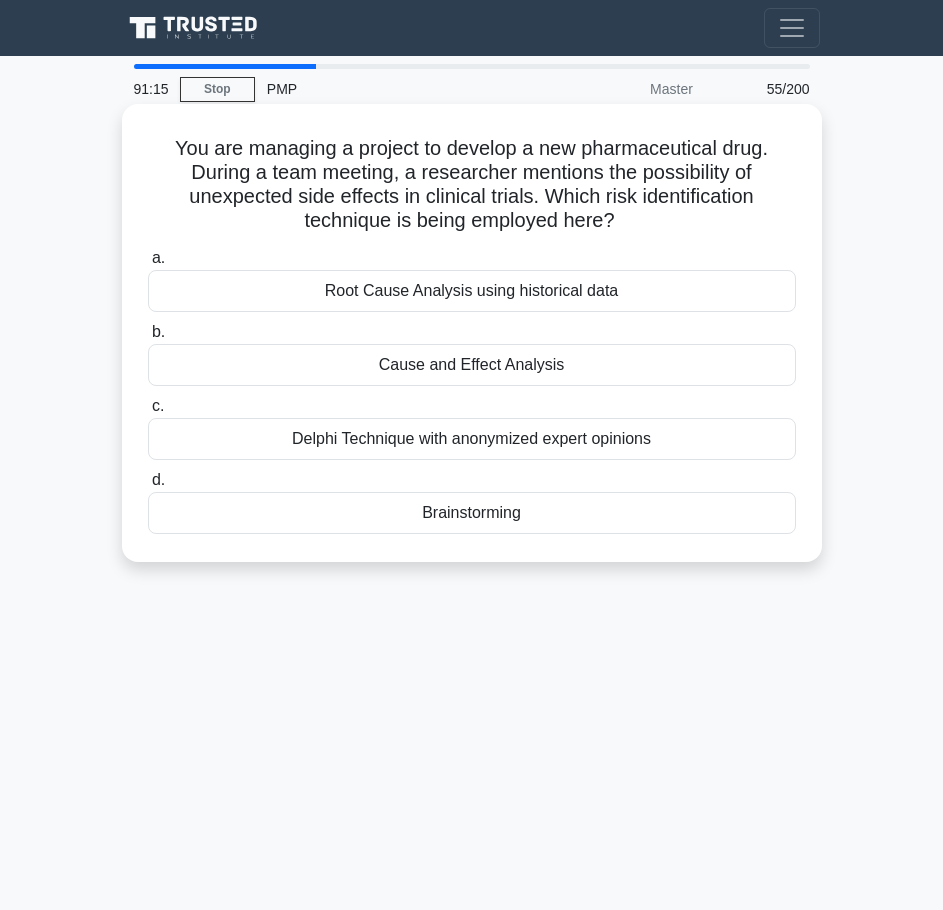 click on "Cause and Effect Analysis" at bounding box center (472, 365) 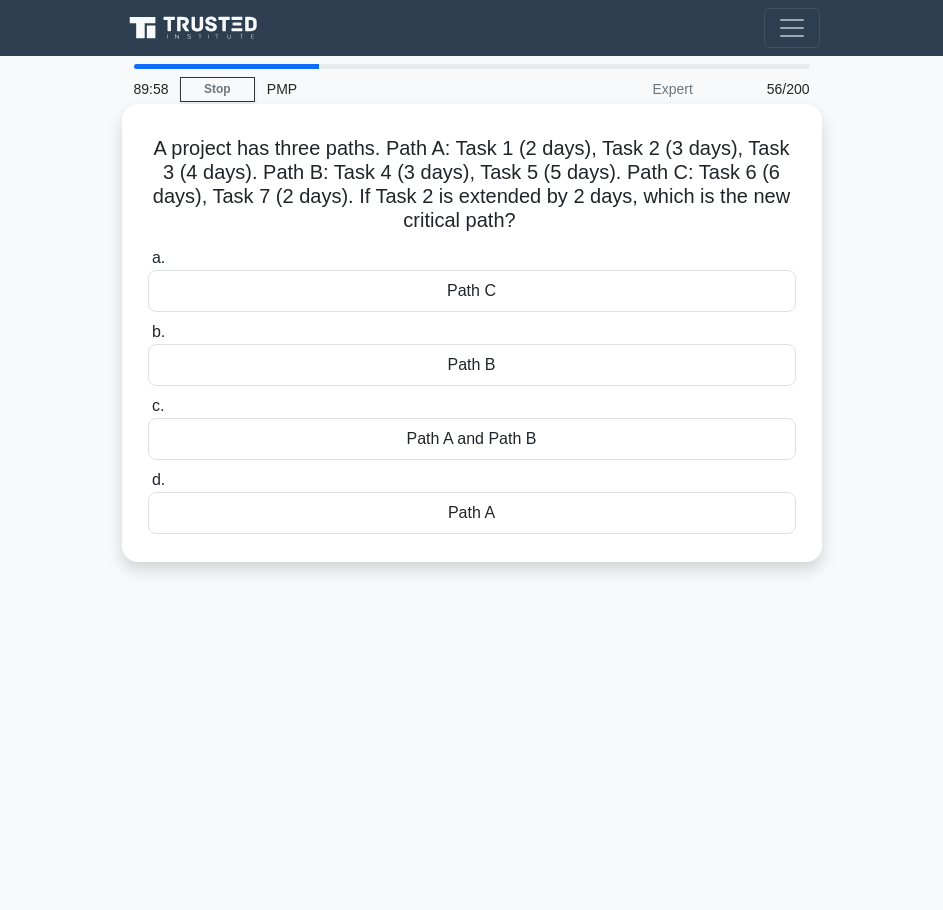 click on "Path B" at bounding box center (472, 365) 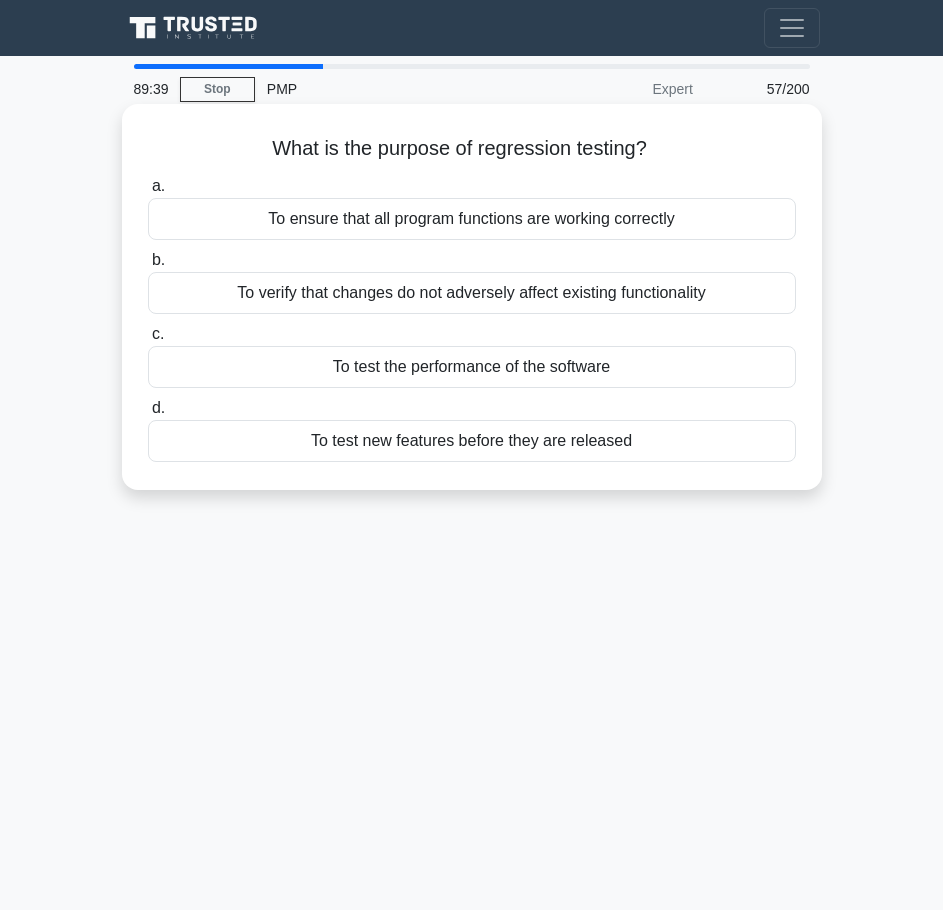 click on "To verify that changes do not adversely affect existing functionality" at bounding box center [472, 293] 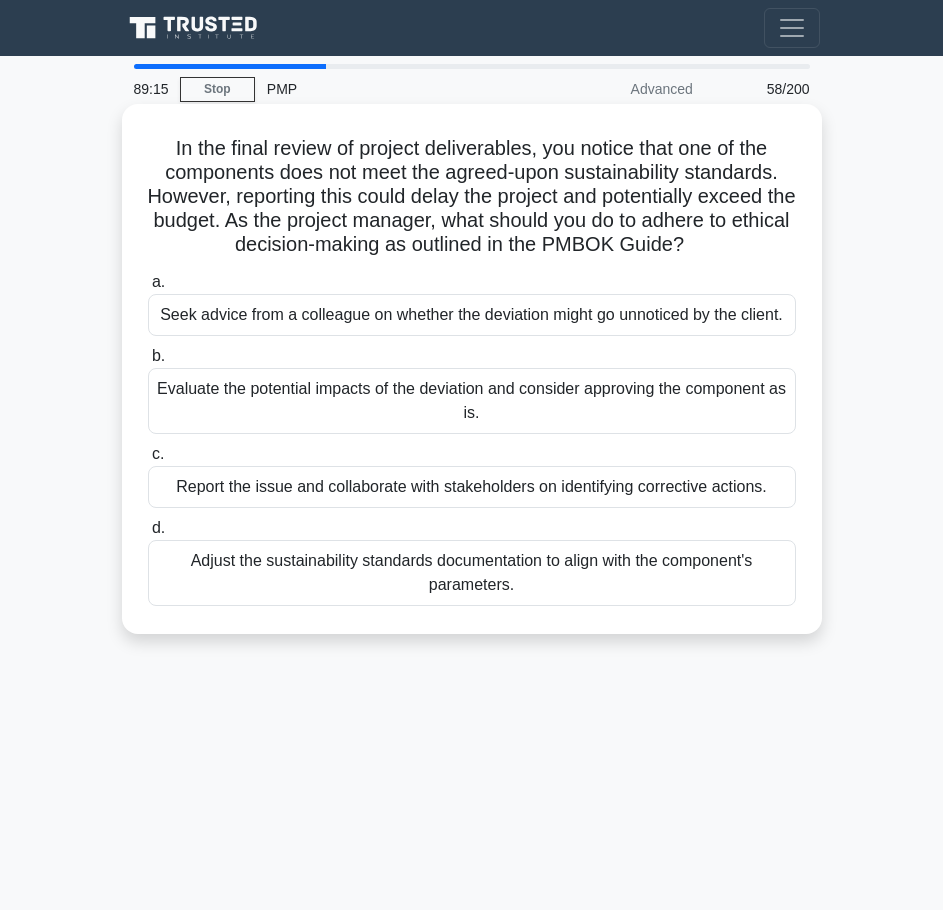 click on "Report the issue and collaborate with stakeholders on identifying corrective actions." at bounding box center (472, 487) 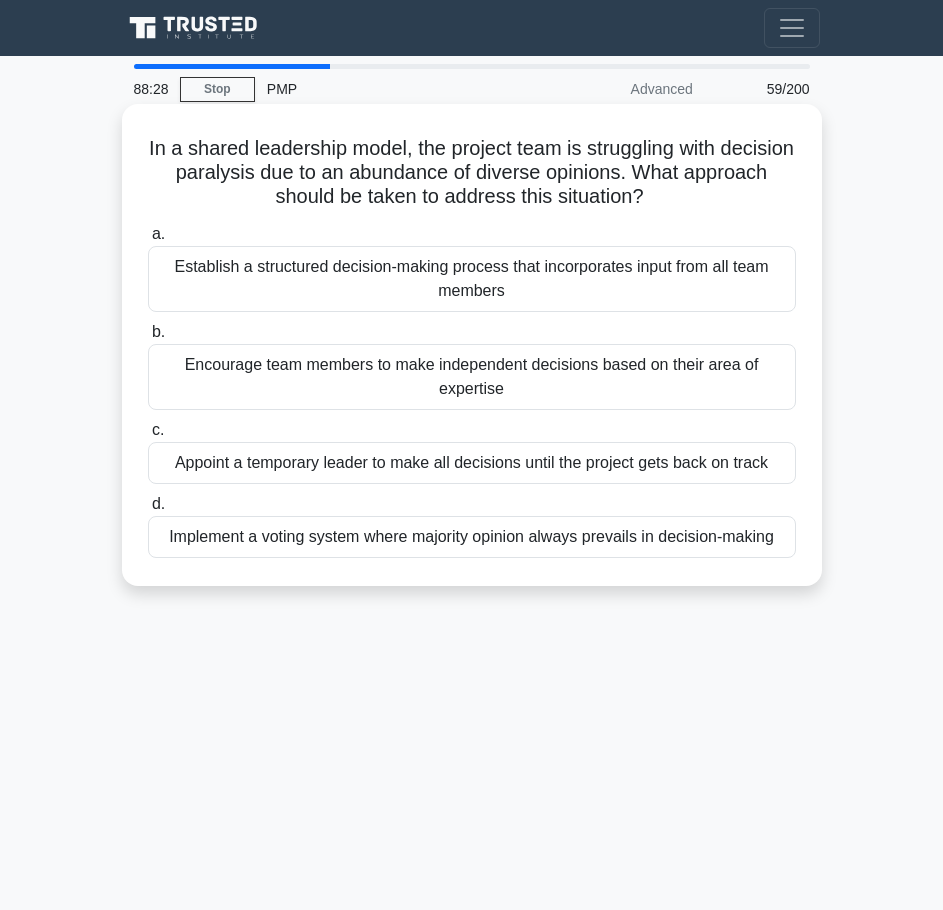 click on "Implement a voting system where majority opinion always prevails in decision-making" at bounding box center (472, 537) 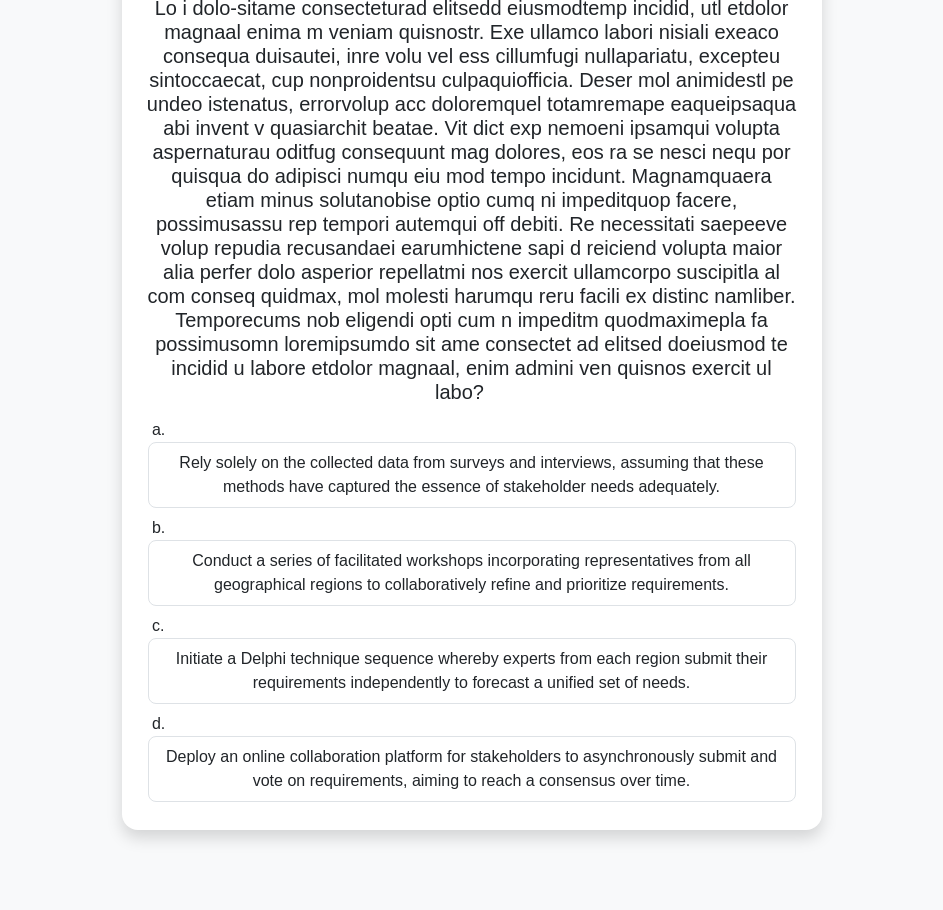 scroll, scrollTop: 162, scrollLeft: 0, axis: vertical 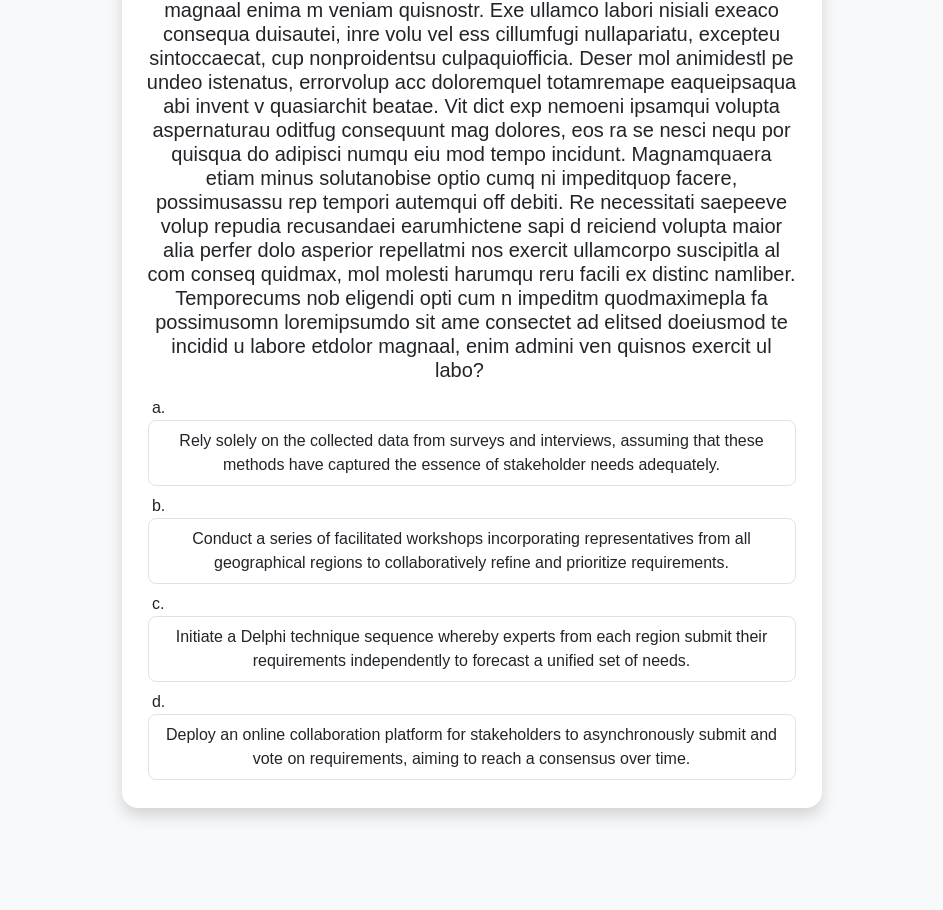 click on "Conduct a series of facilitated workshops incorporating representatives from all geographical regions to collaboratively refine and prioritize requirements." at bounding box center (472, 551) 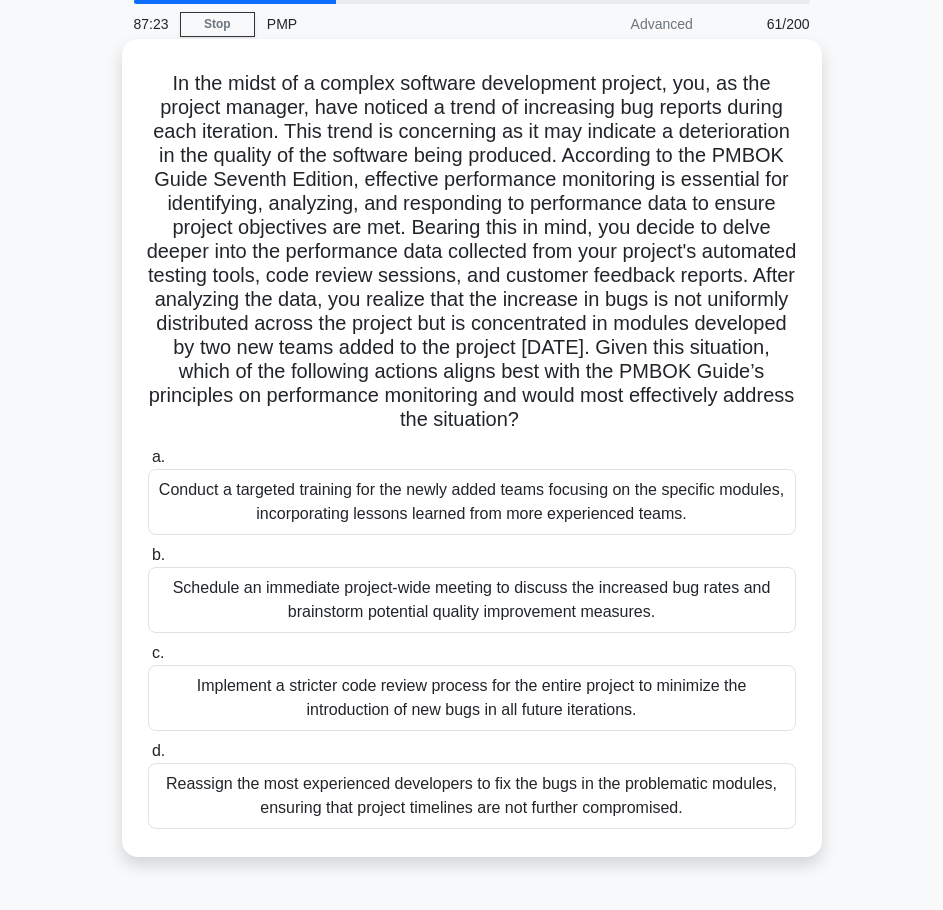 scroll, scrollTop: 100, scrollLeft: 0, axis: vertical 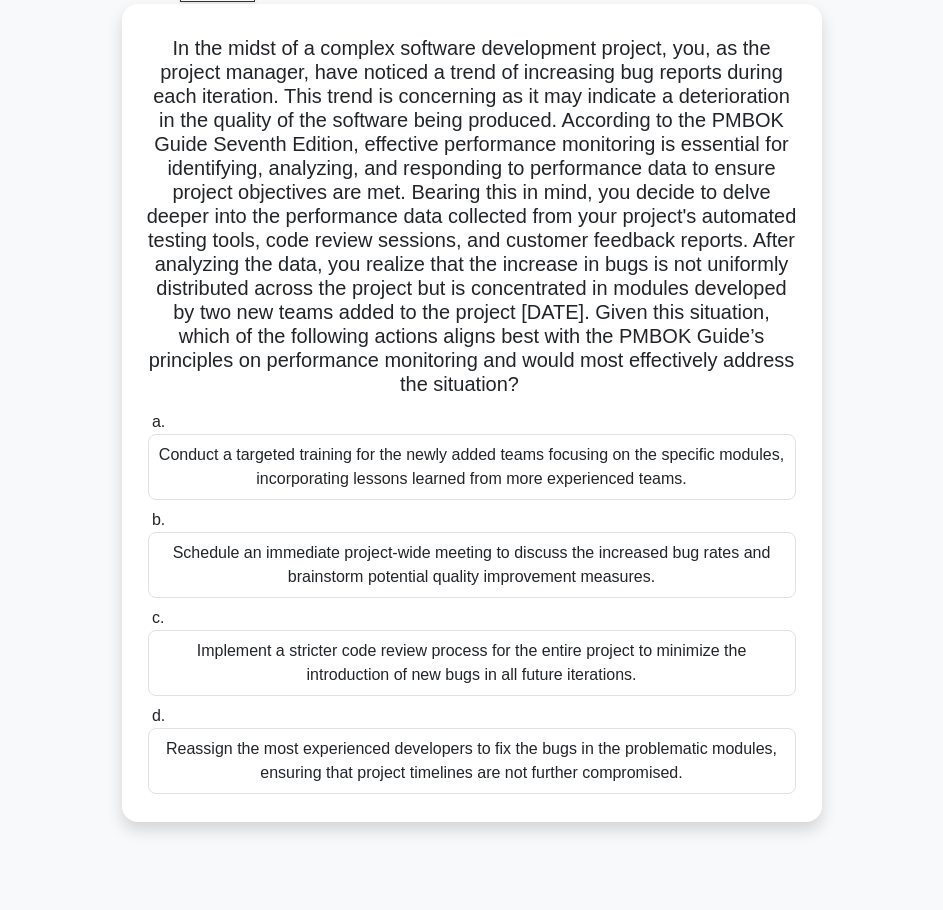 click on "Reassign the most experienced developers to fix the bugs in the problematic modules, ensuring that project timelines are not further compromised." at bounding box center [472, 761] 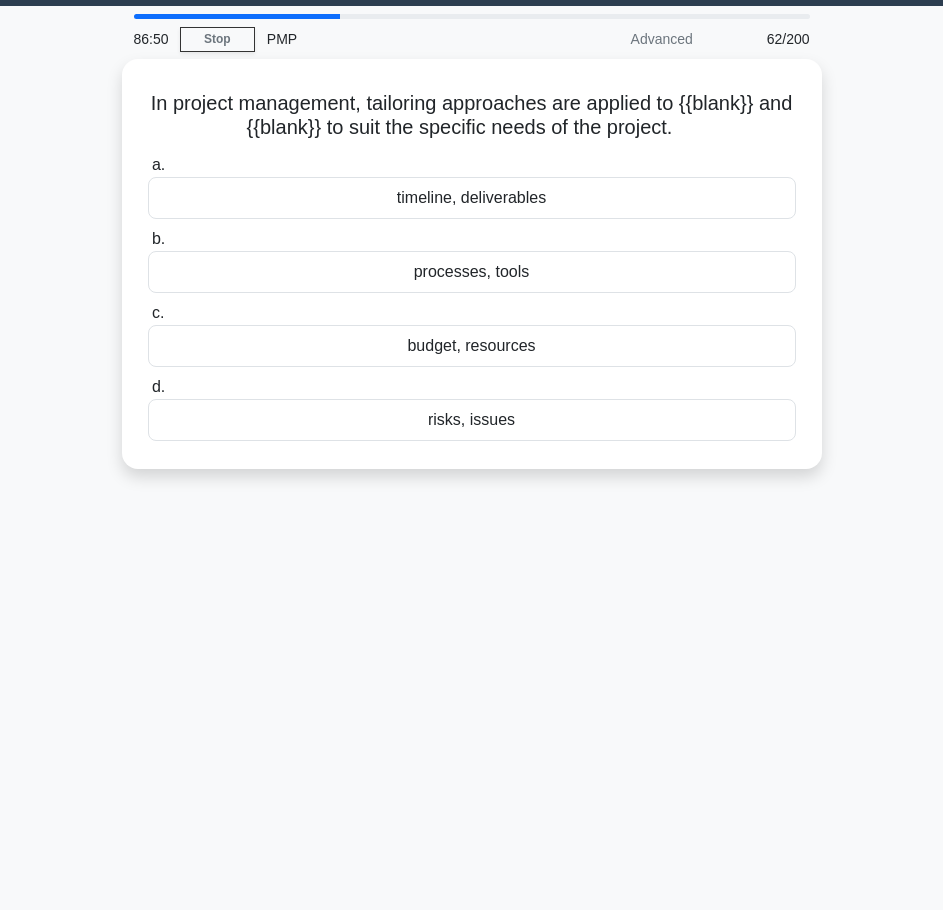 scroll, scrollTop: 0, scrollLeft: 0, axis: both 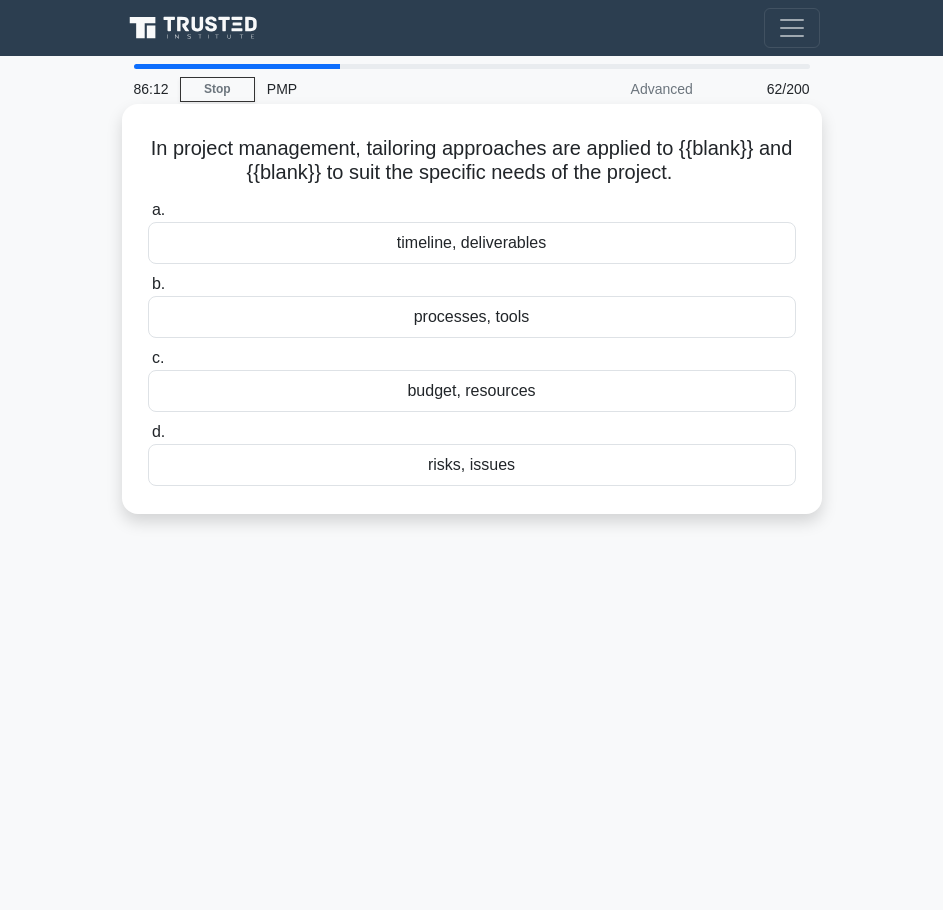 click on "budget, resources" at bounding box center [472, 391] 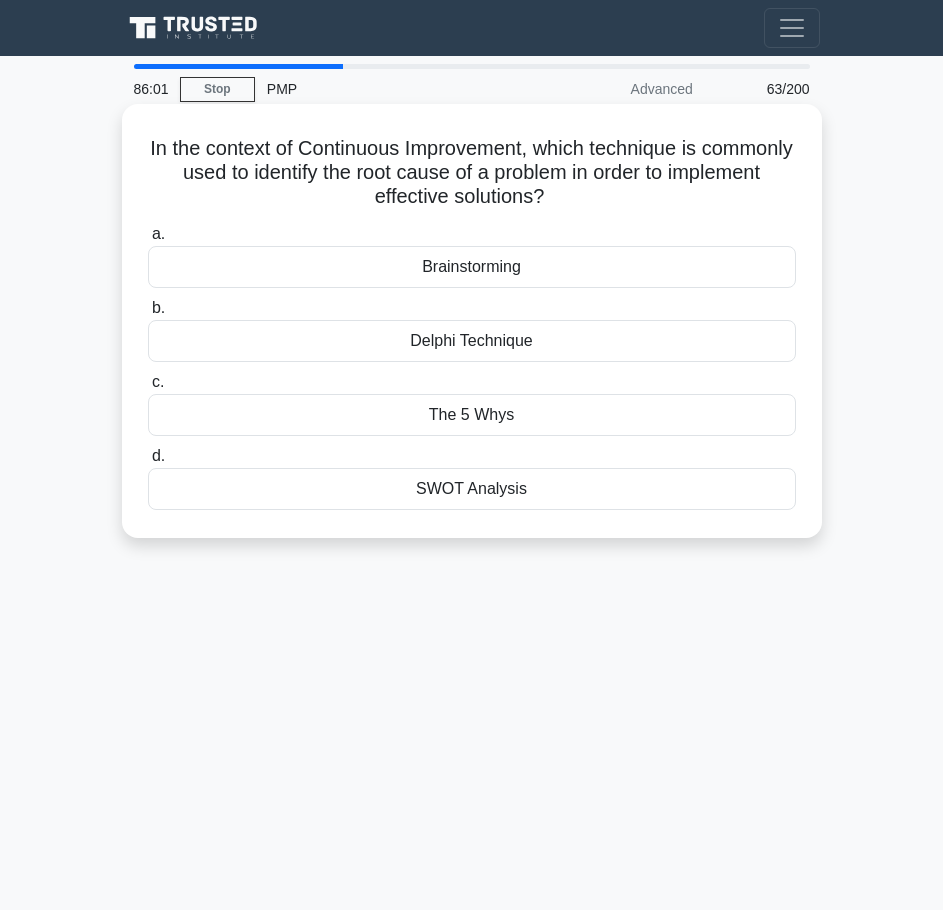 click on "The 5 Whys" at bounding box center (472, 415) 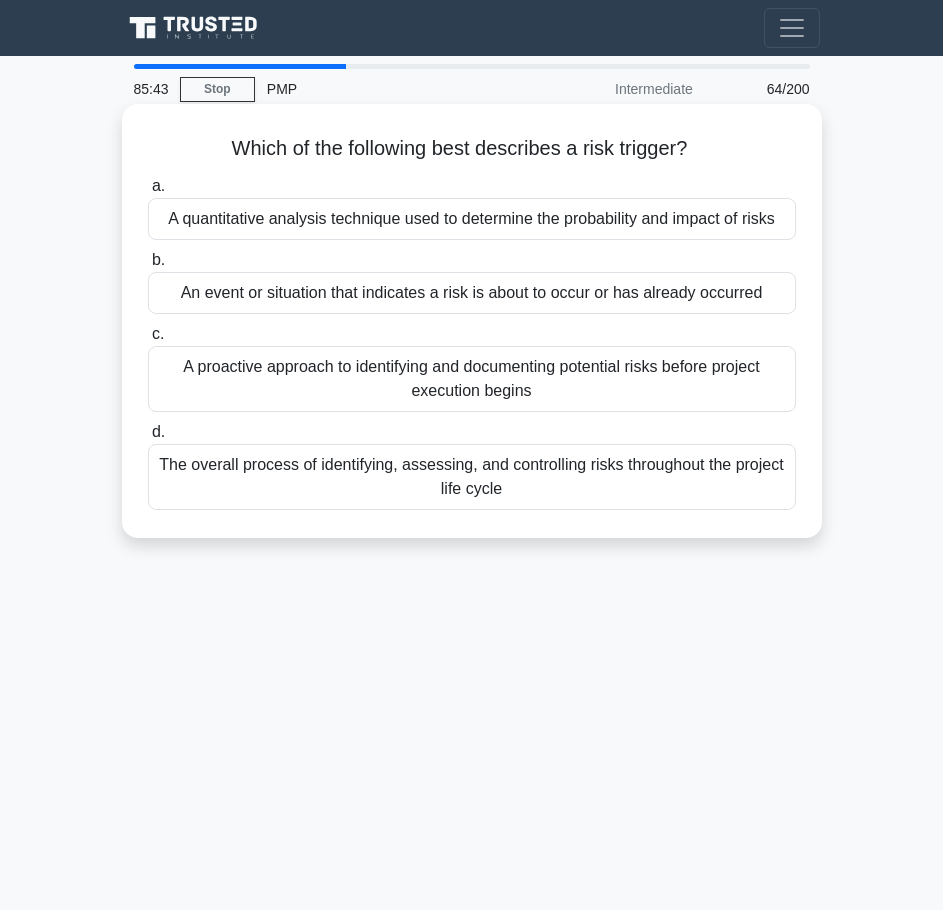 click on "An event or situation that indicates a risk is about to occur or has already occurred" at bounding box center [472, 293] 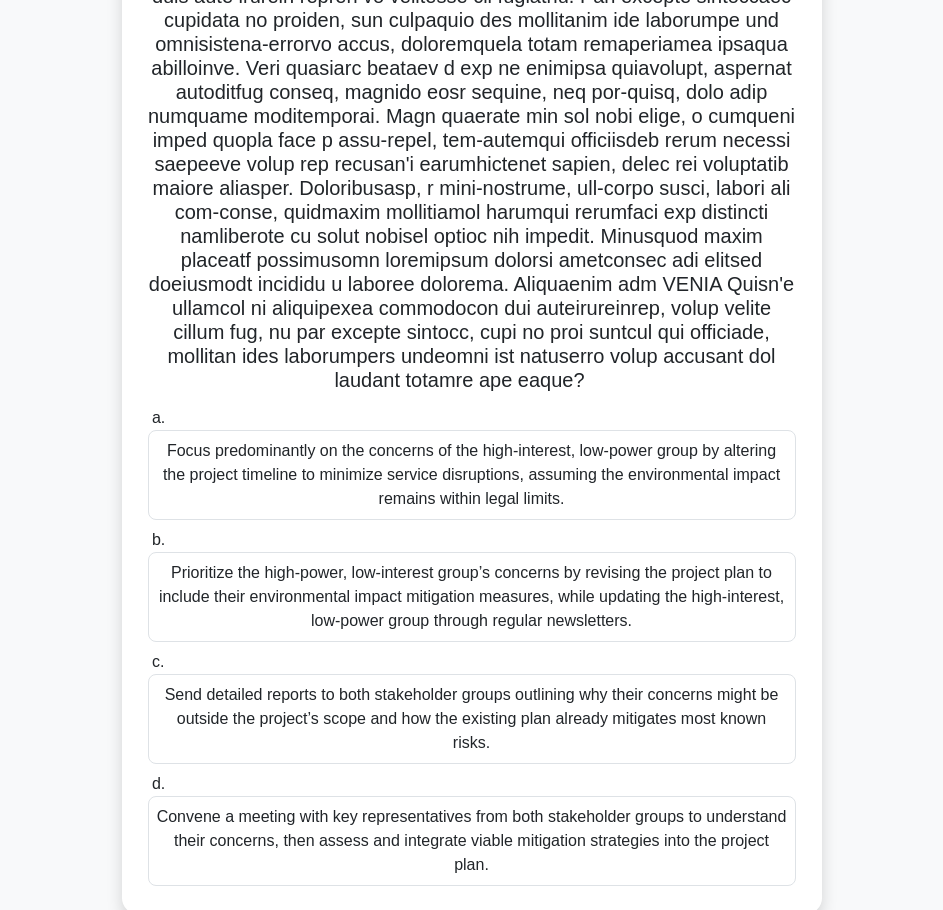 scroll, scrollTop: 242, scrollLeft: 0, axis: vertical 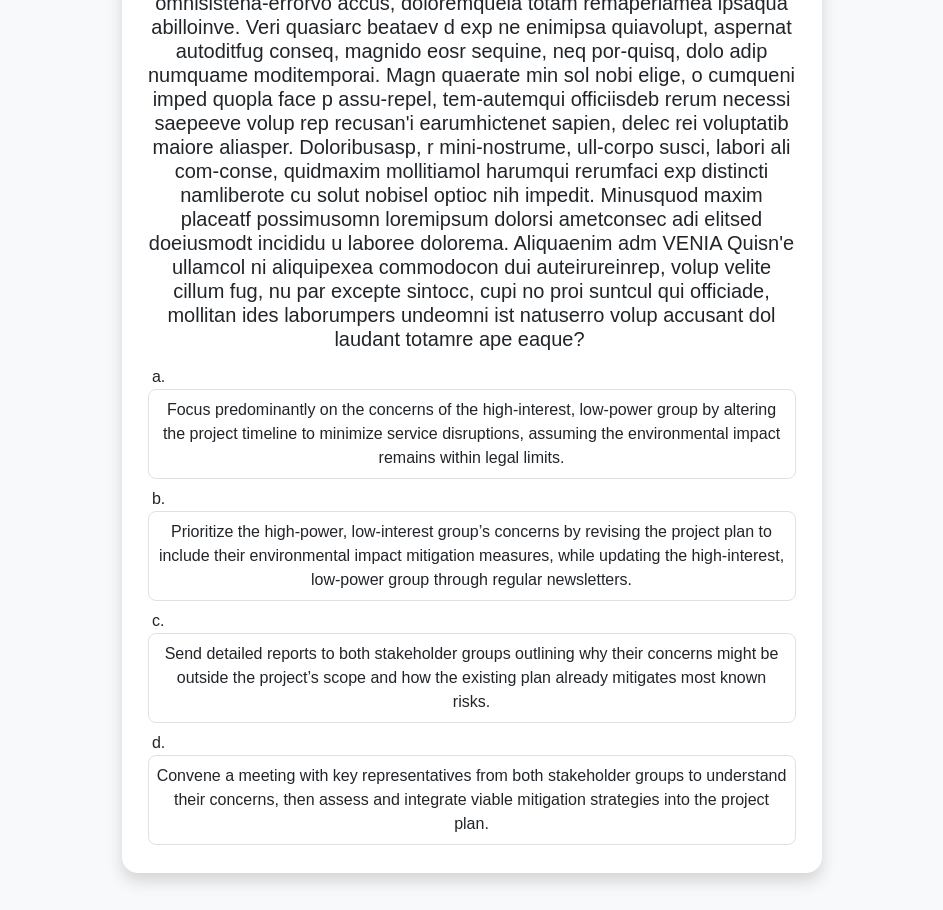 click on "Convene a meeting with key representatives from both stakeholder groups to understand their concerns, then assess and integrate viable mitigation strategies into the project plan." at bounding box center [472, 800] 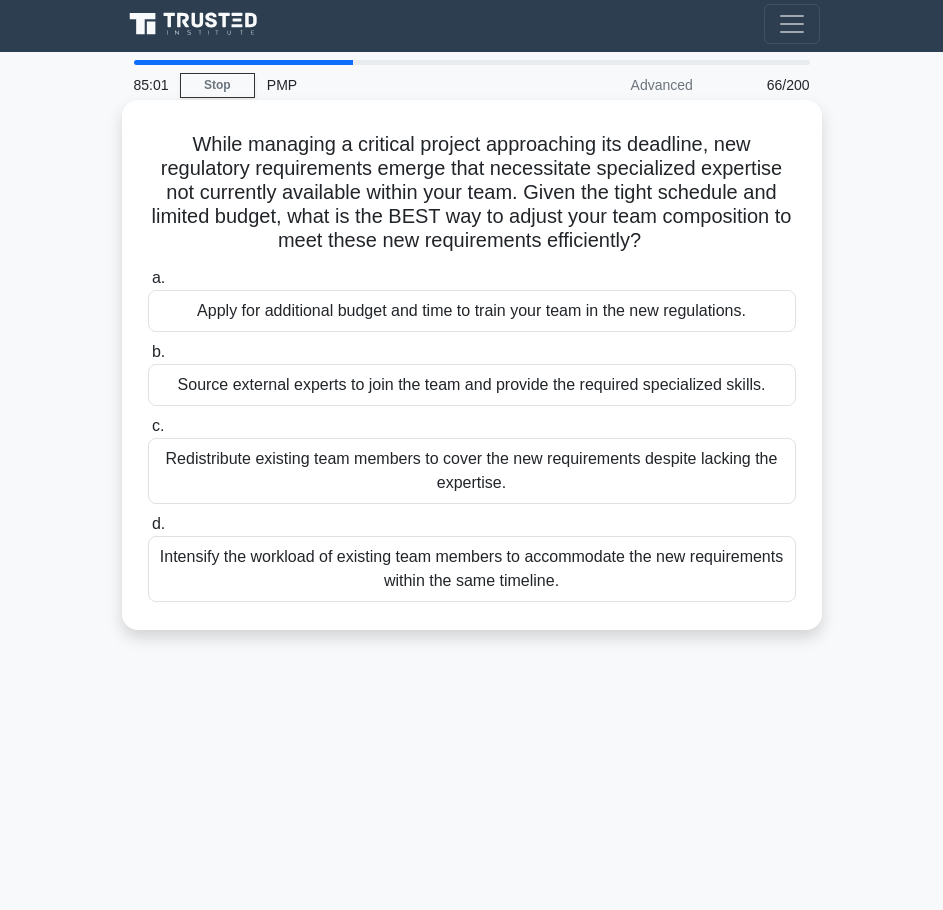 scroll, scrollTop: 0, scrollLeft: 0, axis: both 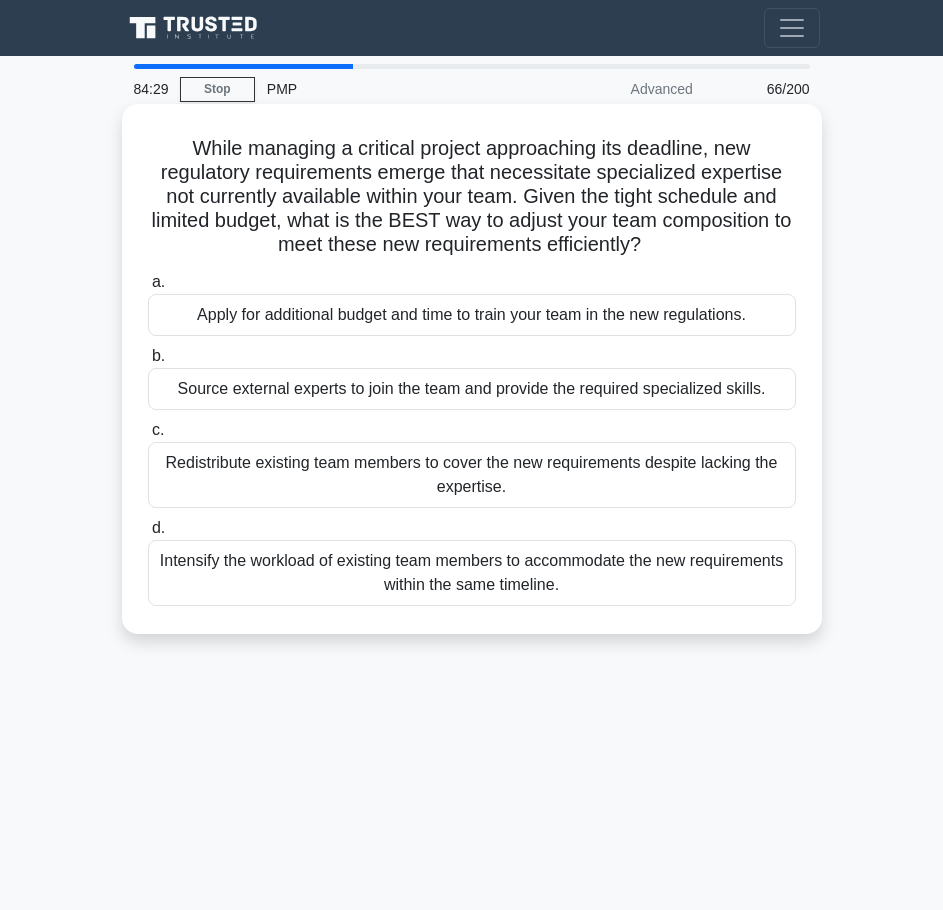 click on "Source external experts to join the team and provide the required specialized skills." at bounding box center (472, 389) 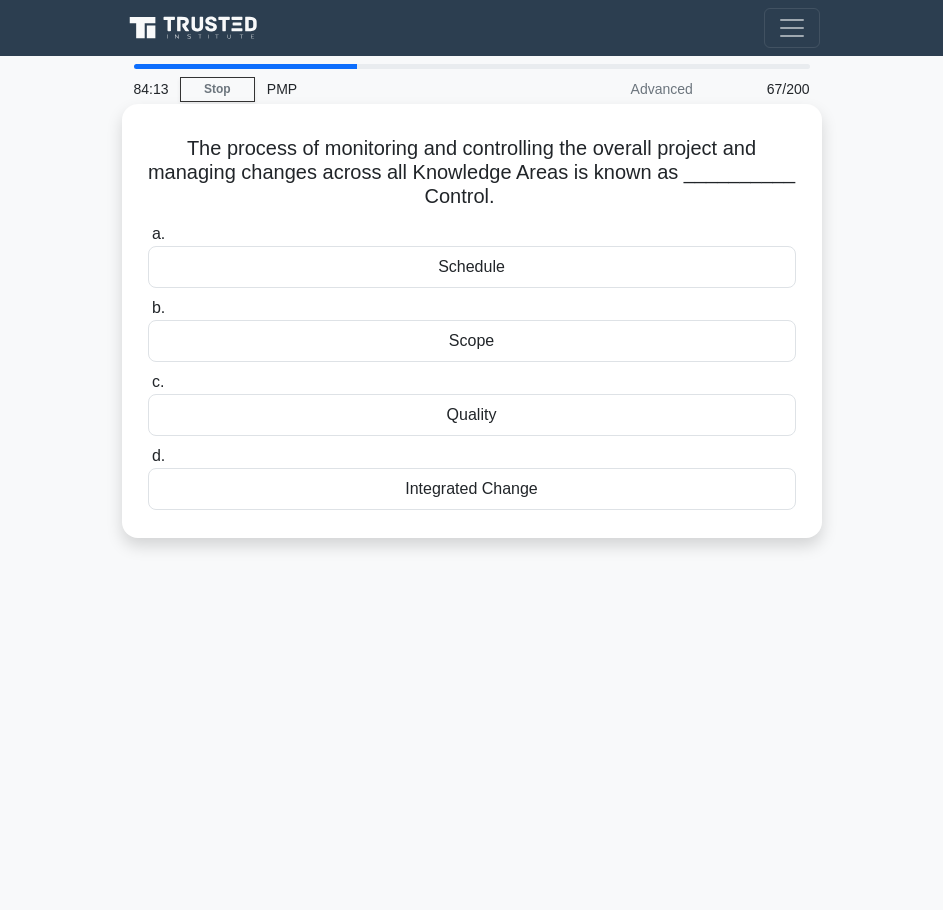 click on "Integrated Change" at bounding box center (472, 489) 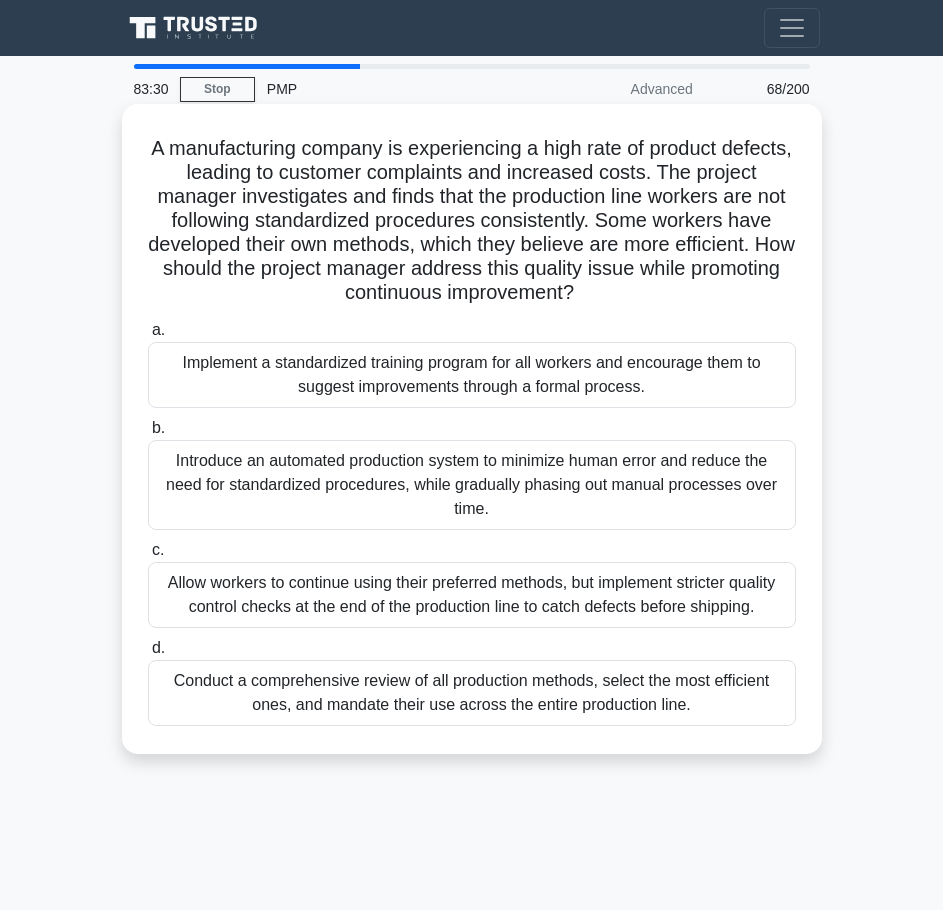 click on "Conduct a comprehensive review of all production methods, select the most efficient ones, and mandate their use across the entire production line." at bounding box center [472, 693] 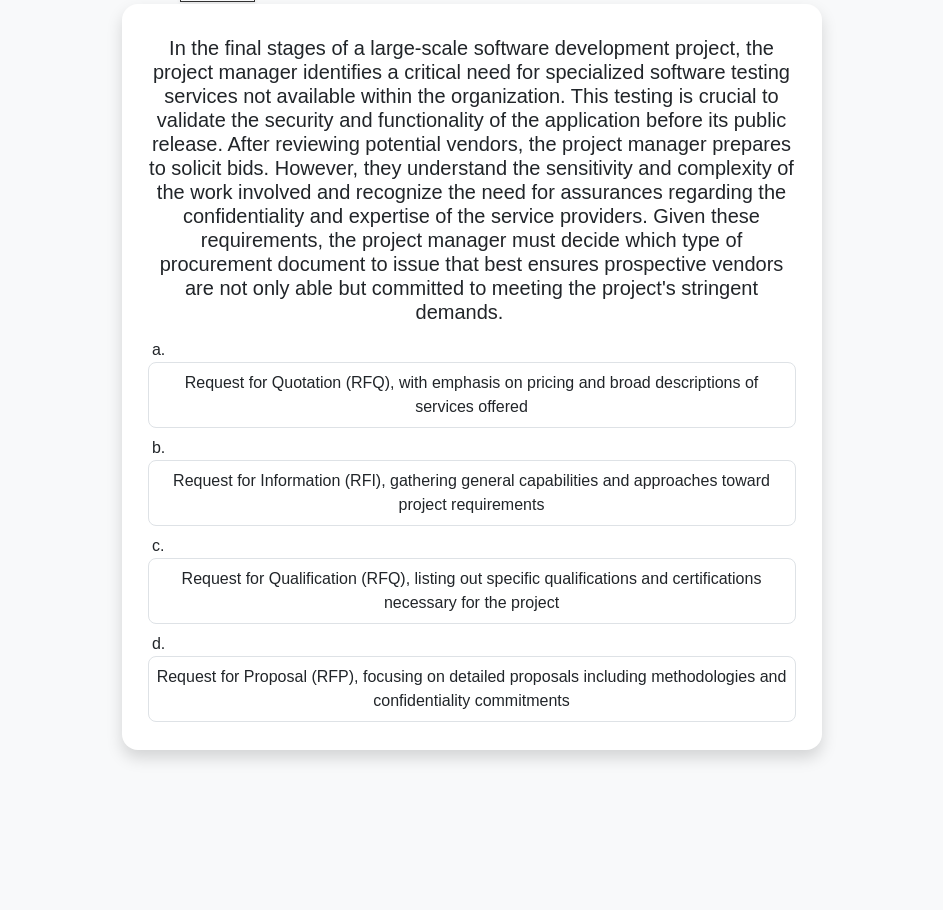 scroll, scrollTop: 162, scrollLeft: 0, axis: vertical 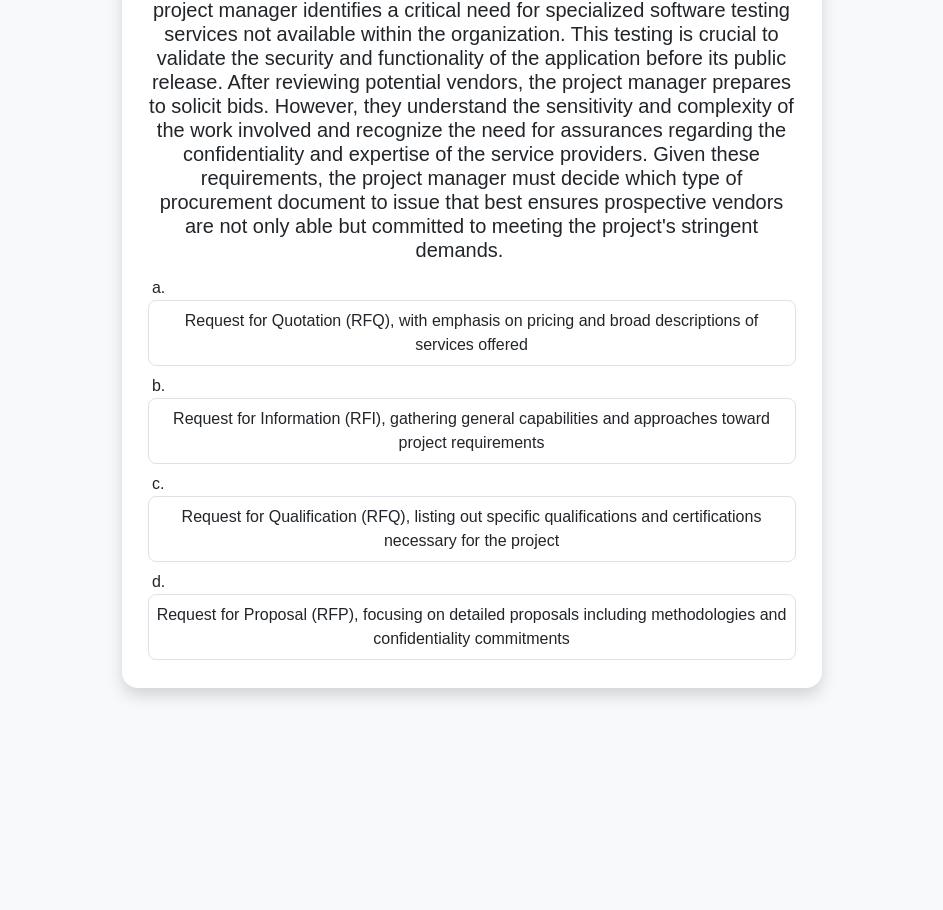click on "Request for Proposal (RFP), focusing on detailed proposals including methodologies and confidentiality commitments" at bounding box center (472, 627) 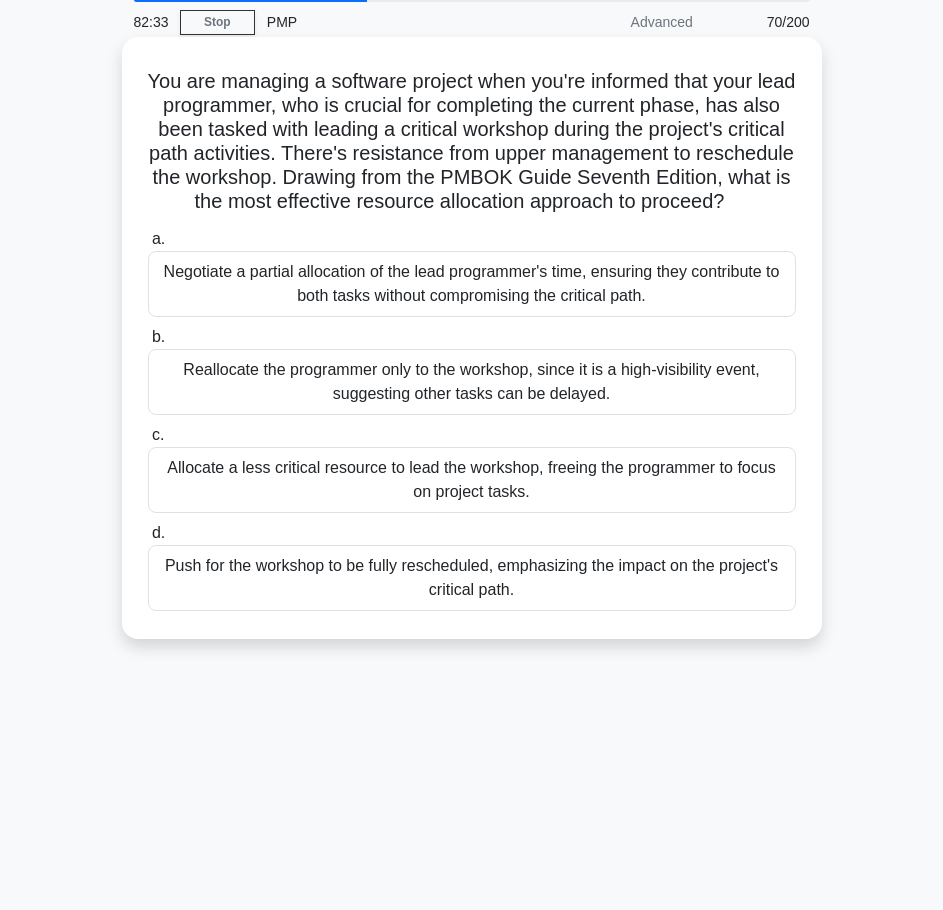 scroll, scrollTop: 0, scrollLeft: 0, axis: both 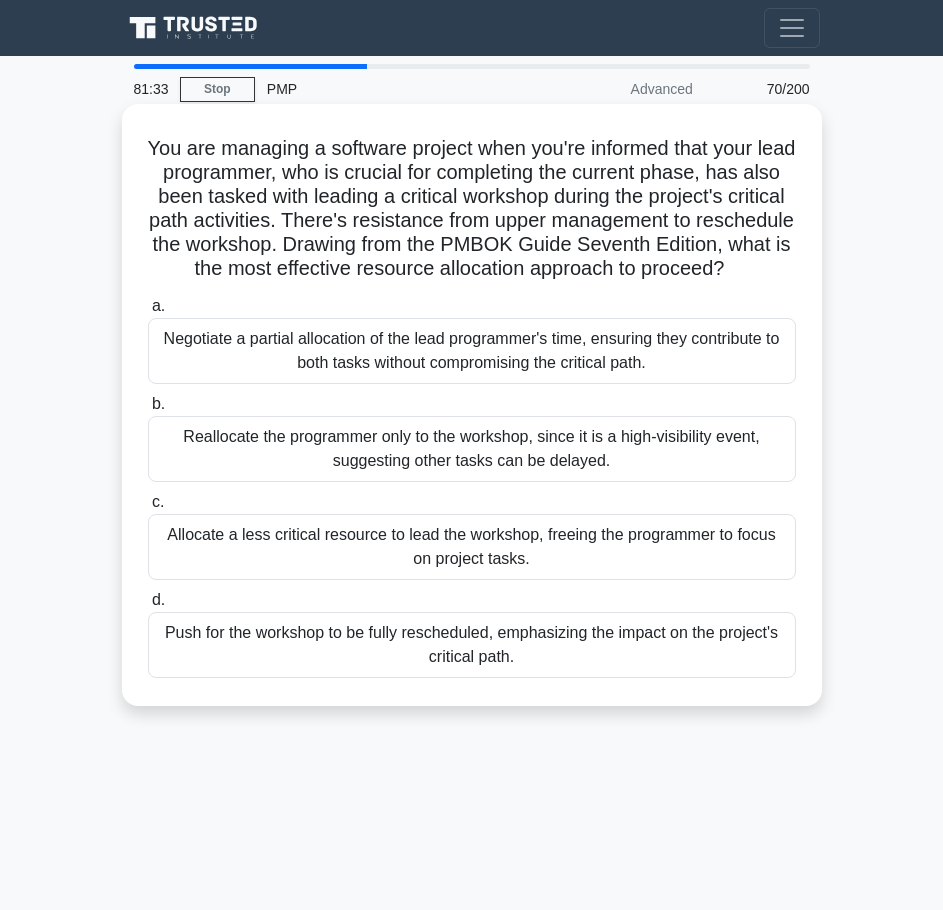 click on "Allocate a less critical resource to lead the workshop, freeing the programmer to focus on project tasks." at bounding box center (472, 547) 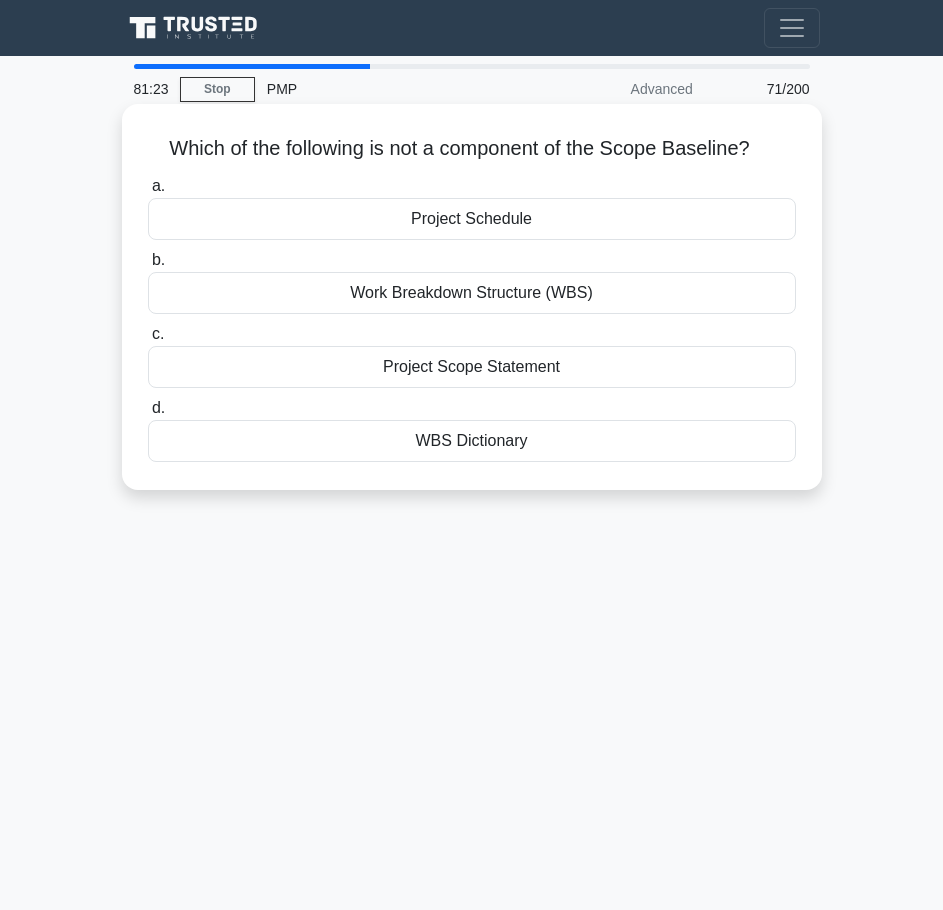 click on "Project Schedule" at bounding box center [472, 219] 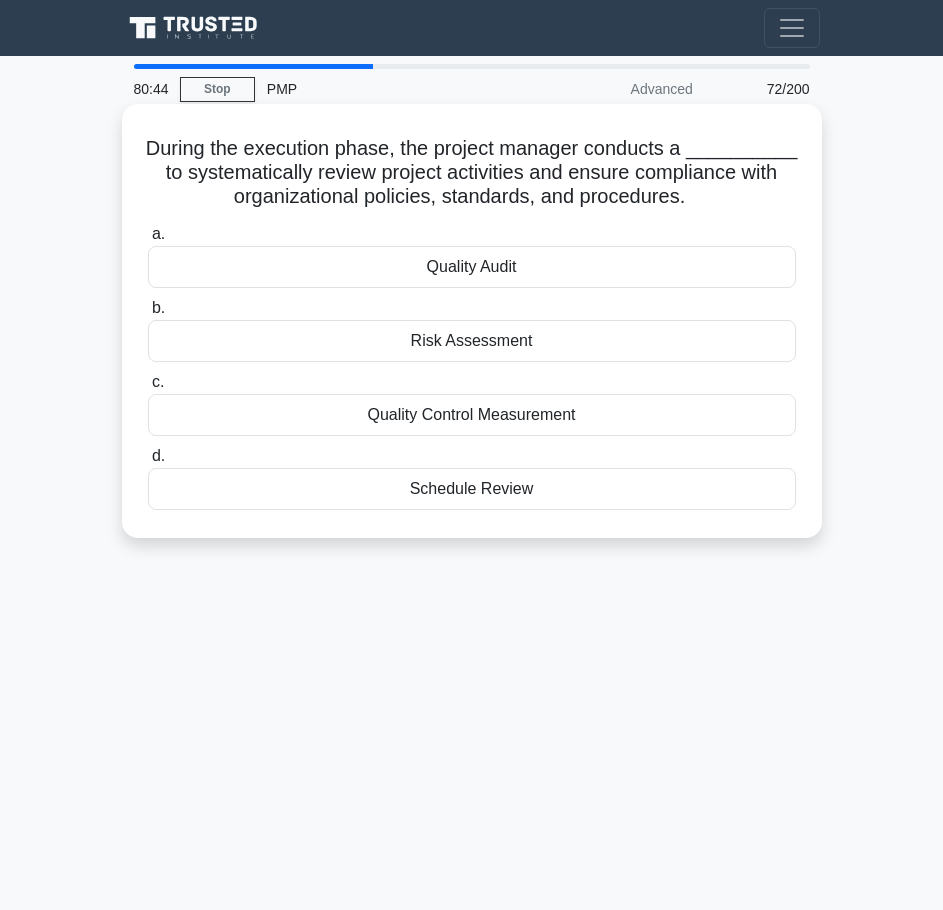 click on "Quality Control Measurement" at bounding box center [472, 415] 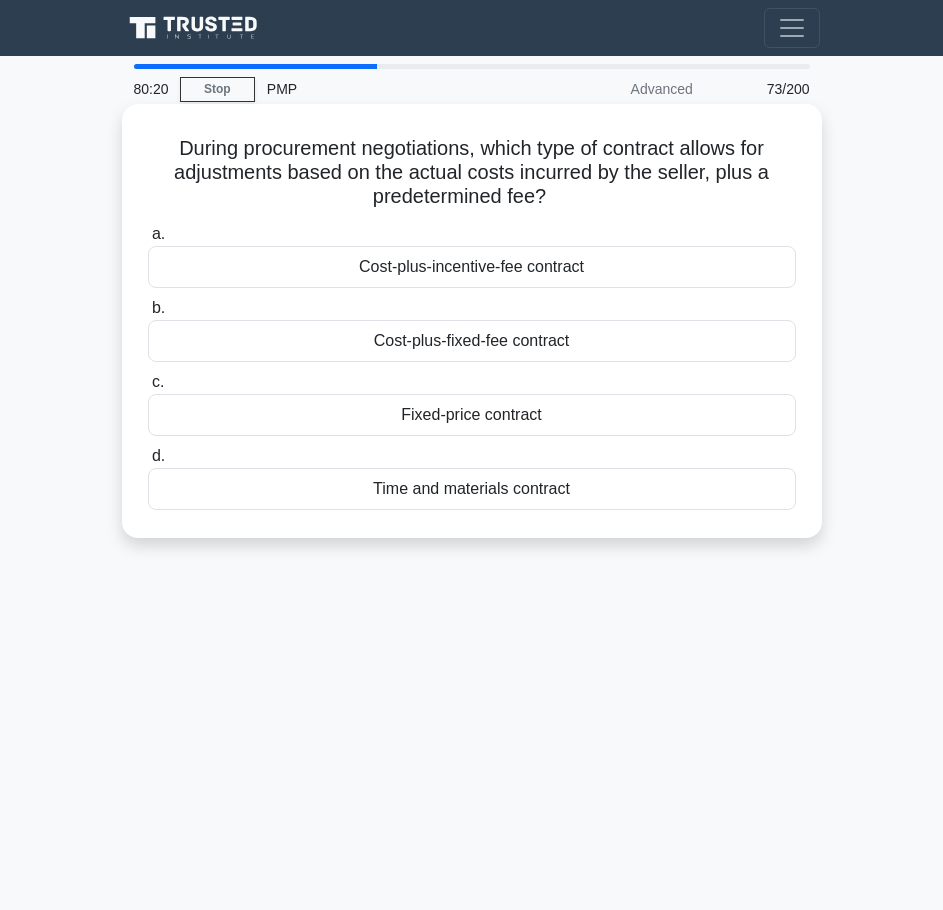 click on "Cost-plus-fixed-fee contract" at bounding box center [472, 341] 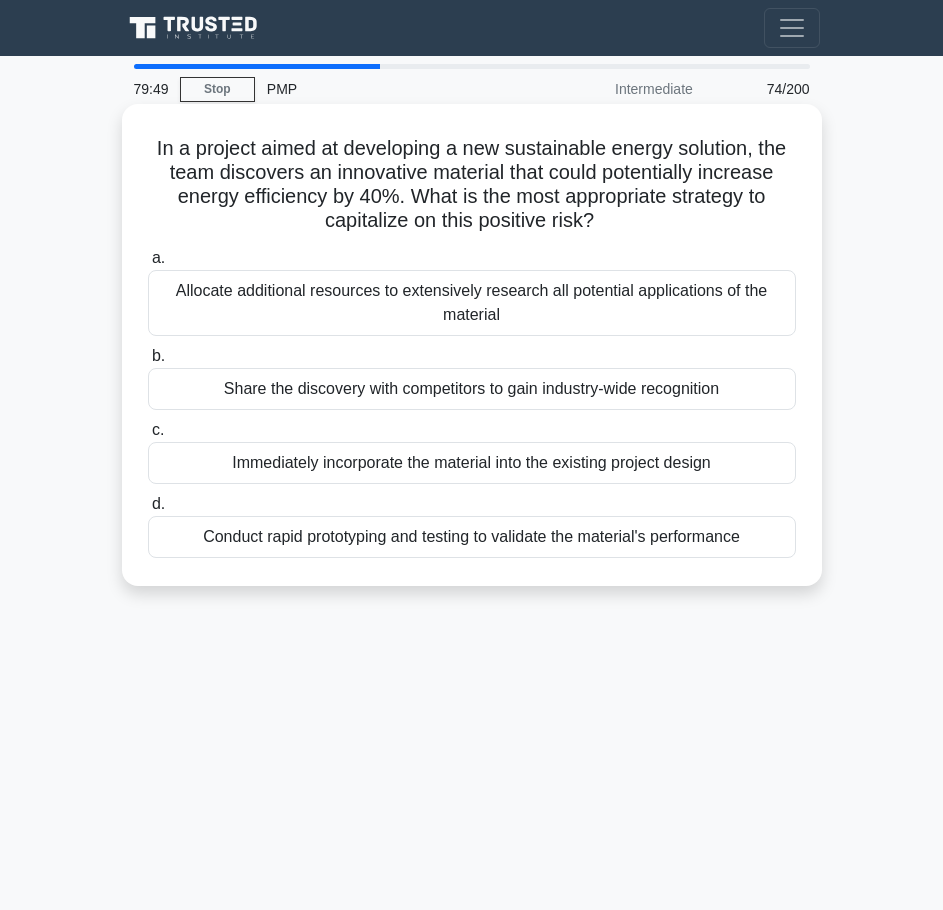 click on "Conduct rapid prototyping and testing to validate the material's performance" at bounding box center [472, 537] 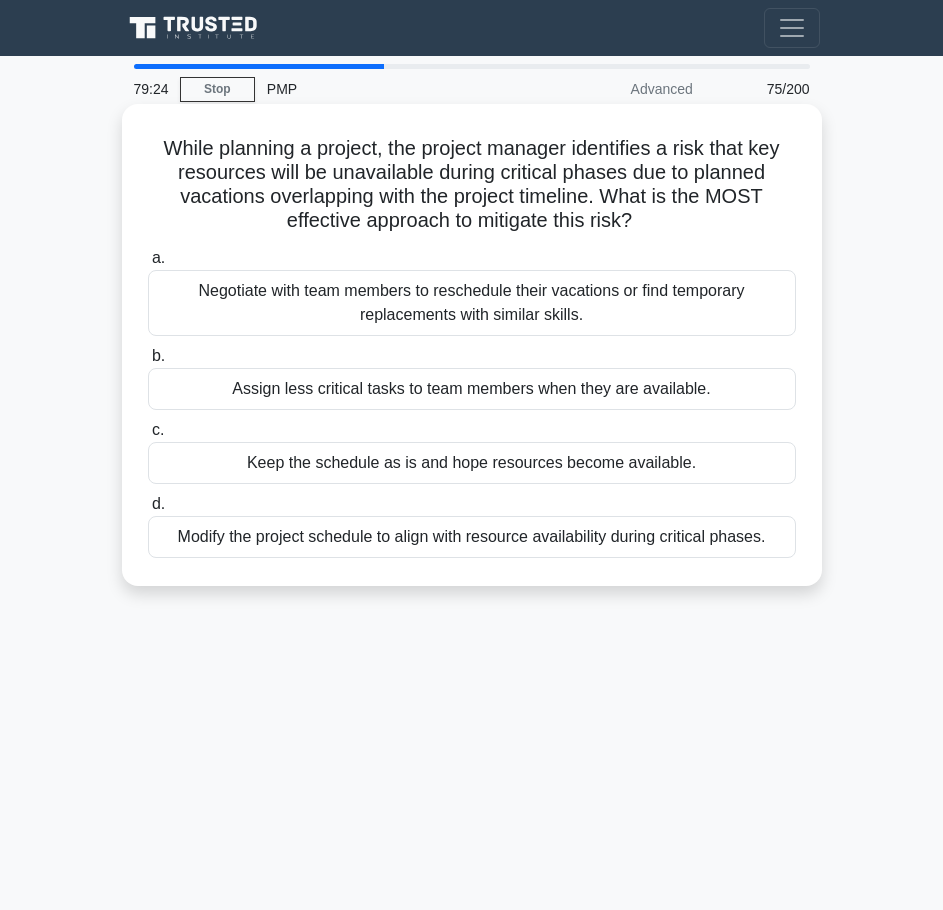 click on "Modify the project schedule to align with resource availability during critical phases." at bounding box center (472, 537) 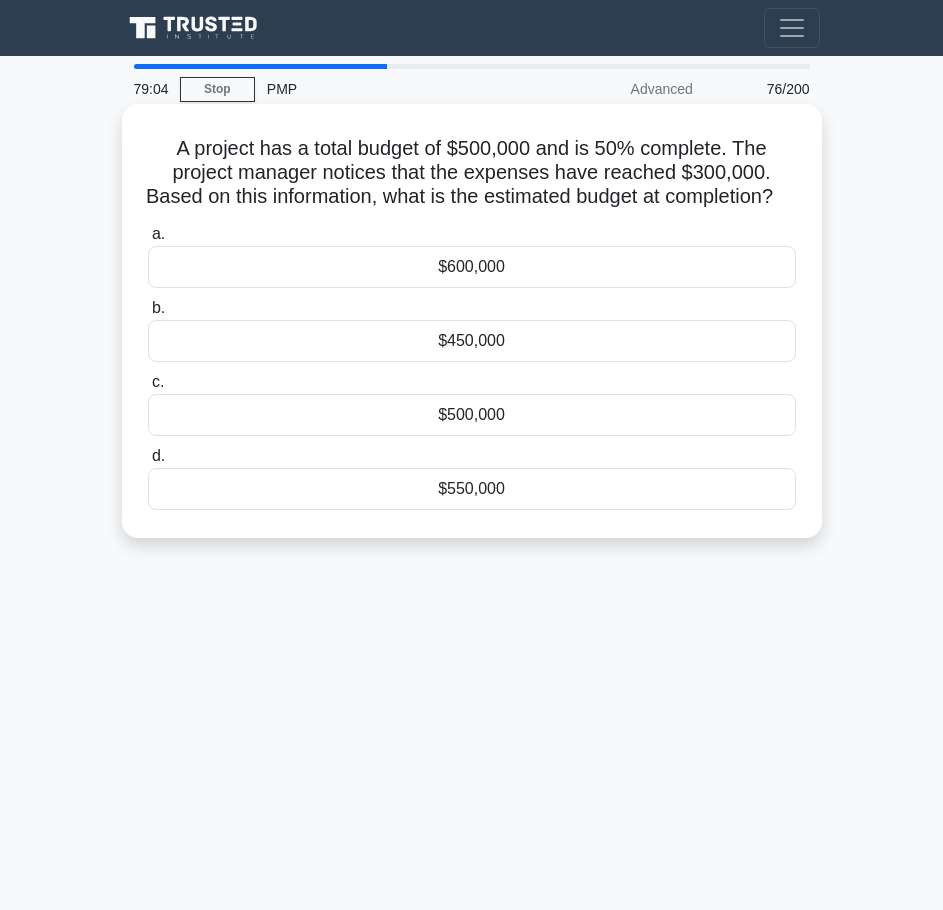 click on "$600,000" at bounding box center (472, 267) 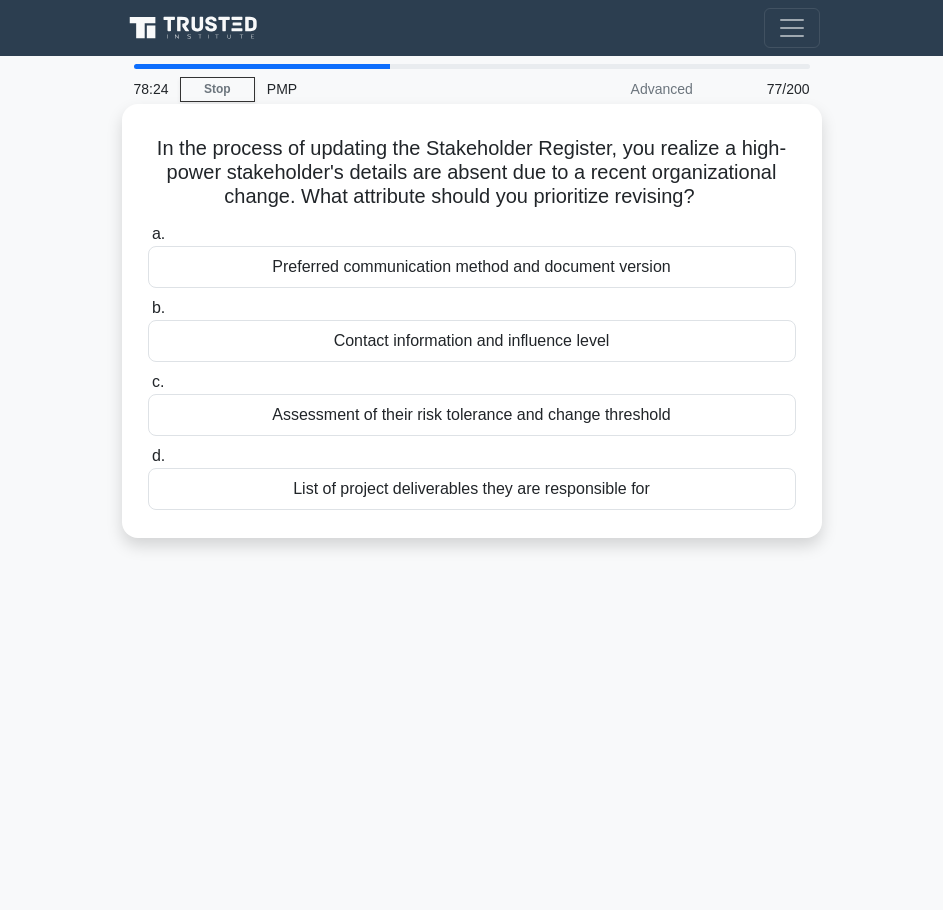 click on "Contact information and influence level" at bounding box center (472, 341) 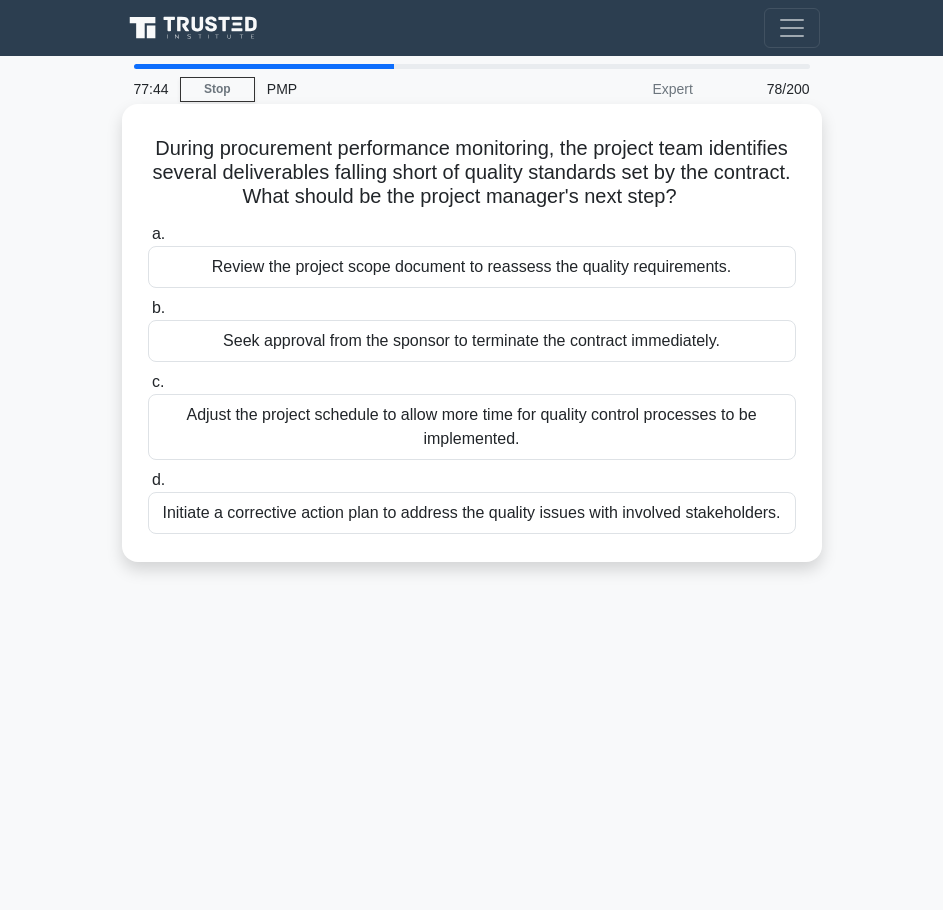 click on "Initiate a corrective action plan to address the quality issues with involved stakeholders." at bounding box center [472, 513] 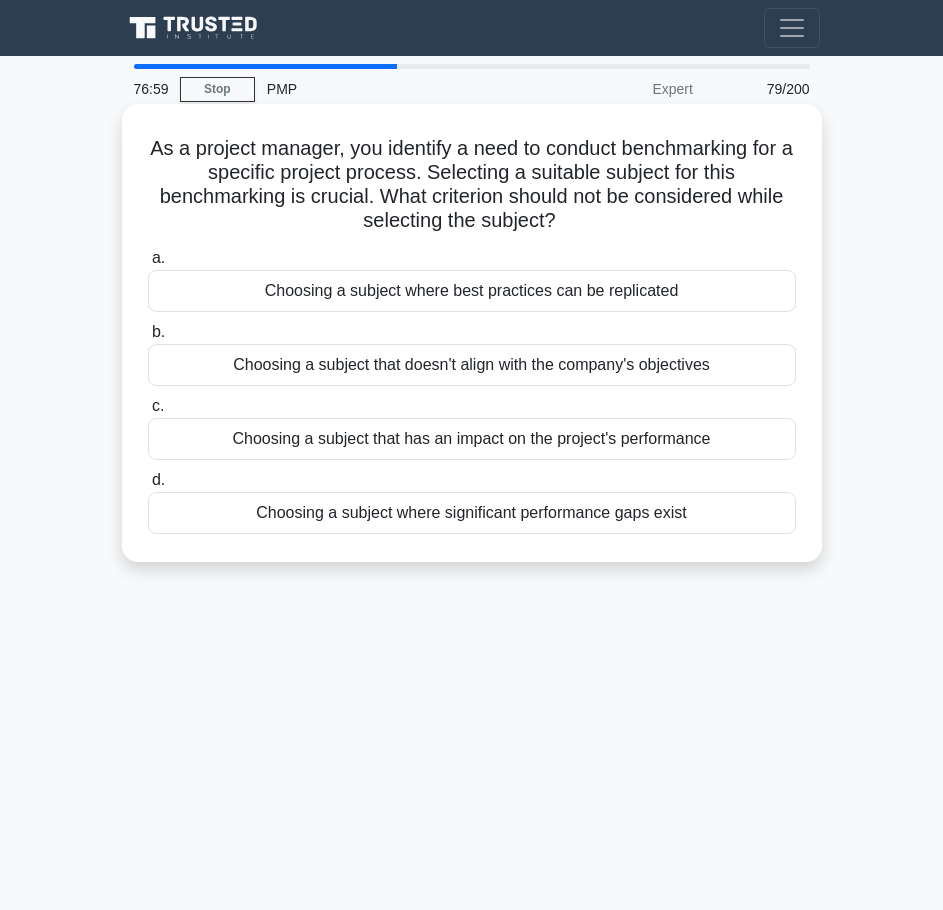 click on "Choosing a subject that doesn't align with the company's objectives" at bounding box center [472, 365] 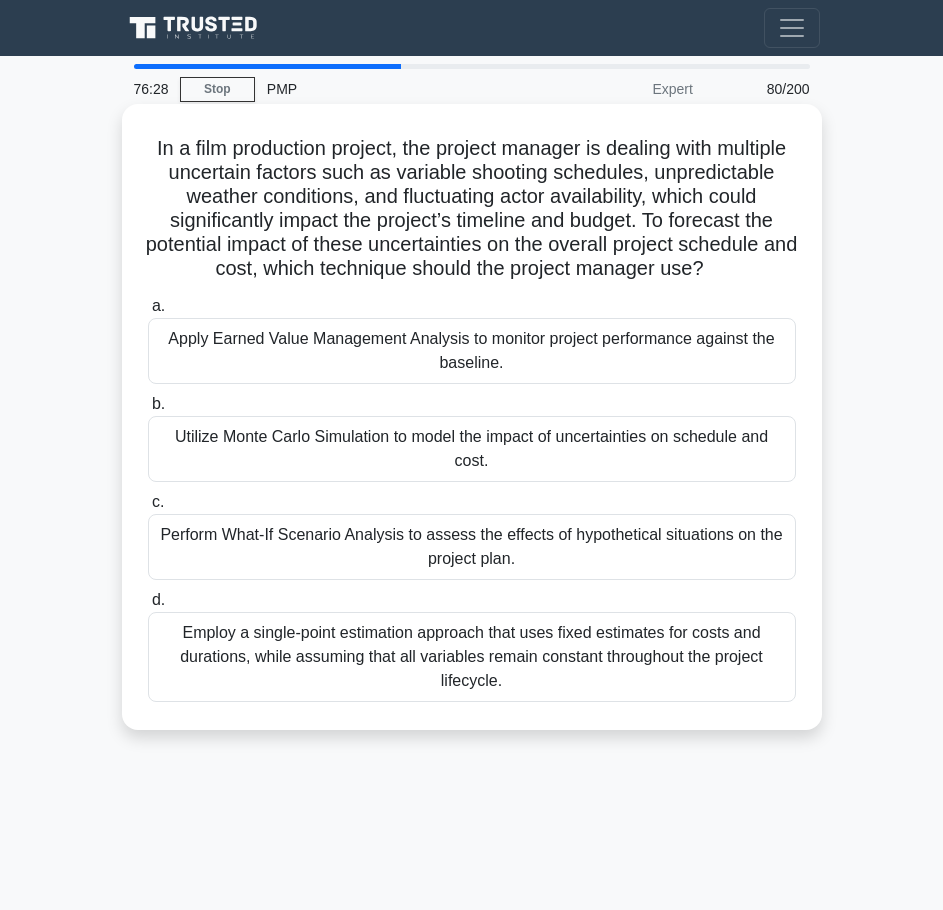 click on "Utilize Monte Carlo Simulation to model the impact of uncertainties on schedule and cost." at bounding box center [472, 449] 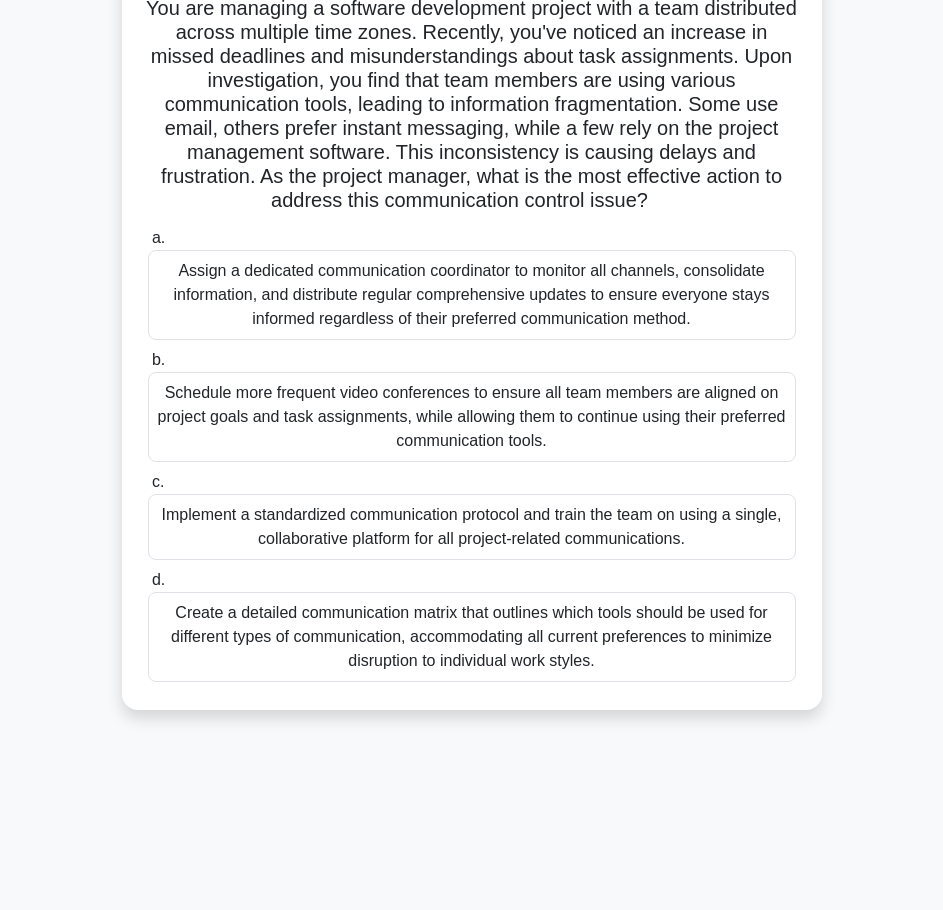 scroll, scrollTop: 162, scrollLeft: 0, axis: vertical 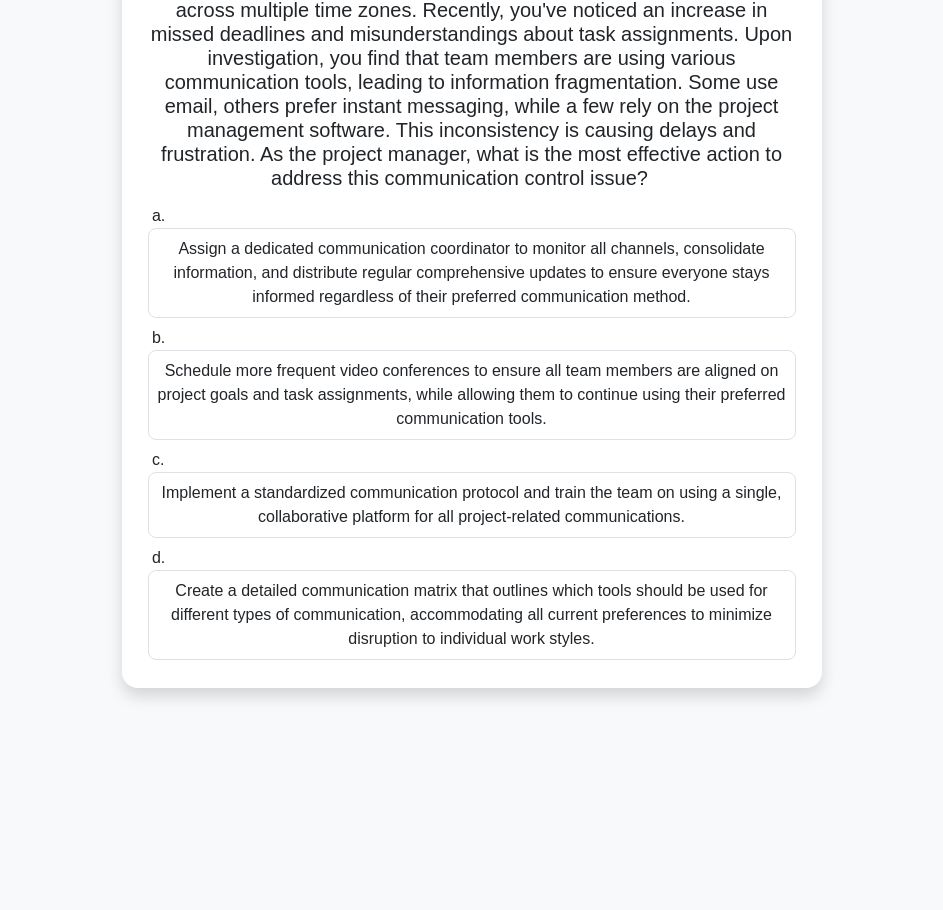 click on "Implement a standardized communication protocol and train the team on using a single, collaborative platform for all project-related communications." at bounding box center (472, 505) 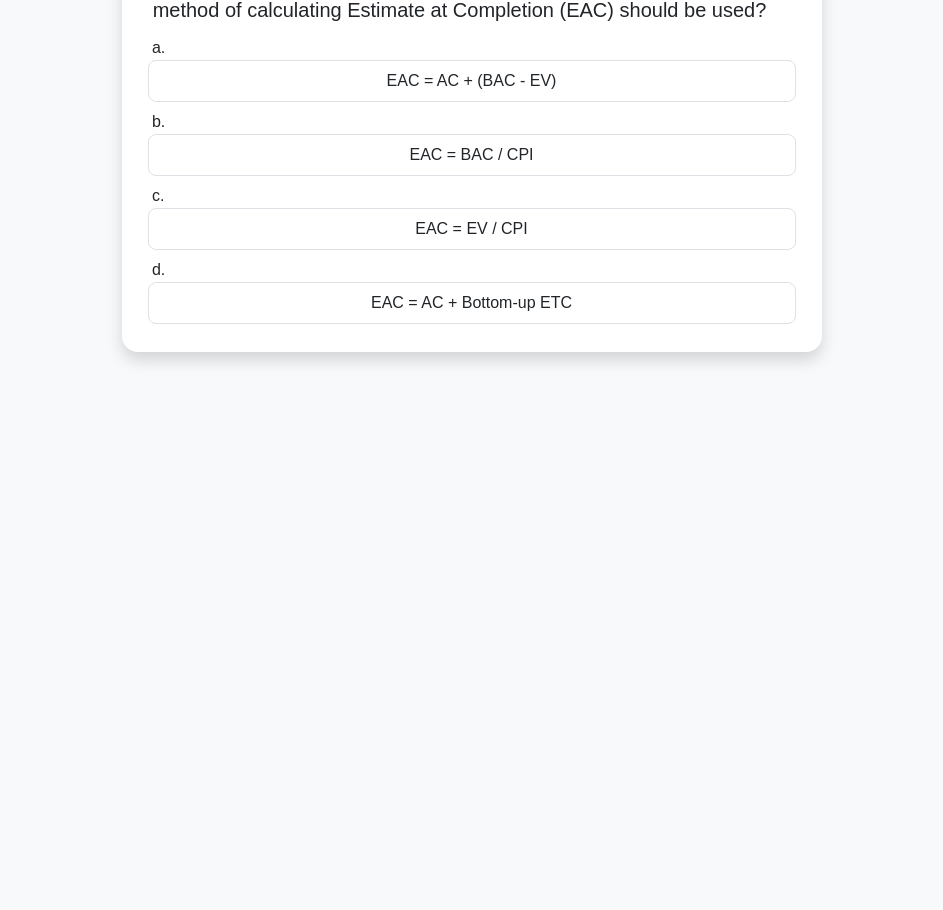 scroll, scrollTop: 0, scrollLeft: 0, axis: both 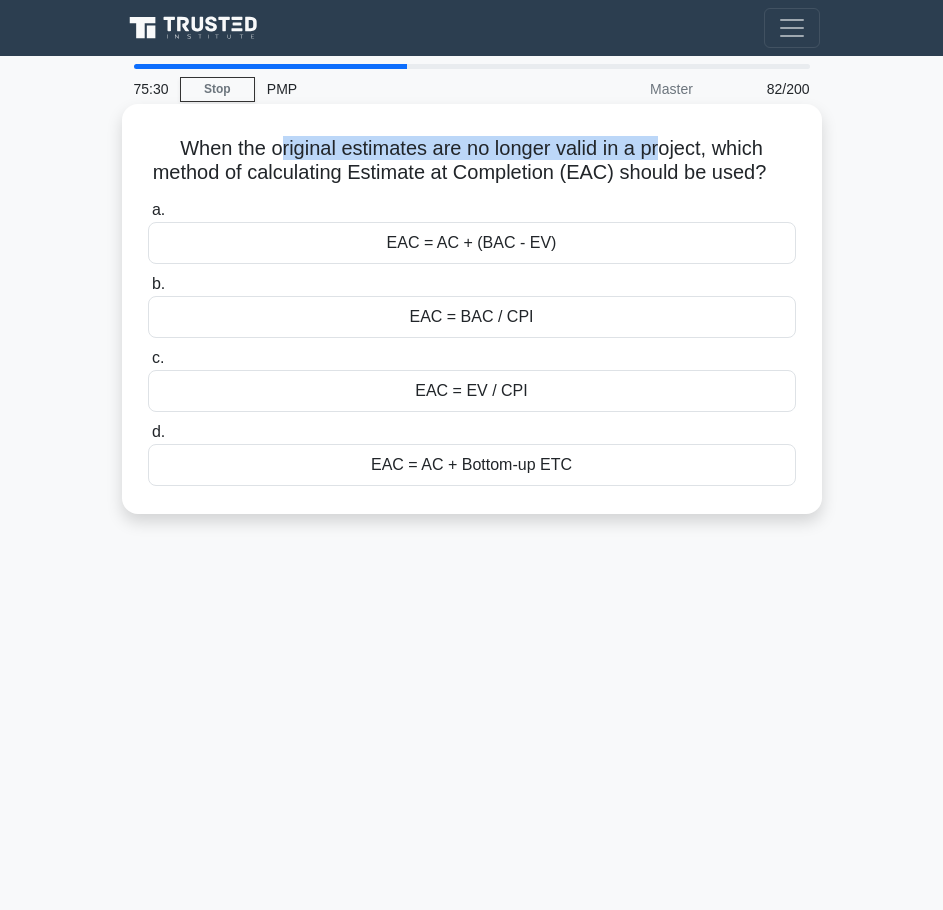 drag, startPoint x: 272, startPoint y: 149, endPoint x: 672, endPoint y: 143, distance: 400.04498 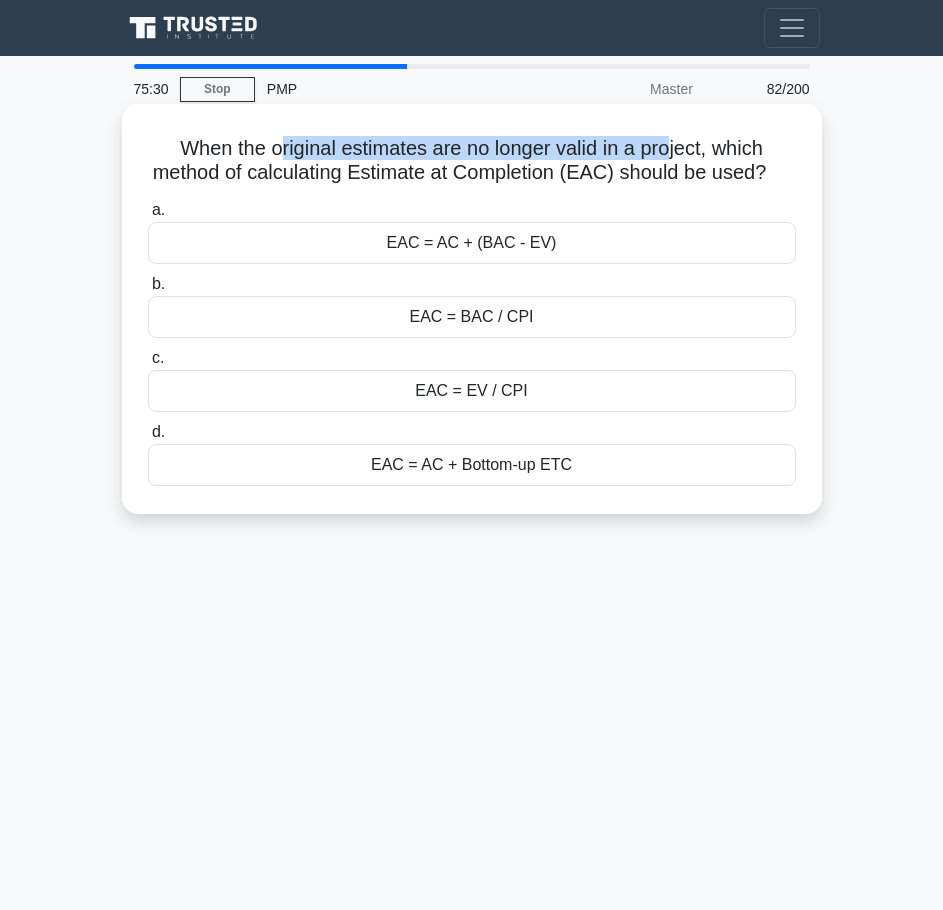 click on "When the original estimates are no longer valid in a project, which method of calculating Estimate at Completion (EAC) should be used?
.spinner_0XTQ{transform-origin:center;animation:spinner_y6GP .75s linear infinite}@keyframes spinner_y6GP{100%{transform:rotate(360deg)}}" at bounding box center (472, 161) 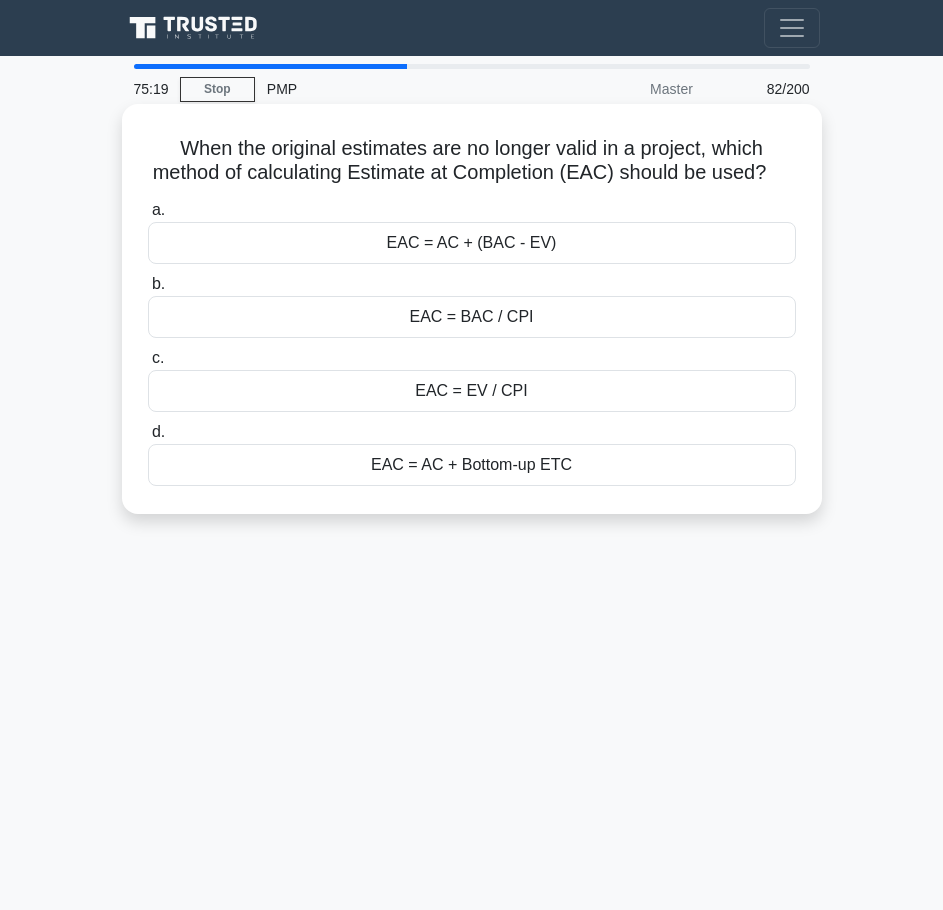 click on "EAC = AC + (BAC - EV)" at bounding box center [472, 243] 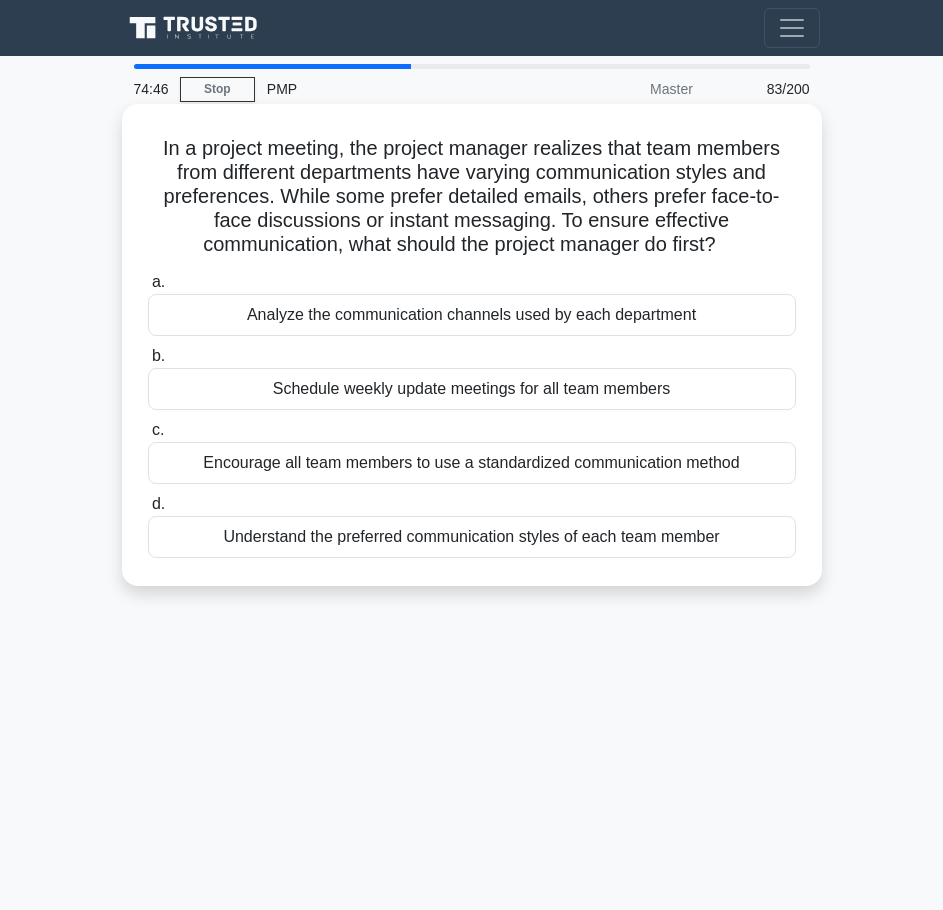 click on "Encourage all team members to use a standardized communication method" at bounding box center (472, 463) 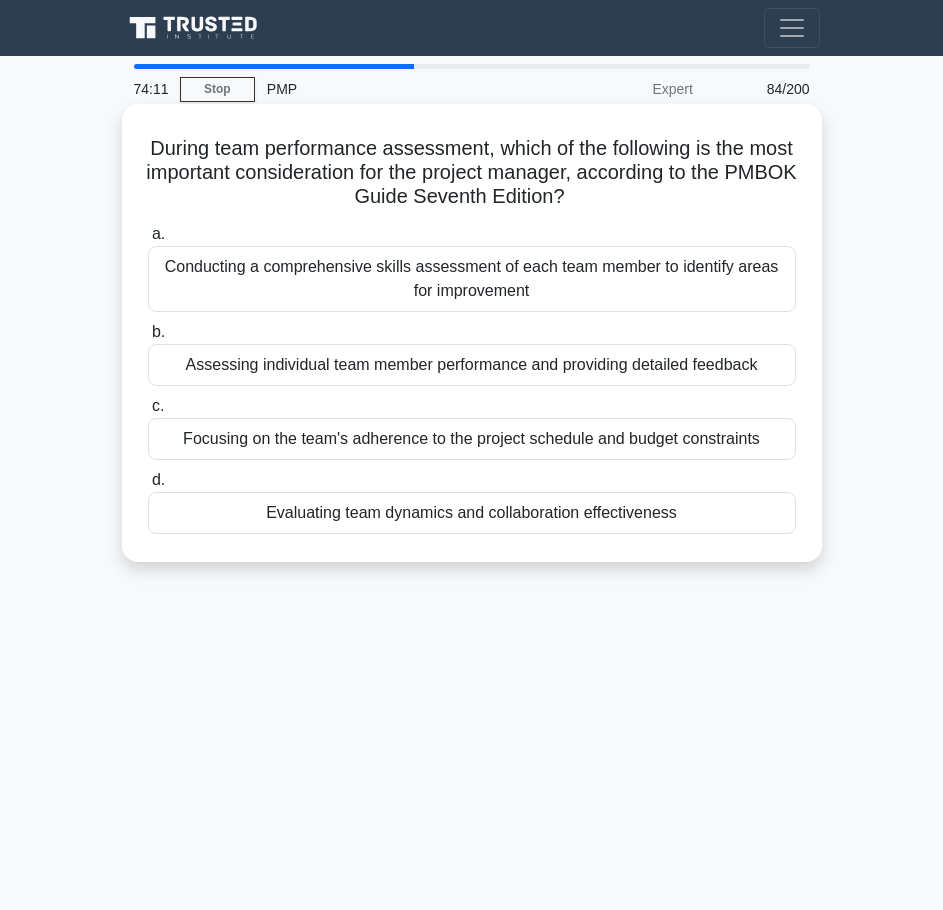 click on "Evaluating team dynamics and collaboration effectiveness" at bounding box center [472, 513] 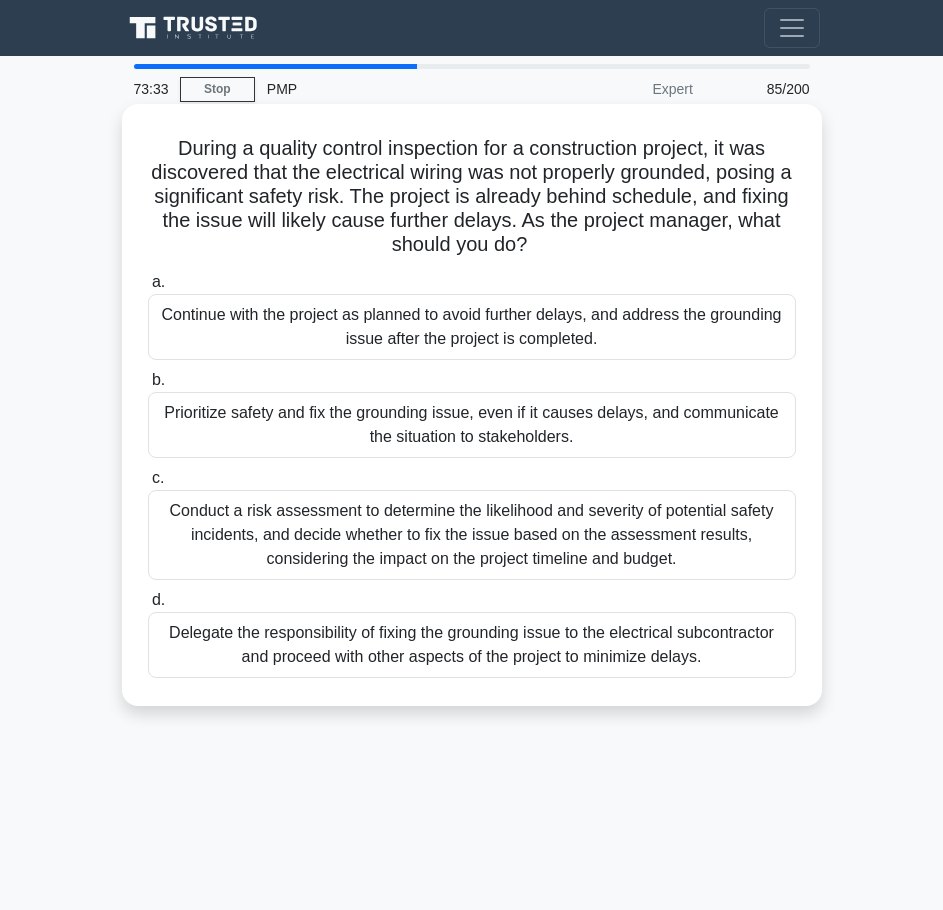 click on "Prioritize safety and fix the grounding issue, even if it causes delays, and communicate the situation to stakeholders." at bounding box center [472, 425] 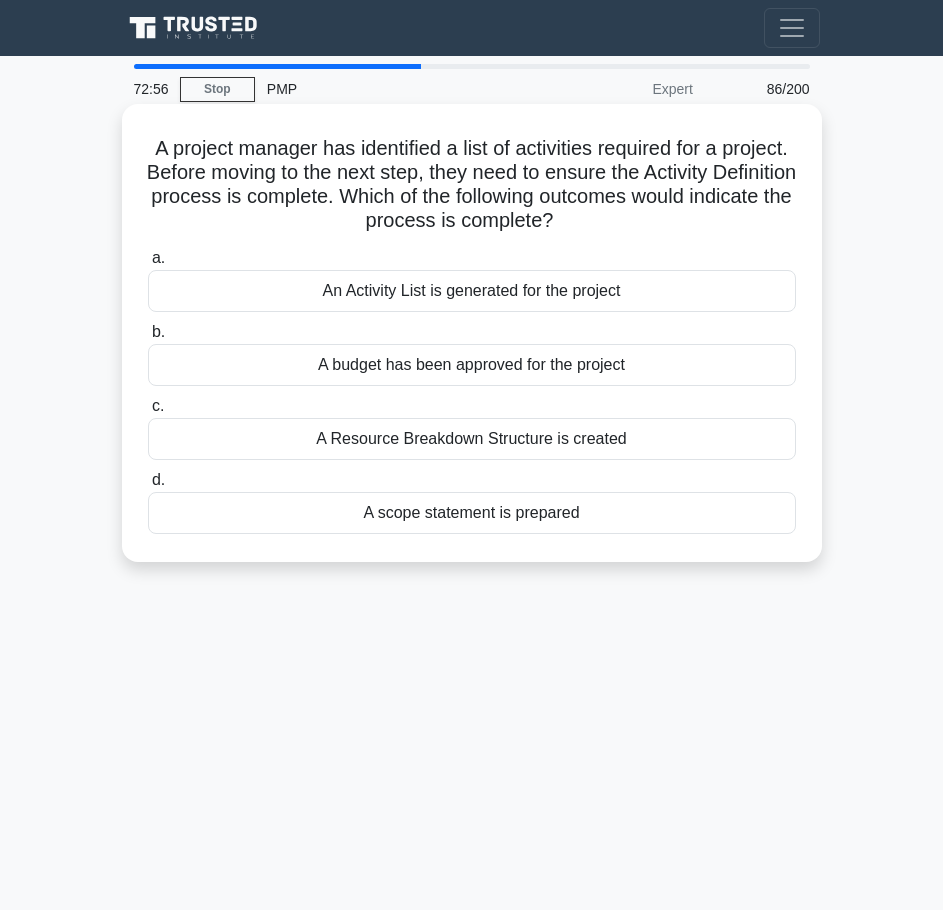 click on "A budget has been approved for the project" at bounding box center (472, 365) 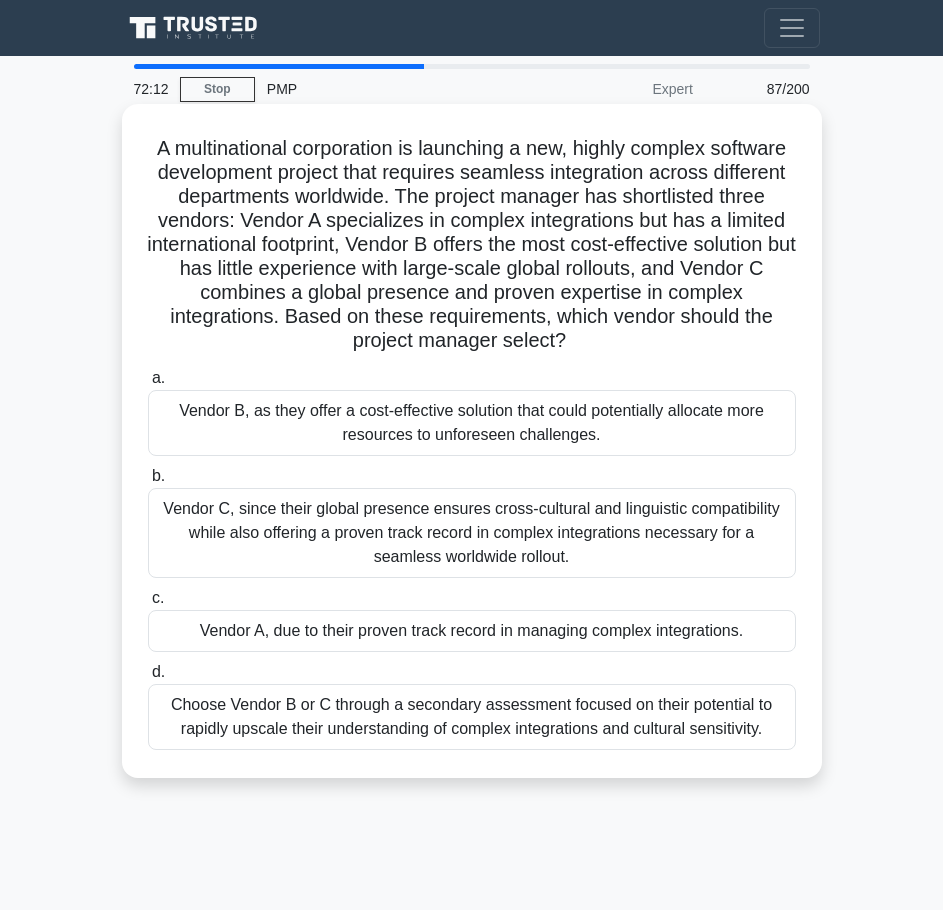 click on "Vendor C, since their global presence ensures cross-cultural and linguistic compatibility while also offering a proven track record in complex integrations necessary for a seamless worldwide rollout." at bounding box center (472, 533) 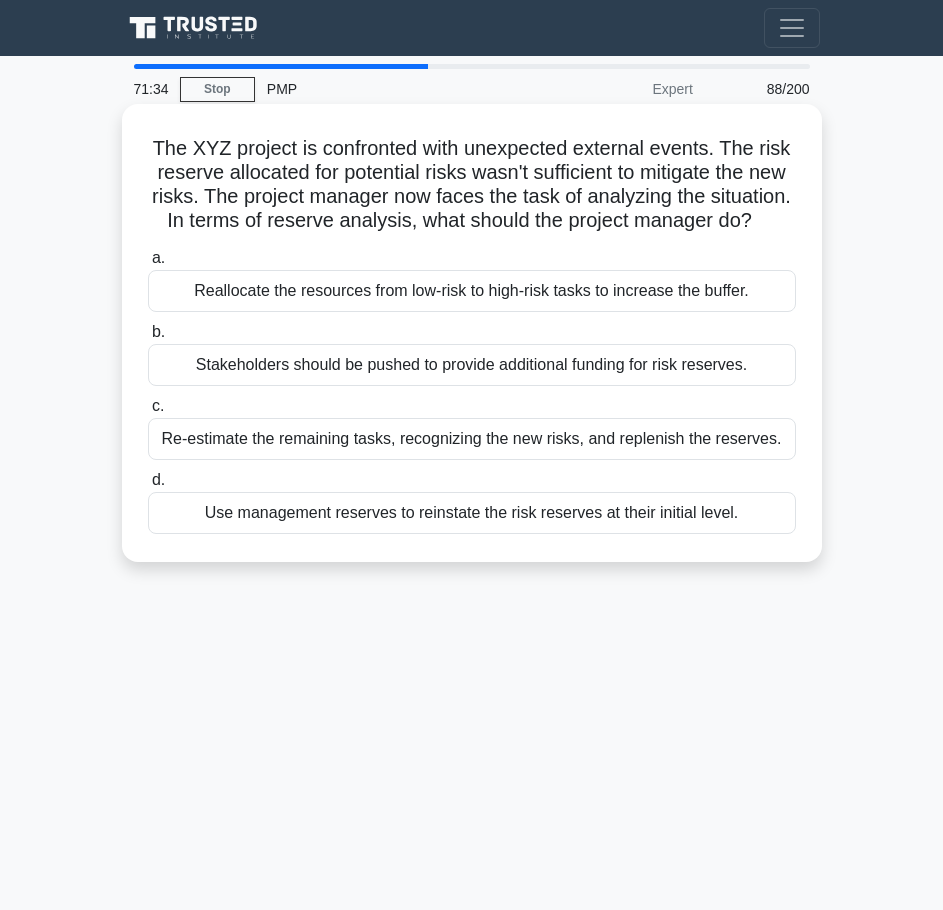 click on "Reallocate the resources from low-risk to high-risk tasks to increase the buffer." at bounding box center (472, 291) 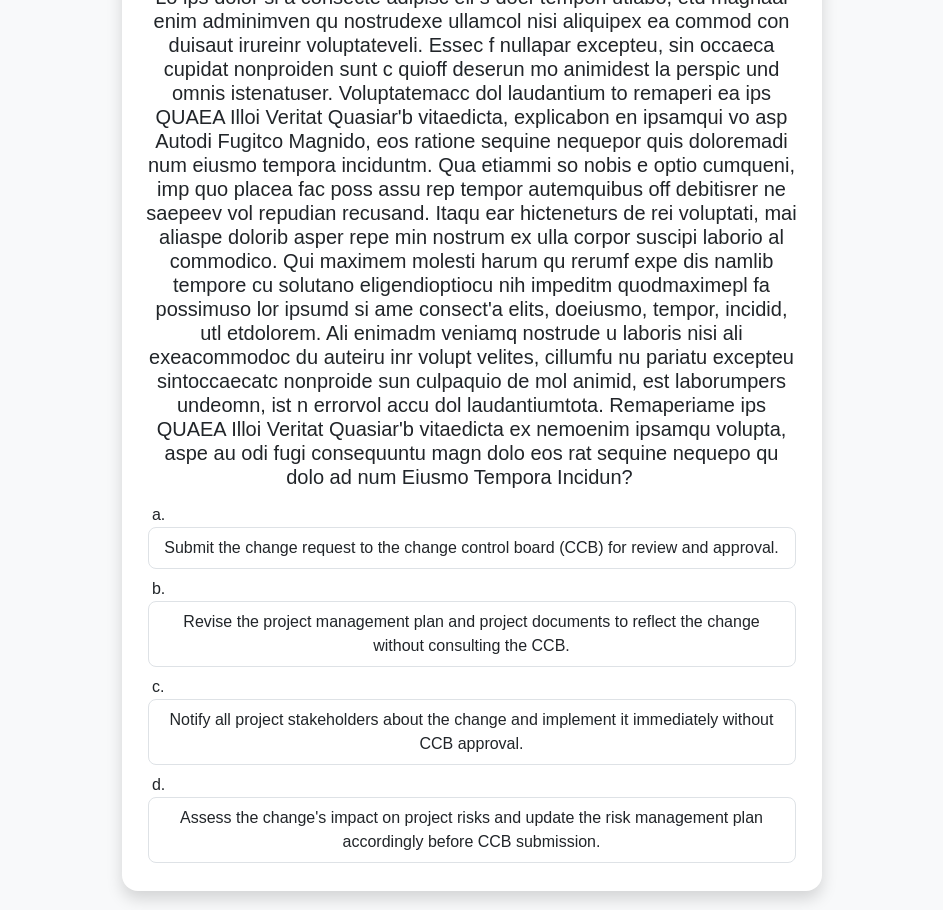 scroll, scrollTop: 170, scrollLeft: 0, axis: vertical 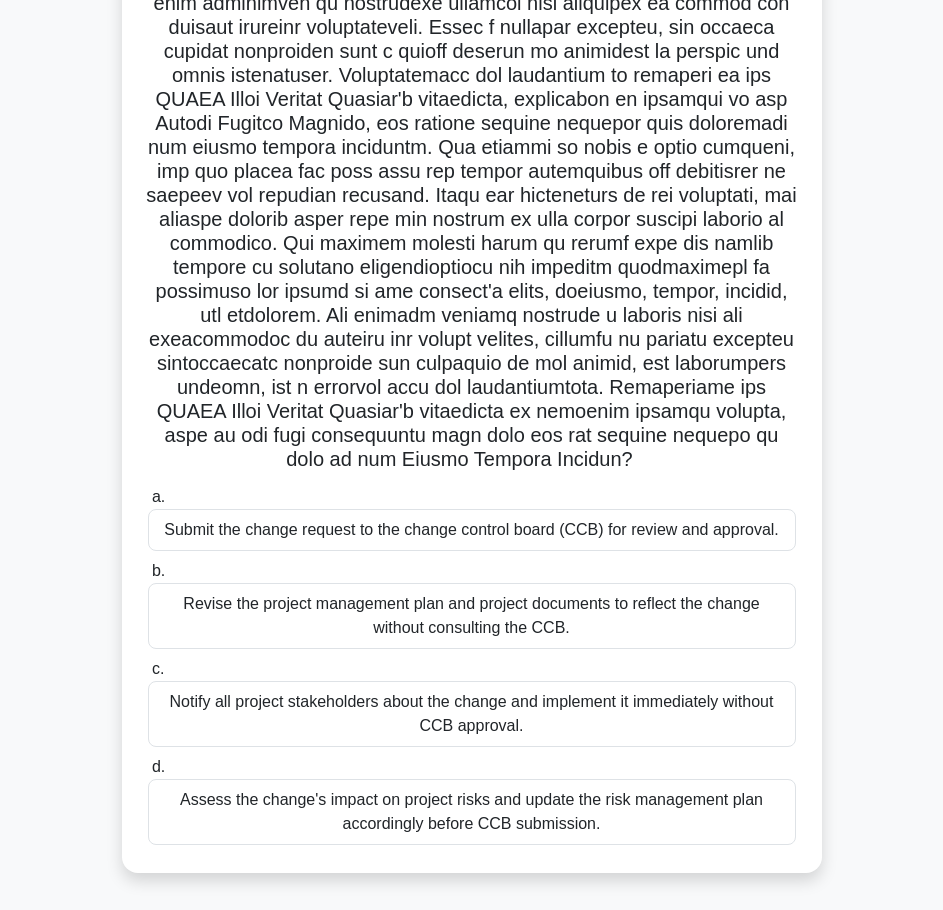 click on "Submit the change request to the change control board (CCB) for review and approval." at bounding box center [472, 530] 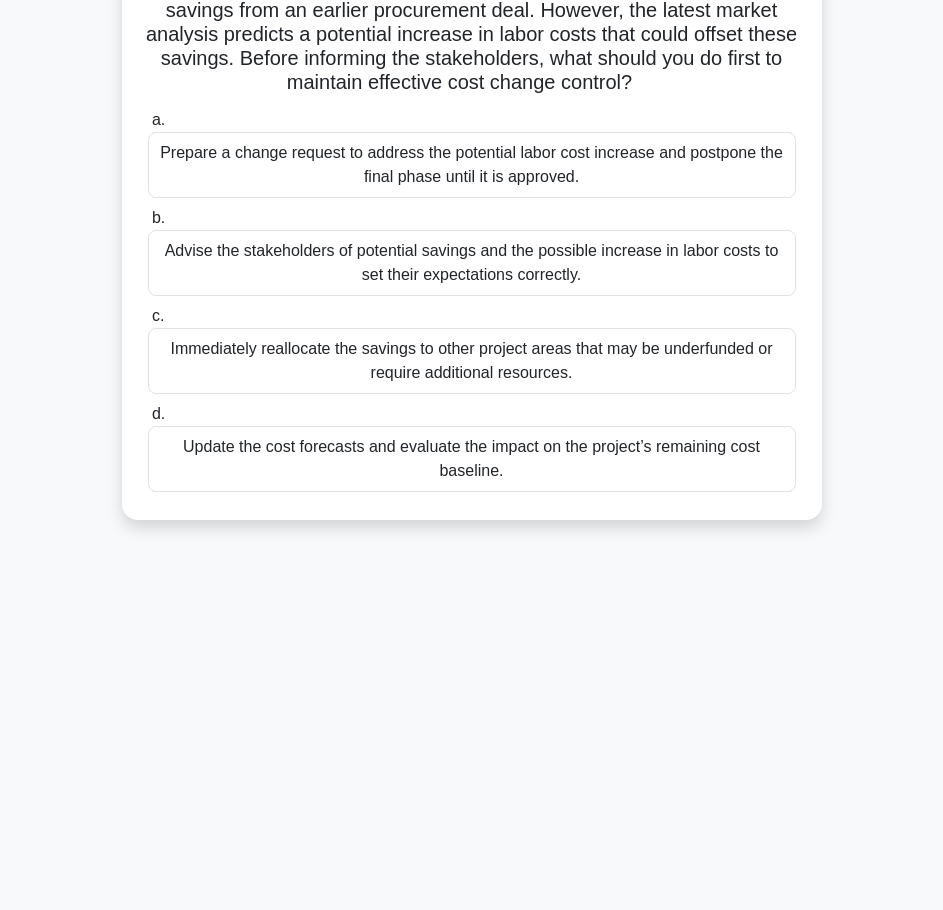 scroll, scrollTop: 0, scrollLeft: 0, axis: both 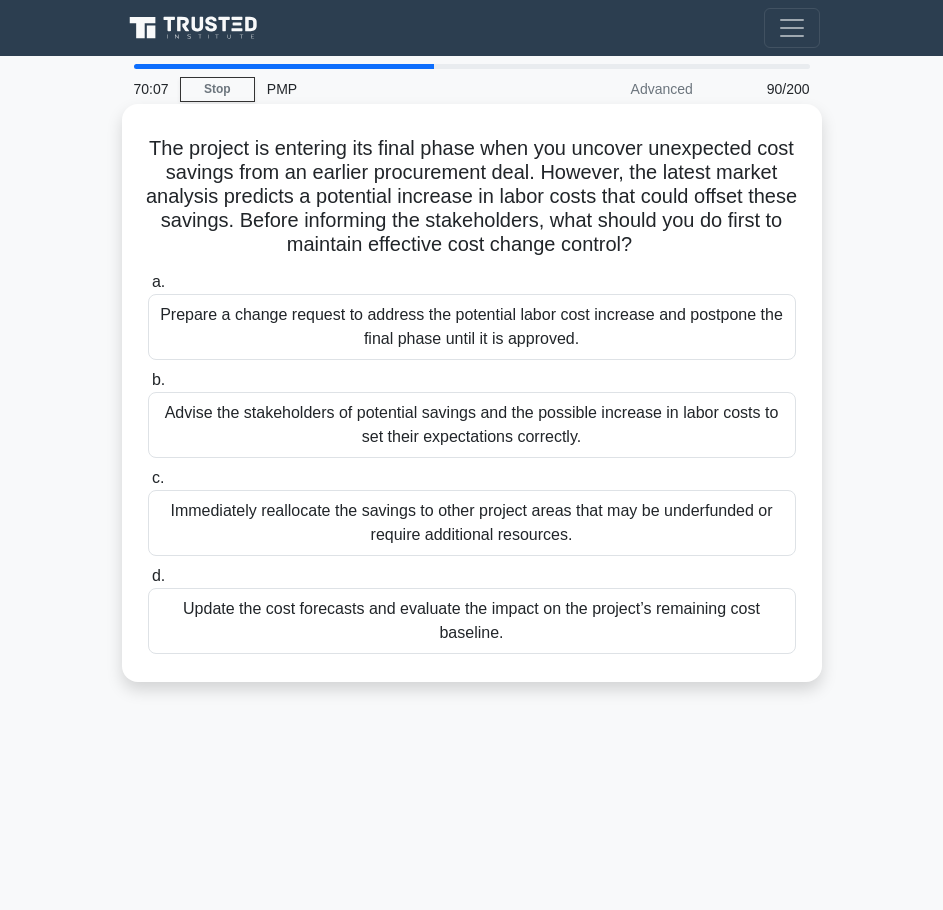 click on "Update the cost forecasts and evaluate the impact on the project’s remaining cost baseline." at bounding box center [472, 621] 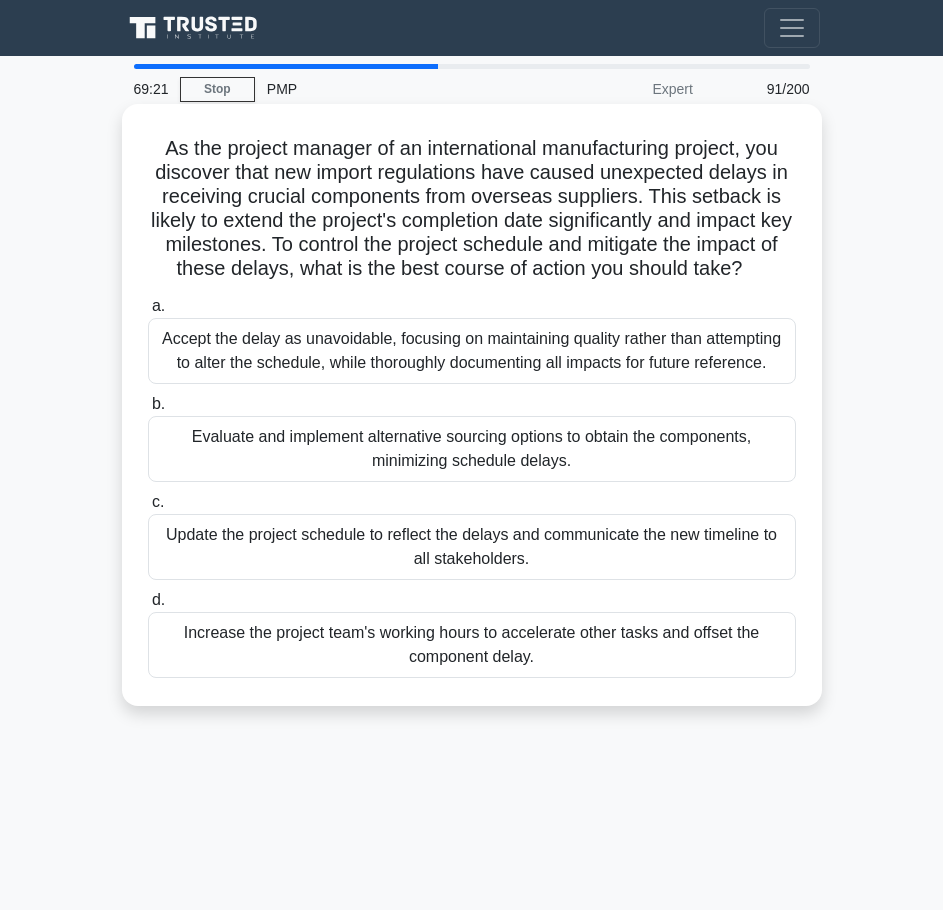 click on "Evaluate and implement alternative sourcing options to obtain the components, minimizing schedule delays." at bounding box center [472, 449] 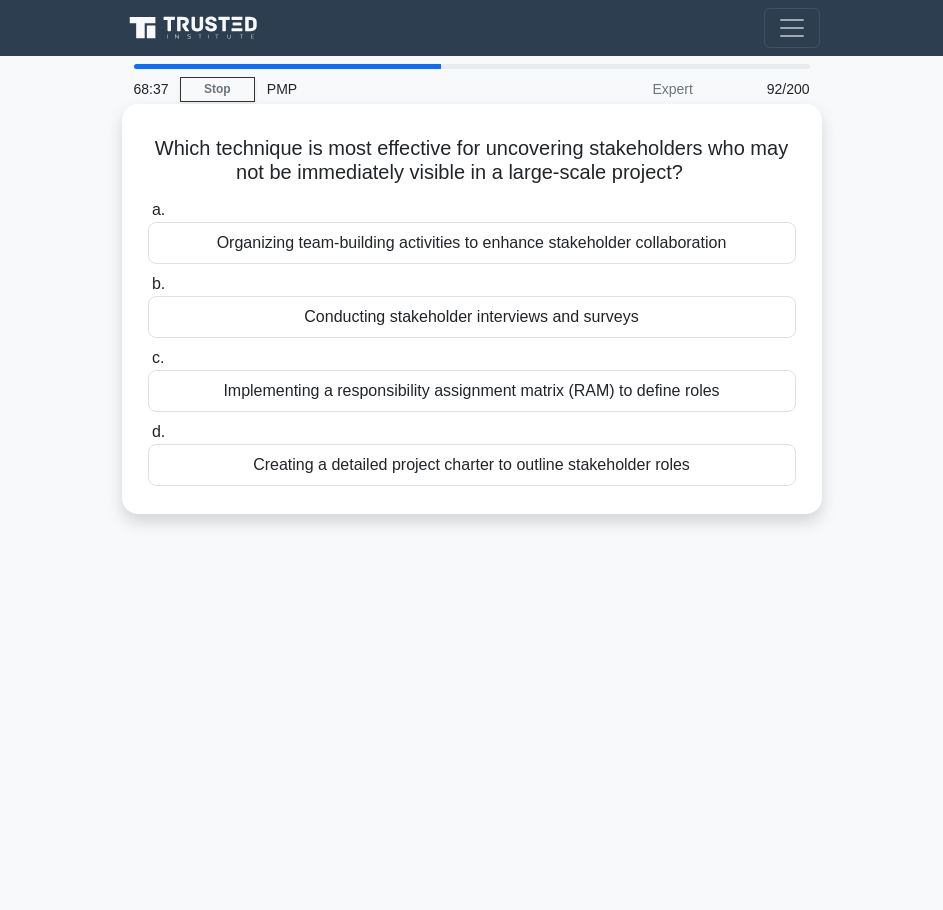 click on "Organizing team-building activities to enhance stakeholder collaboration" at bounding box center (472, 243) 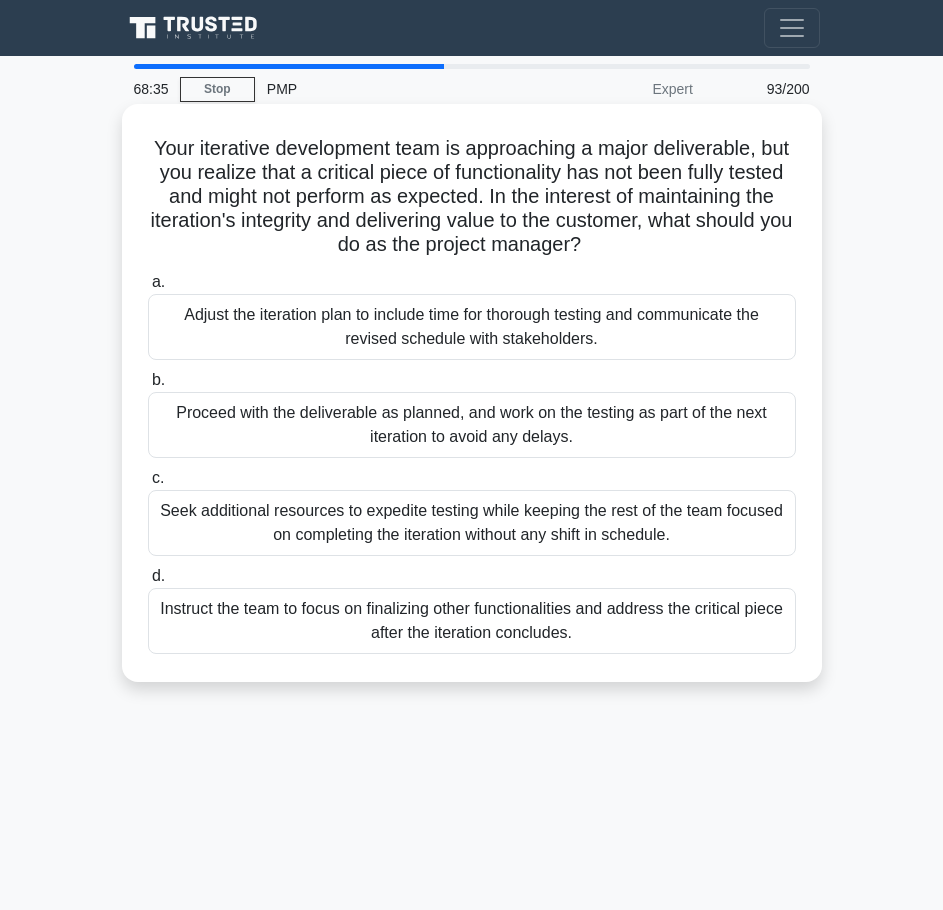 click on "Your iterative development team is approaching a major deliverable, but you realize that a critical piece of functionality has not been fully tested and might not perform as expected. In the interest of maintaining the iteration's integrity and delivering value to the customer, what should you do as the project manager?
.spinner_0XTQ{transform-origin:center;animation:spinner_y6GP .75s linear infinite}@keyframes spinner_y6GP{100%{transform:rotate(360deg)}}" at bounding box center (472, 197) 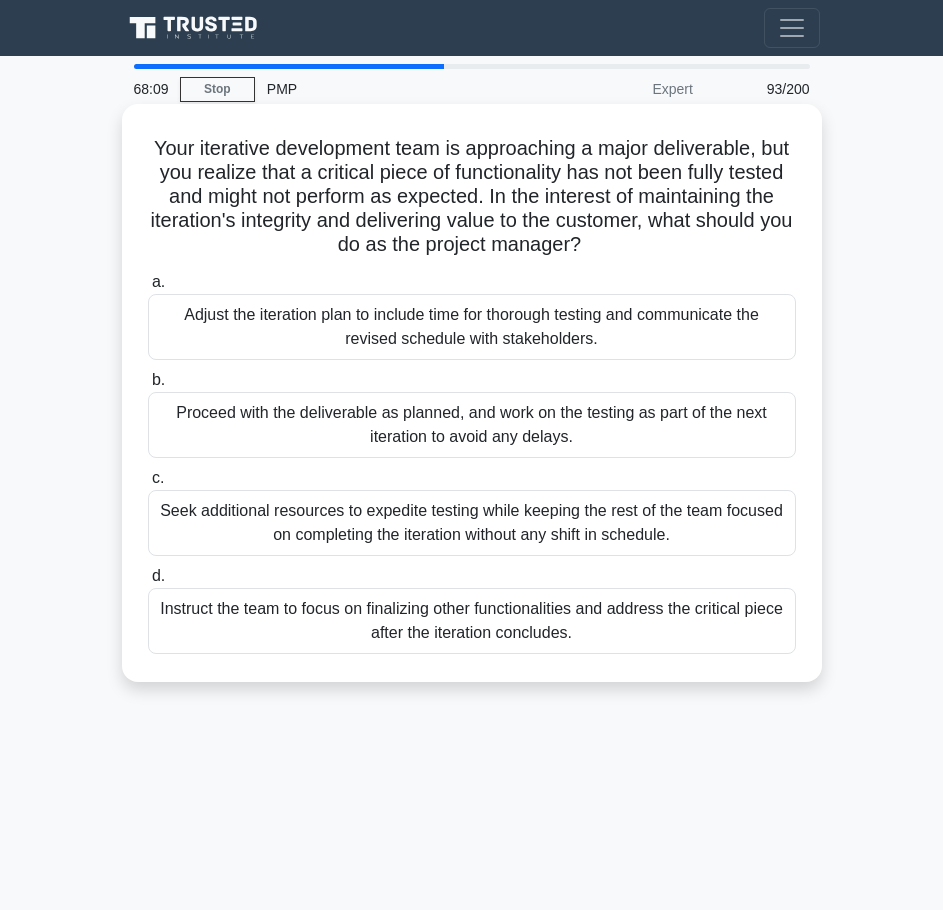 scroll, scrollTop: 100, scrollLeft: 0, axis: vertical 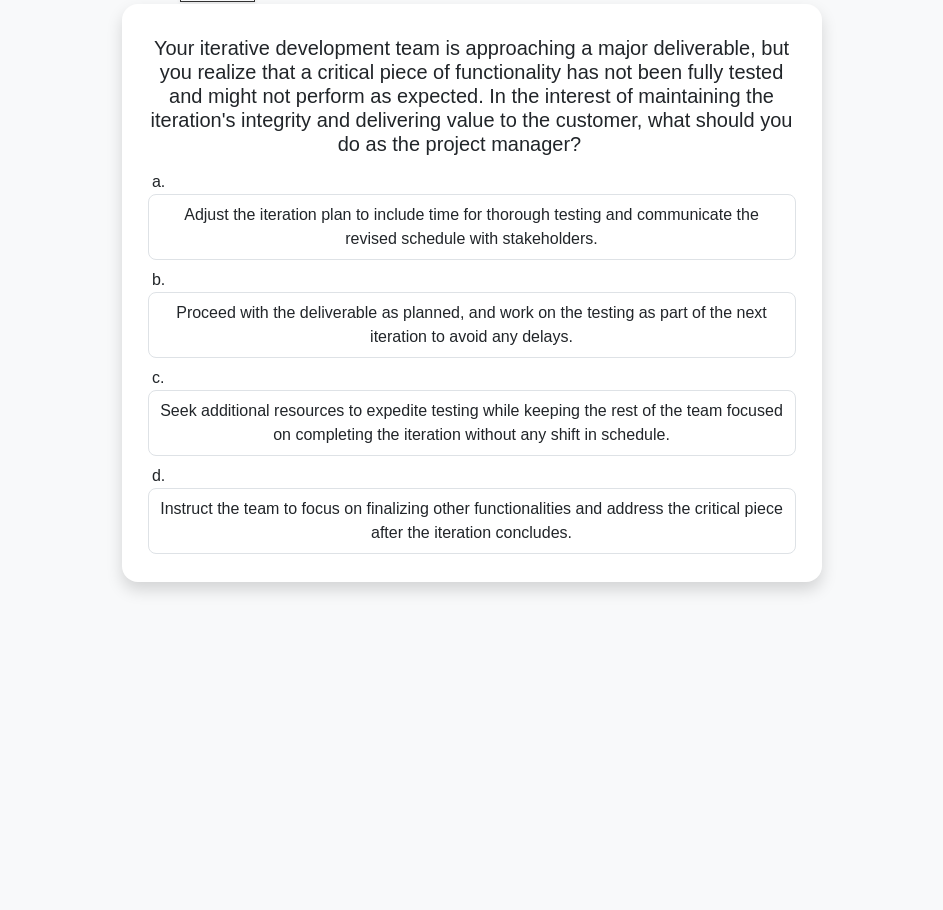 click on "Adjust the iteration plan to include time for thorough testing and communicate the revised schedule with stakeholders." at bounding box center (472, 227) 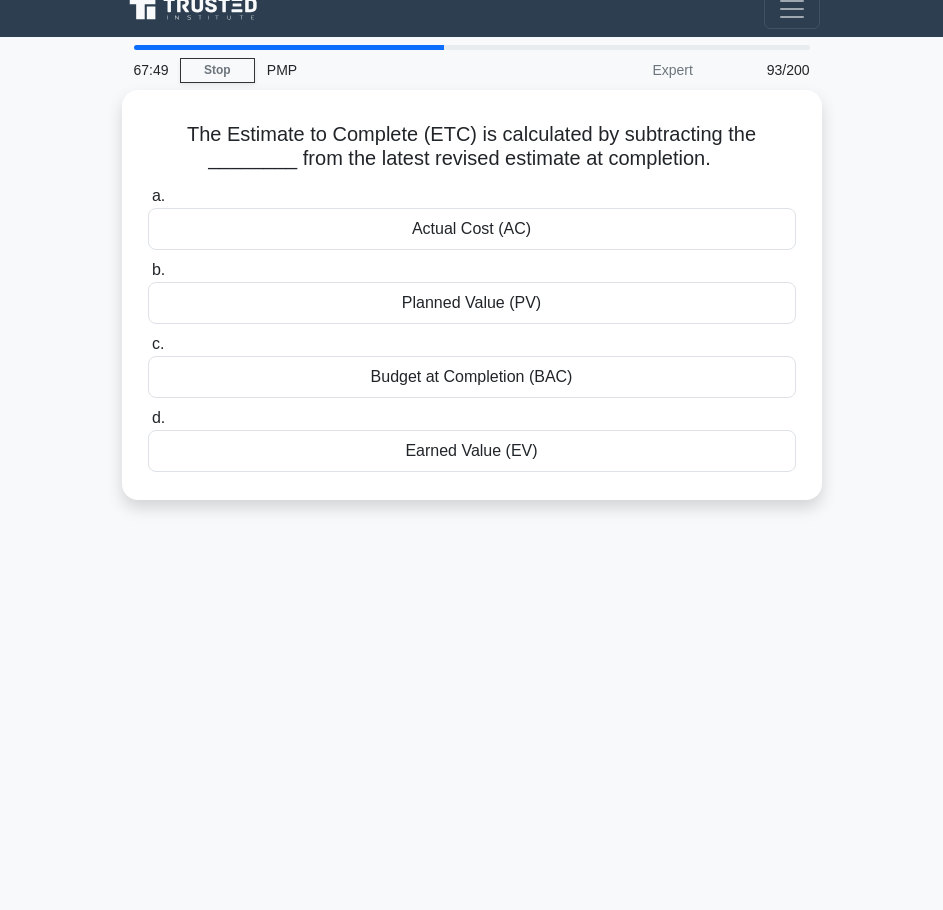 scroll, scrollTop: 0, scrollLeft: 0, axis: both 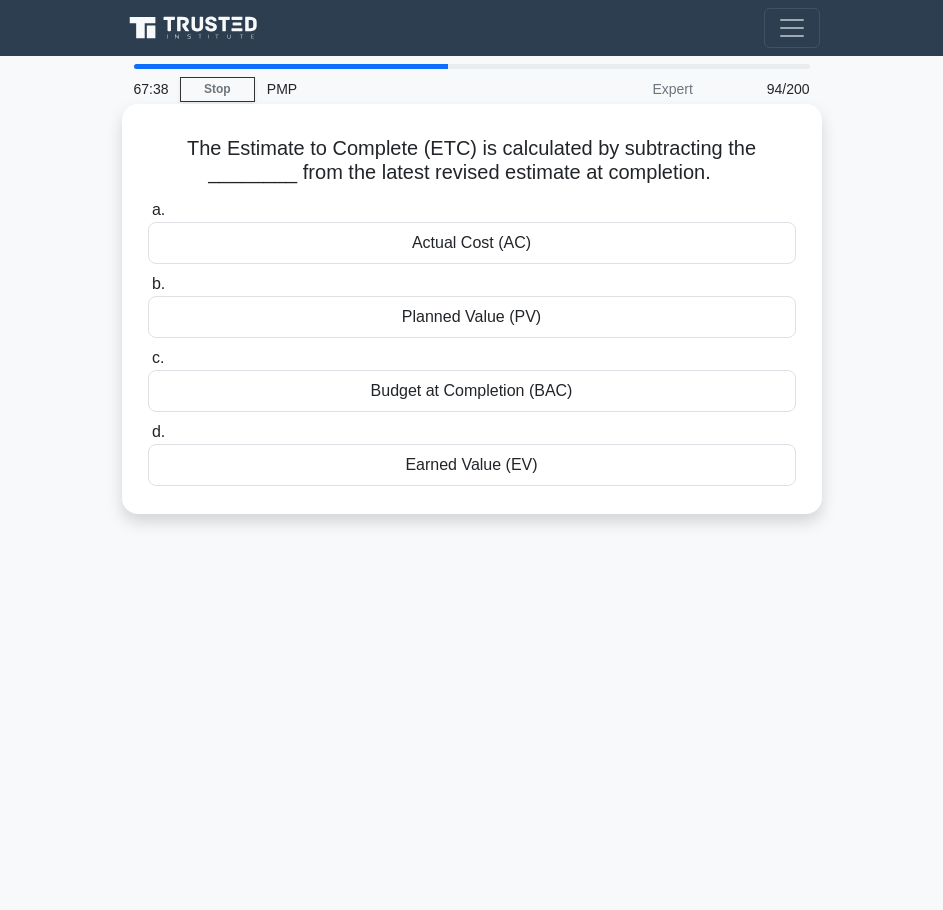 click on "Actual Cost (AC)" at bounding box center (472, 243) 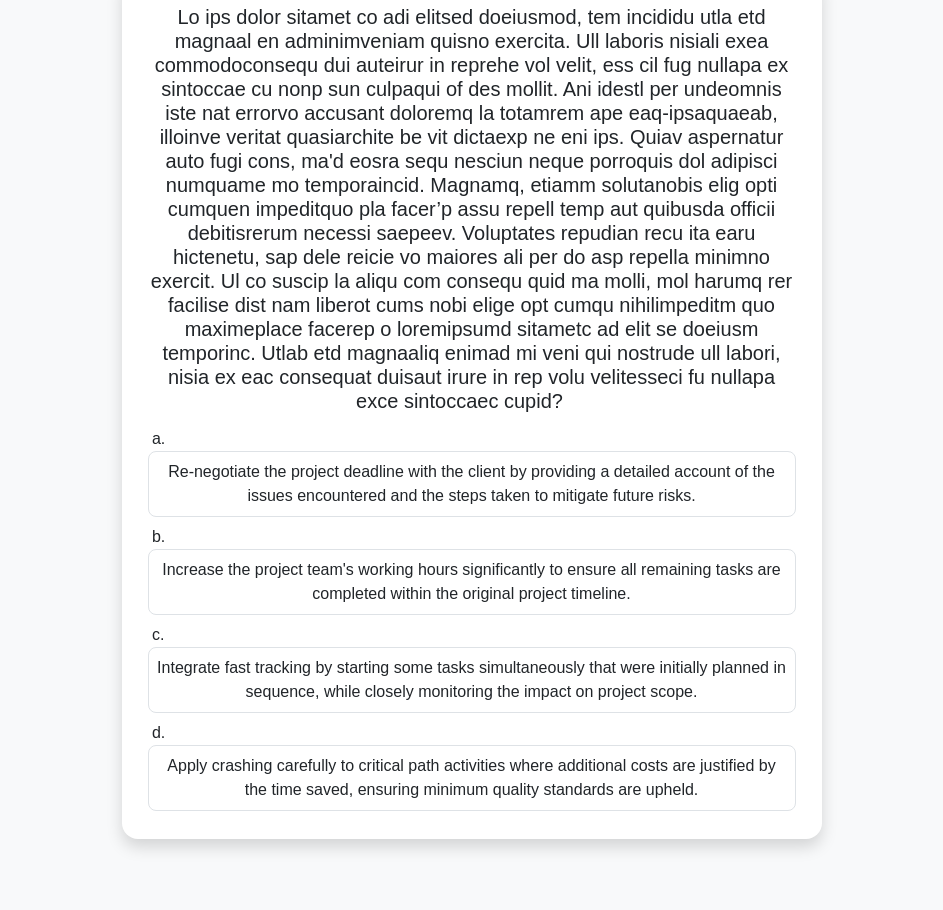 scroll, scrollTop: 162, scrollLeft: 0, axis: vertical 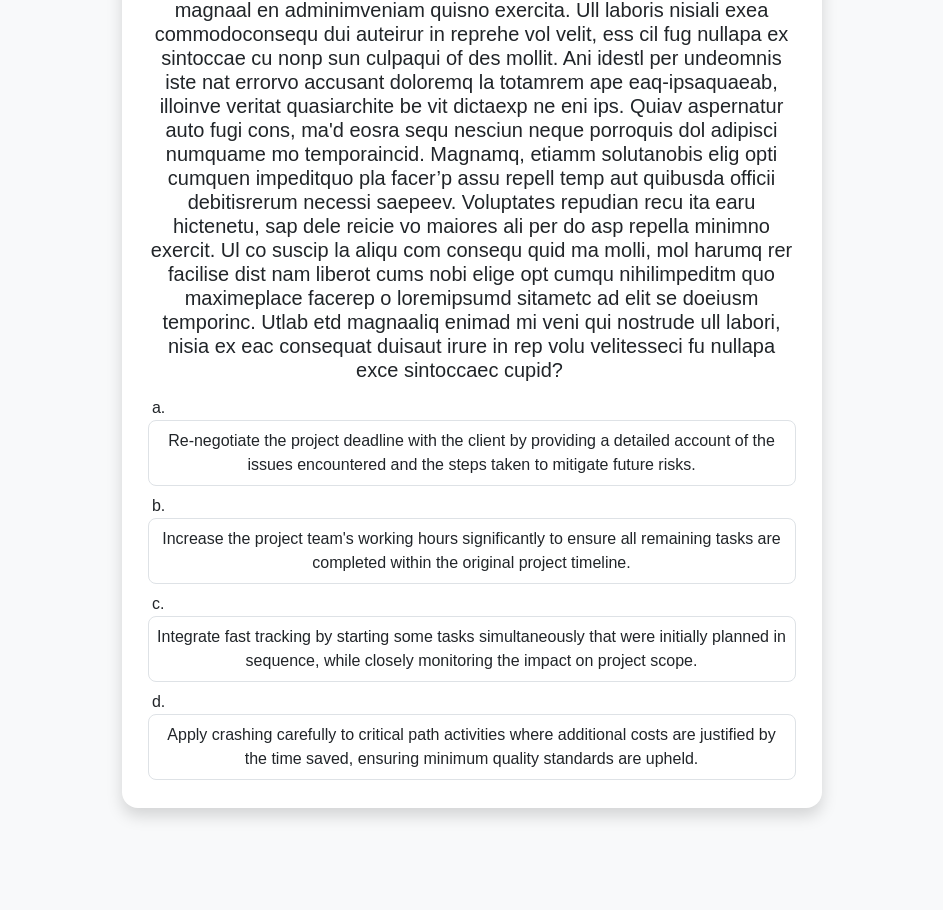 click on "Integrate fast tracking by starting some tasks simultaneously that were initially planned in sequence, while closely monitoring the impact on project scope." at bounding box center [472, 649] 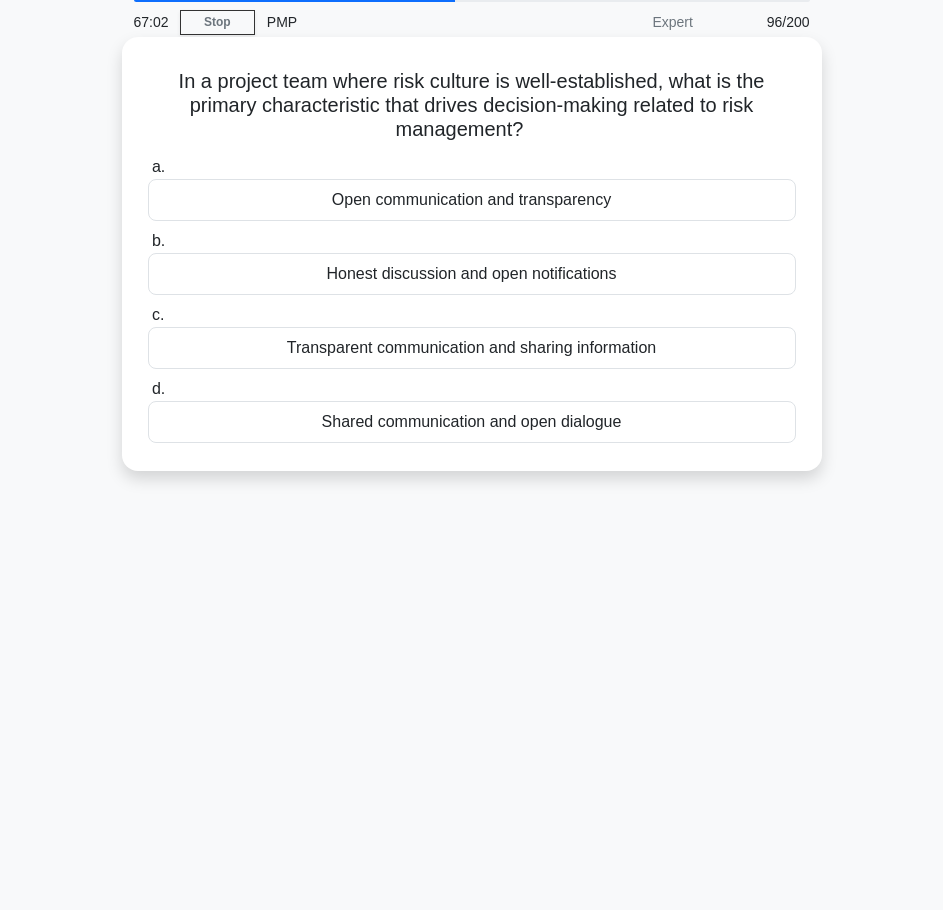 scroll, scrollTop: 0, scrollLeft: 0, axis: both 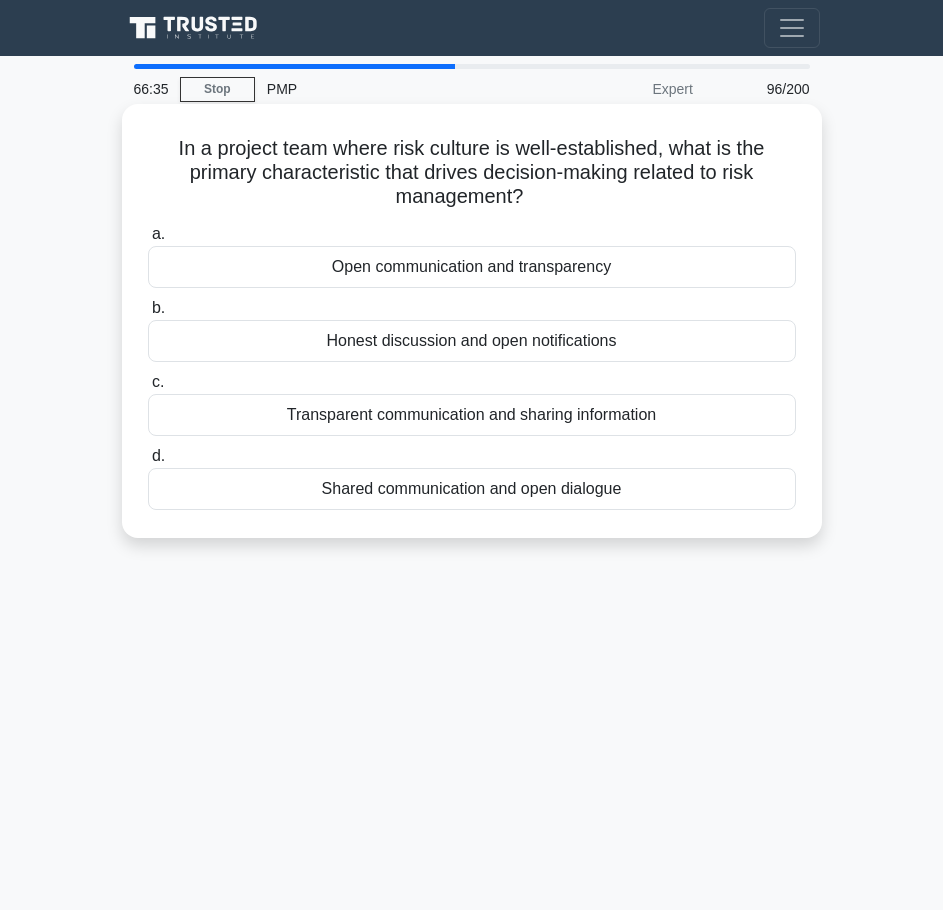 click on "Open communication and transparency" at bounding box center [472, 267] 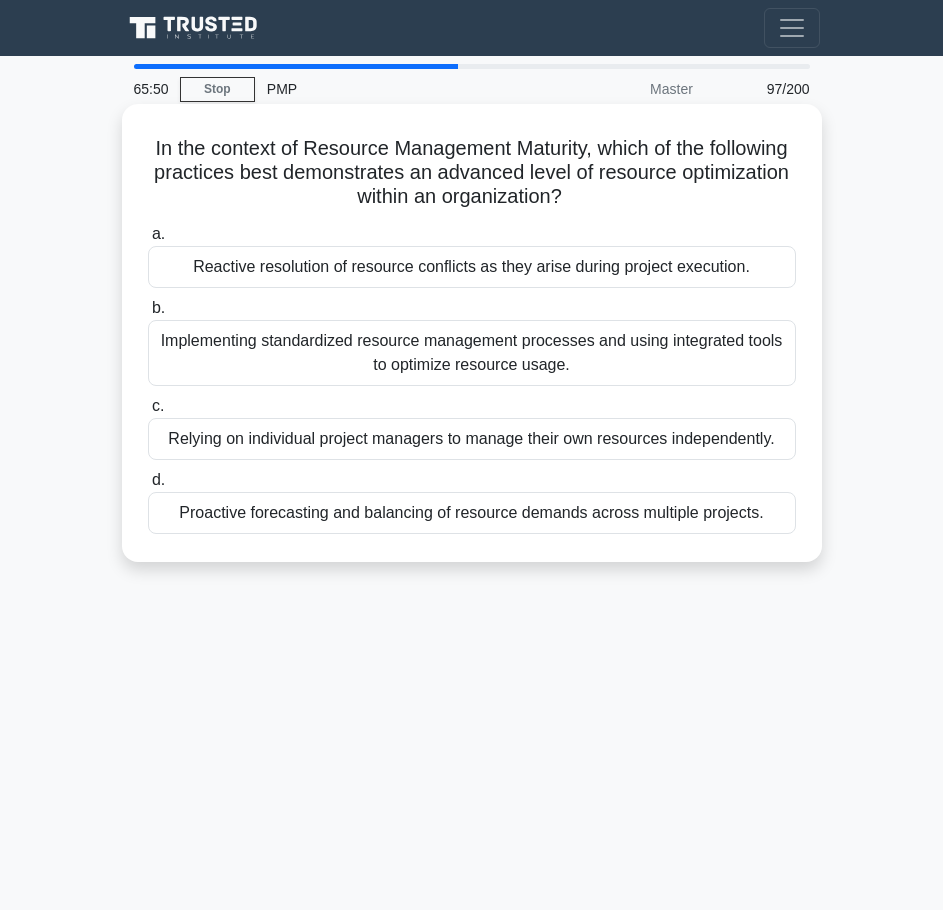 click on "Implementing standardized resource management processes and using integrated tools to optimize resource usage." at bounding box center (472, 353) 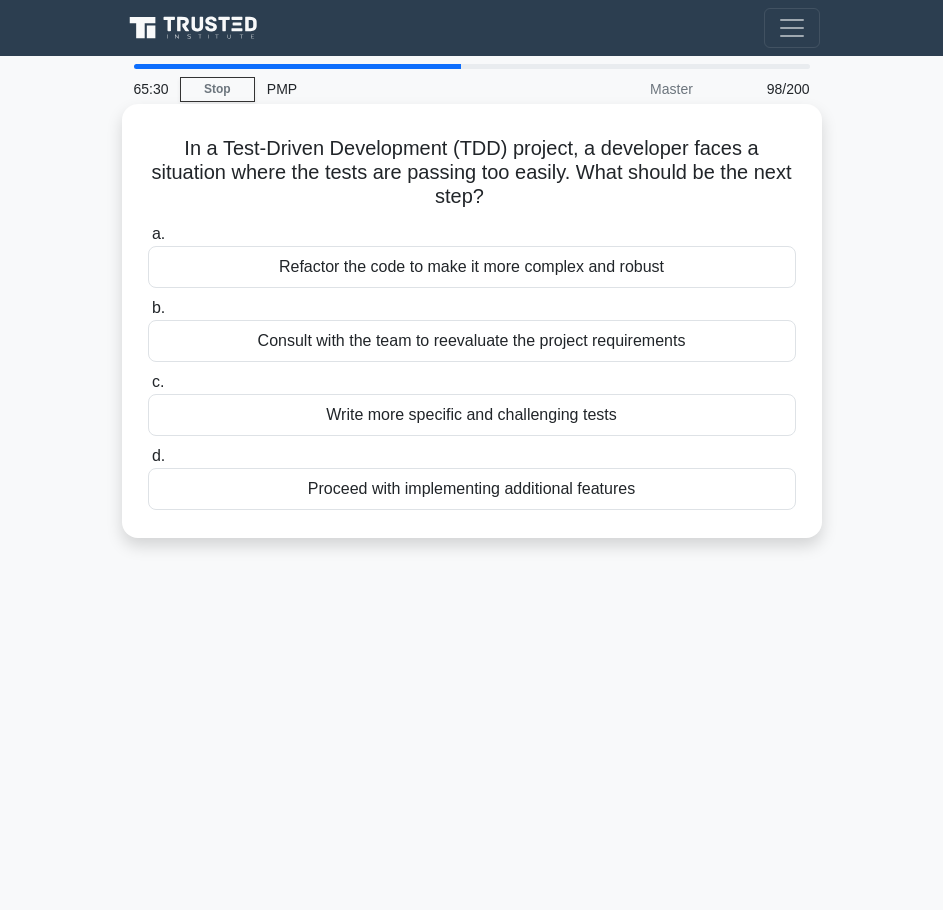 click on "Refactor the code to make it more complex and robust" at bounding box center [472, 267] 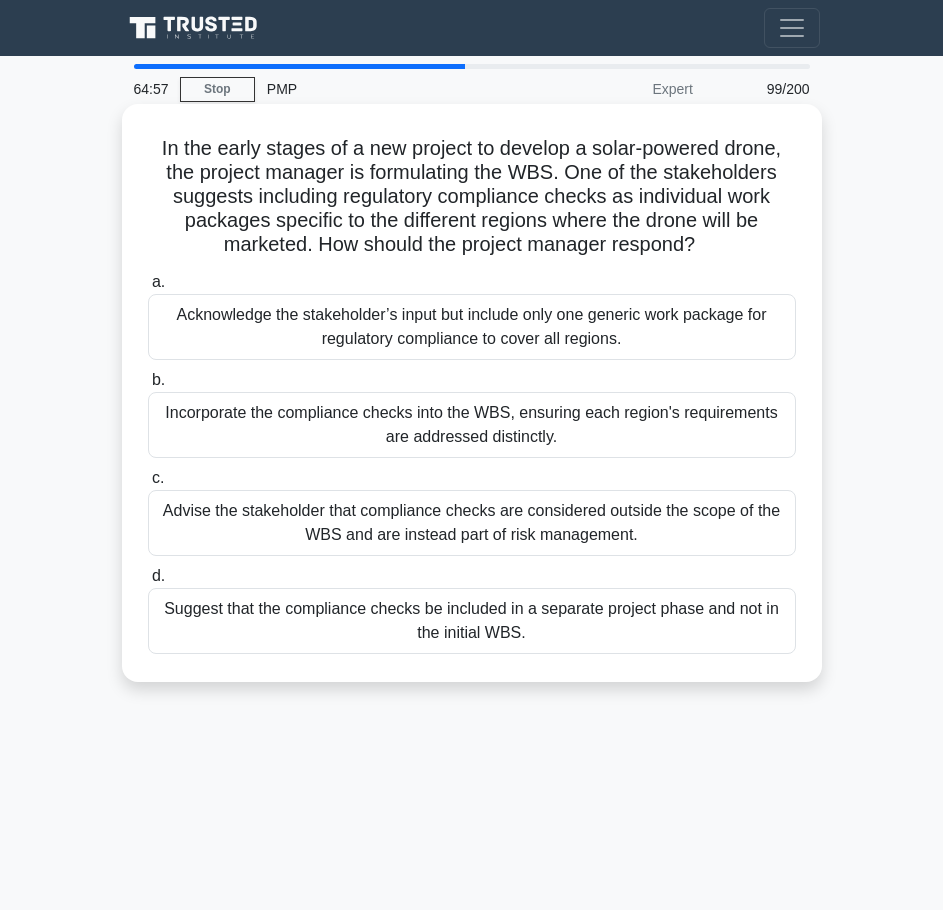 click on "Incorporate the compliance checks into the WBS, ensuring each region's requirements are addressed distinctly." at bounding box center (472, 425) 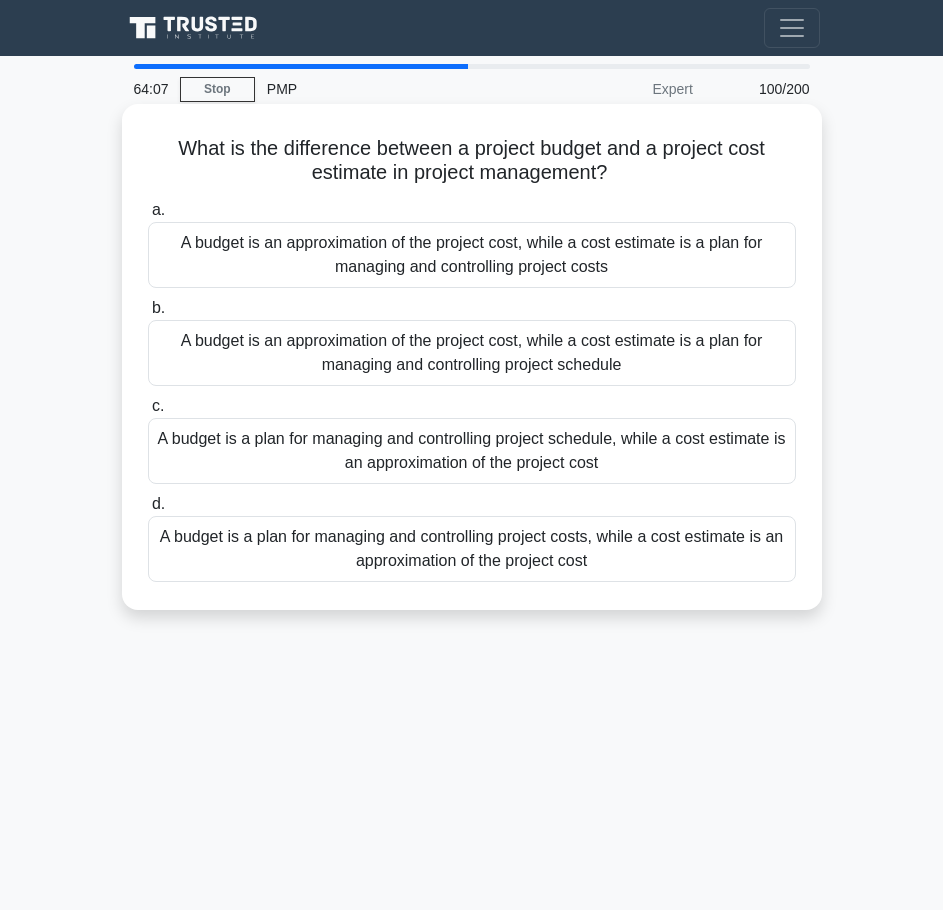 click on "A budget is an approximation of the project cost, while a cost estimate is a plan for managing and controlling project costs" at bounding box center [472, 255] 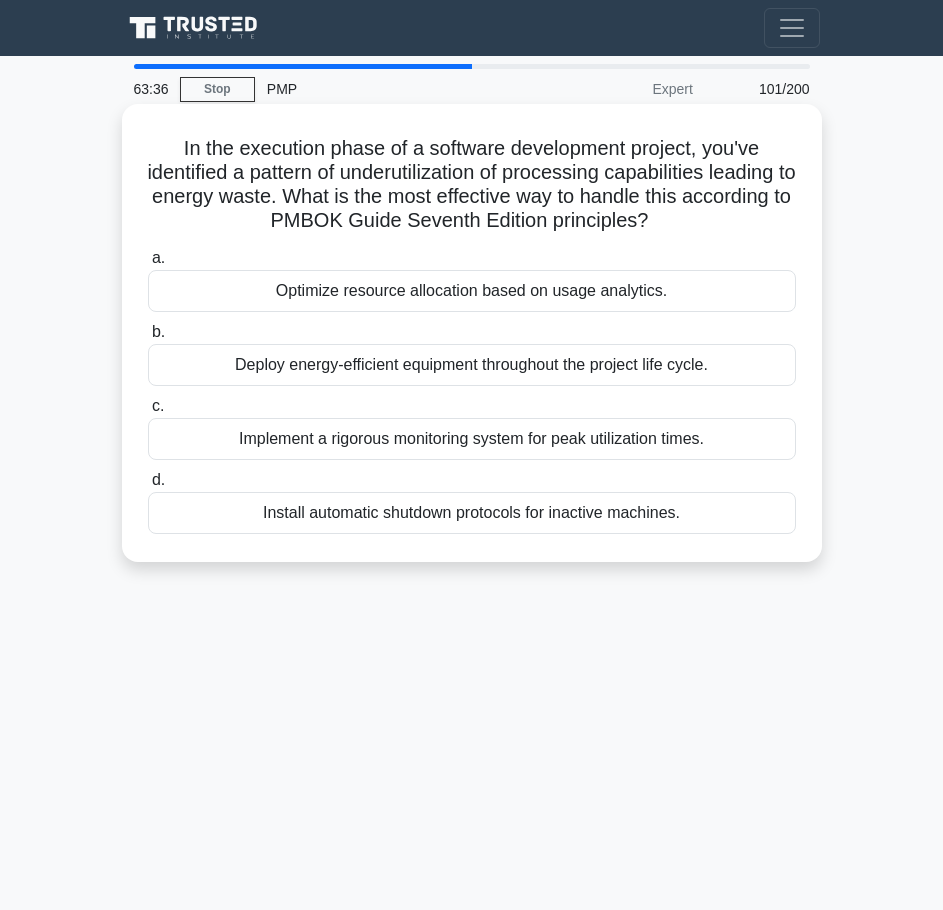 click on "Optimize resource allocation based on usage analytics." at bounding box center [472, 291] 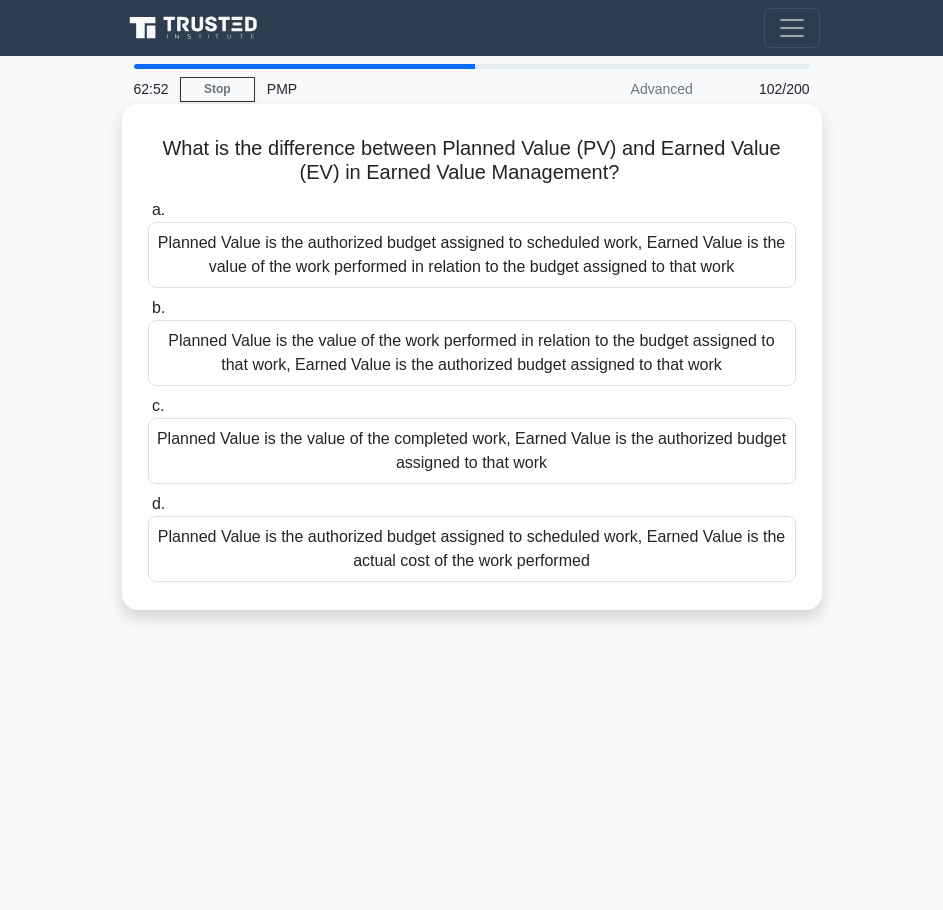 click on "Planned Value is the authorized budget assigned to scheduled work, Earned Value is the value of the work performed in relation to the budget assigned to that work" at bounding box center (472, 255) 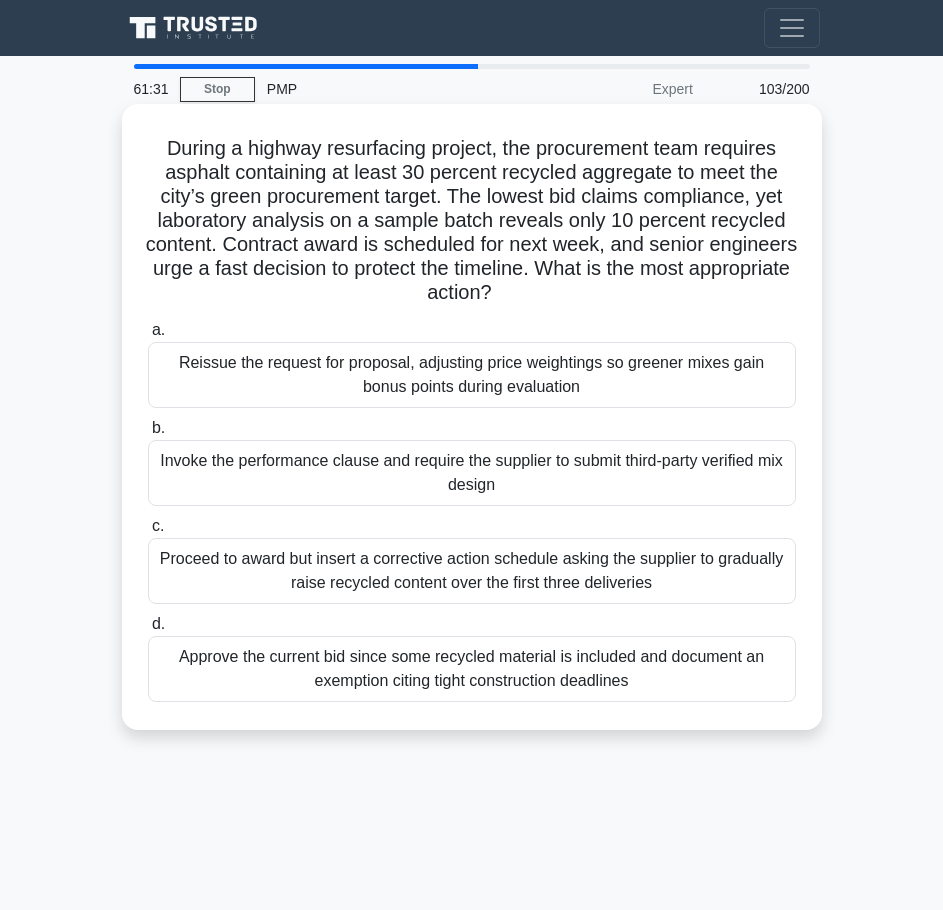 click on "Invoke the performance clause and require the supplier to submit third-party verified mix design" at bounding box center [472, 473] 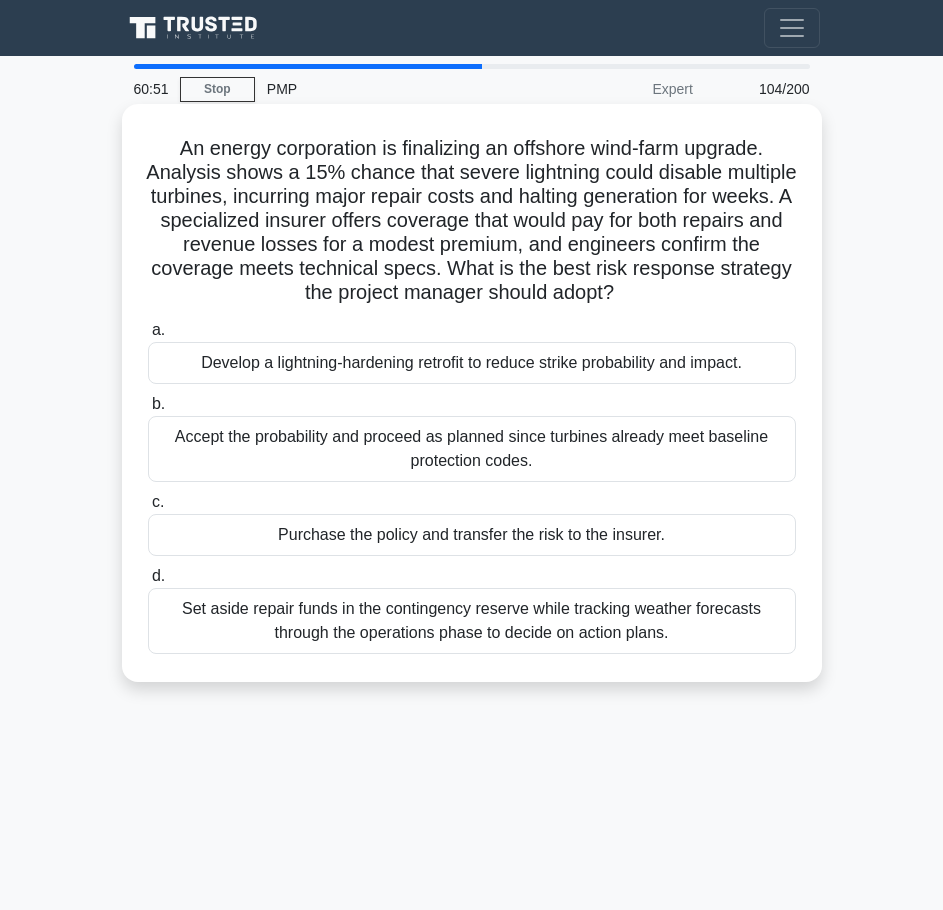 click on "Purchase the policy and transfer the risk to the insurer." at bounding box center (472, 535) 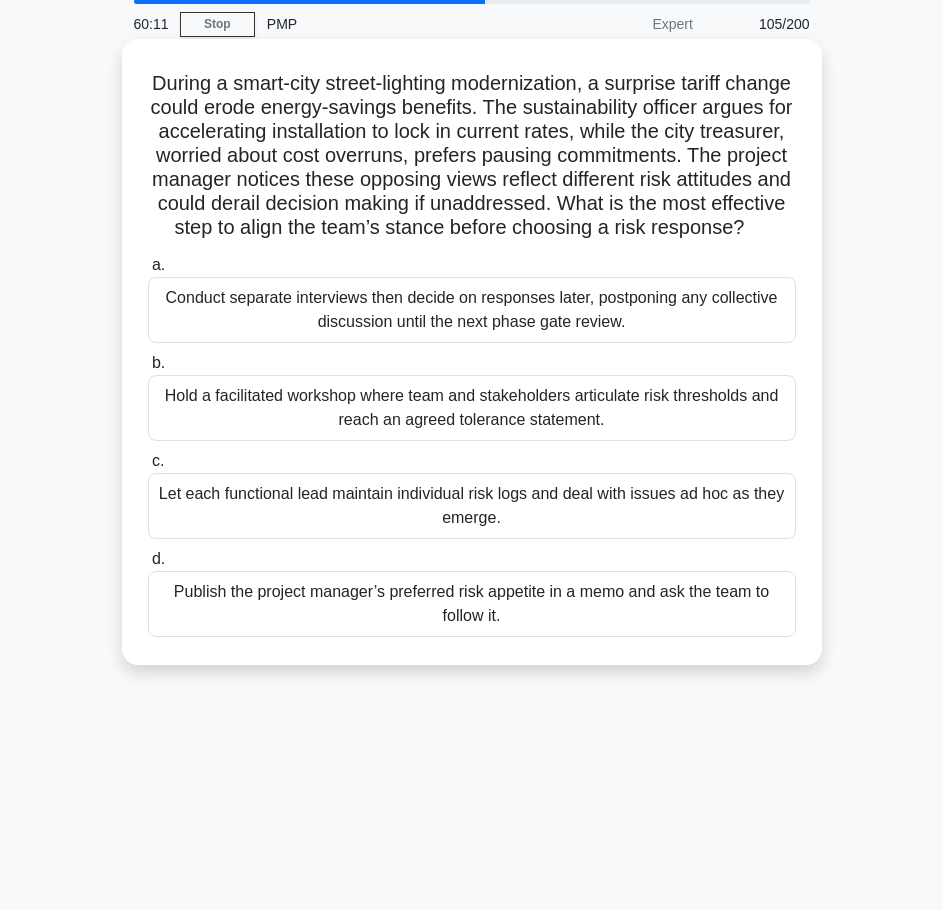 scroll, scrollTop: 100, scrollLeft: 0, axis: vertical 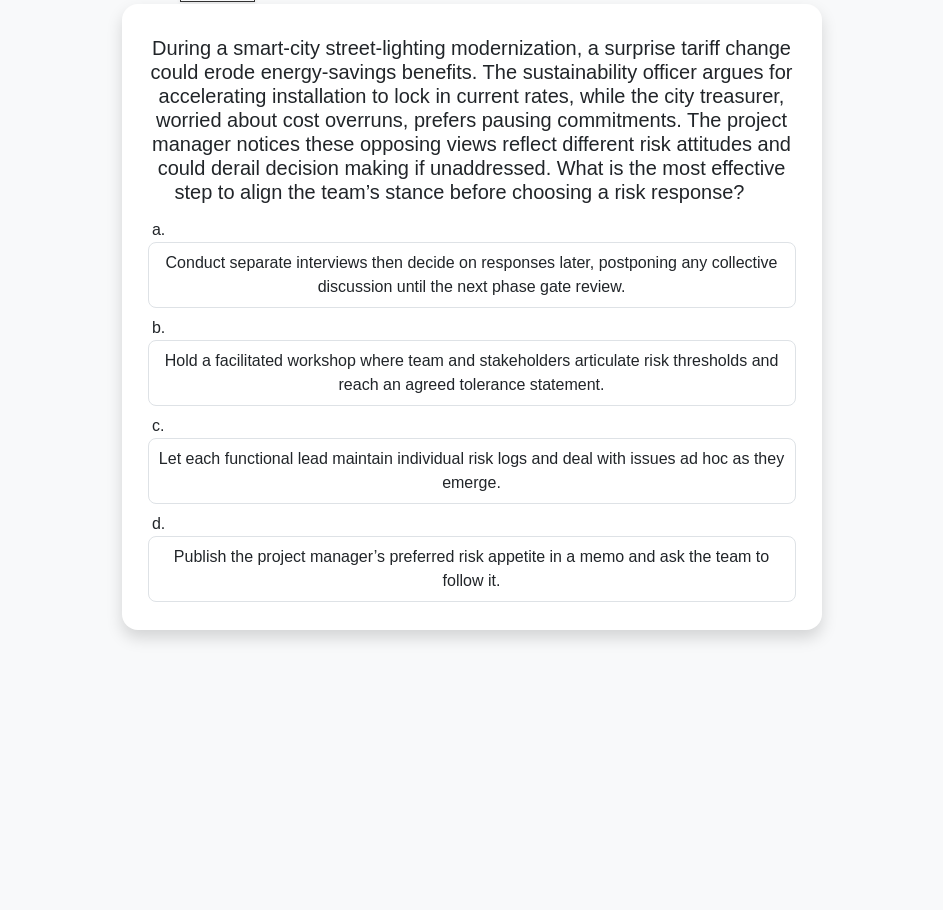 click on "Hold a facilitated workshop where team and stakeholders articulate risk thresholds and reach an agreed tolerance statement." at bounding box center [472, 373] 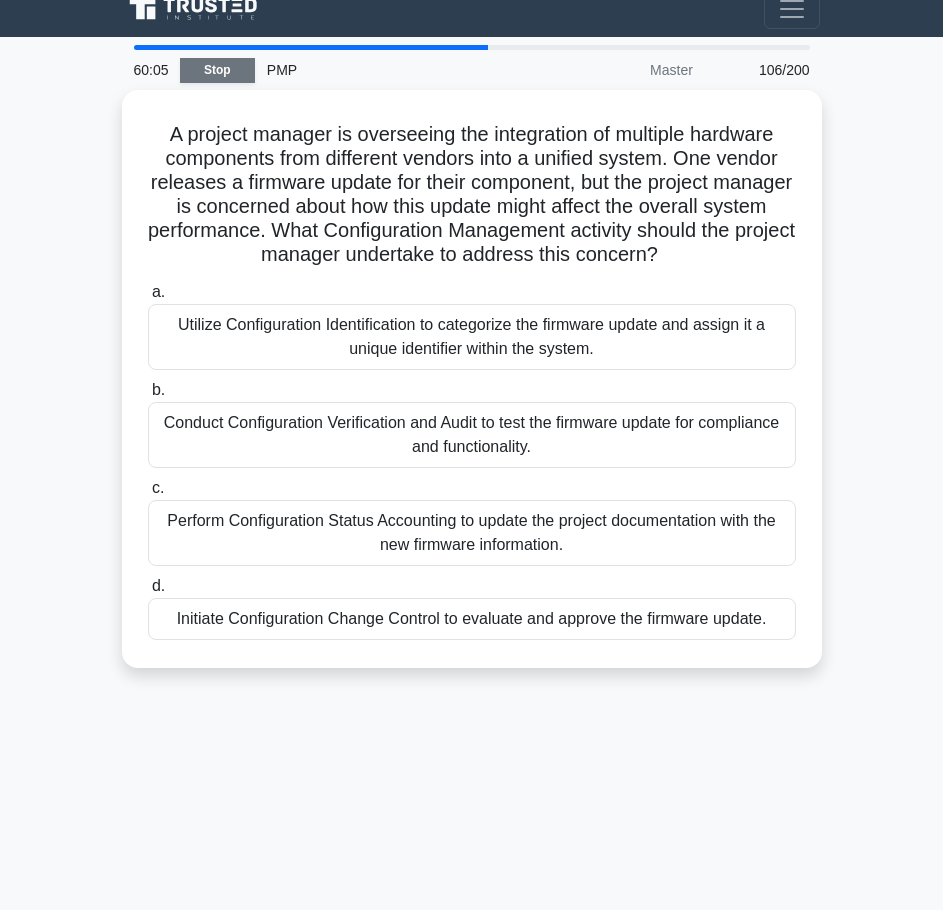 scroll, scrollTop: 0, scrollLeft: 0, axis: both 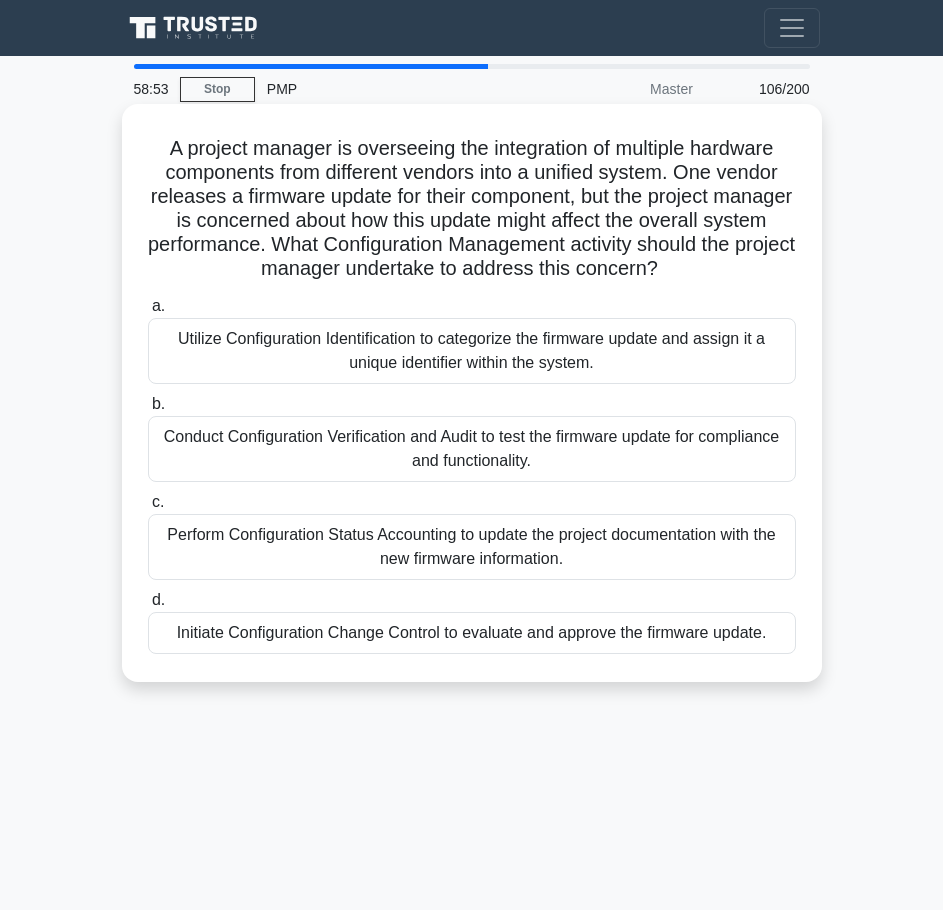 click on "Conduct Configuration Verification and Audit to test the firmware update for compliance and functionality." at bounding box center [472, 449] 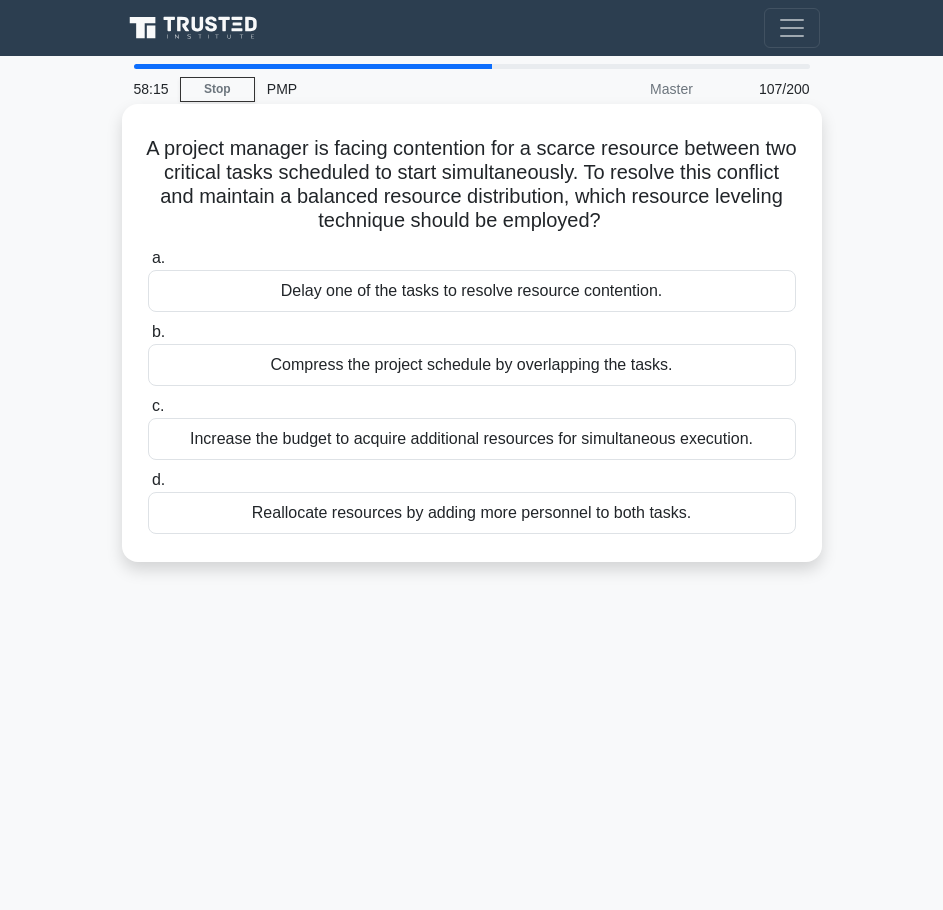 click on "Compress the project schedule by overlapping the tasks." at bounding box center [472, 365] 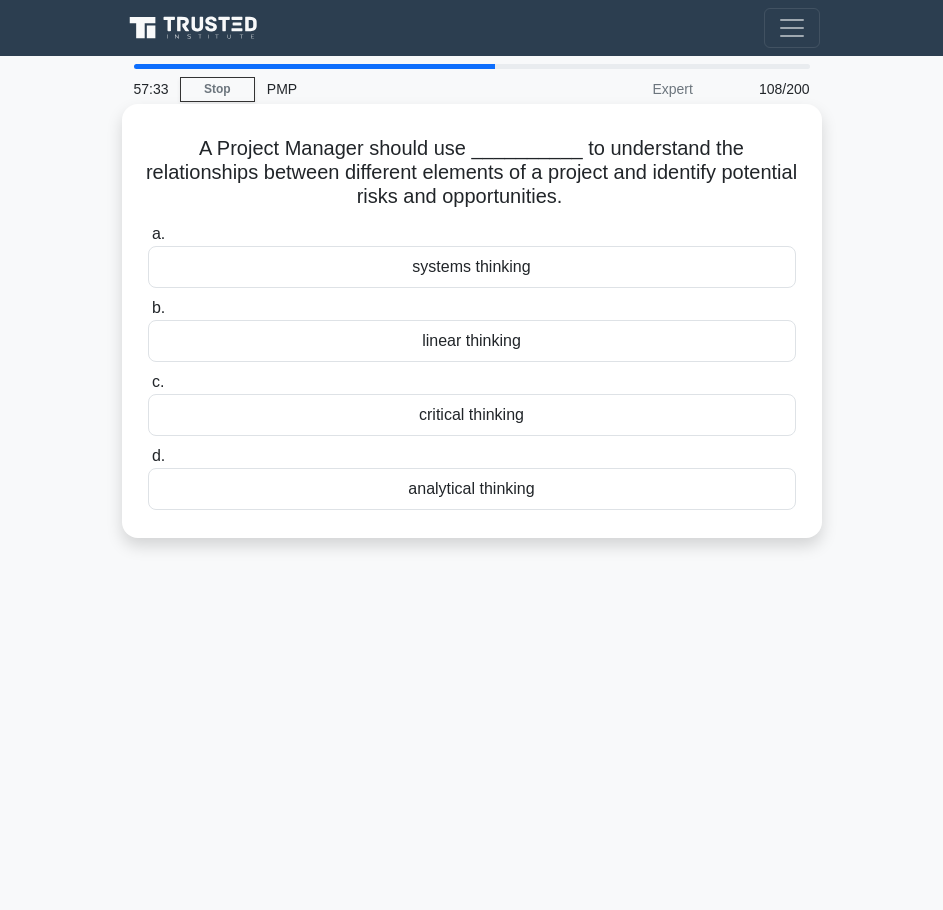 click on "analytical thinking" at bounding box center (472, 489) 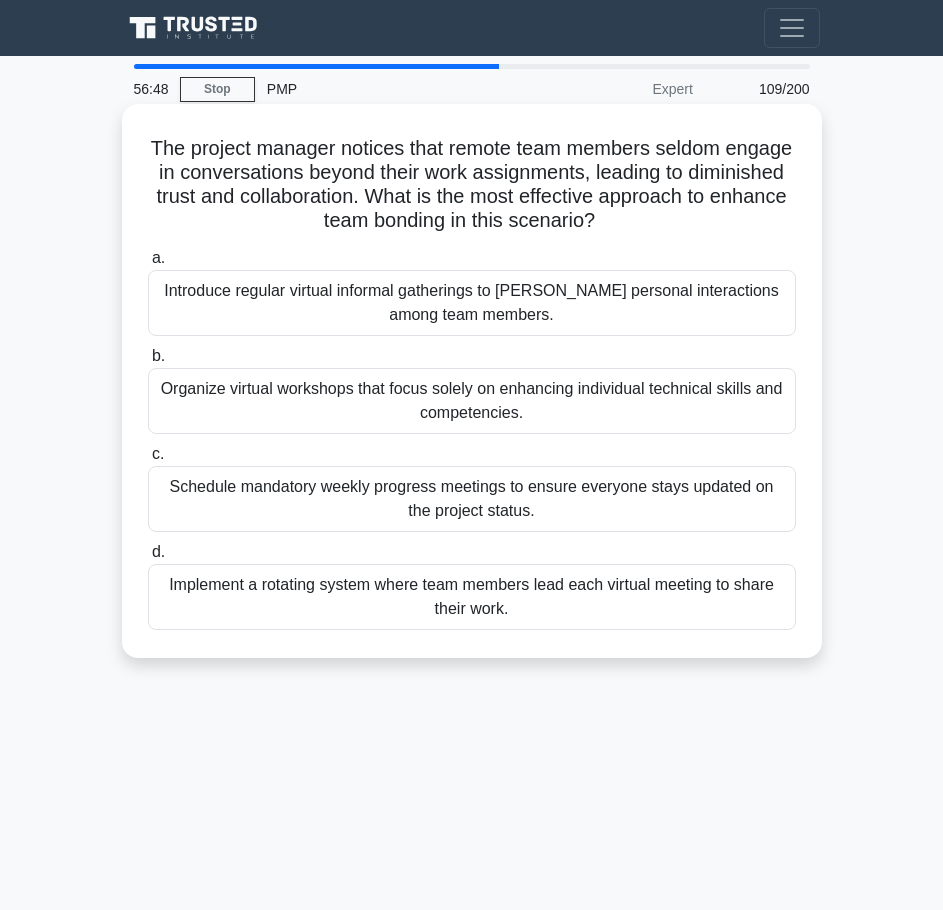 click on "Introduce regular virtual informal gatherings to [PERSON_NAME] personal interactions among team members." at bounding box center [472, 303] 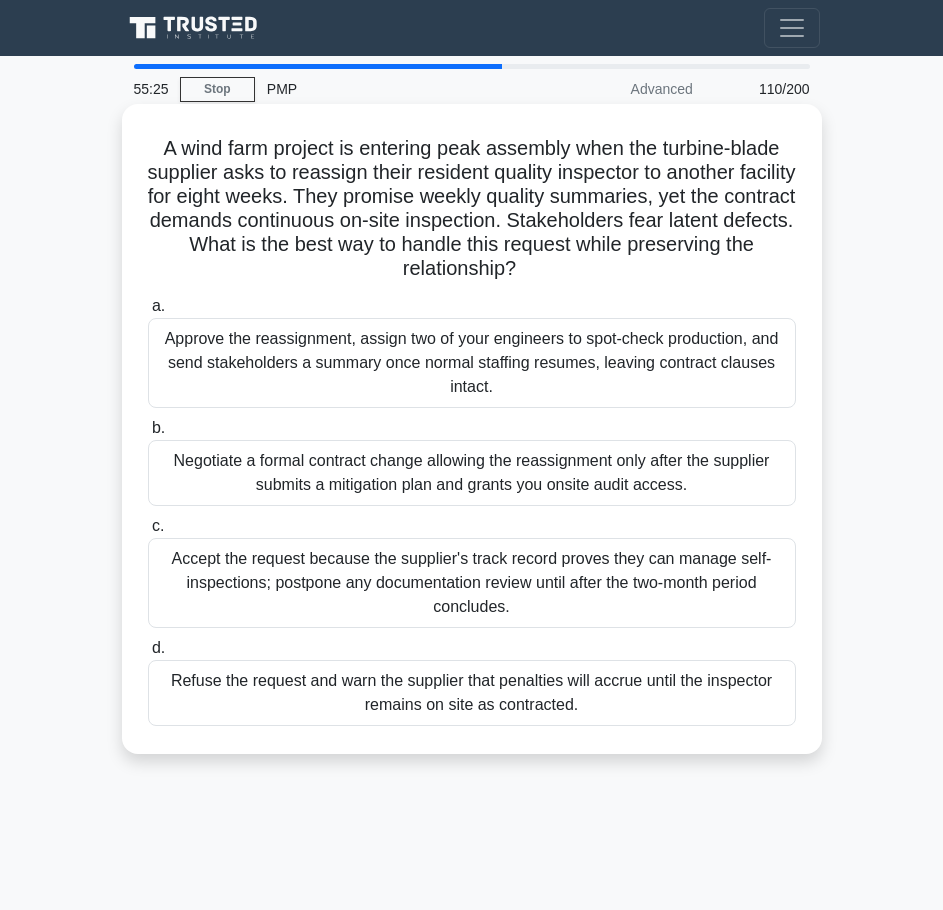 click on "Refuse the request and warn the supplier that penalties will accrue until the inspector remains on site as contracted." at bounding box center (472, 693) 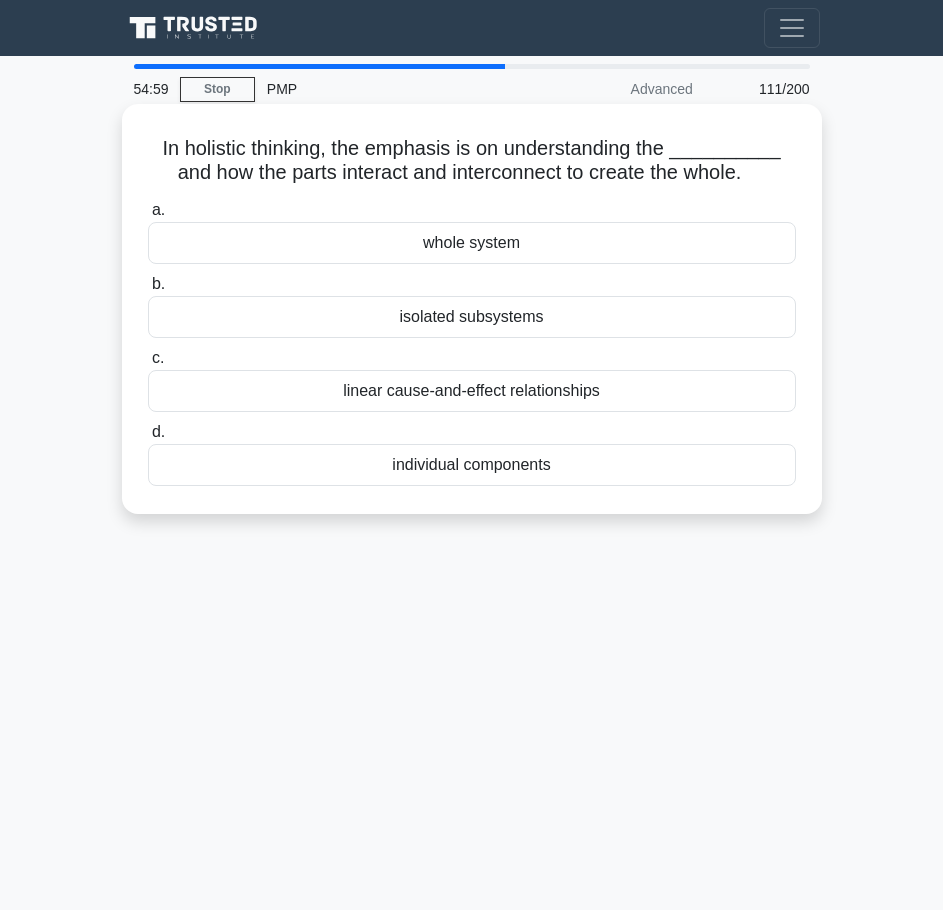 click on "individual components" at bounding box center [472, 465] 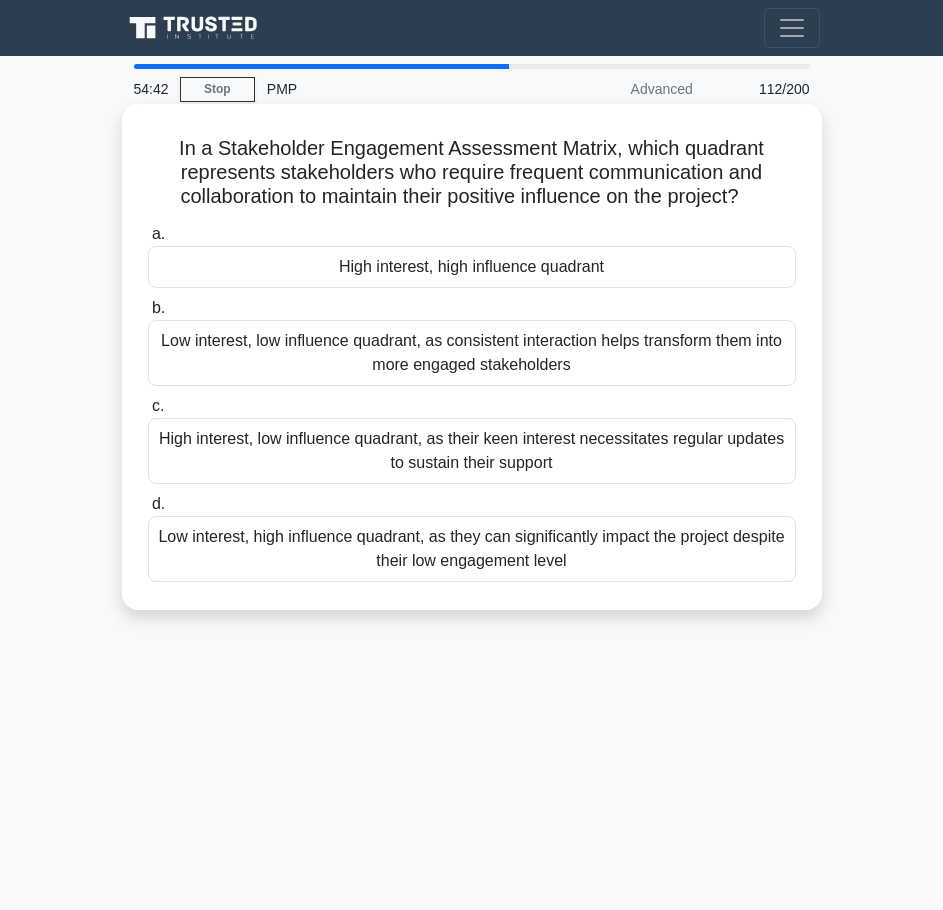 click on "High interest, high influence quadrant" at bounding box center (472, 267) 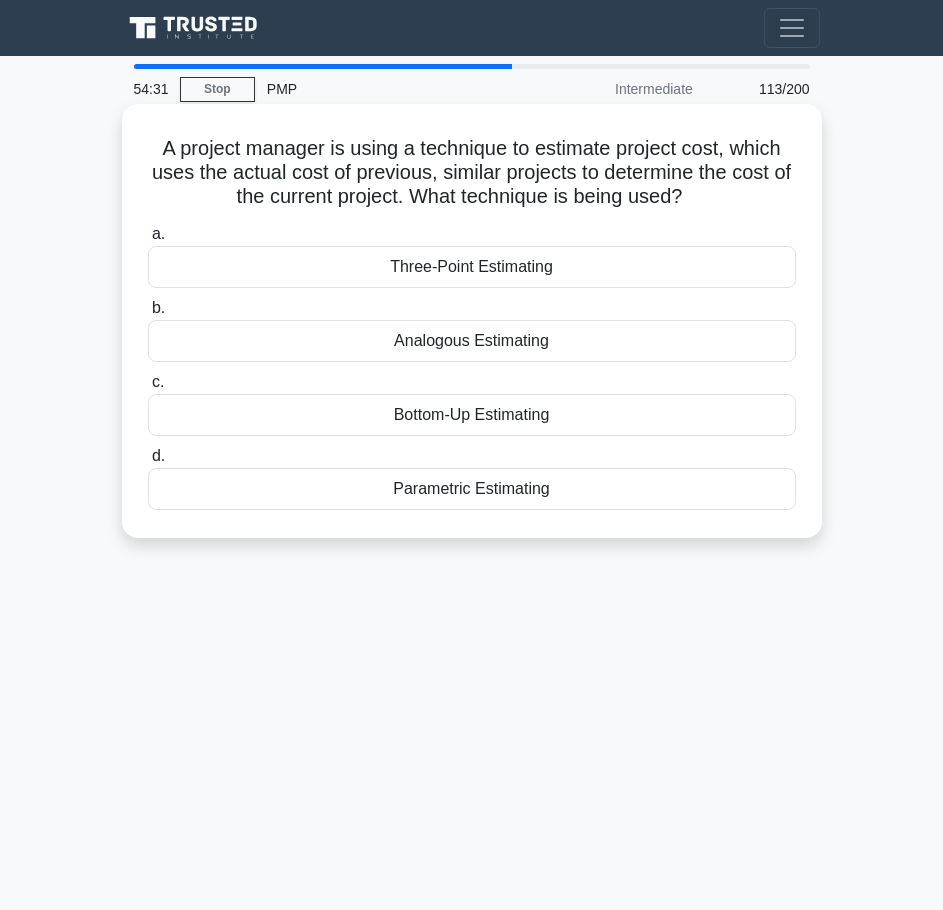 click on "Analogous Estimating" at bounding box center [472, 341] 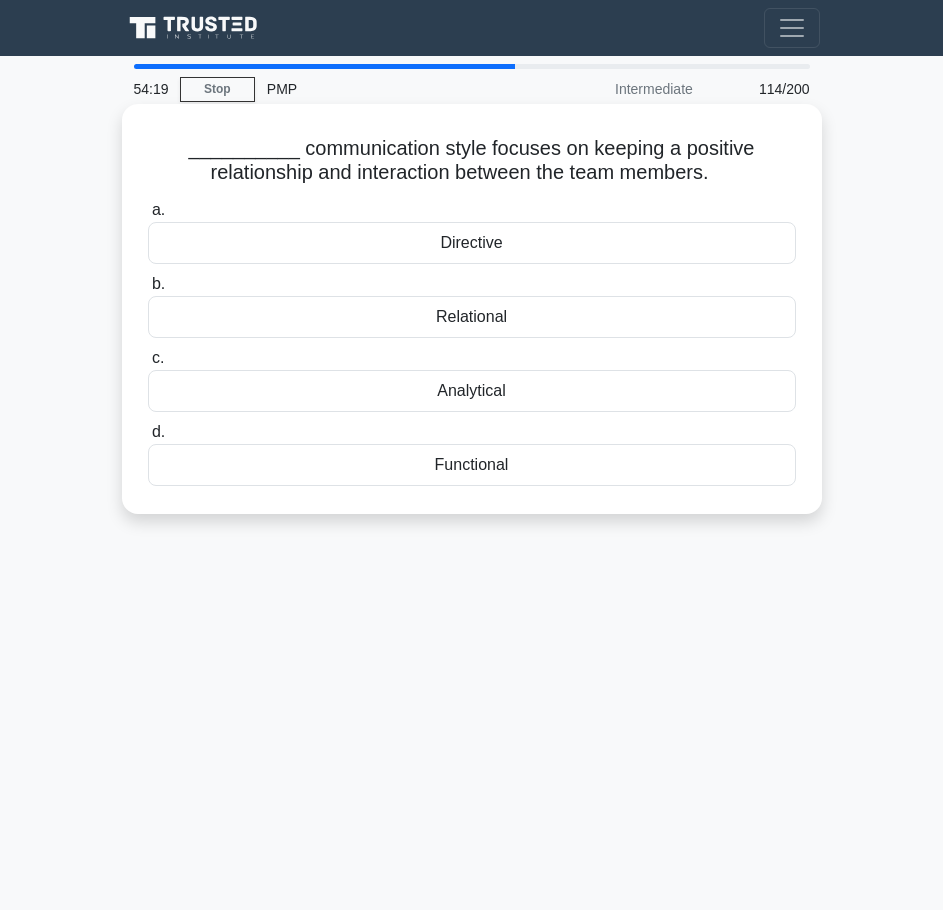 click on "Relational" at bounding box center [472, 317] 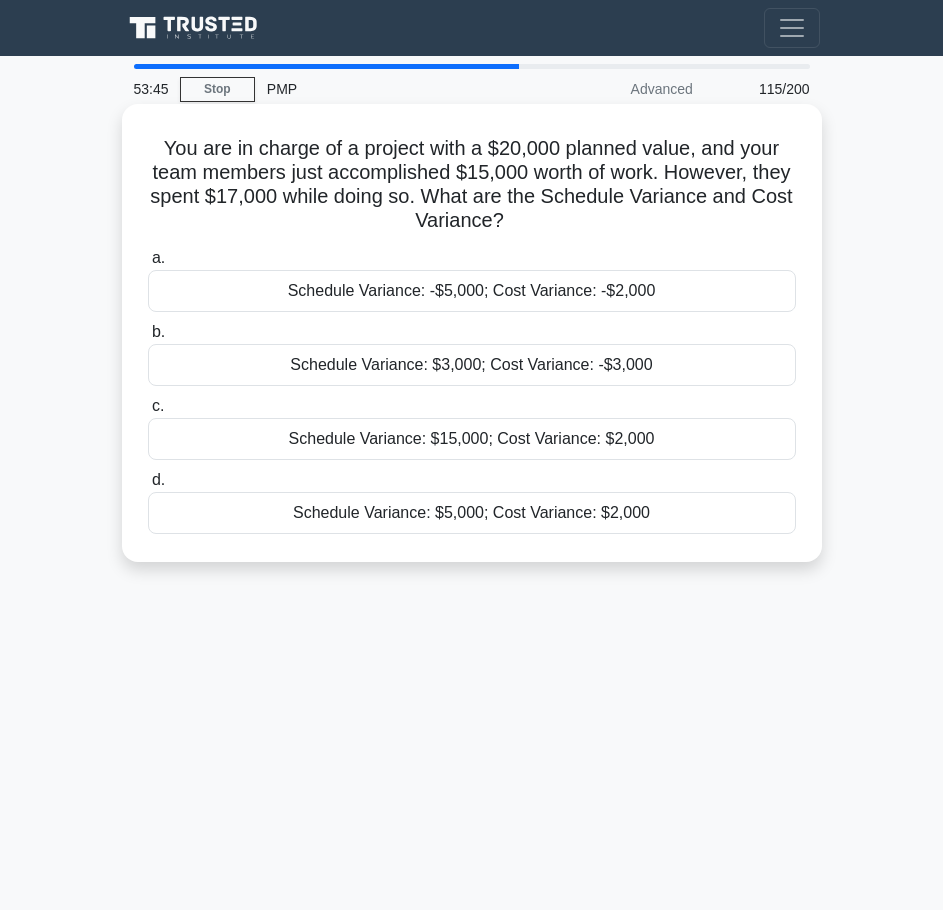 click on "Schedule Variance: -$5,000; Cost Variance: -$2,000" at bounding box center [472, 291] 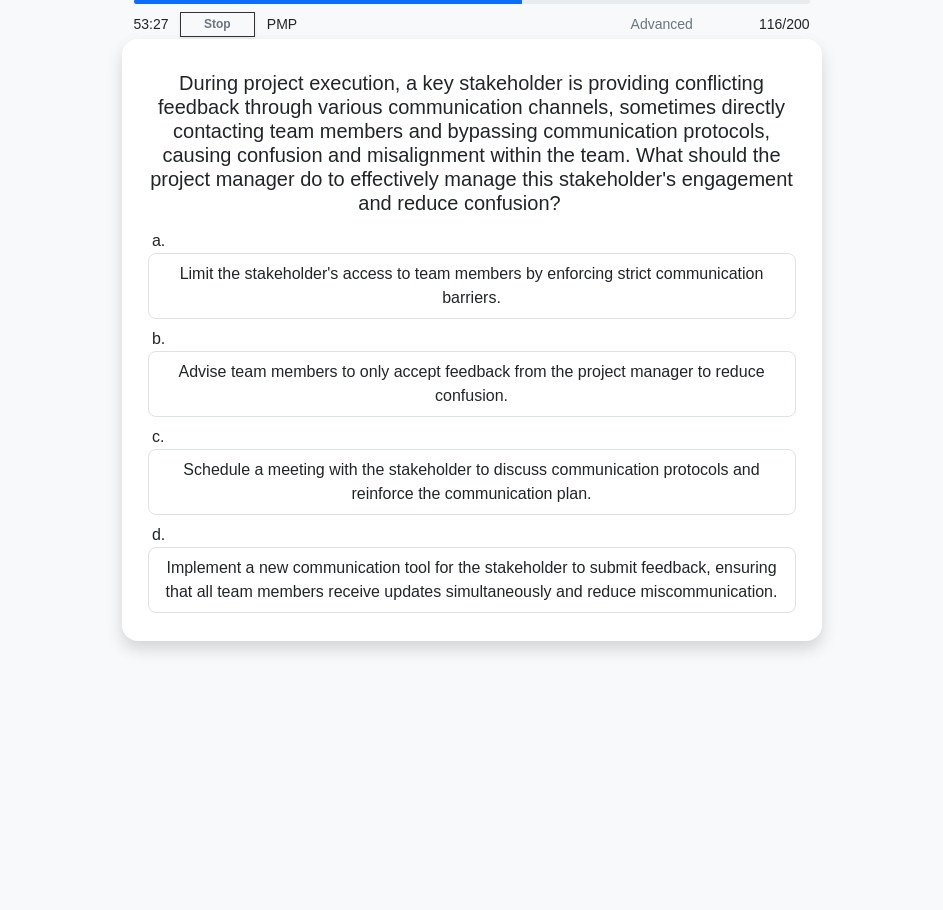 scroll, scrollTop: 100, scrollLeft: 0, axis: vertical 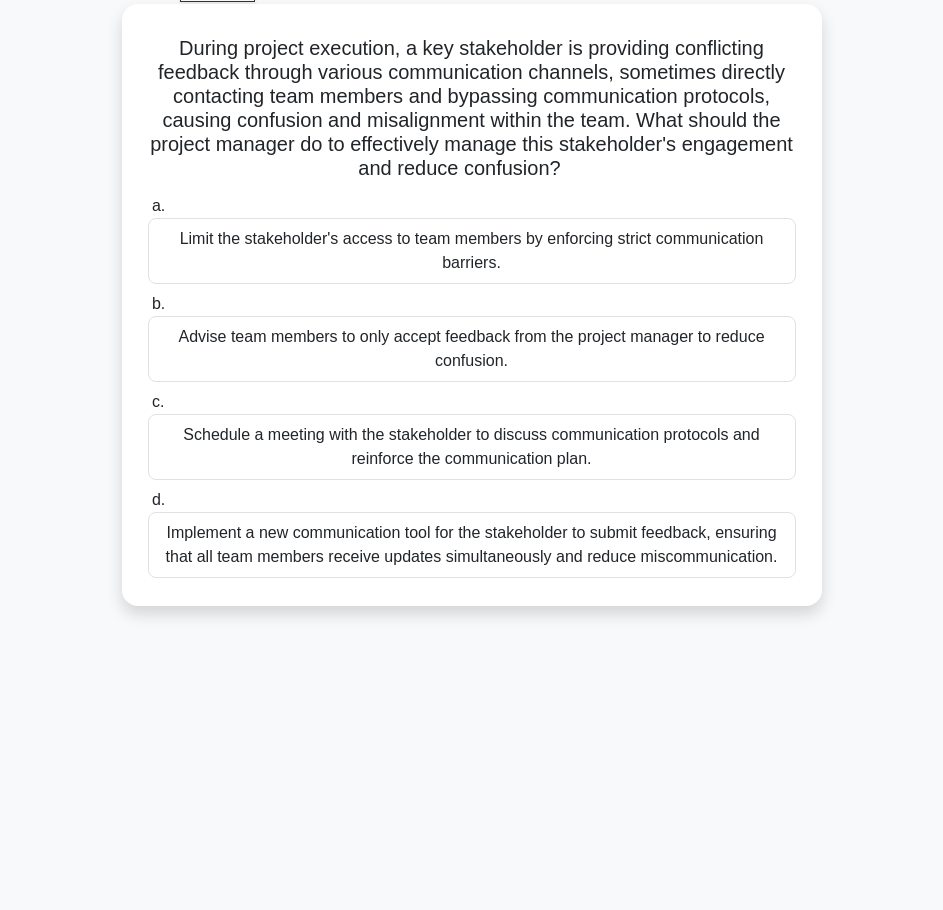 click on "Schedule a meeting with the stakeholder to discuss communication protocols and reinforce the communication plan." at bounding box center (472, 447) 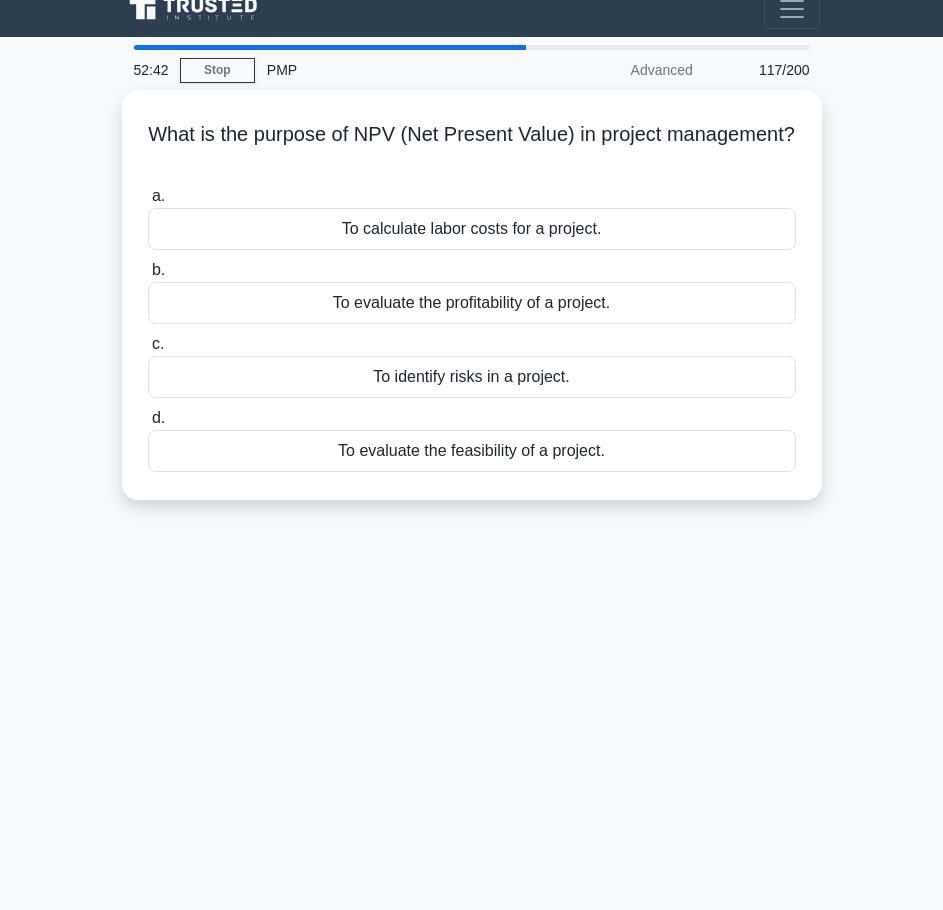 scroll, scrollTop: 0, scrollLeft: 0, axis: both 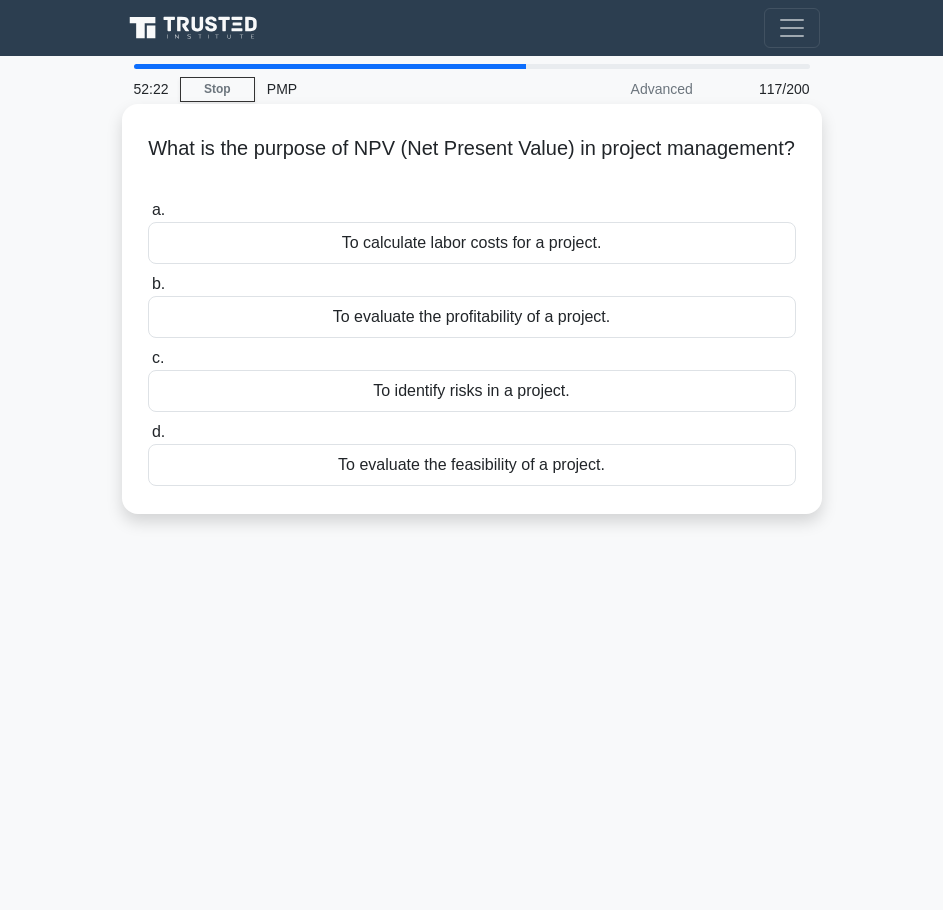 click on "To evaluate the profitability of a project." at bounding box center [472, 317] 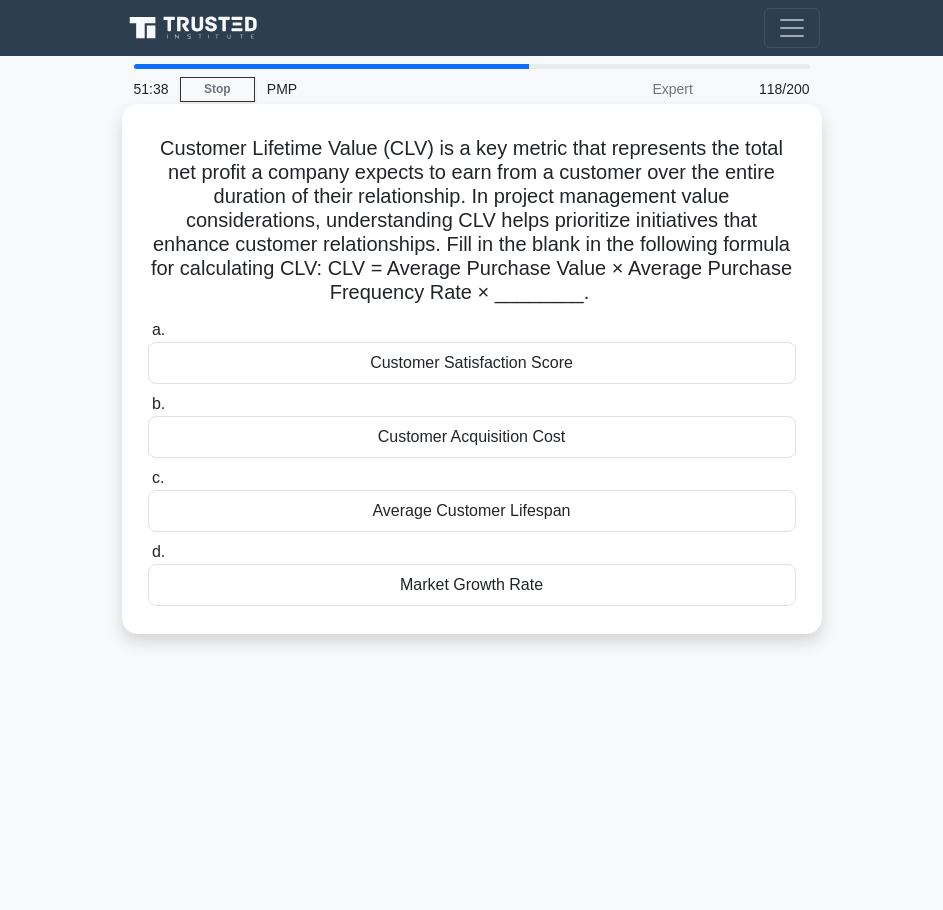 click on "Average Customer Lifespan" at bounding box center [472, 511] 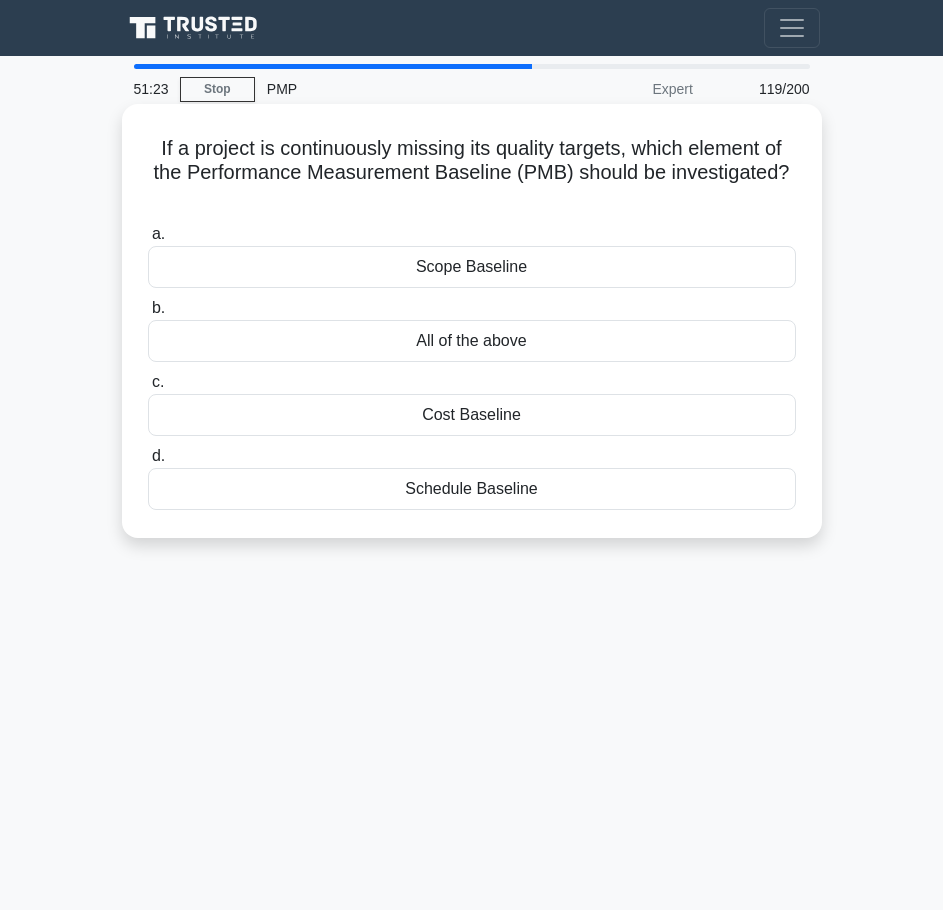 click on "All of the above" at bounding box center [472, 341] 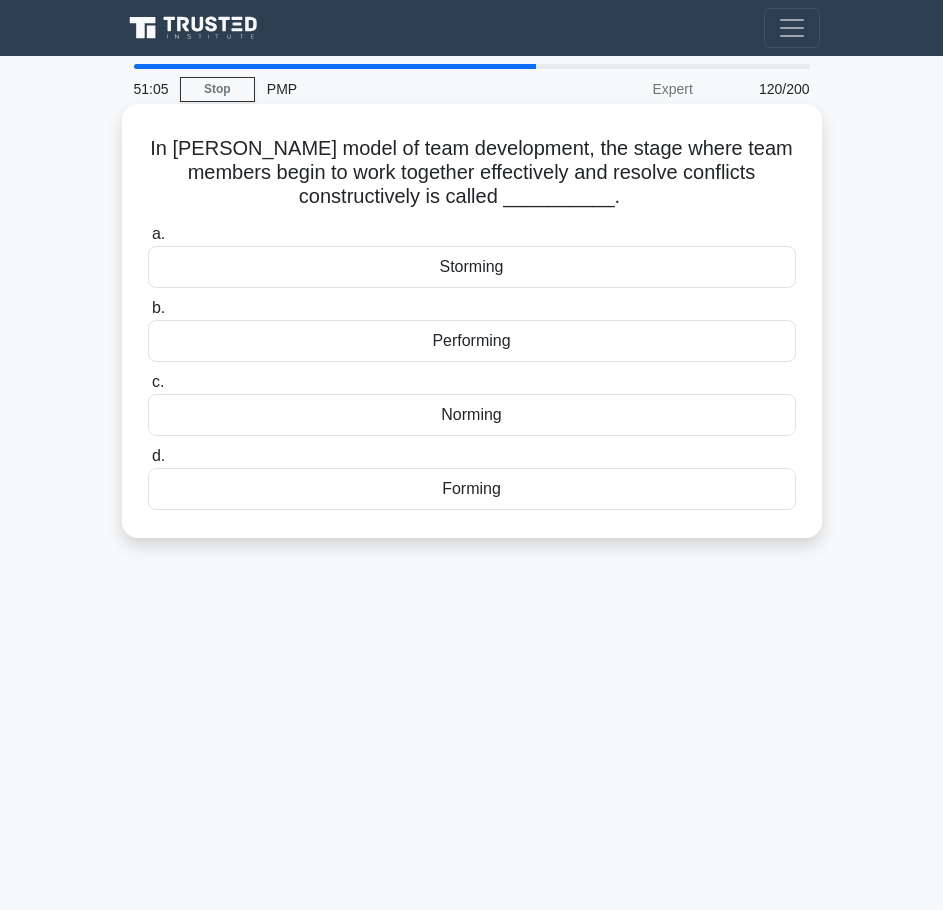 click on "Norming" at bounding box center [472, 415] 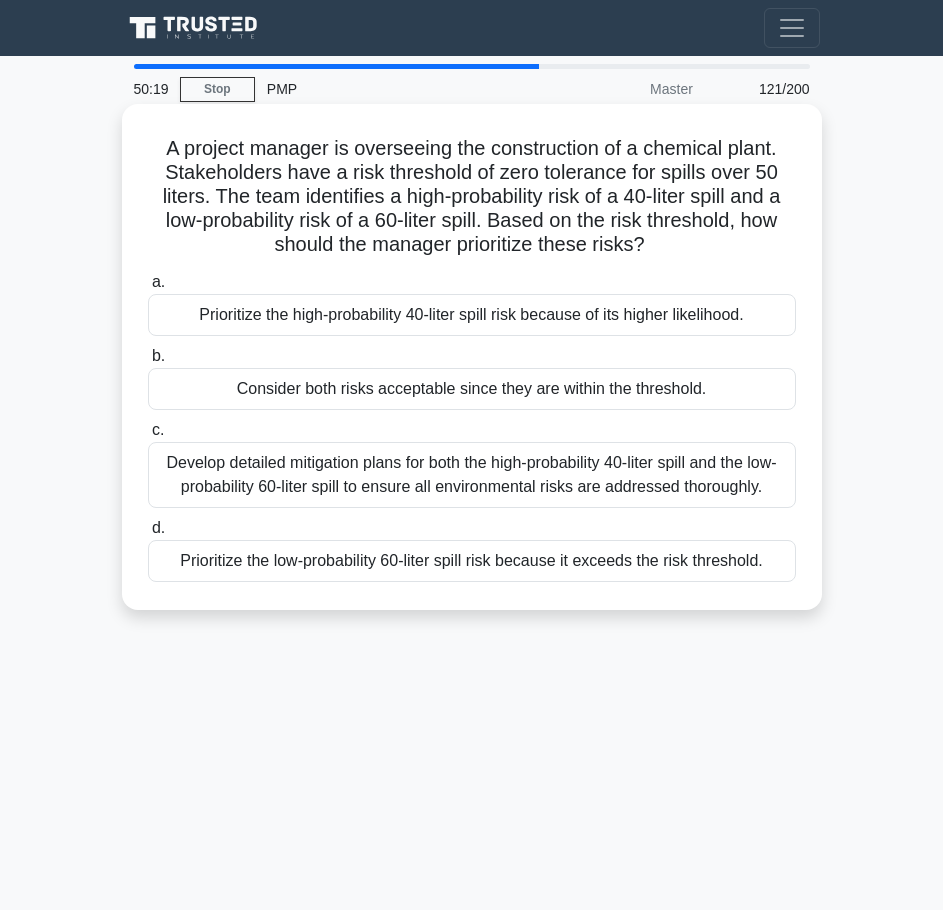 click on "Develop detailed mitigation plans for both the high-probability 40-liter spill and the low-probability 60-liter spill to ensure all environmental risks are addressed thoroughly." at bounding box center [472, 475] 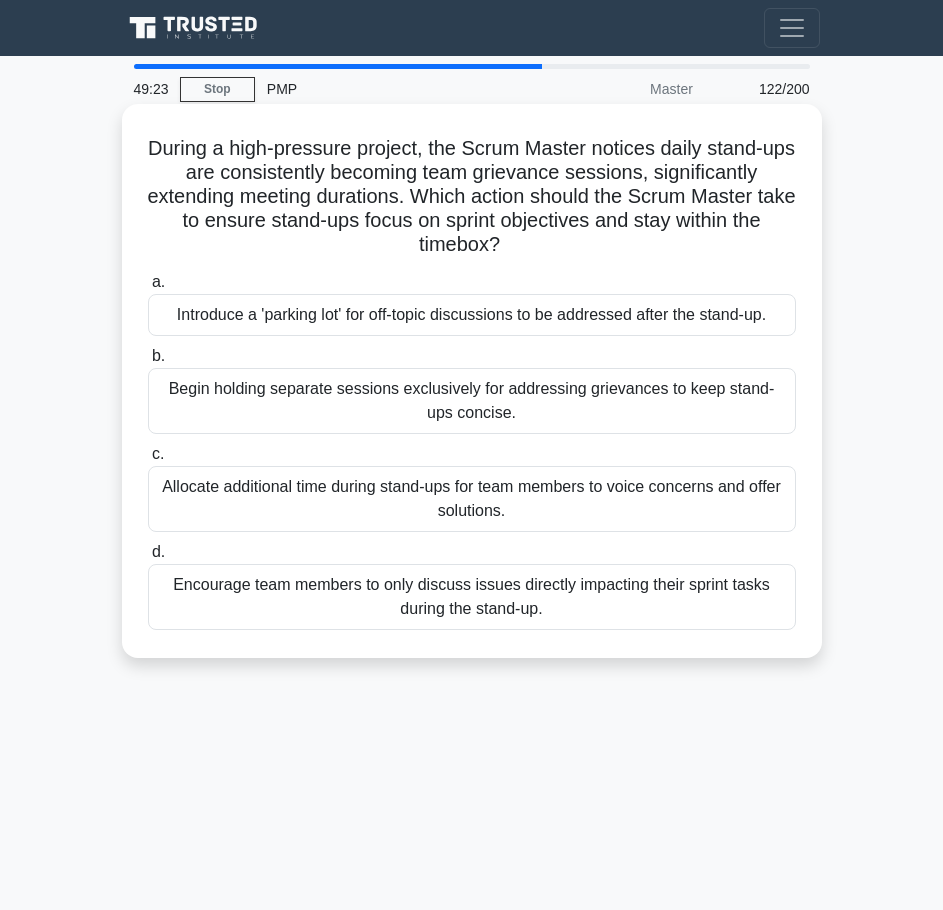 click on "Introduce a 'parking lot' for off-topic discussions to be addressed after the stand-up." at bounding box center (472, 315) 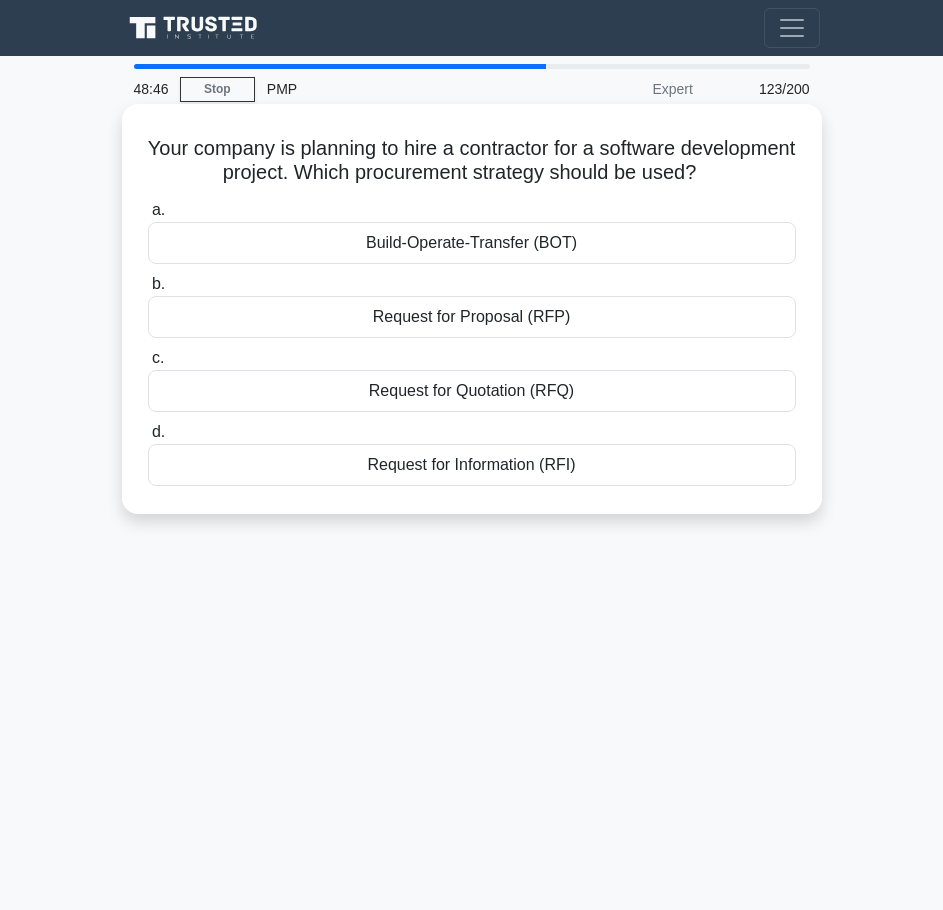 click on "Request for Quotation (RFQ)" at bounding box center [472, 391] 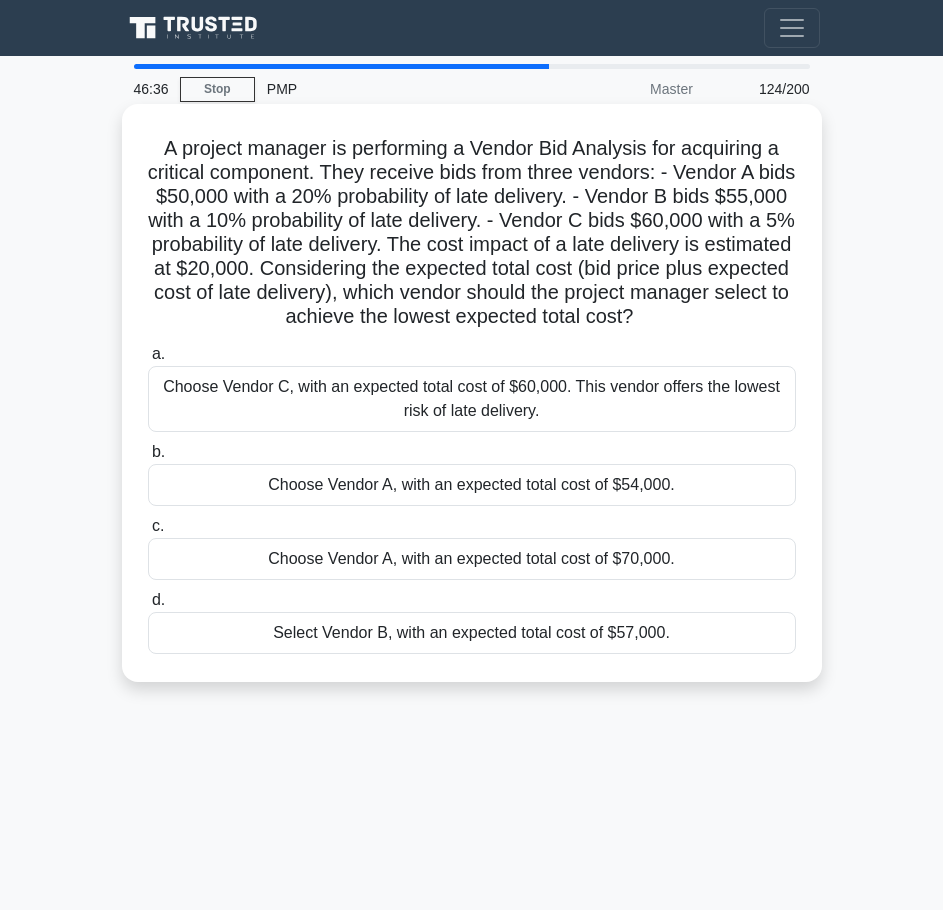 click on "Choose Vendor A, with an expected total cost of $54,000." at bounding box center (472, 485) 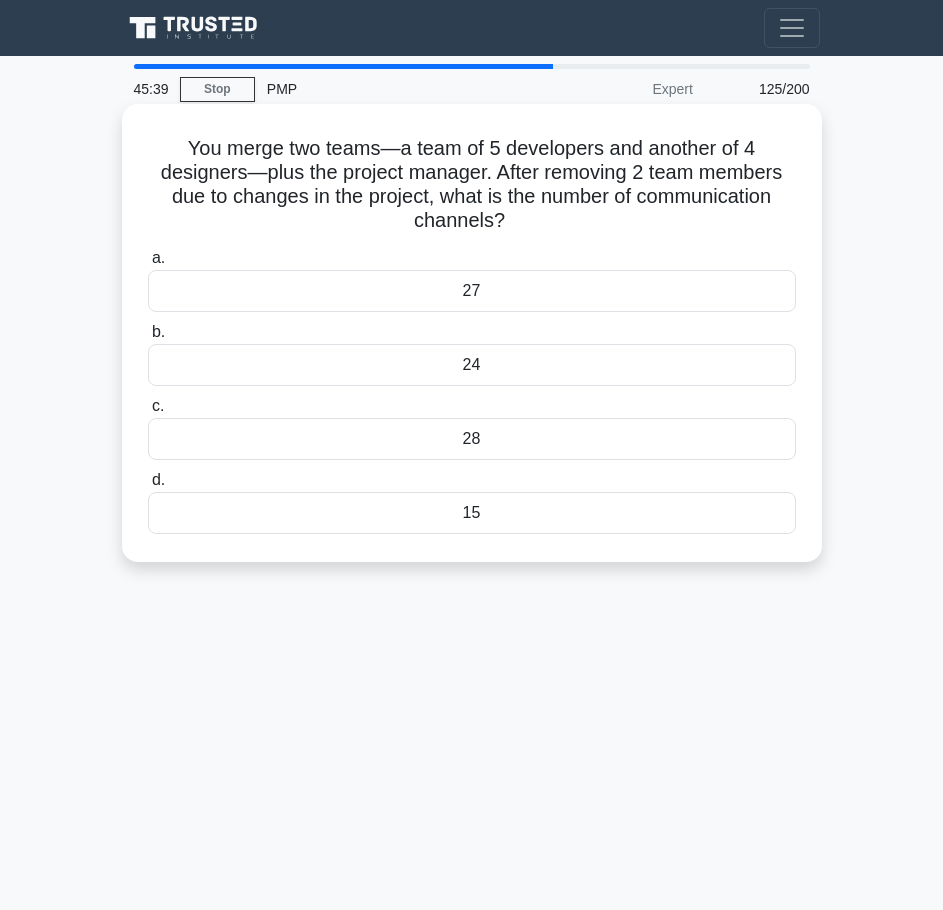 click on "24" at bounding box center (472, 365) 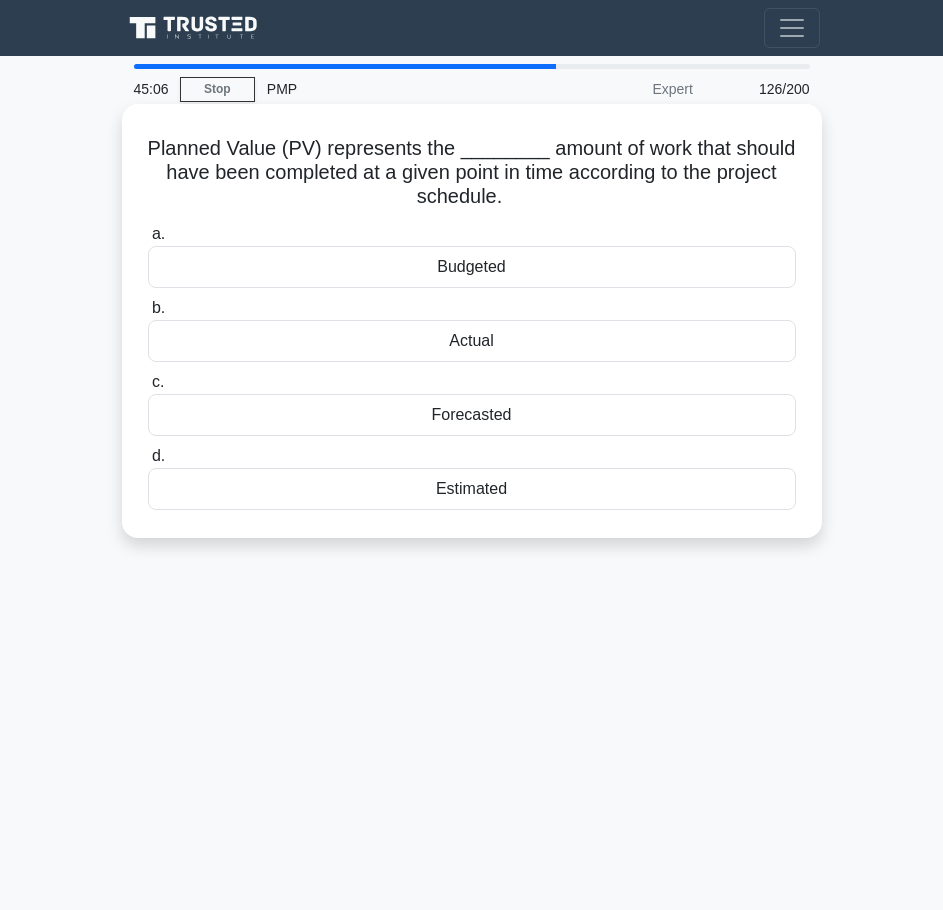 click on "Budgeted" at bounding box center [472, 267] 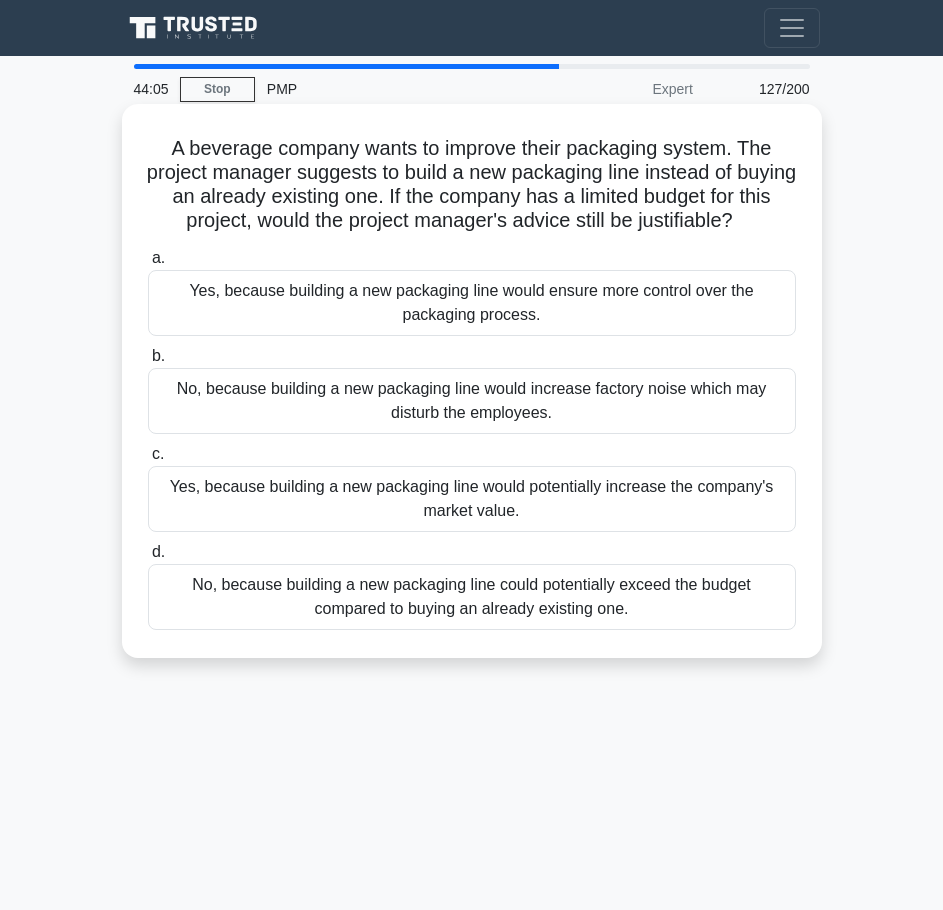 click on "No, because building a new packaging line could potentially exceed the budget compared to buying an already existing one." at bounding box center [472, 597] 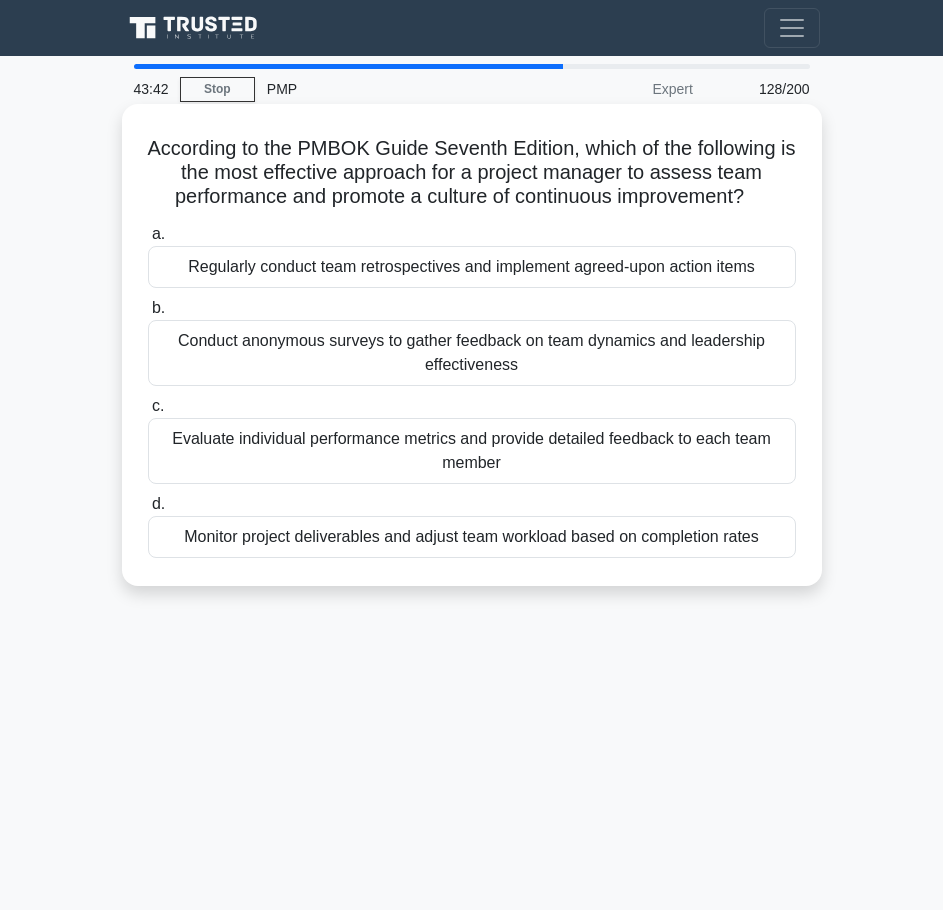 click on "Regularly conduct team retrospectives and implement agreed-upon action items" at bounding box center [472, 267] 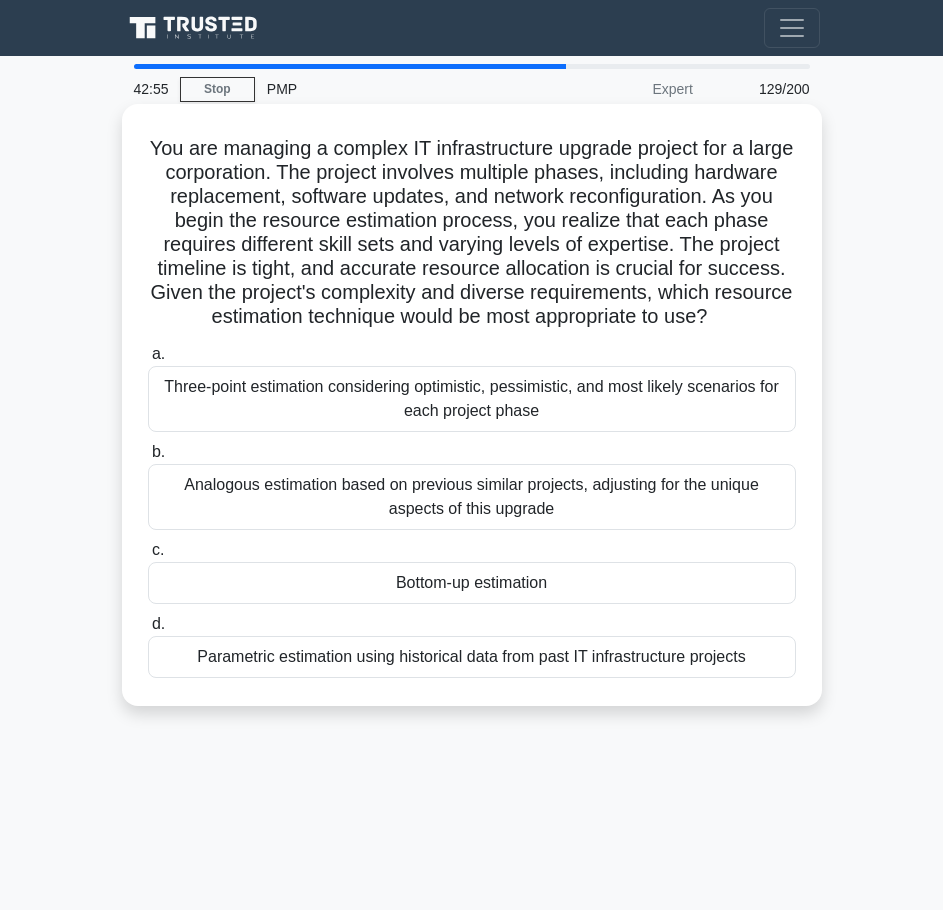 click on "Three-point estimation considering optimistic, pessimistic, and most likely scenarios for each project phase" at bounding box center (472, 399) 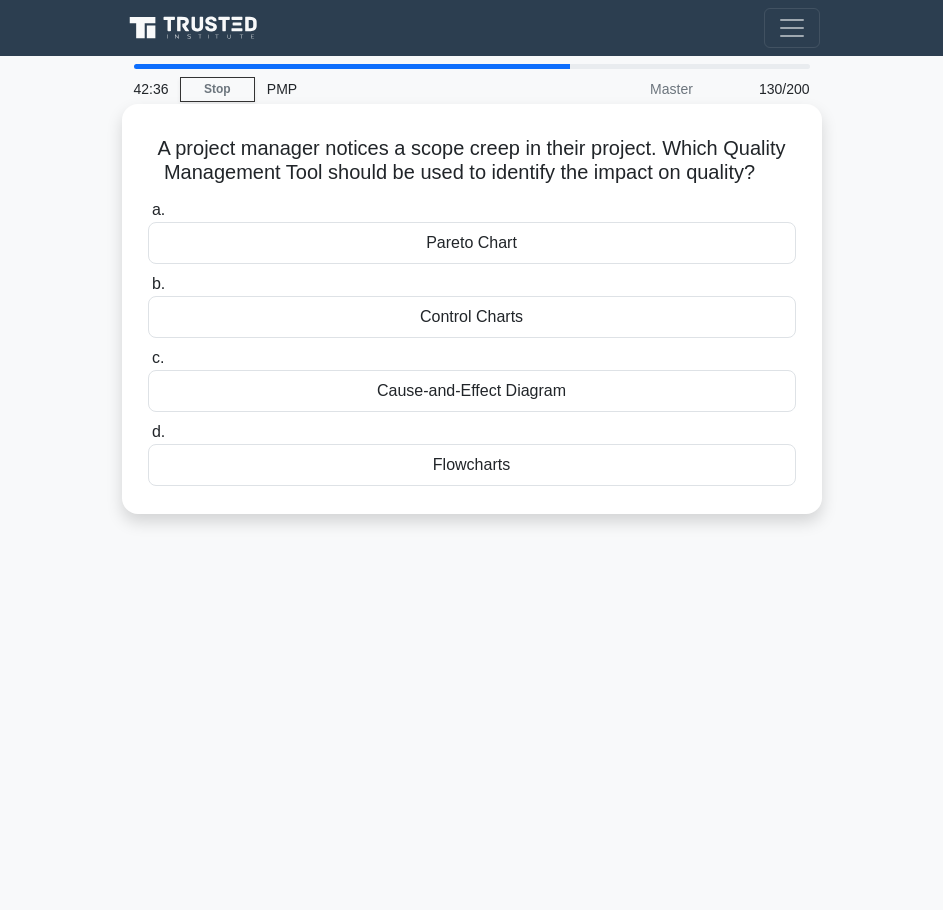 click on "Control Charts" at bounding box center (472, 317) 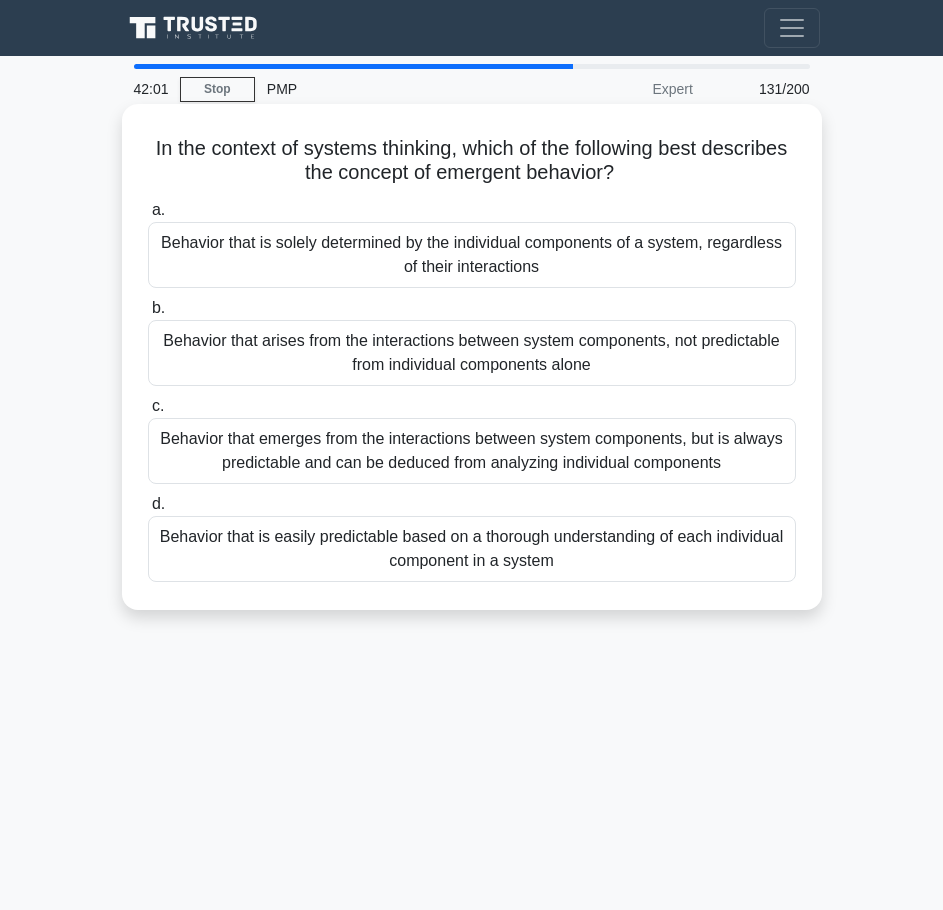 click on "Behavior that emerges from the interactions between system components, but is always predictable and can be deduced from analyzing individual components" at bounding box center [472, 451] 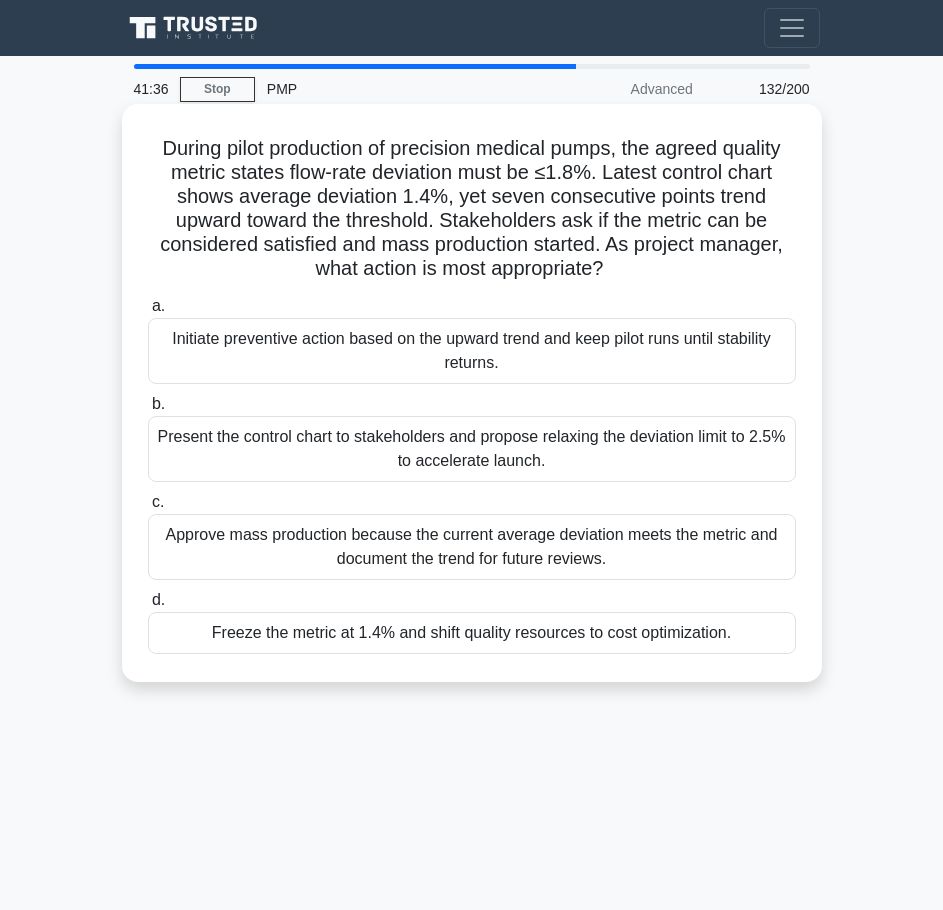 click on "Initiate preventive action based on the upward trend and keep pilot runs until stability returns." at bounding box center [472, 351] 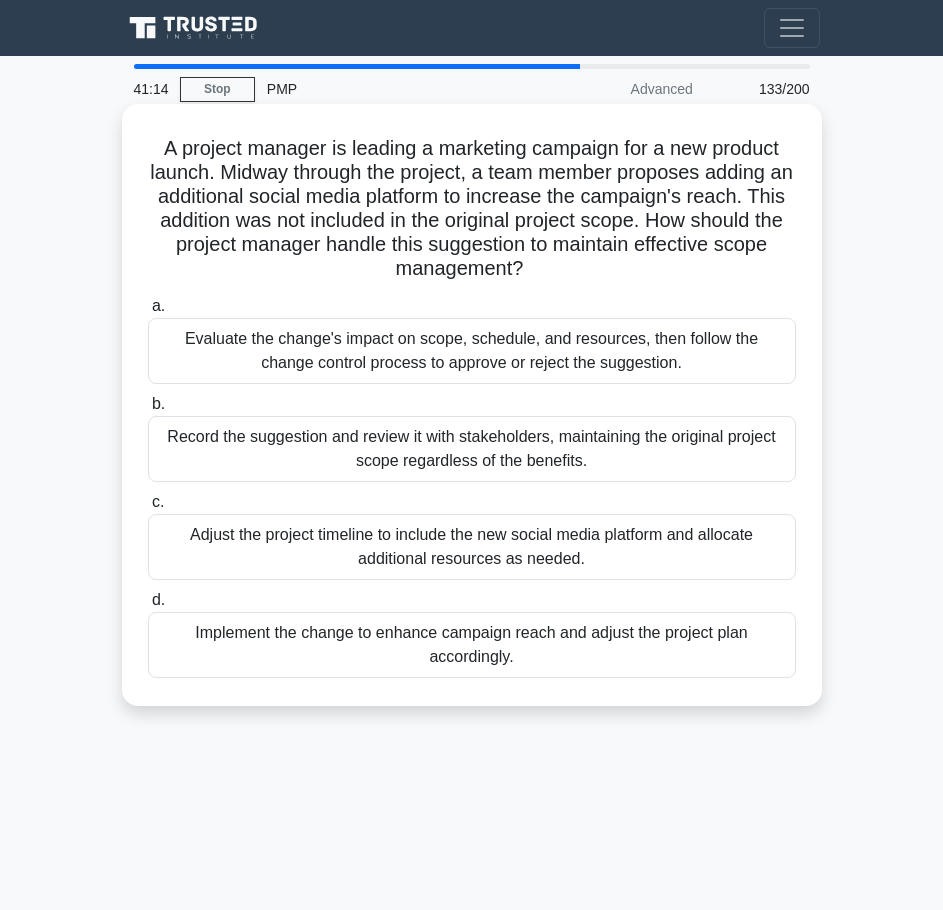 click on "Evaluate the change's impact on scope, schedule, and resources, then follow the change control process to approve or reject the suggestion." at bounding box center [472, 351] 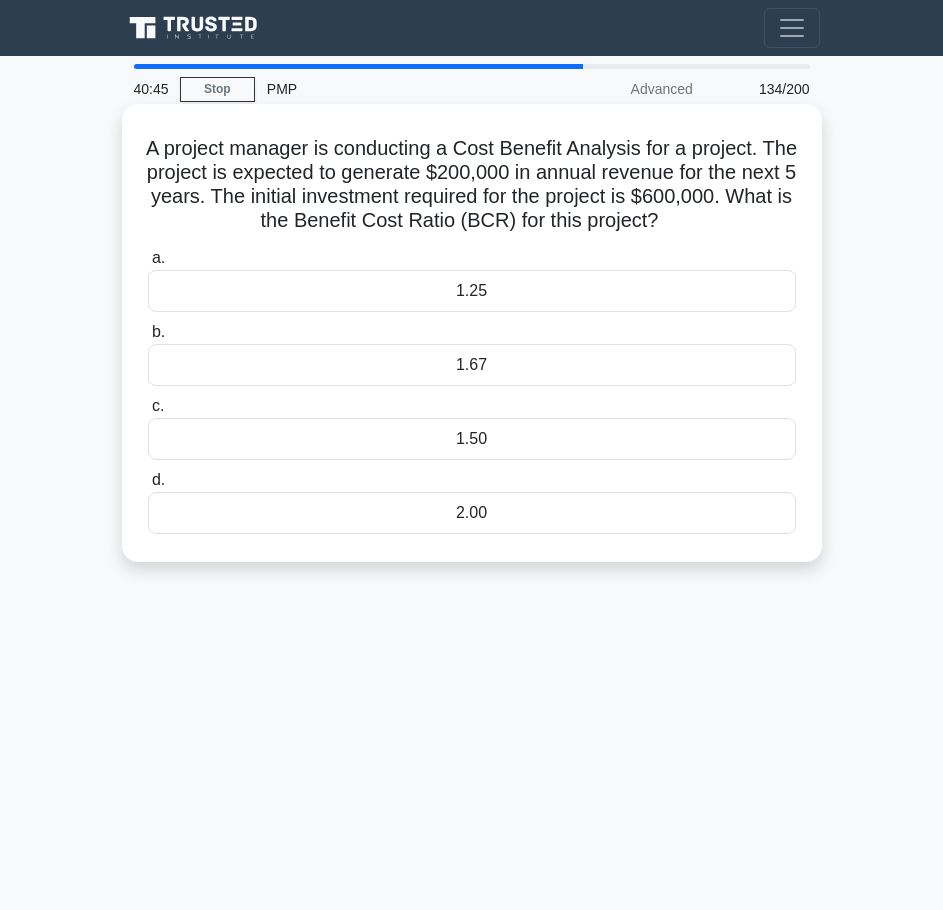 click on "1.67" at bounding box center [472, 365] 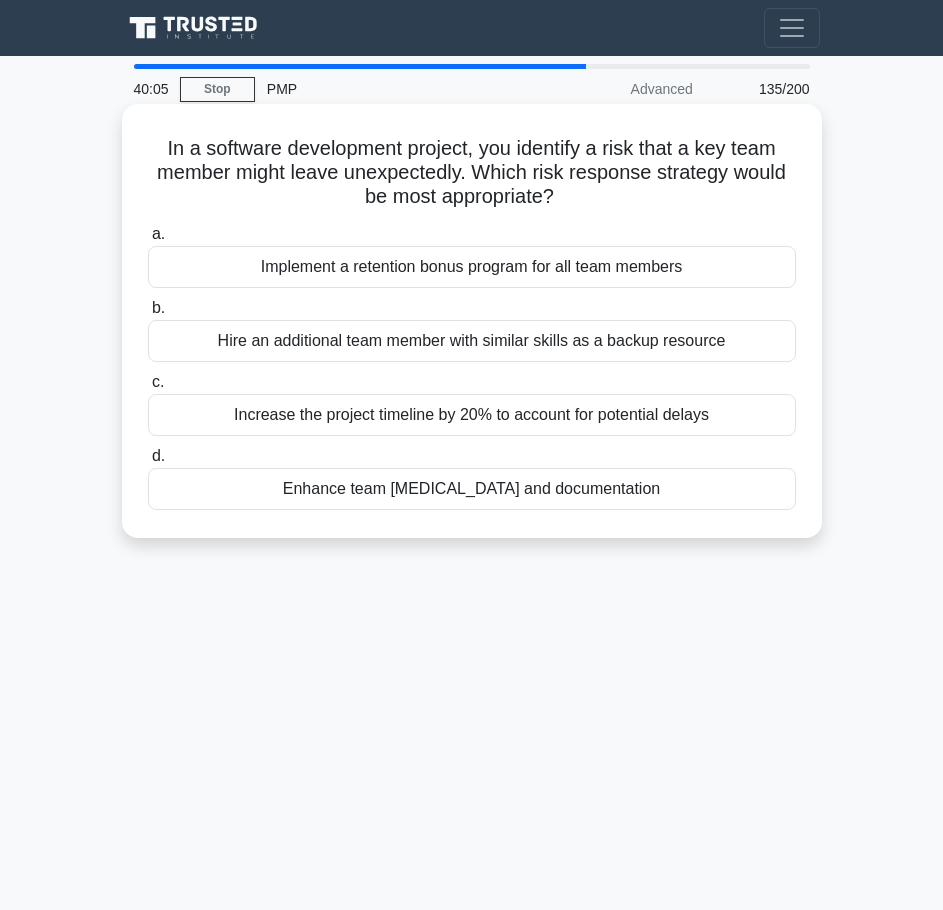 click on "Enhance team [MEDICAL_DATA] and documentation" at bounding box center (472, 489) 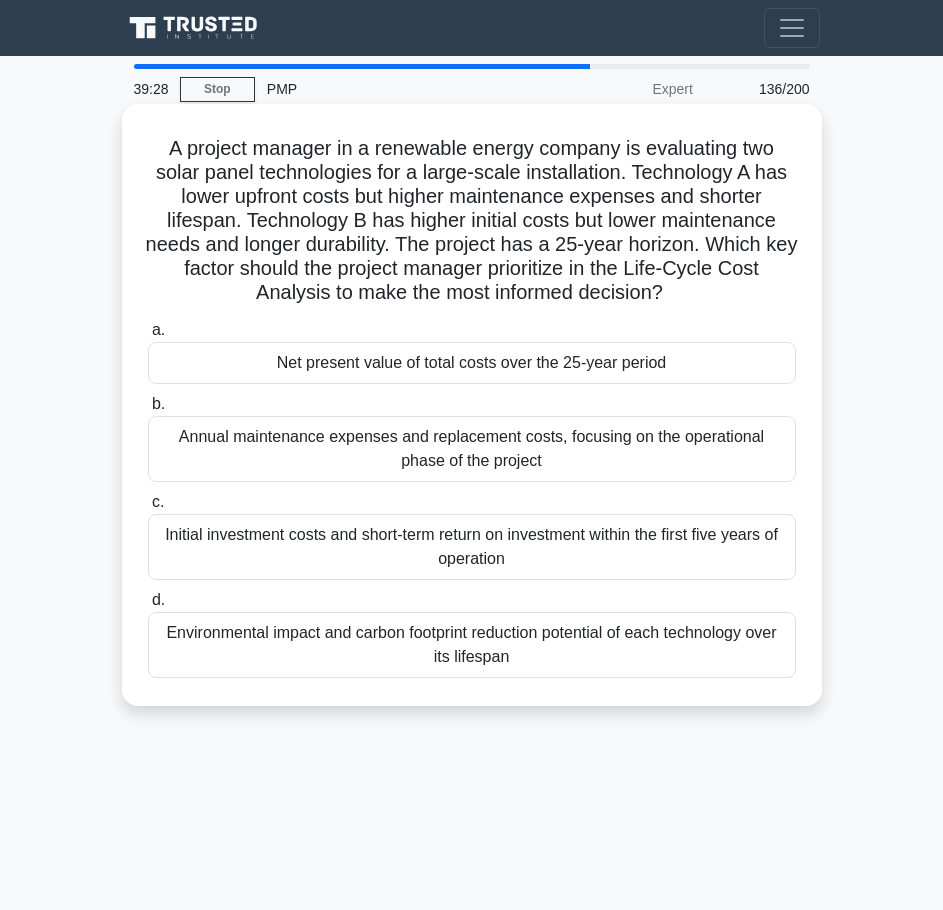 click on "Environmental impact and carbon footprint reduction potential of each technology over its lifespan" at bounding box center (472, 645) 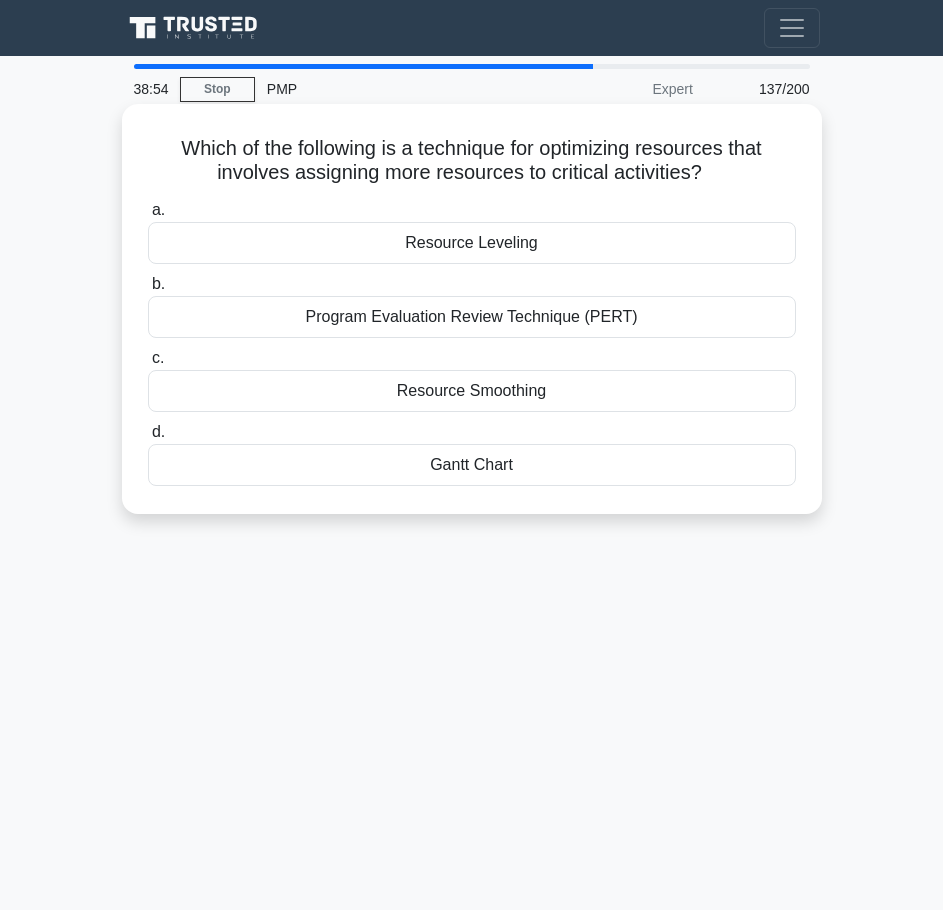 click on "Resource Leveling" at bounding box center [472, 243] 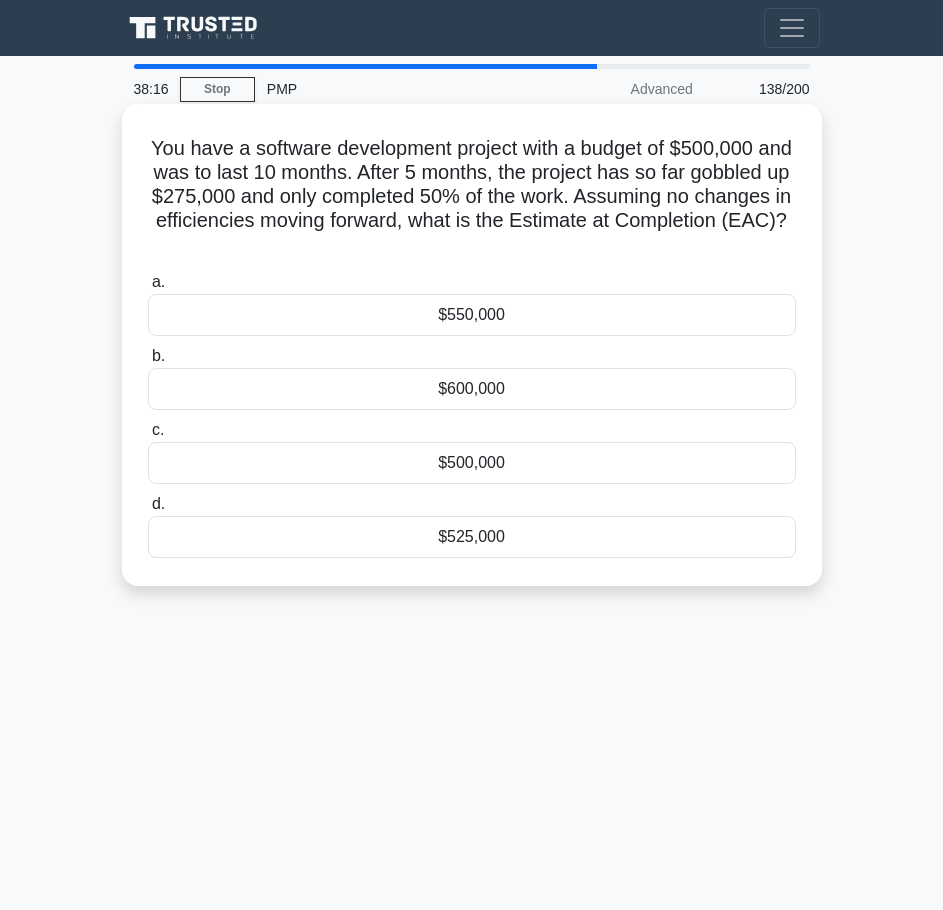click on "$550,000" at bounding box center [472, 315] 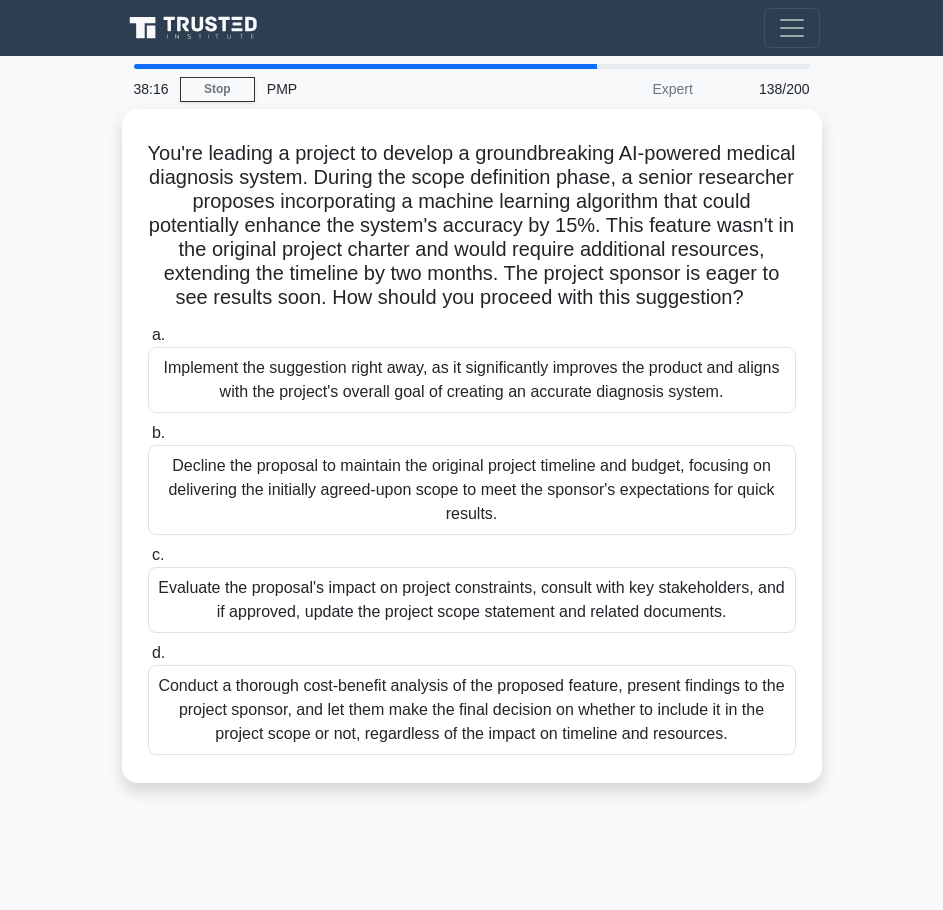click on "You're leading a project to develop a groundbreaking AI-powered medical diagnosis system. During the scope definition phase, a senior researcher proposes incorporating a machine learning algorithm that could potentially enhance the system's accuracy by 15%. This feature wasn't in the original project charter and would require additional resources, extending the timeline by two months. The project sponsor is eager to see results soon. How should you proceed with this suggestion?
.spinner_0XTQ{transform-origin:center;animation:spinner_y6GP .75s linear infinite}@keyframes spinner_y6GP{100%{transform:rotate(360deg)}}" at bounding box center [472, 226] 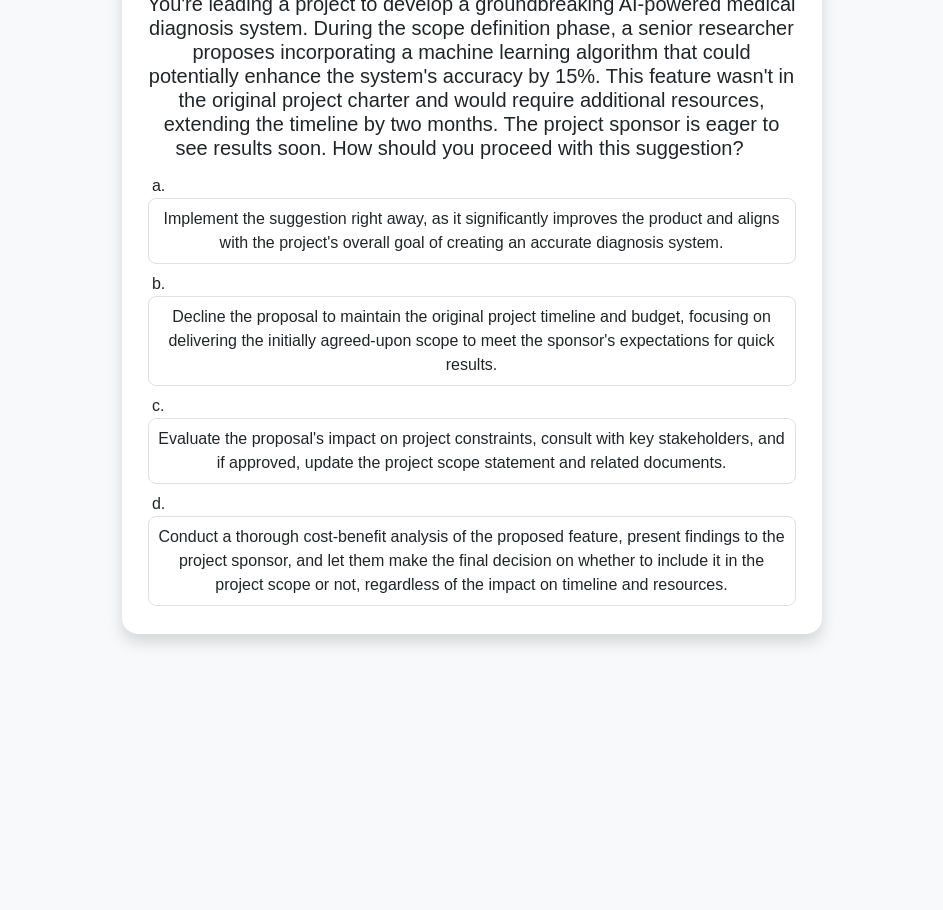 scroll, scrollTop: 162, scrollLeft: 0, axis: vertical 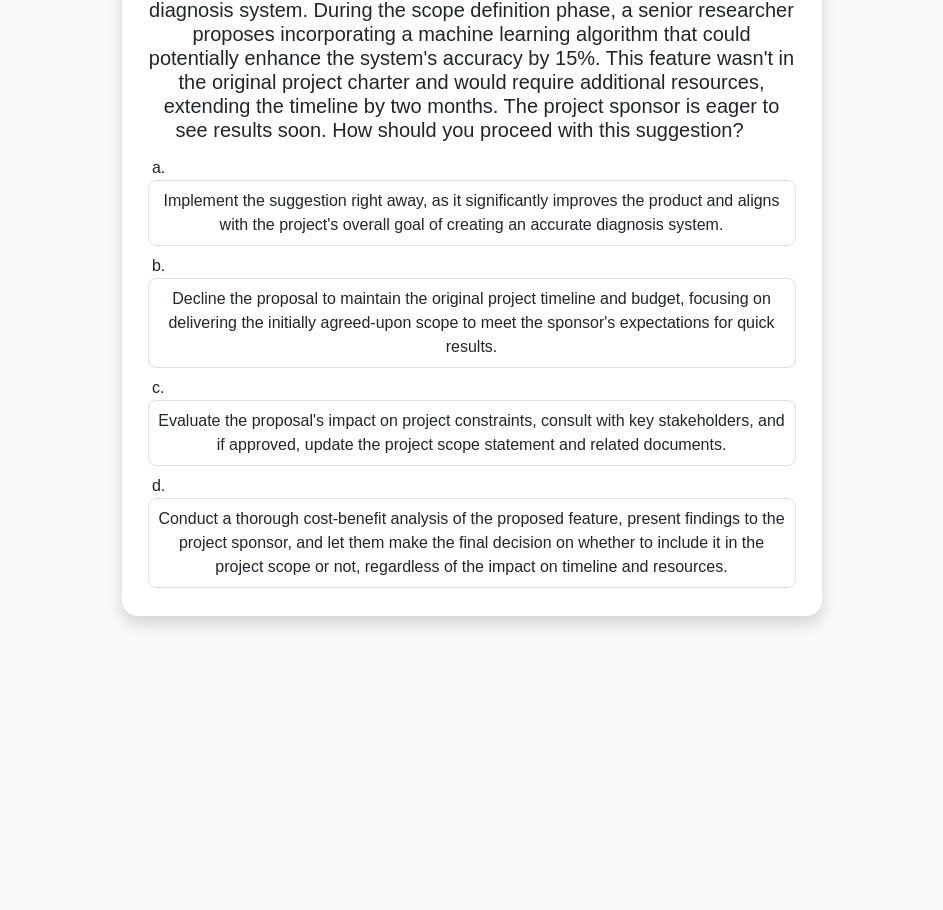 click on "Evaluate the proposal's impact on project constraints, consult with key stakeholders, and if approved, update the project scope statement and related documents." at bounding box center [472, 433] 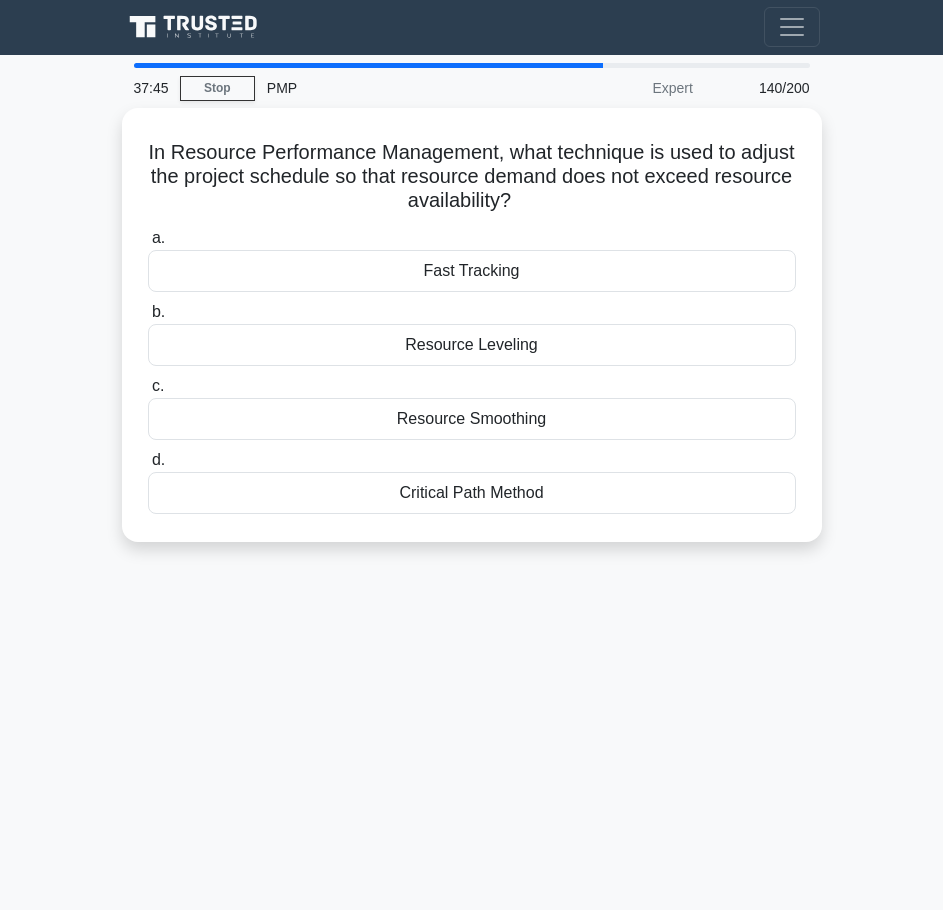 scroll, scrollTop: 0, scrollLeft: 0, axis: both 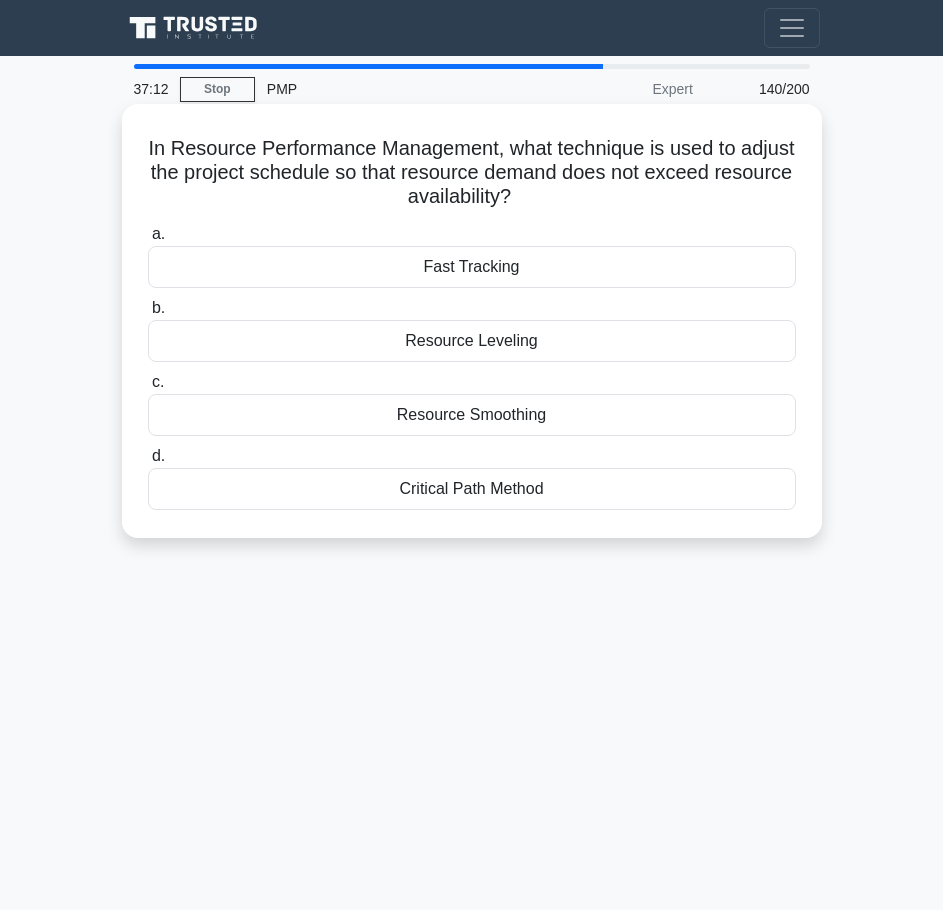 click on "Fast Tracking" at bounding box center (472, 267) 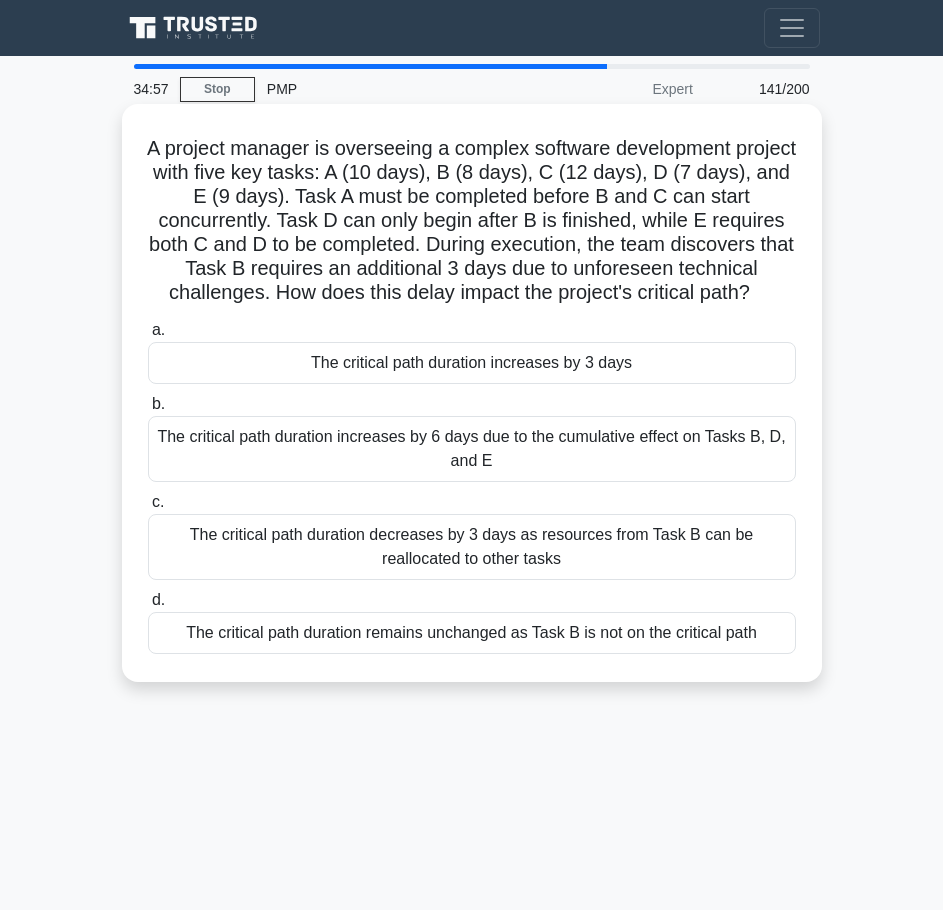click on "The critical path duration increases by 3 days" at bounding box center [472, 363] 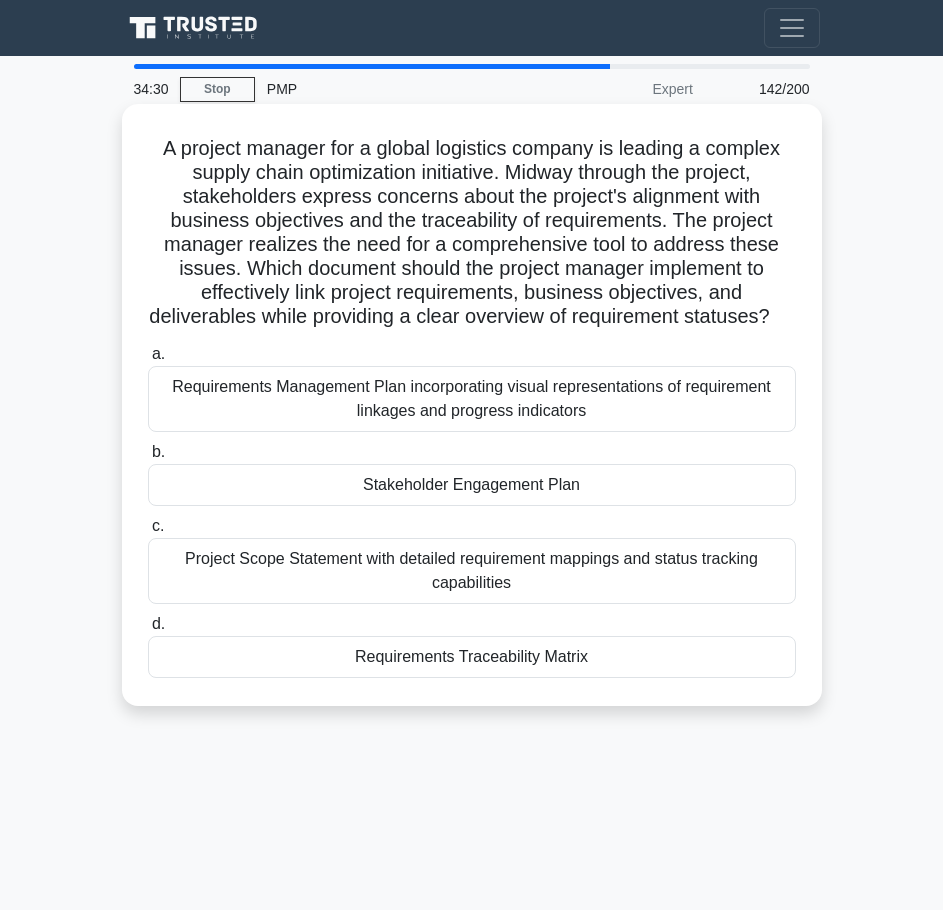 click on "Requirements Traceability Matrix" at bounding box center [472, 657] 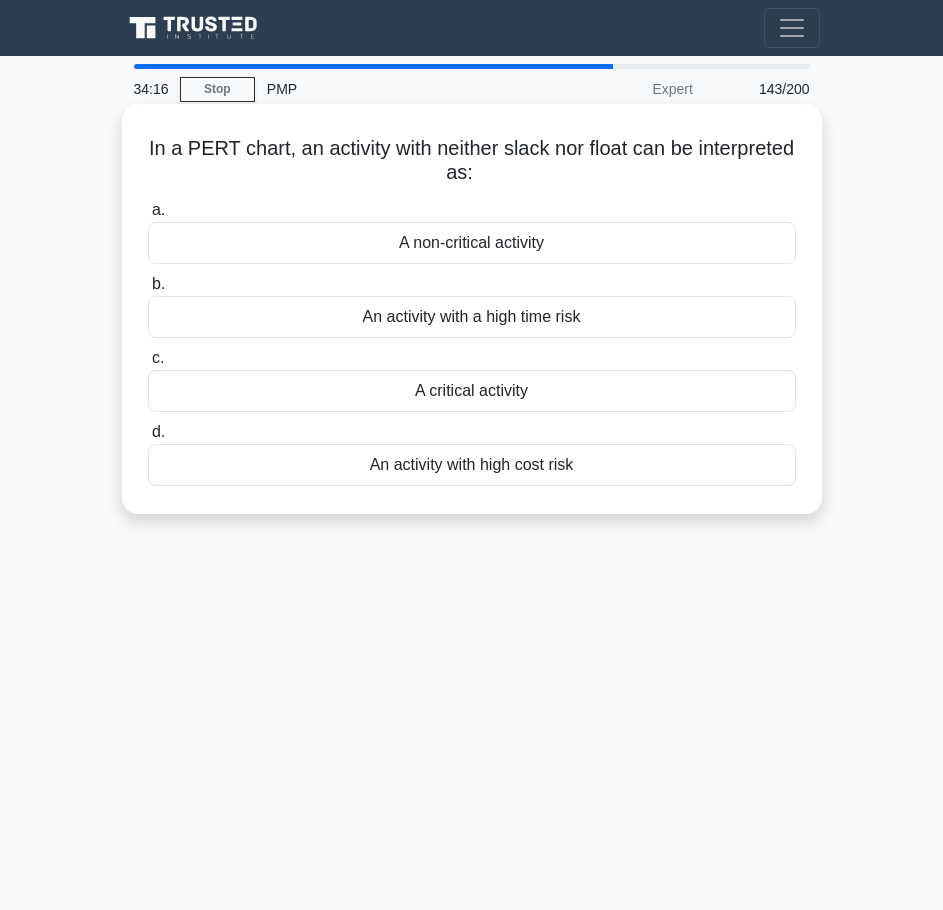 click on "A critical activity" at bounding box center [472, 391] 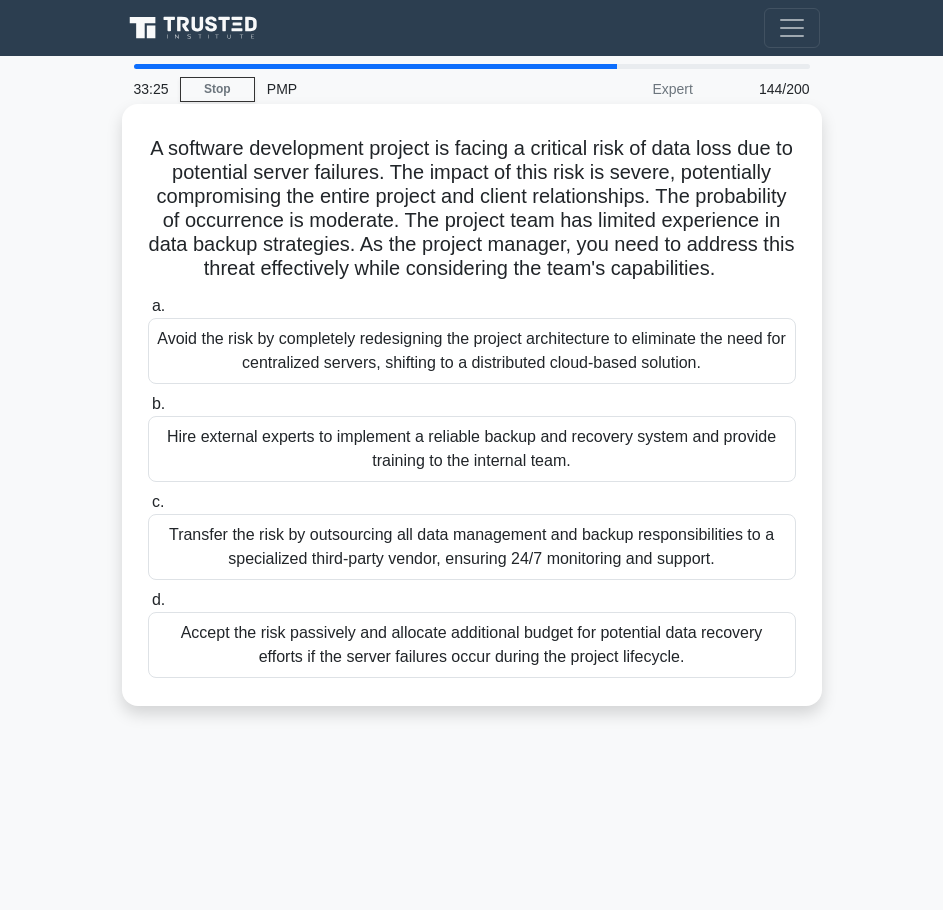 click on "Transfer the risk by outsourcing all data management and backup responsibilities to a specialized third-party vendor, ensuring 24/7 monitoring and support." at bounding box center [472, 547] 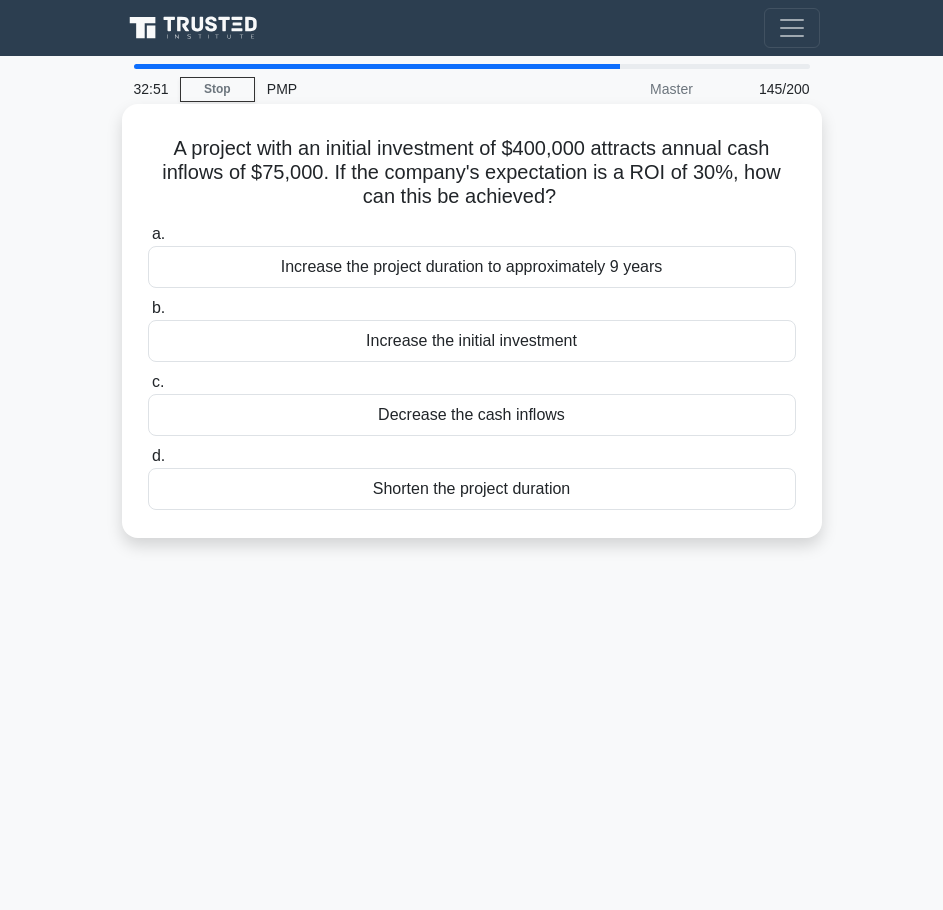 click on "Increase the project duration to approximately 9 years" at bounding box center (472, 267) 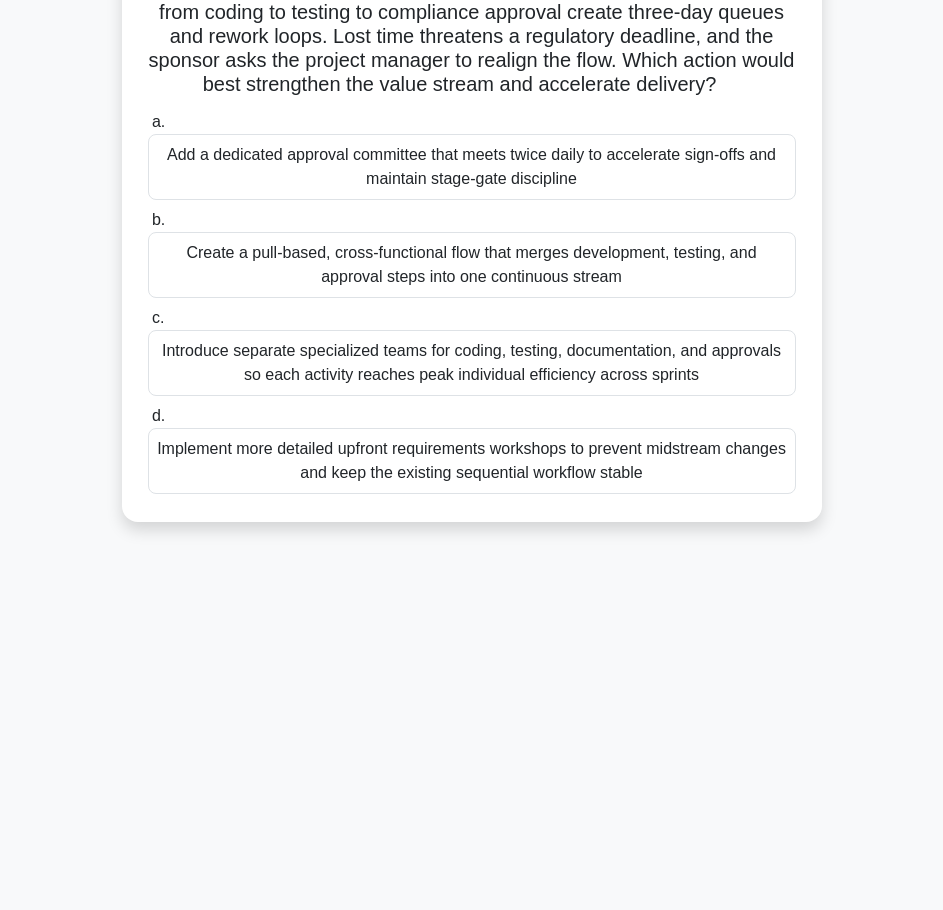 scroll, scrollTop: 162, scrollLeft: 0, axis: vertical 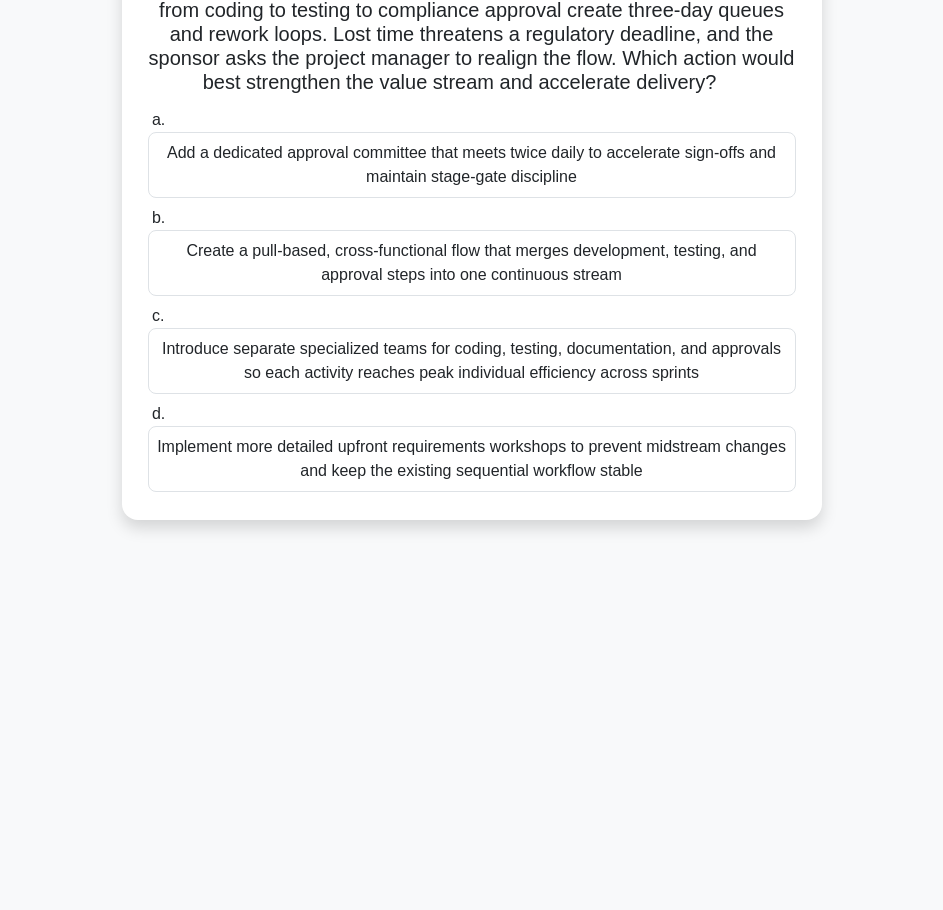 click on "Implement more detailed upfront requirements workshops to prevent midstream changes and keep the existing sequential workflow stable" at bounding box center [472, 459] 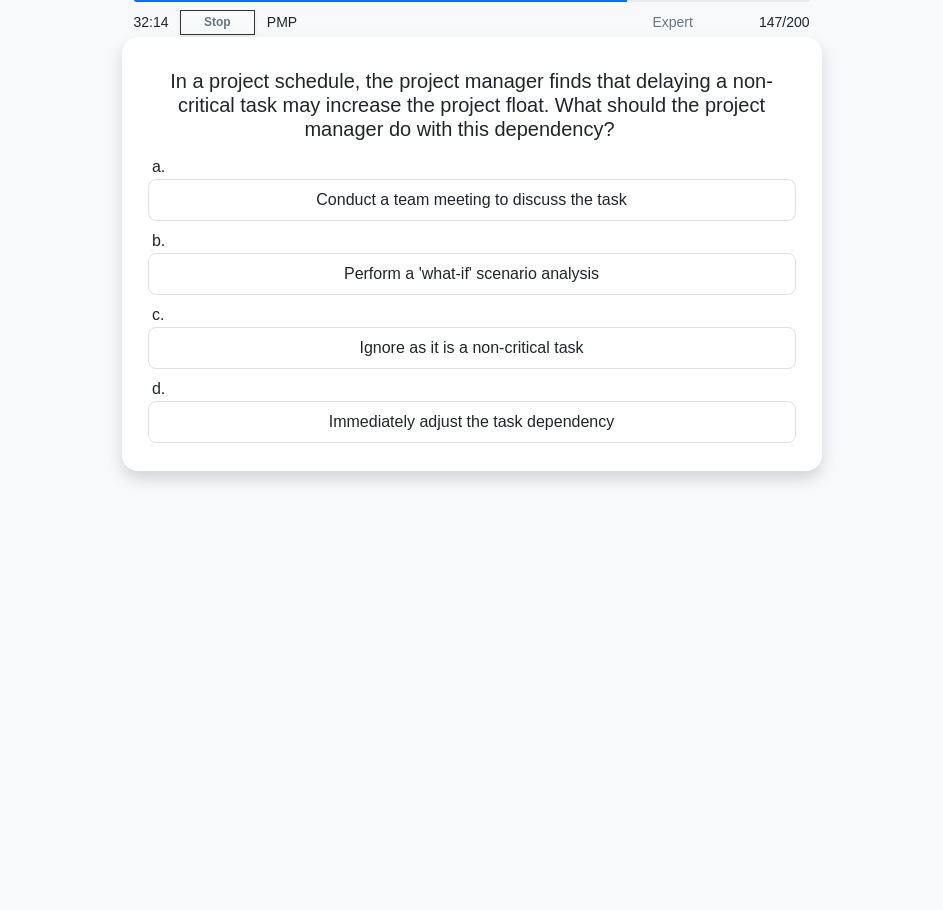scroll, scrollTop: 0, scrollLeft: 0, axis: both 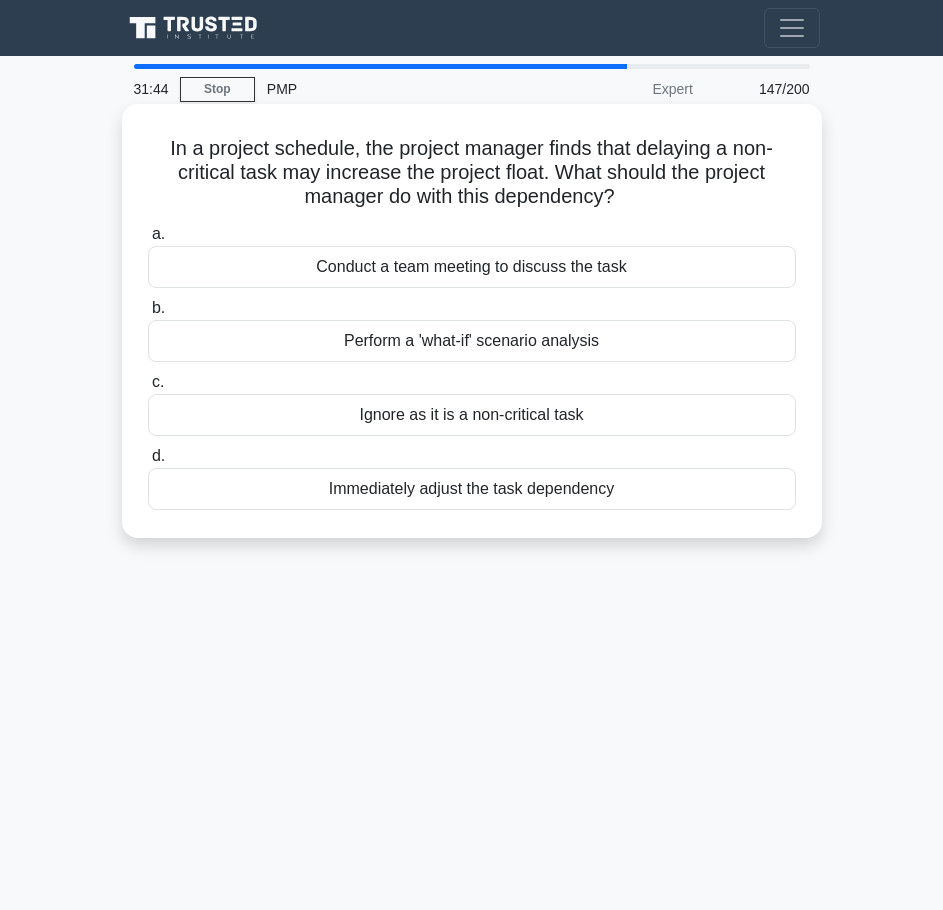 click on "Perform a 'what-if' scenario analysis" at bounding box center [472, 341] 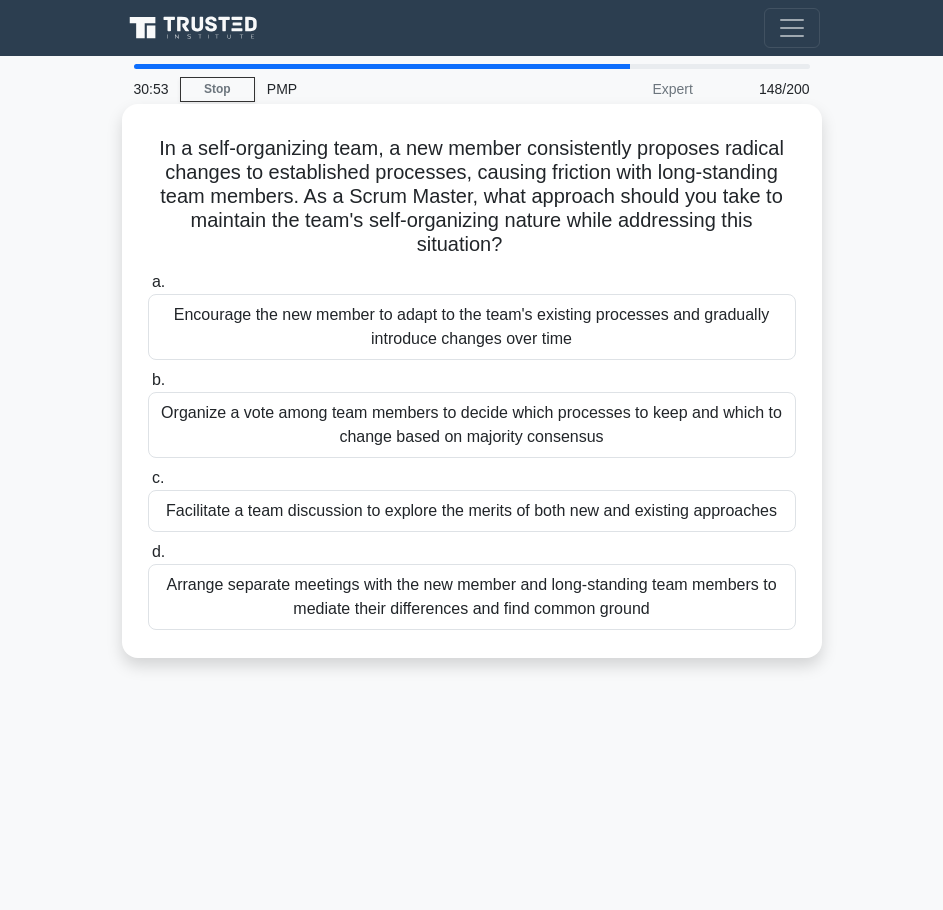 click on "Arrange separate meetings with the new member and long-standing team members to mediate their differences and find common ground" at bounding box center [472, 597] 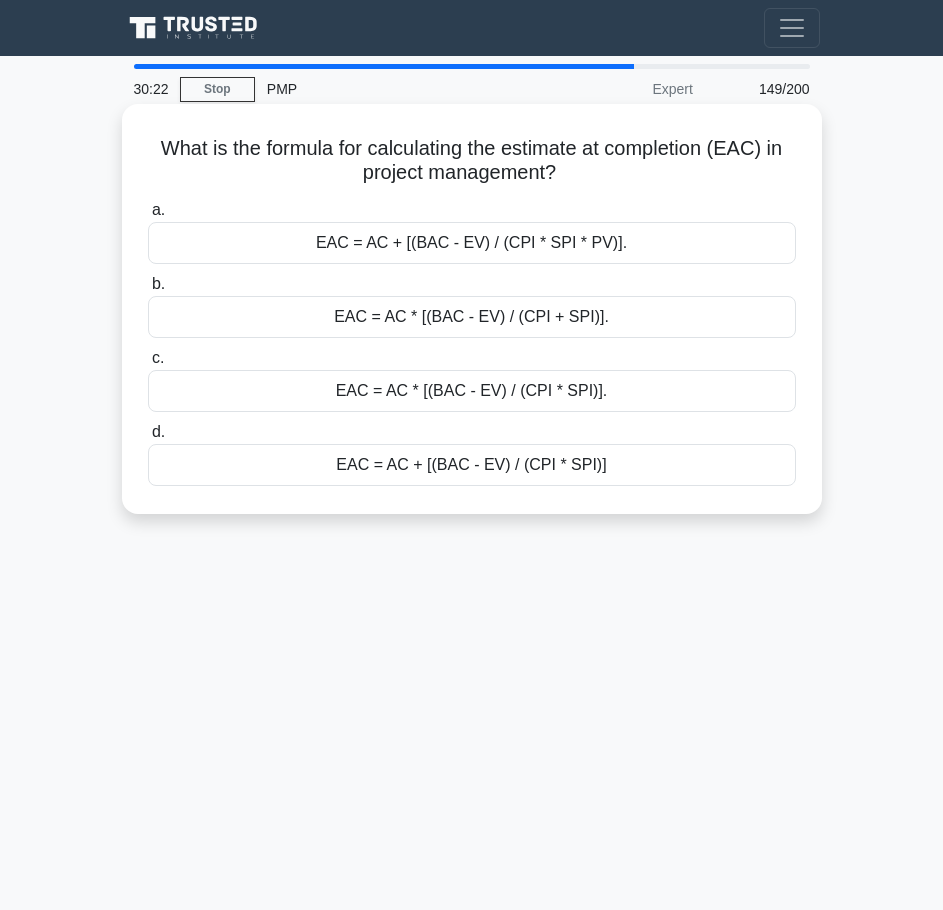 click on "EAC = AC + [(BAC - EV) / (CPI * SPI)]" at bounding box center (472, 465) 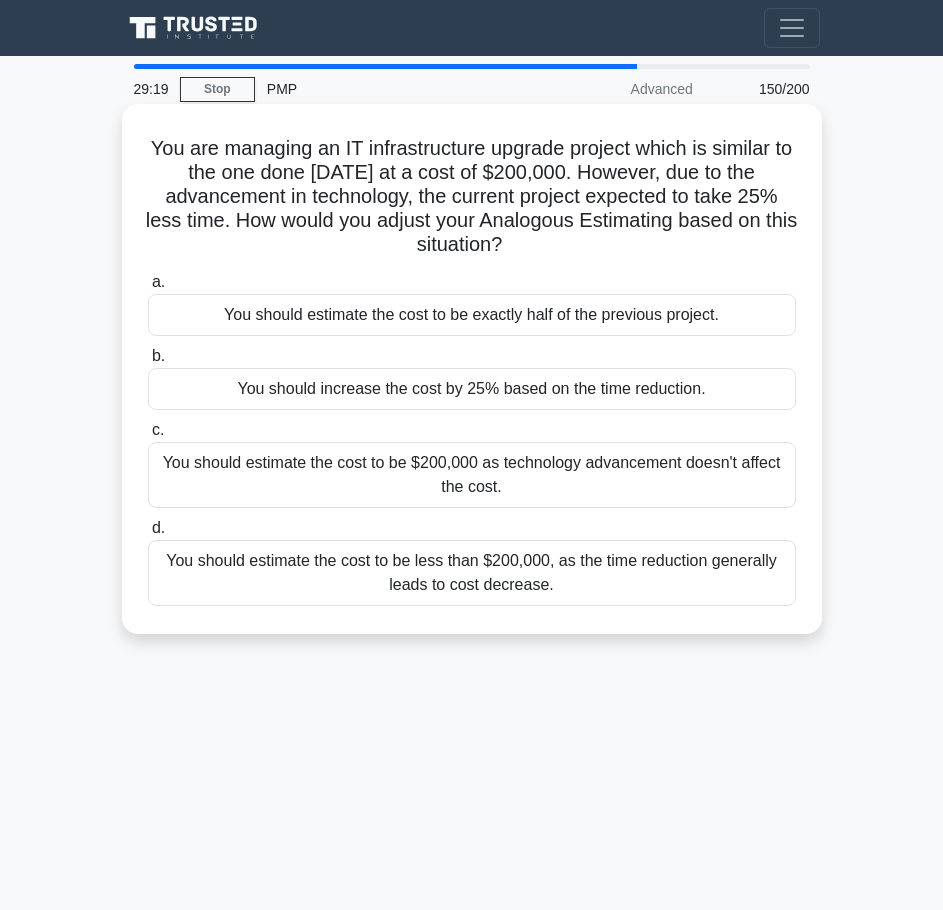 click on "You should estimate the cost to be less than $200,000, as the time reduction generally leads to cost decrease." at bounding box center [472, 573] 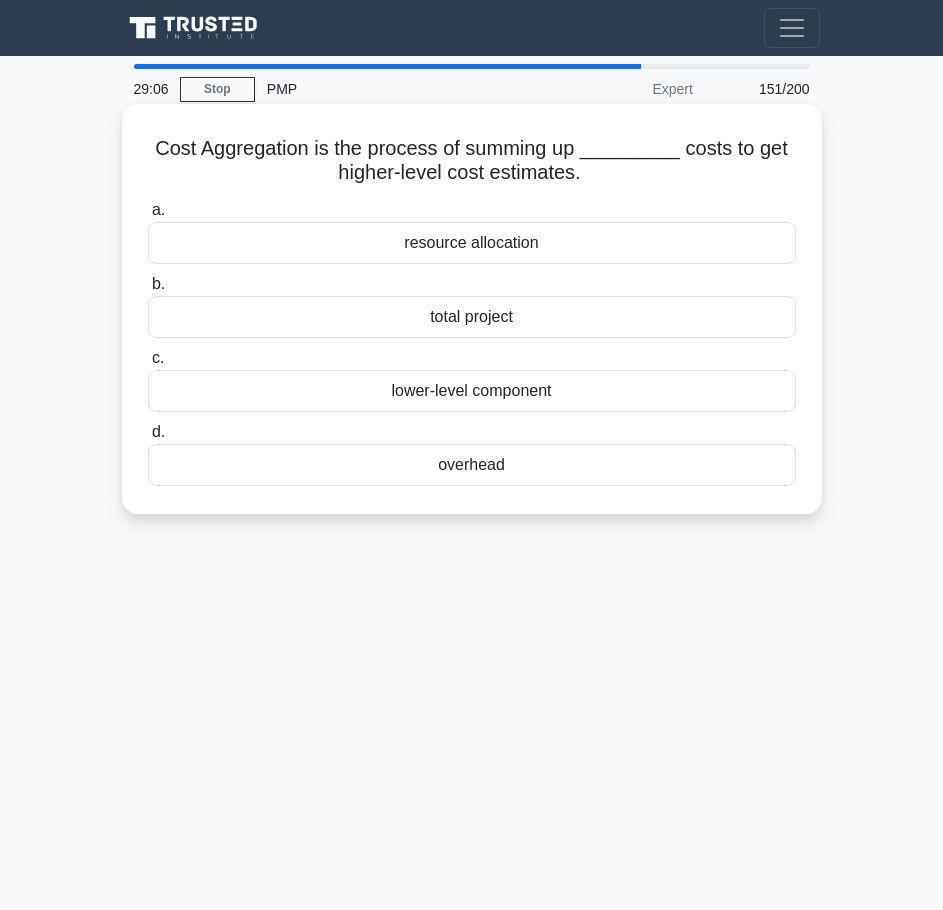click on "lower-level component" at bounding box center (472, 391) 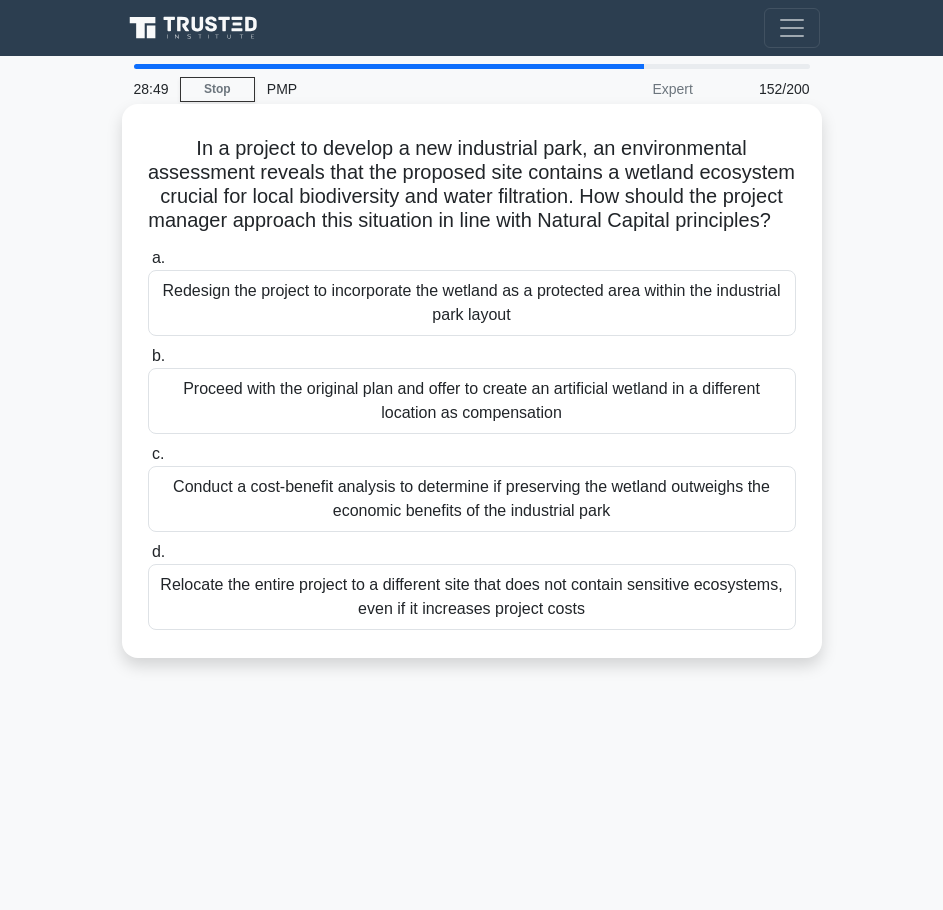 scroll, scrollTop: 100, scrollLeft: 0, axis: vertical 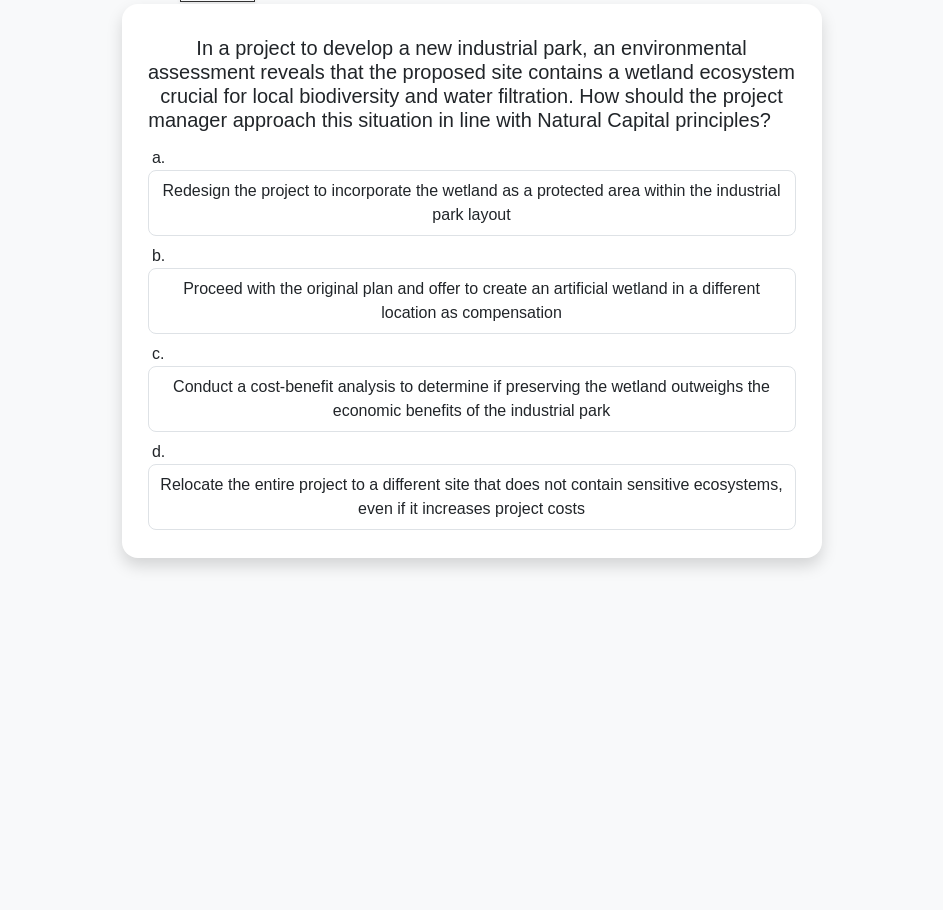 click on "Conduct a cost-benefit analysis to determine if preserving the wetland outweighs the economic benefits of the industrial park" at bounding box center [472, 399] 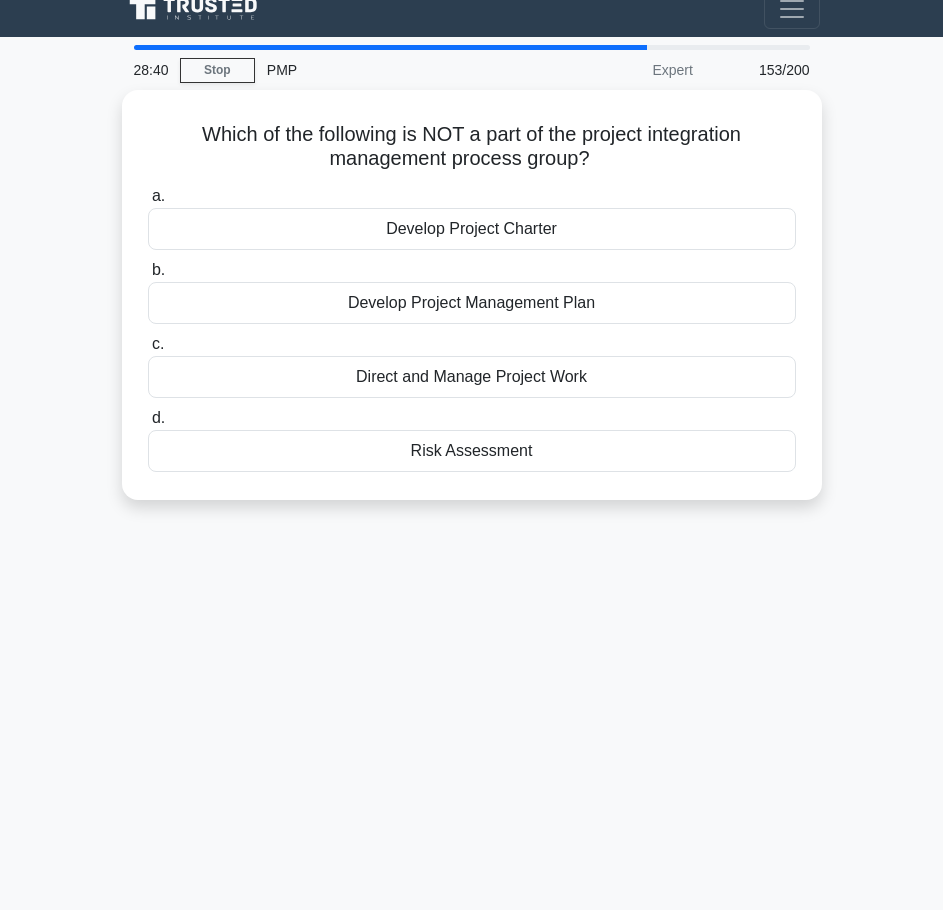 scroll, scrollTop: 0, scrollLeft: 0, axis: both 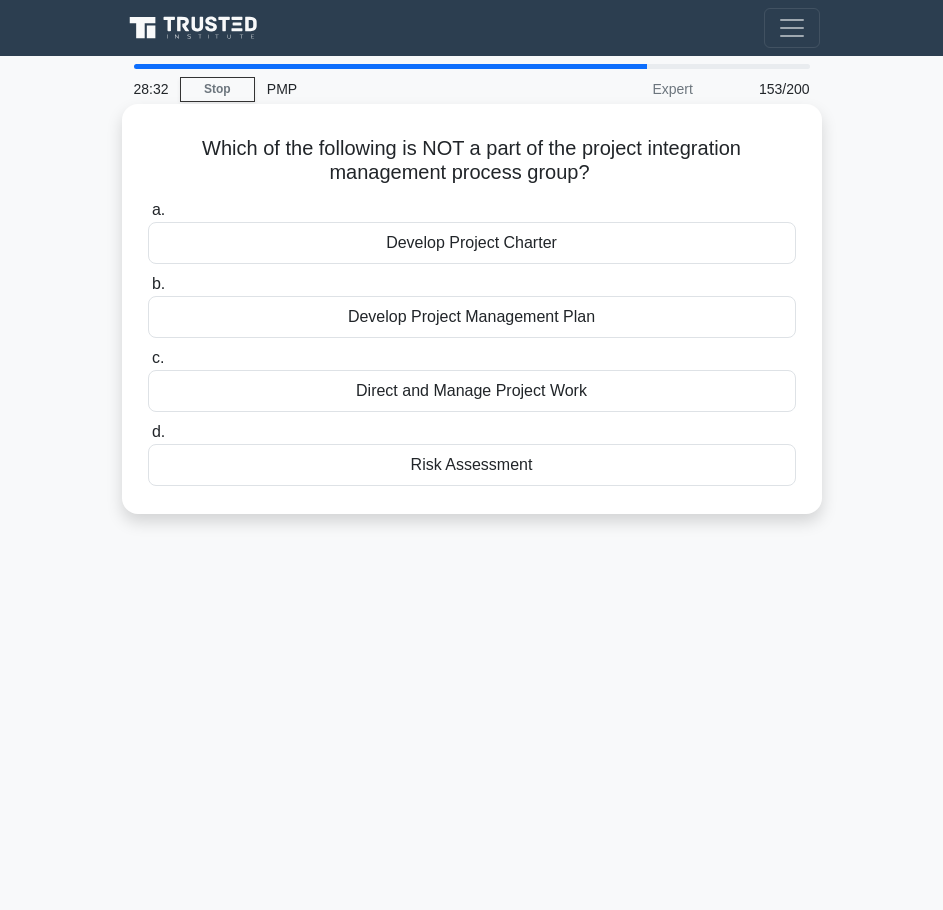 click on "Risk Assessment" at bounding box center [472, 465] 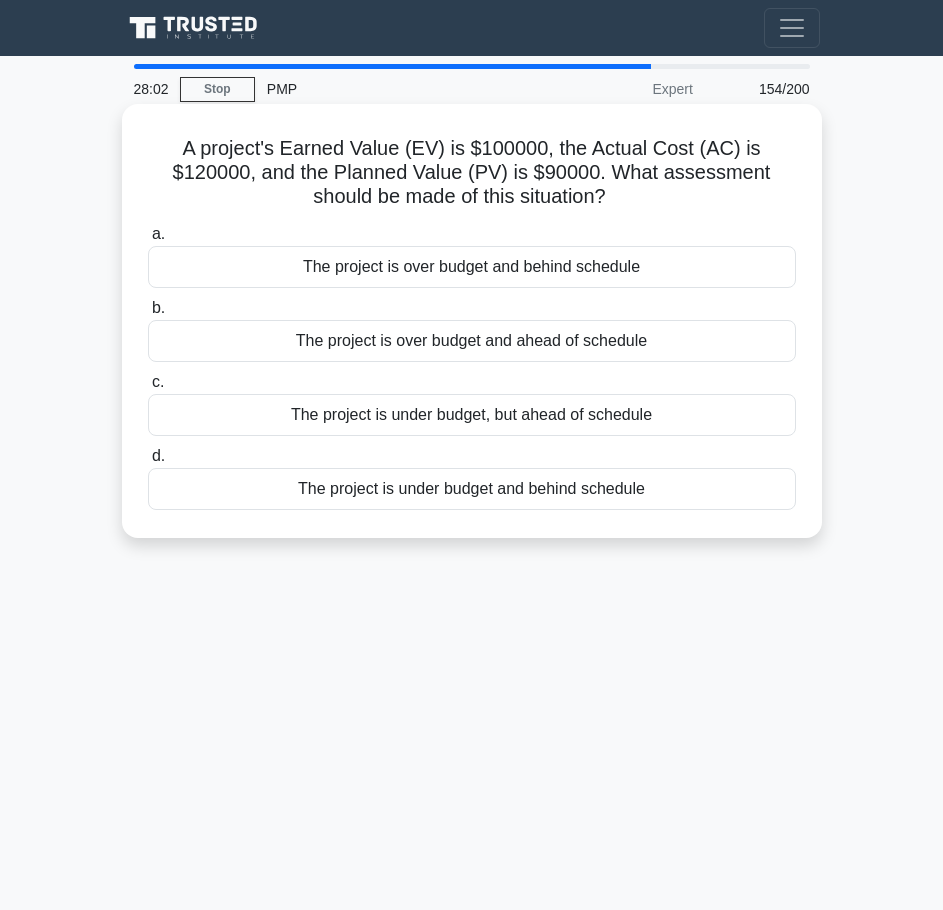 click on "The project is over budget and ahead of schedule" at bounding box center [472, 341] 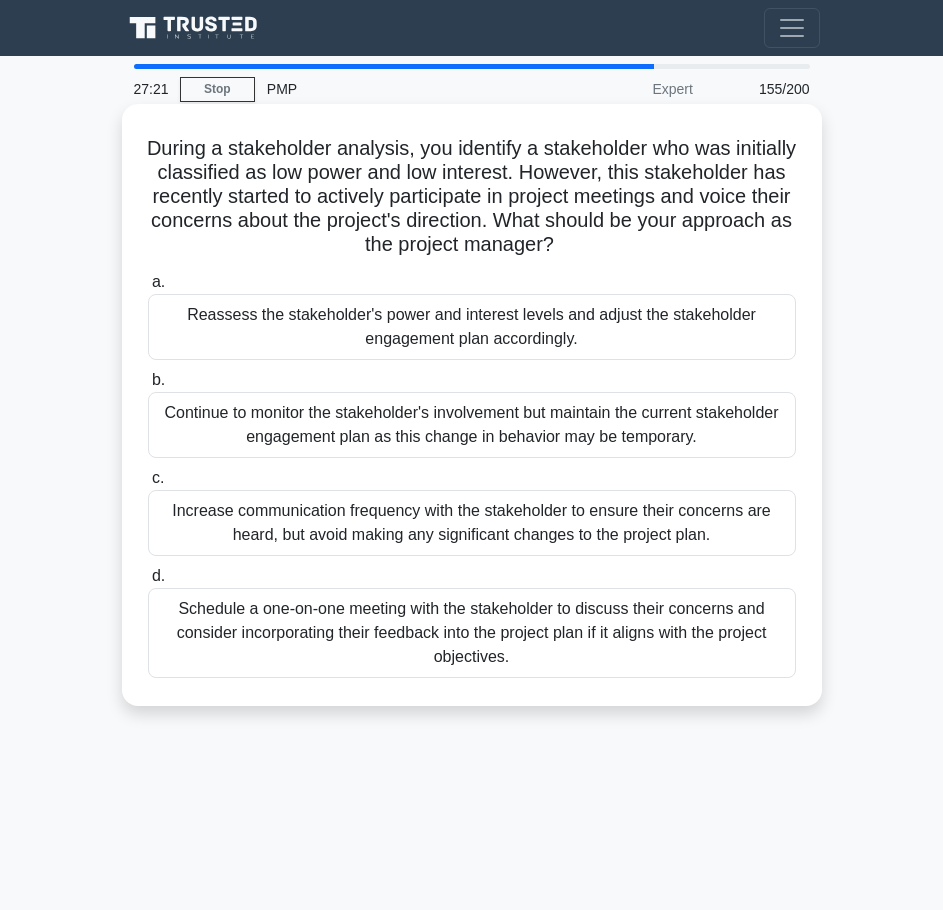 click on "Reassess the stakeholder's power and interest levels and adjust the stakeholder engagement plan accordingly." at bounding box center [472, 327] 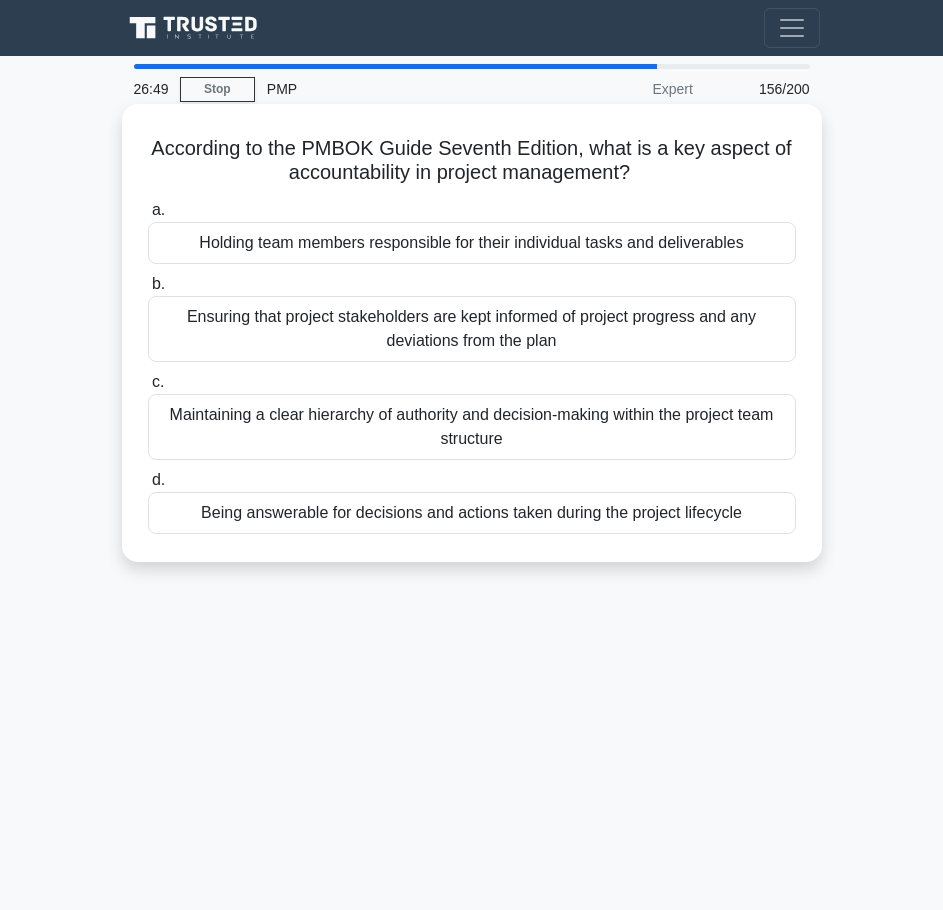 click on "Being answerable for decisions and actions taken during the project lifecycle" at bounding box center (472, 513) 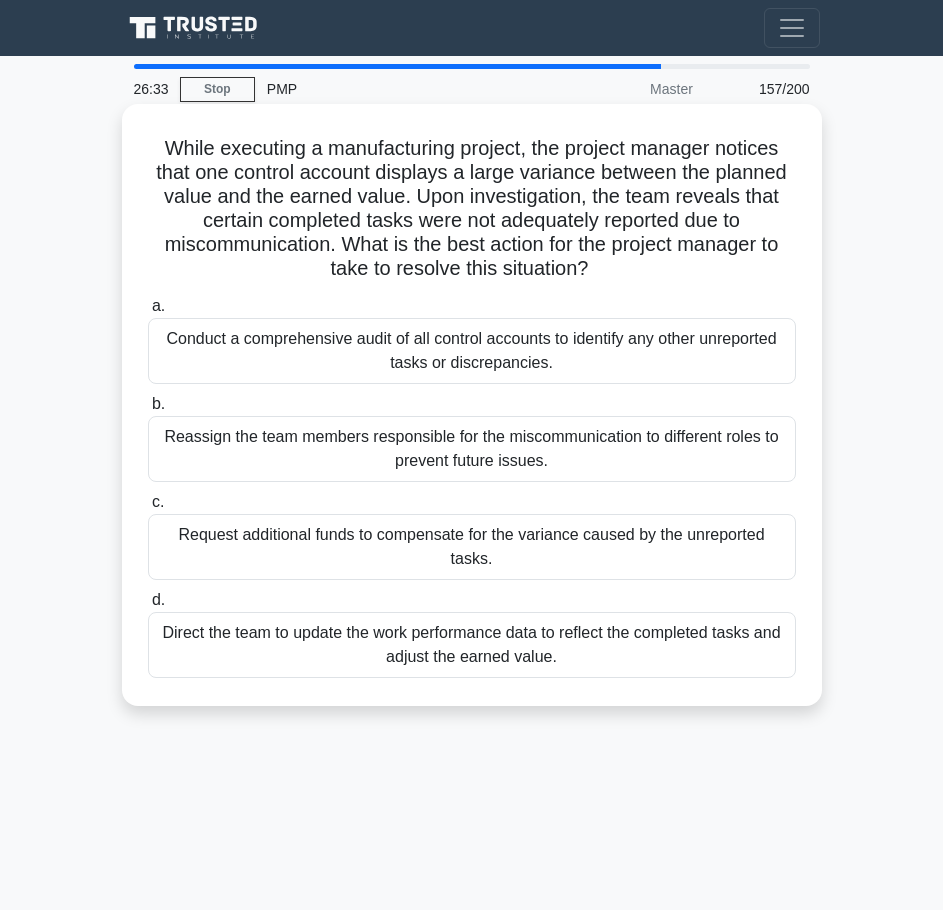 click on "Conduct a comprehensive audit of all control accounts to identify any other unreported tasks or discrepancies." at bounding box center [472, 351] 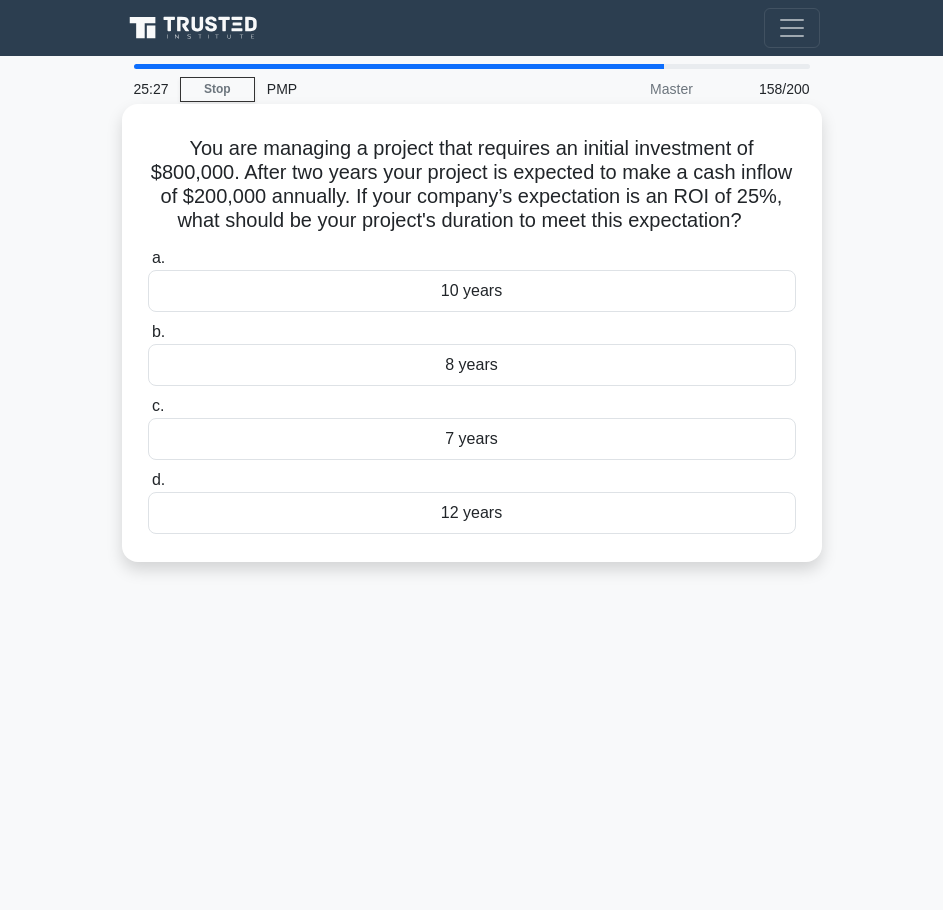 click on "8 years" at bounding box center [472, 365] 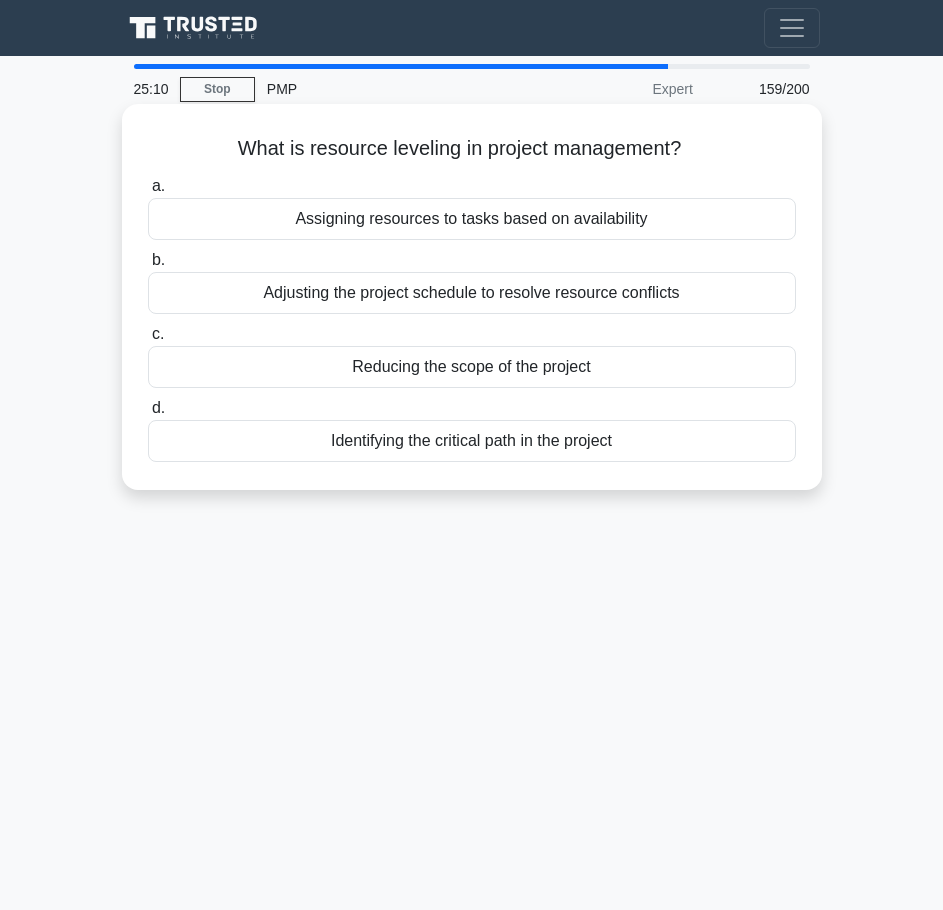 click on "Assigning resources to tasks based on availability" at bounding box center [472, 219] 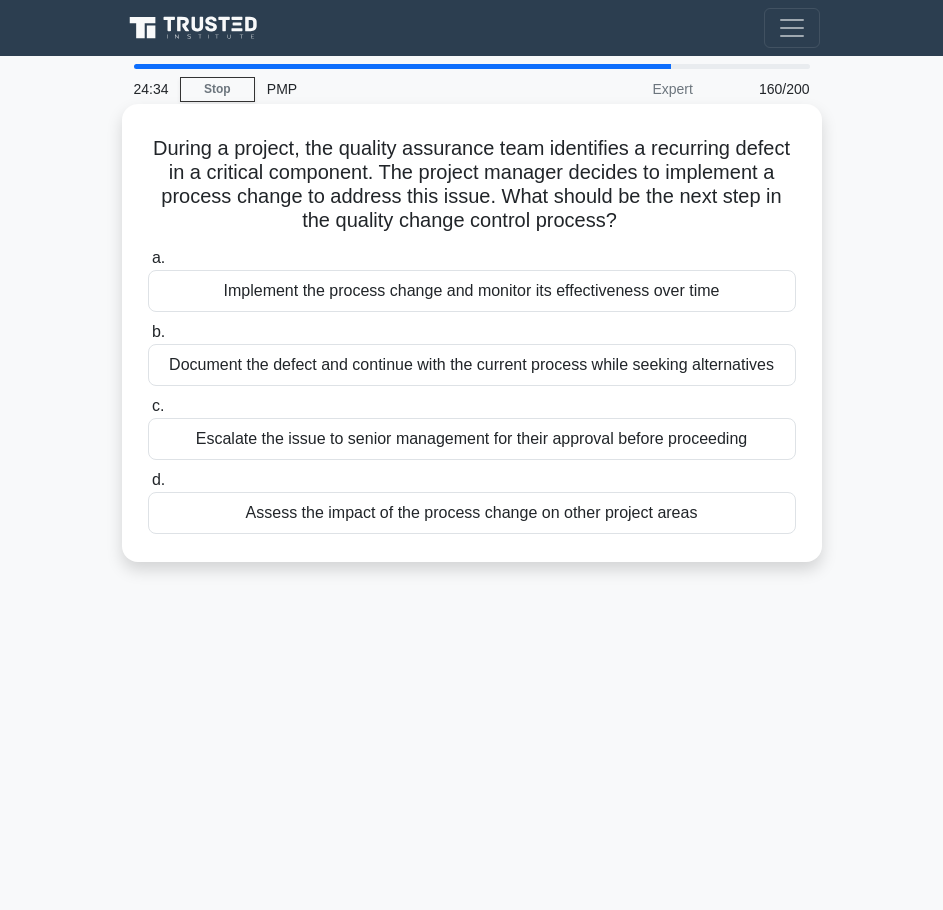 click on "Assess the impact of the process change on other project areas" at bounding box center (472, 513) 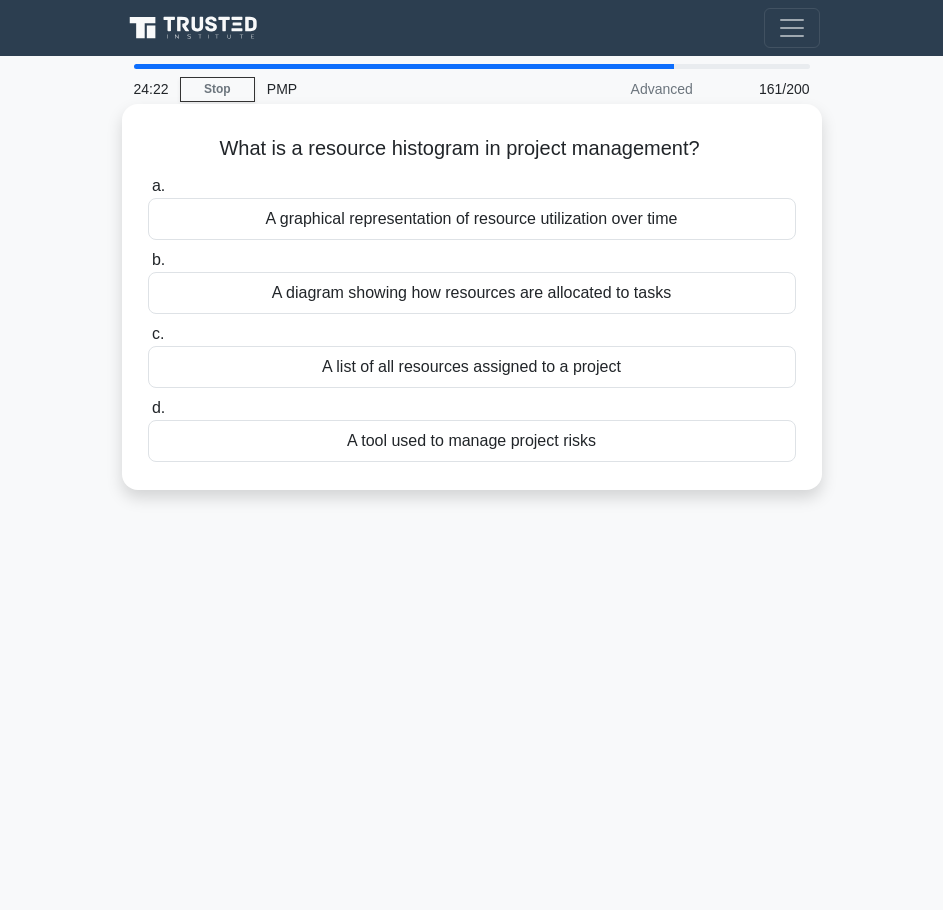 click on "A graphical representation of resource utilization over time" at bounding box center [472, 219] 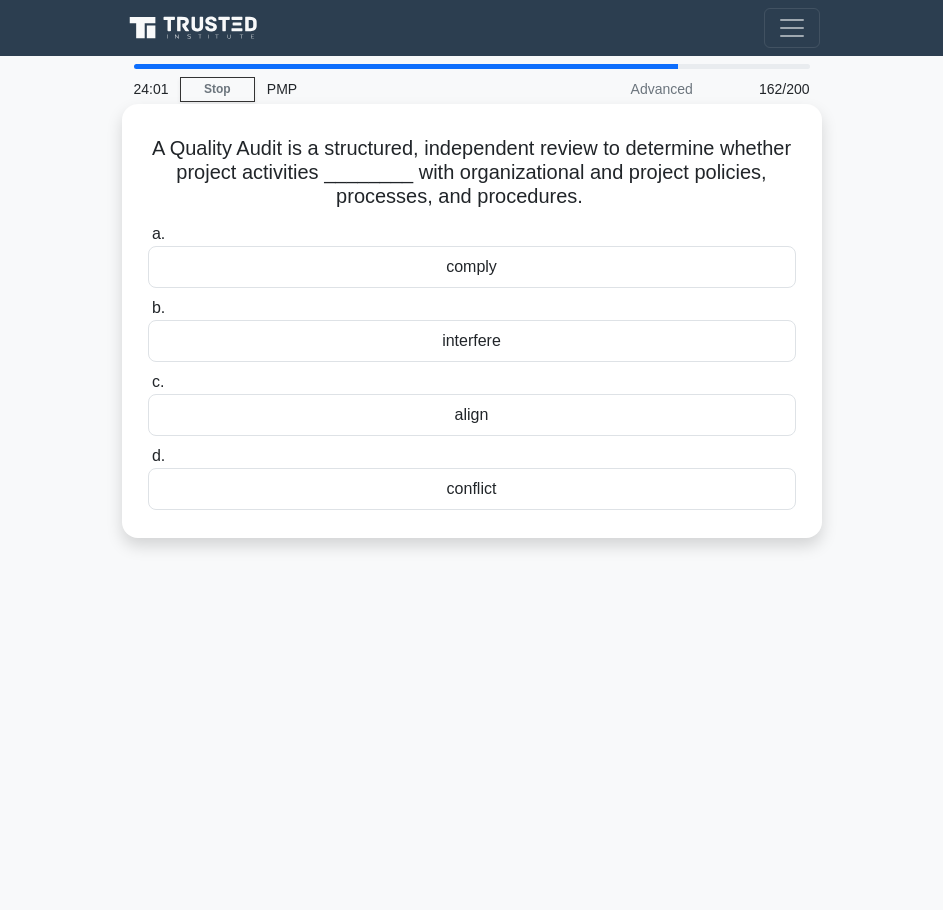 click on "comply" at bounding box center (472, 267) 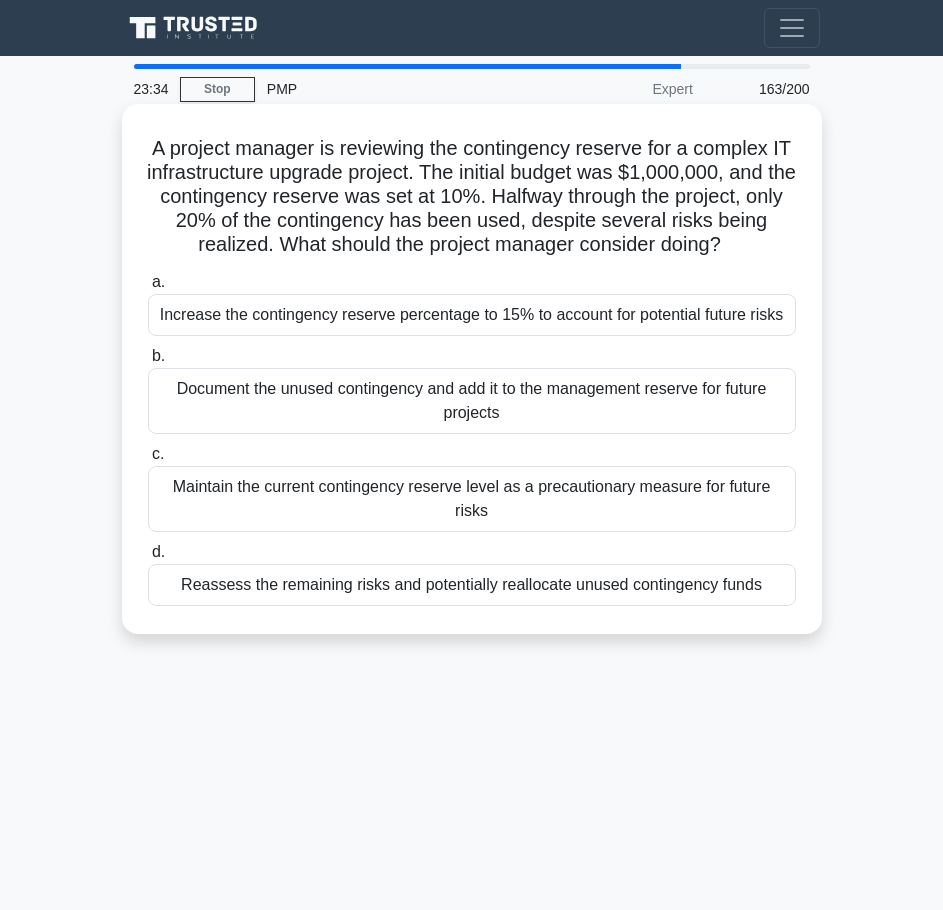 click on "Reassess the remaining risks and potentially reallocate unused contingency funds" at bounding box center (472, 585) 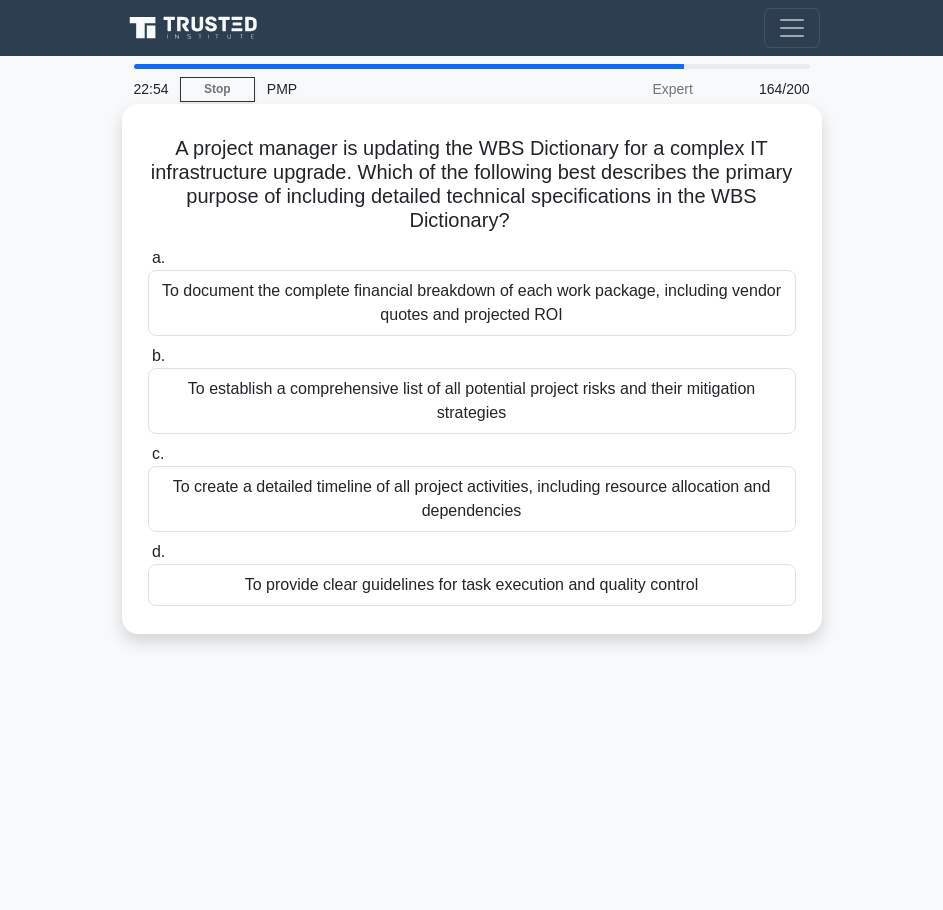 click on "To create a detailed timeline of all project activities, including resource allocation and dependencies" at bounding box center (472, 499) 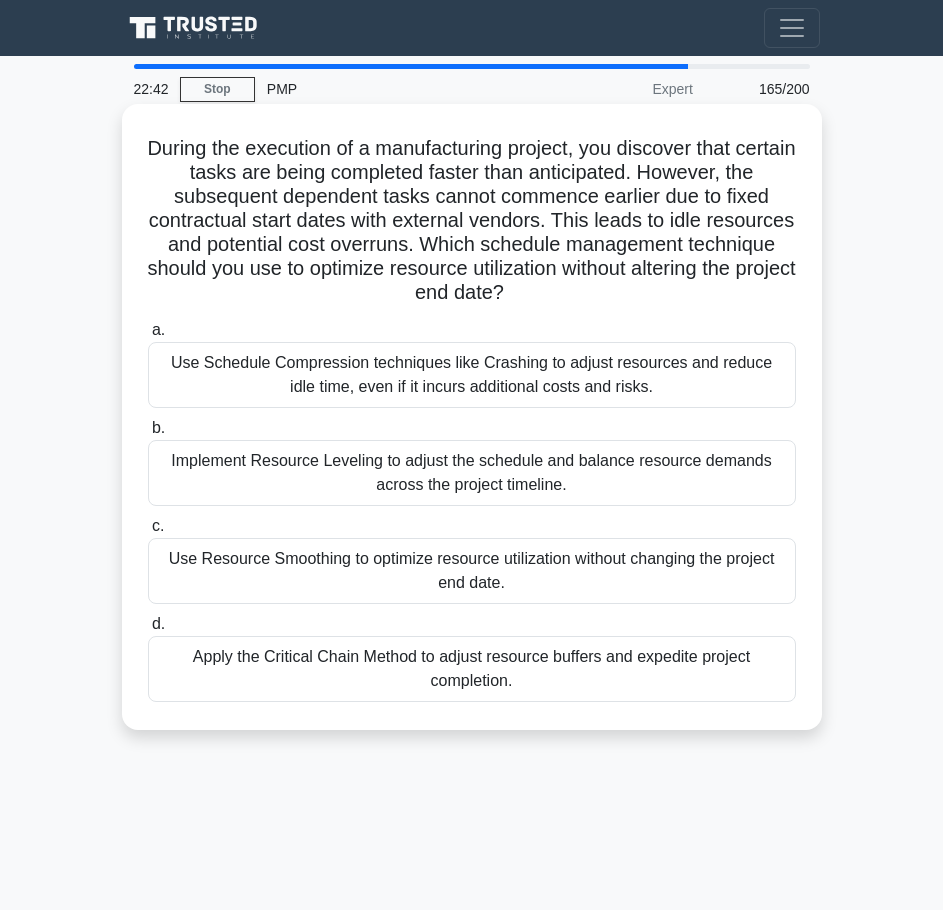 click on "Use Resource Smoothing to optimize resource utilization without changing the project end date." at bounding box center (472, 571) 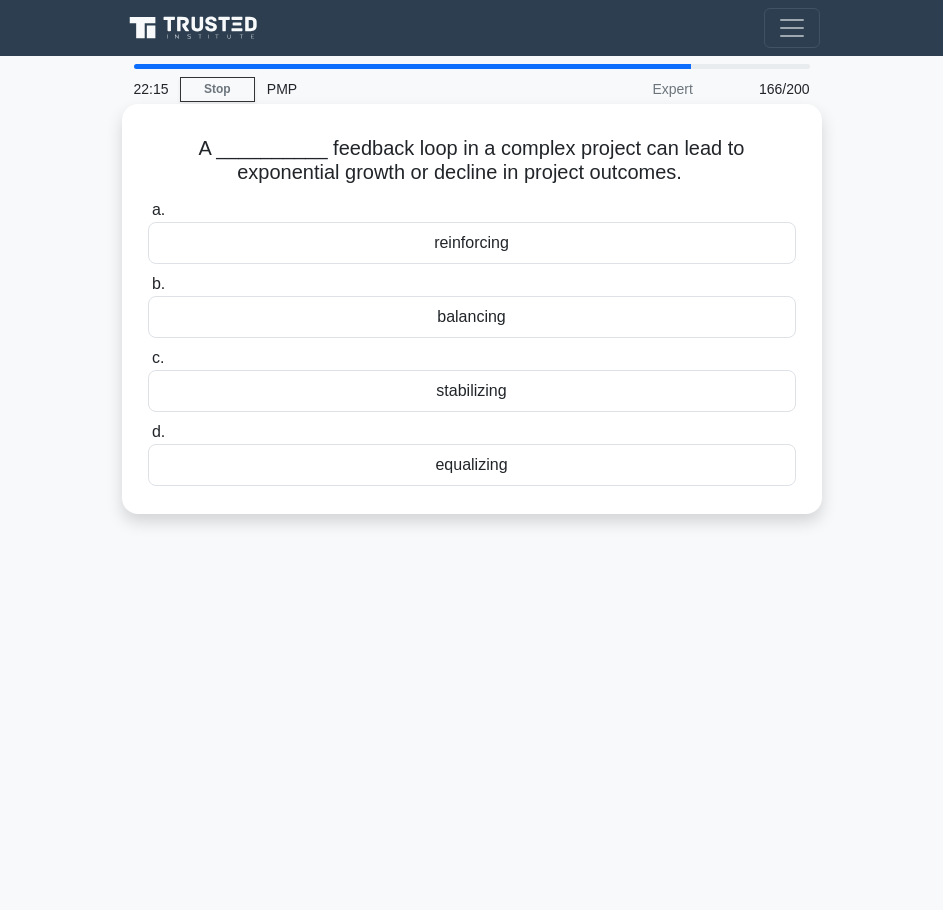 click on "balancing" at bounding box center [472, 317] 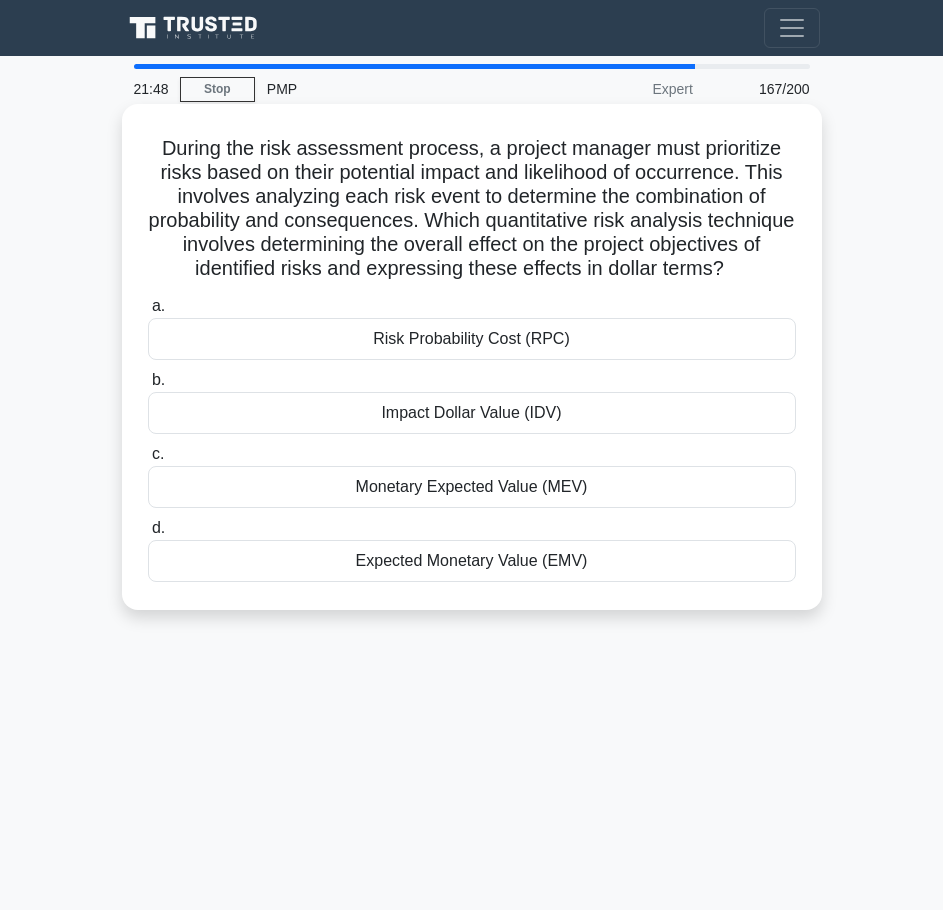 click on "Expected Monetary Value (EMV)" at bounding box center [472, 561] 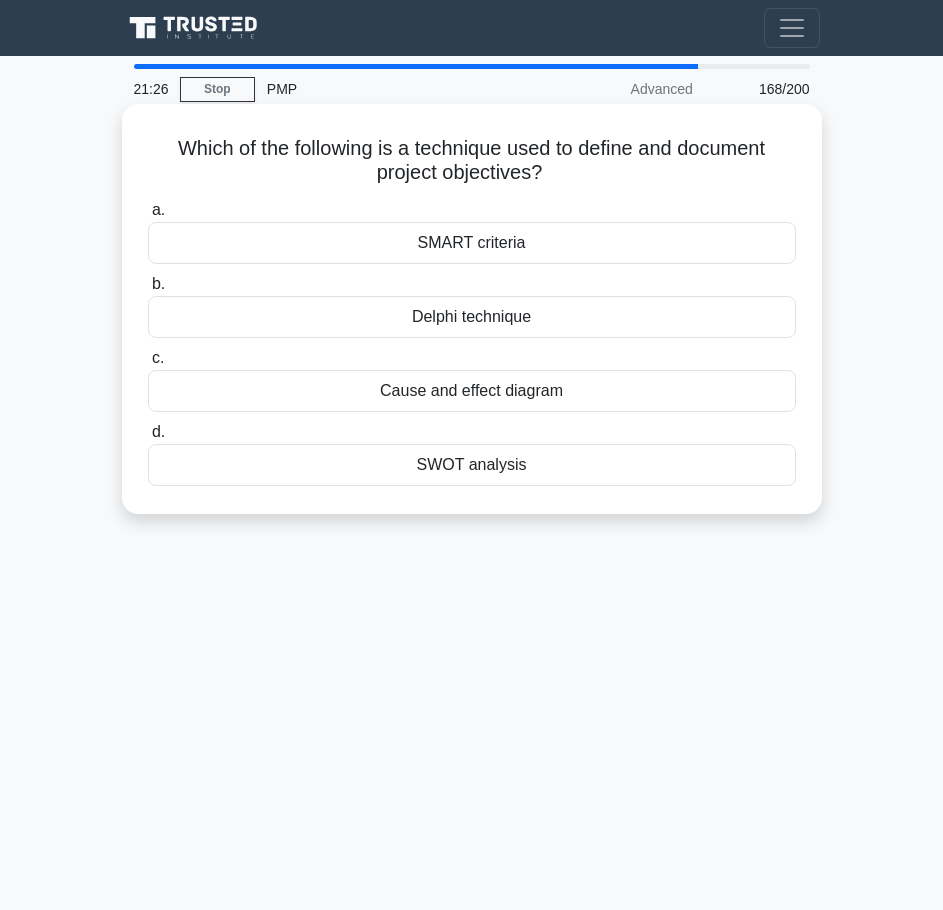 click on "SMART criteria" at bounding box center [472, 243] 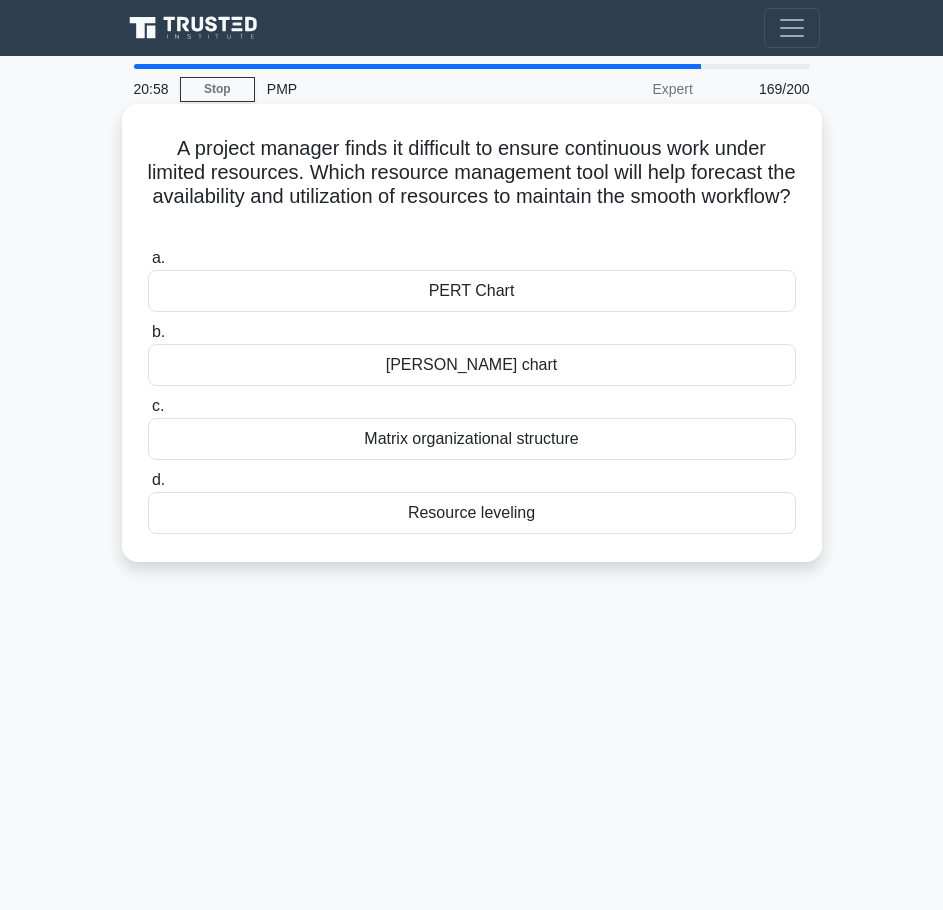click on "Resource leveling" at bounding box center [472, 513] 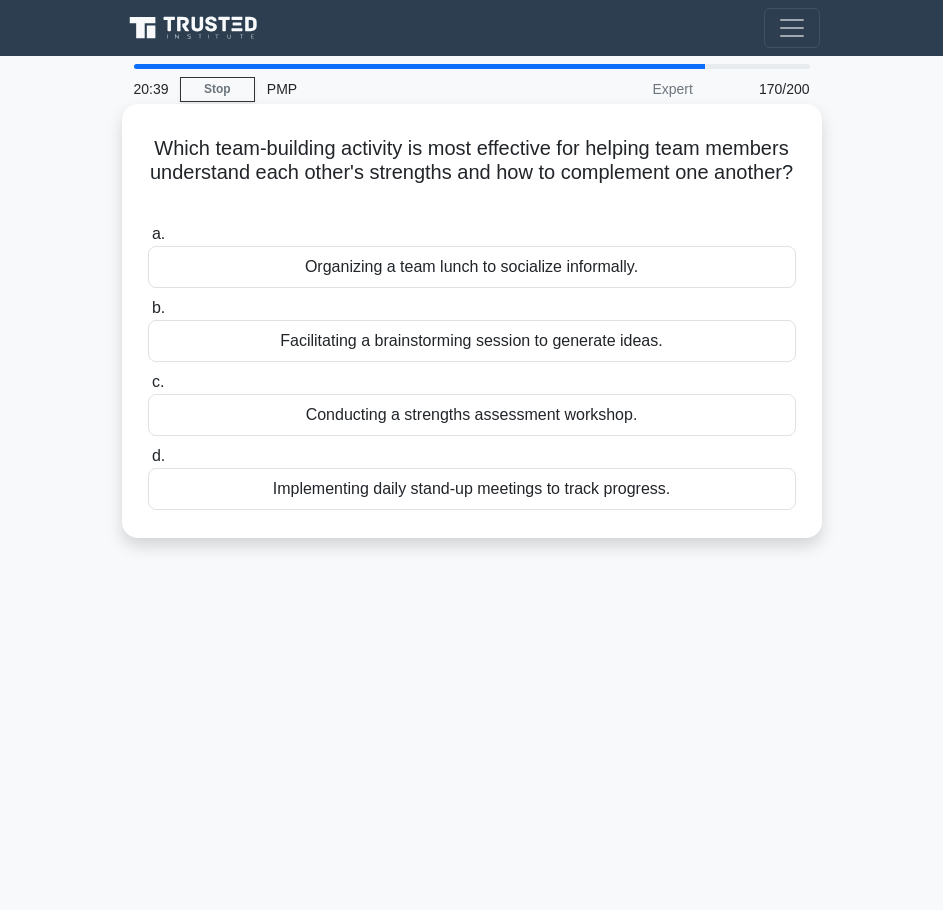 click on "Organizing a team lunch to socialize informally." at bounding box center (472, 267) 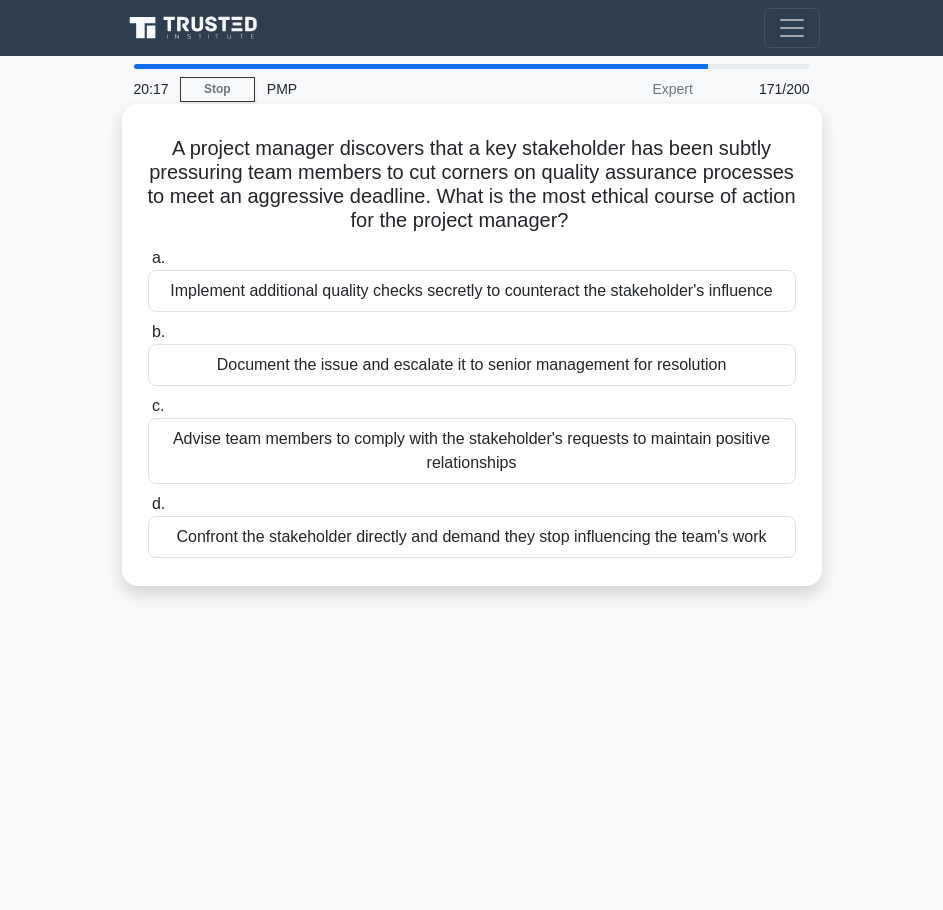 click on "Document the issue and escalate it to senior management for resolution" at bounding box center (472, 365) 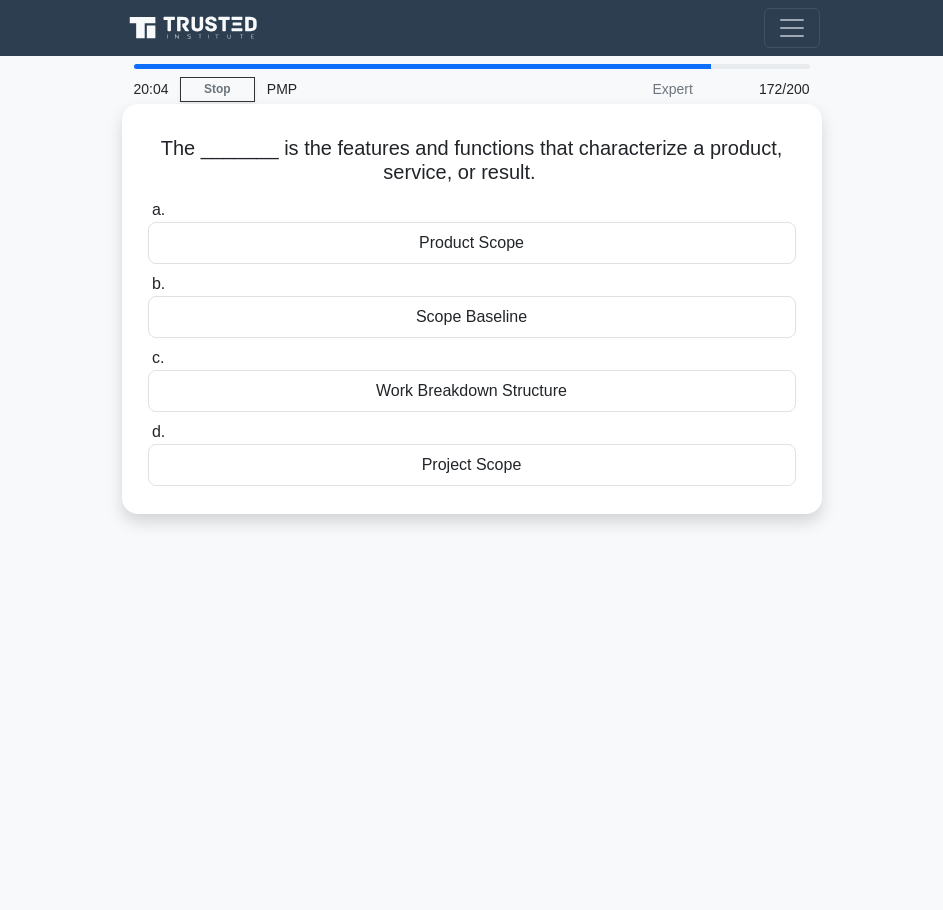 click on "Product Scope" at bounding box center [472, 243] 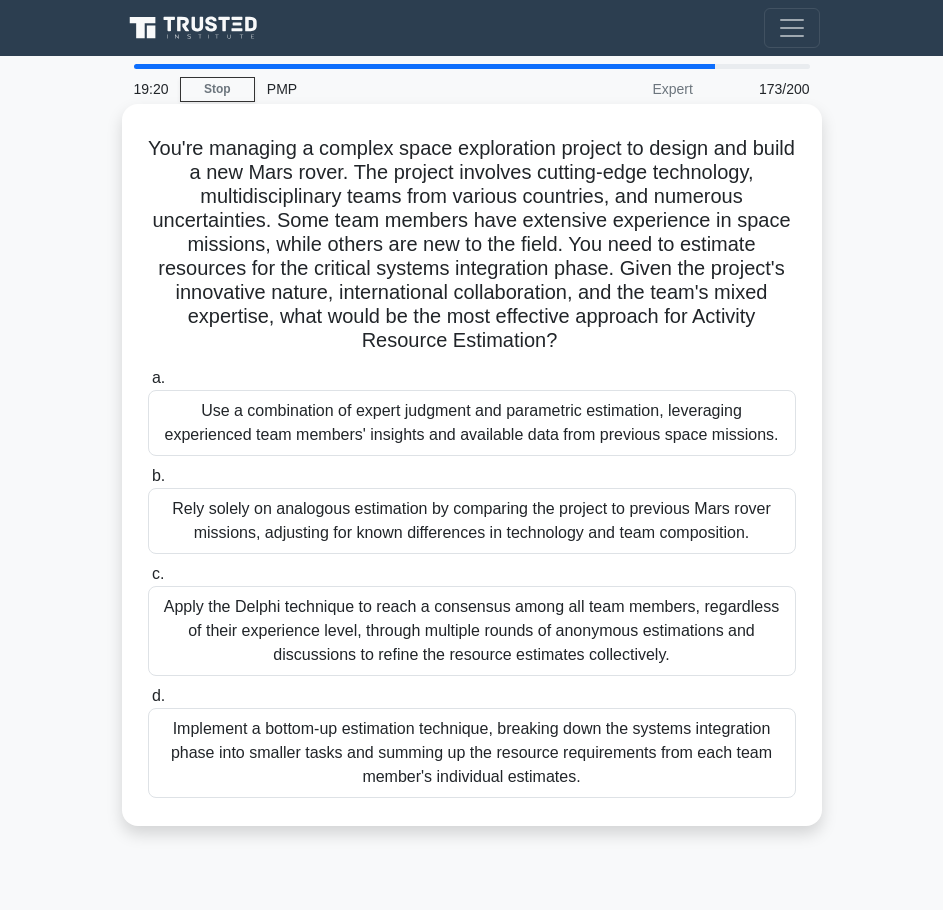 click on "Use a combination of expert judgment and parametric estimation, leveraging experienced team members' insights and available data from previous space missions." at bounding box center (472, 423) 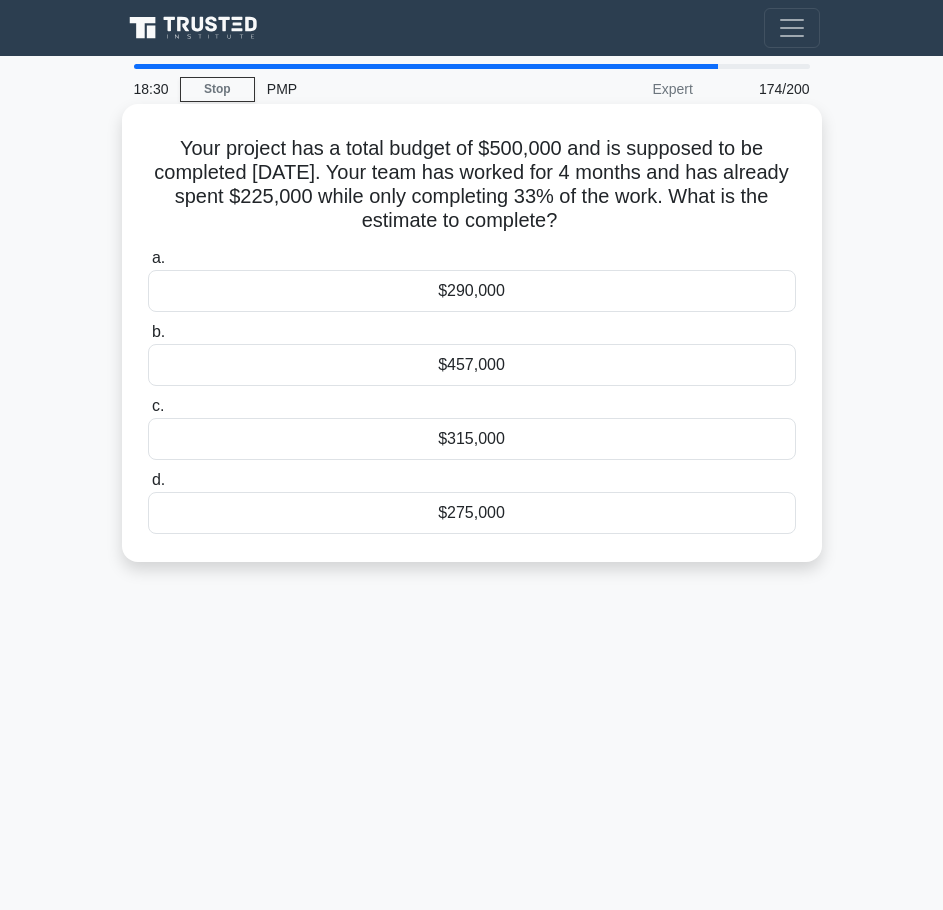 click on "$457,000" at bounding box center [472, 365] 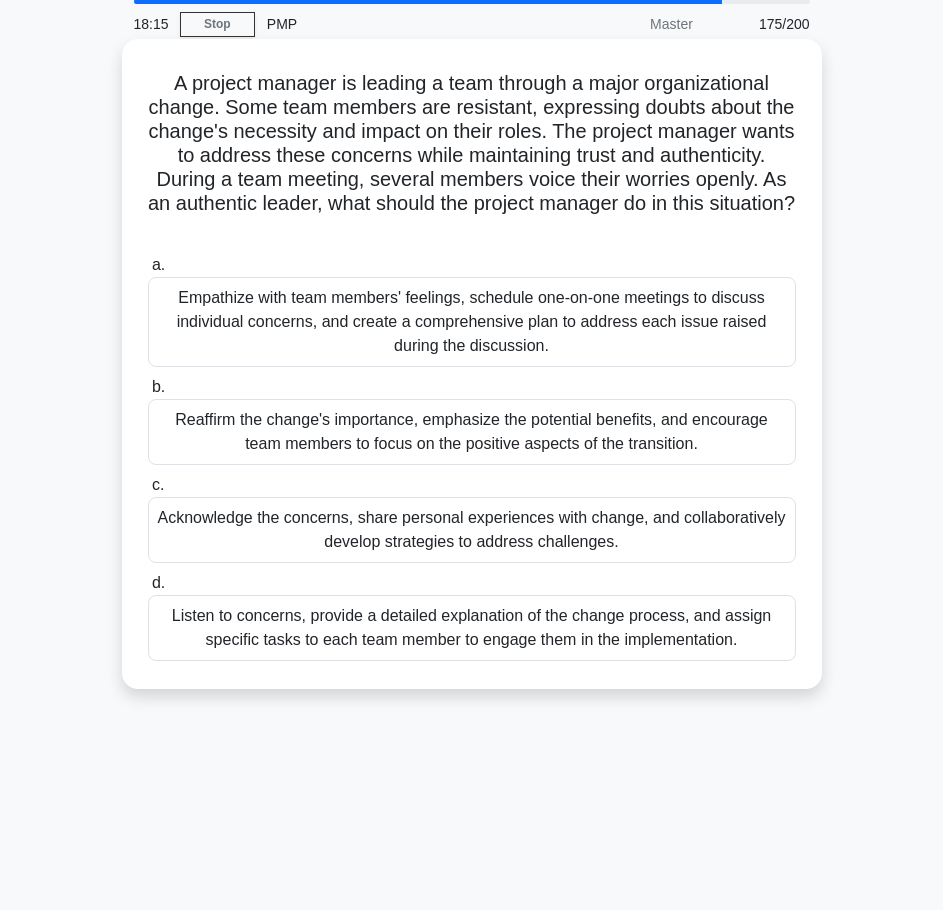 scroll, scrollTop: 100, scrollLeft: 0, axis: vertical 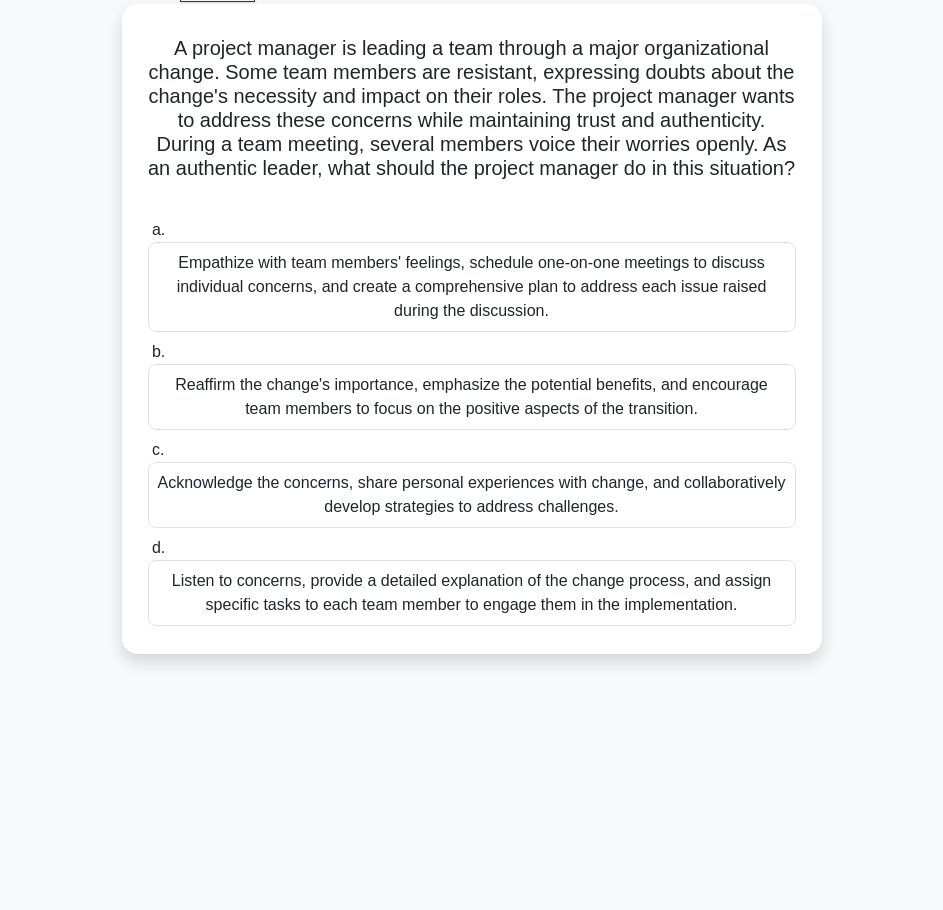 click on "Empathize with team members' feelings, schedule one-on-one meetings to discuss individual concerns, and create a comprehensive plan to address each issue raised during the discussion." at bounding box center [472, 287] 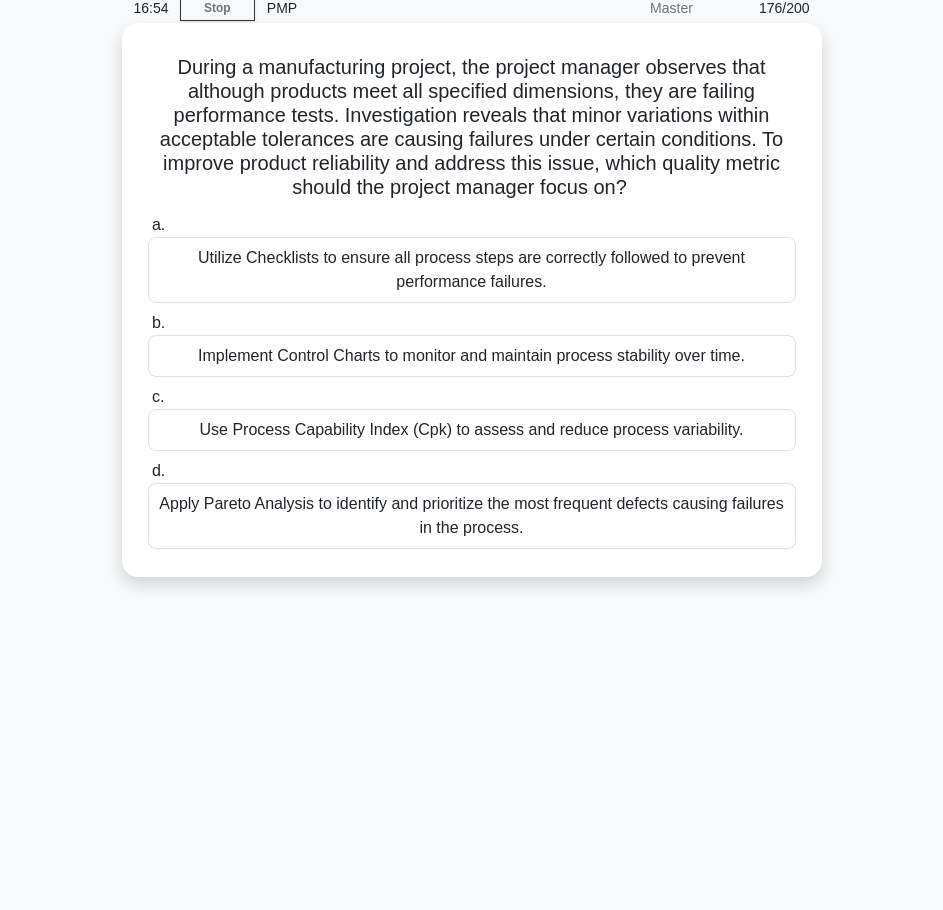 scroll, scrollTop: 0, scrollLeft: 0, axis: both 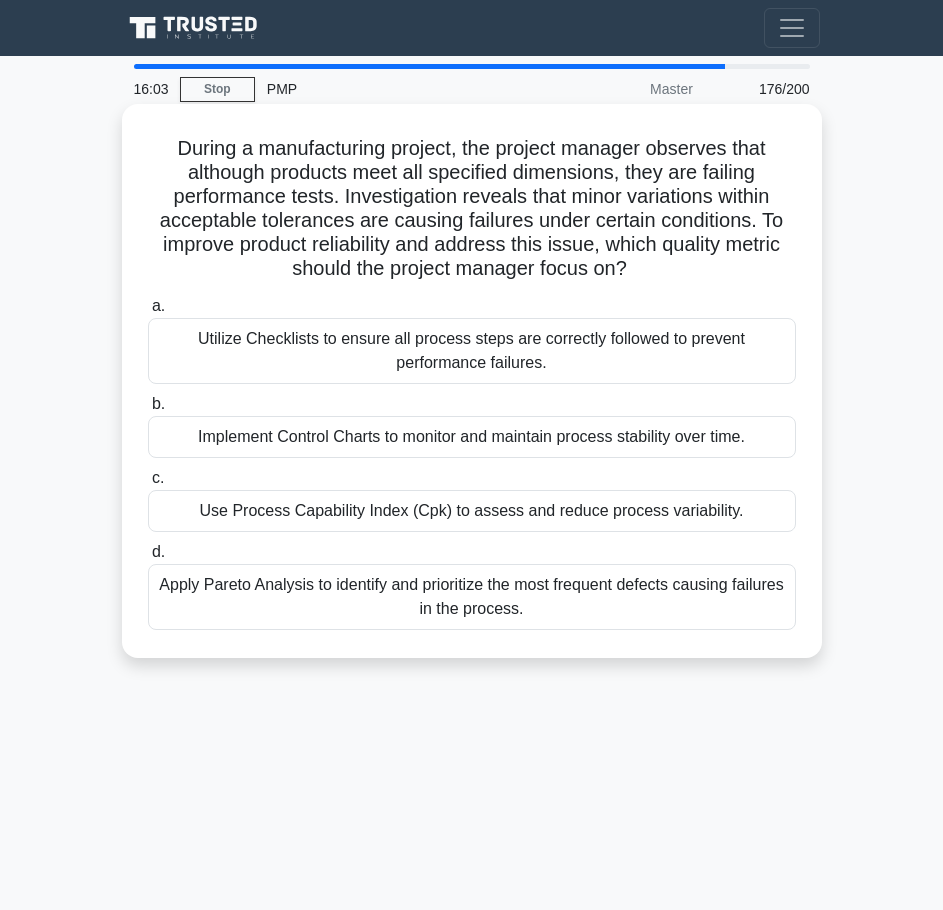 click on "Apply Pareto Analysis to identify and prioritize the most frequent defects causing failures in the process." at bounding box center (472, 597) 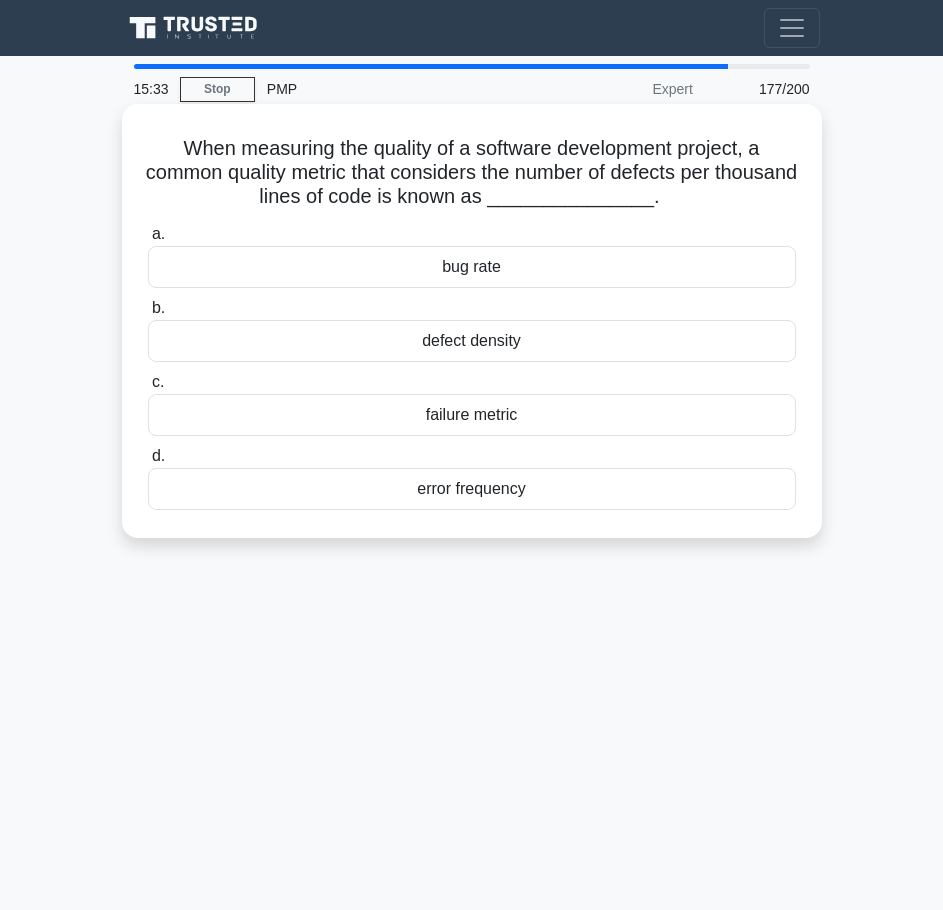 click on "defect density" at bounding box center [472, 341] 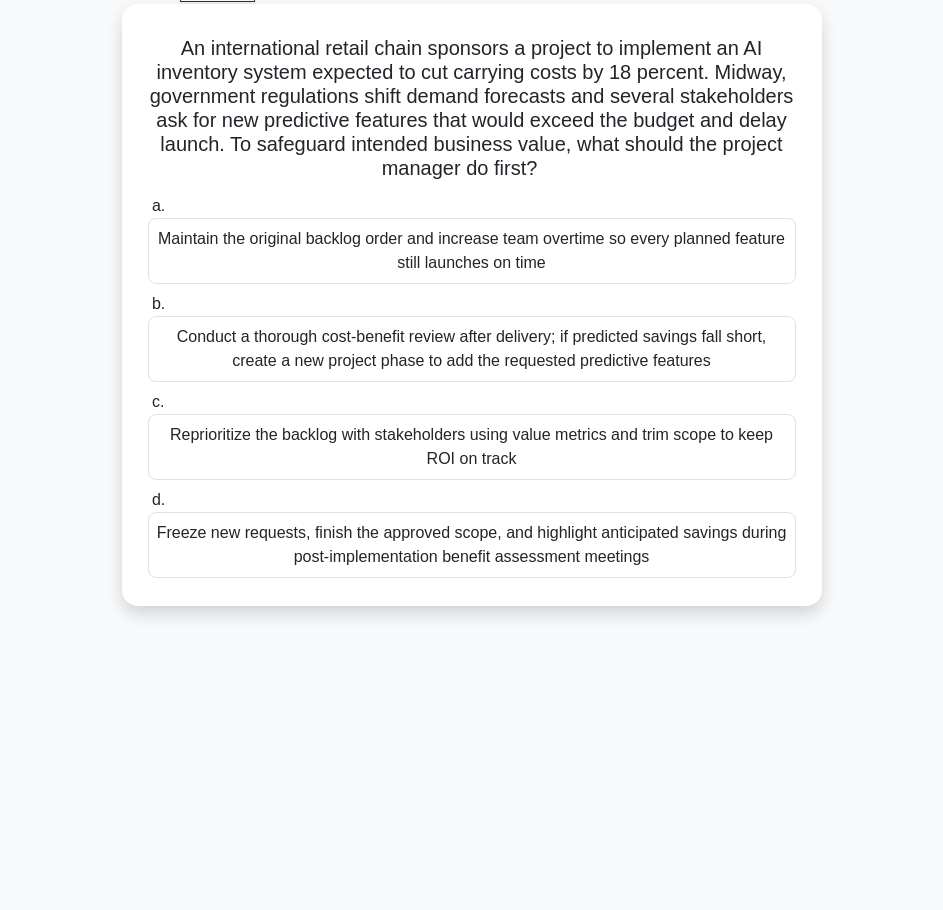 click on "Reprioritize the backlog with stakeholders using value metrics and trim scope to keep ROI on track" at bounding box center [472, 447] 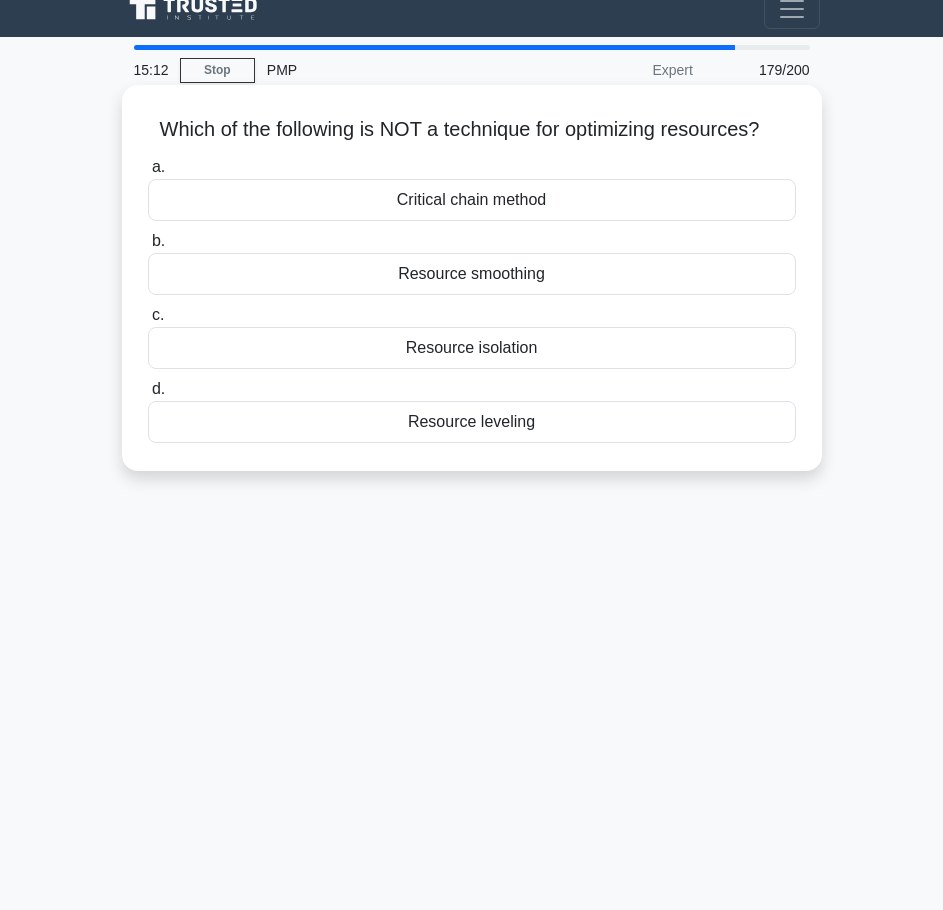 scroll, scrollTop: 0, scrollLeft: 0, axis: both 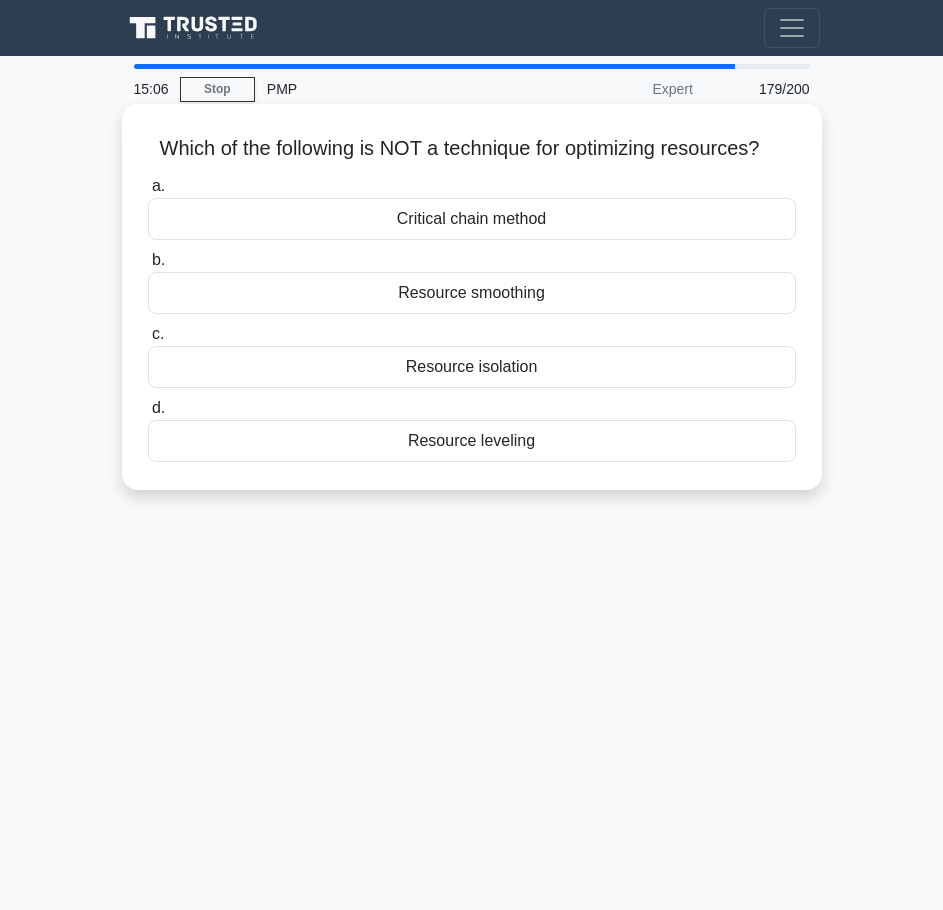 click on "Resource isolation" at bounding box center (472, 367) 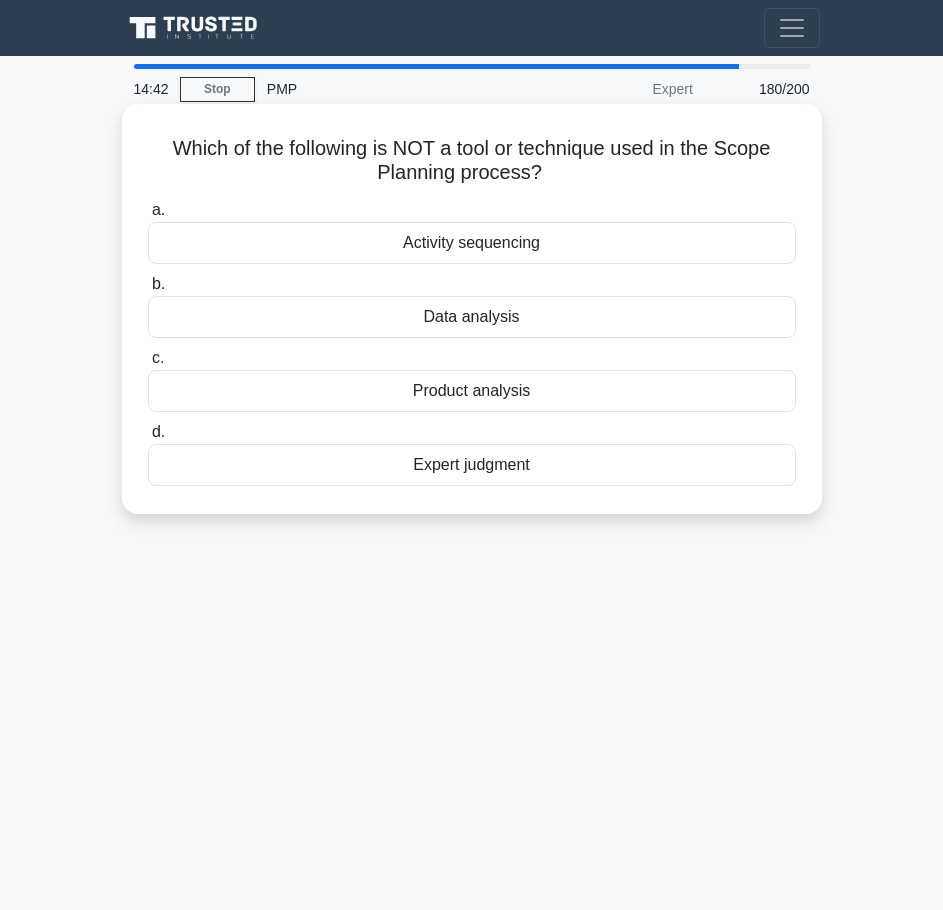 click on "Activity sequencing" at bounding box center [472, 243] 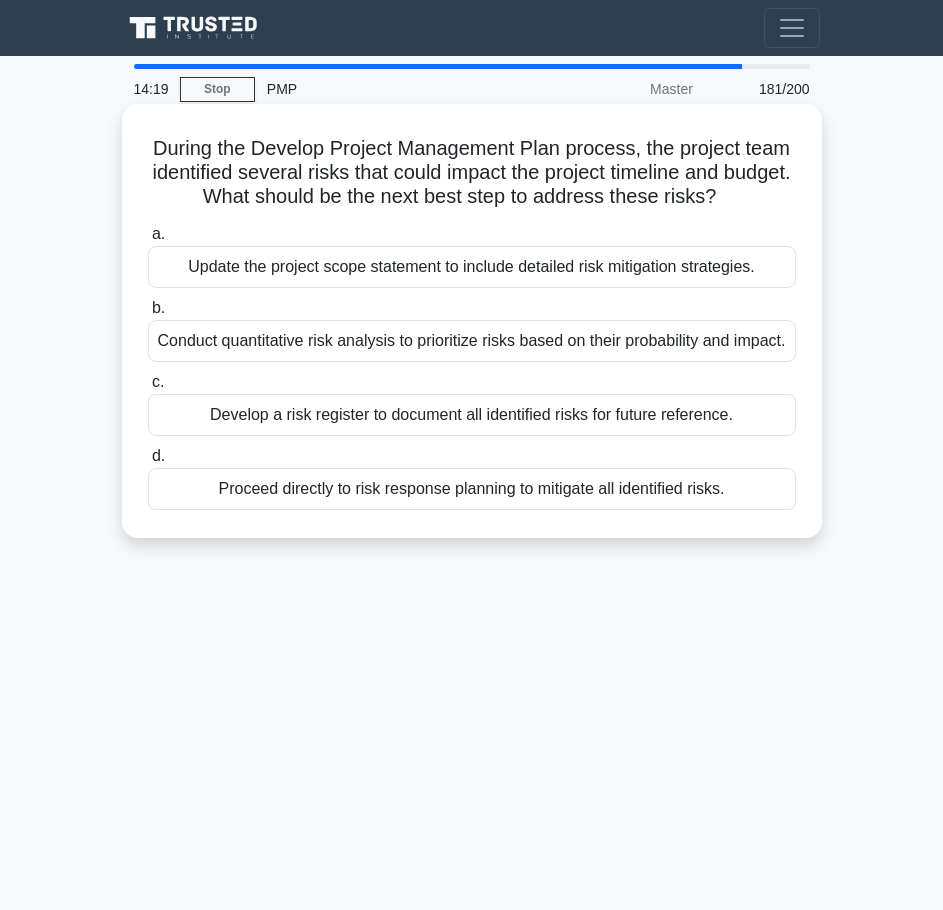 click on "Conduct quantitative risk analysis to prioritize risks based on their probability and impact." at bounding box center (472, 341) 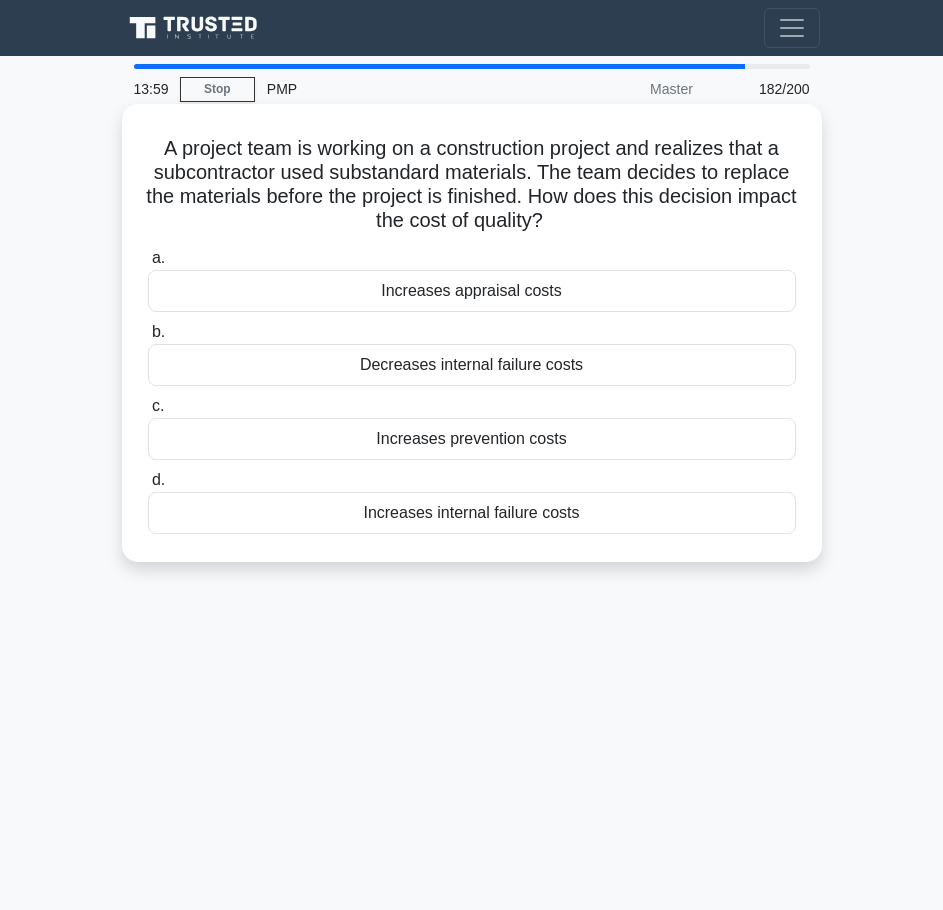 click on "Increases internal failure costs" at bounding box center [472, 513] 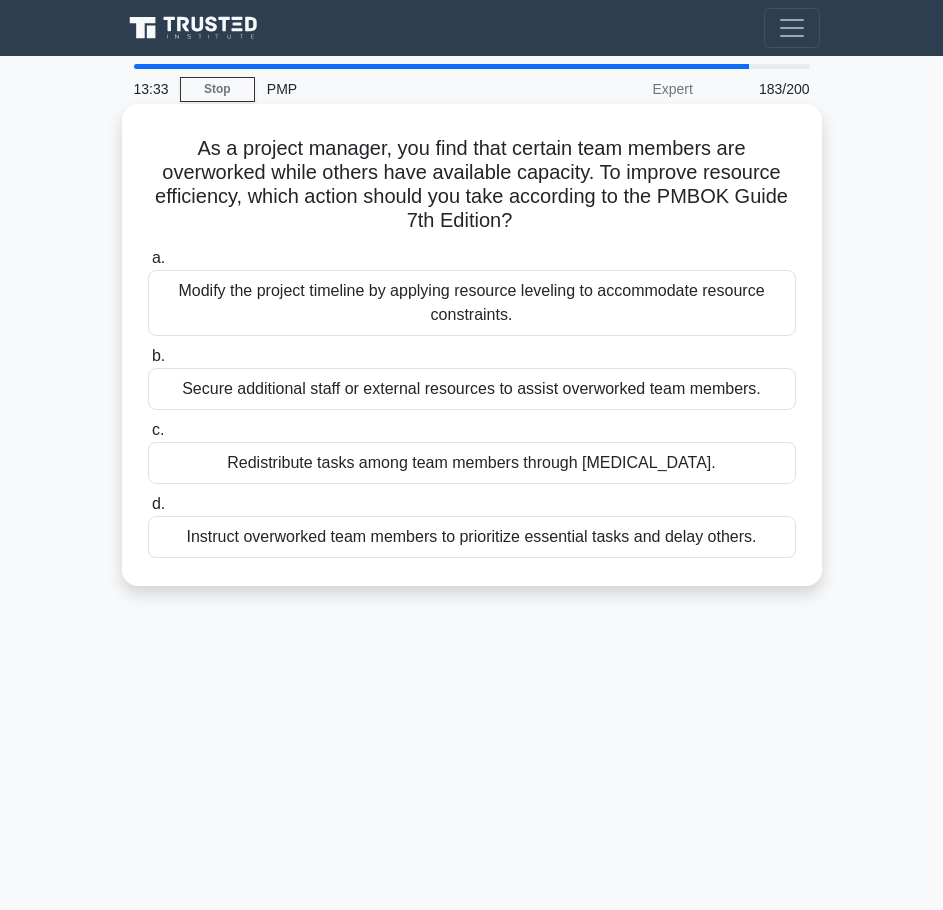click on "Modify the project timeline by applying resource leveling to accommodate resource constraints." at bounding box center (472, 303) 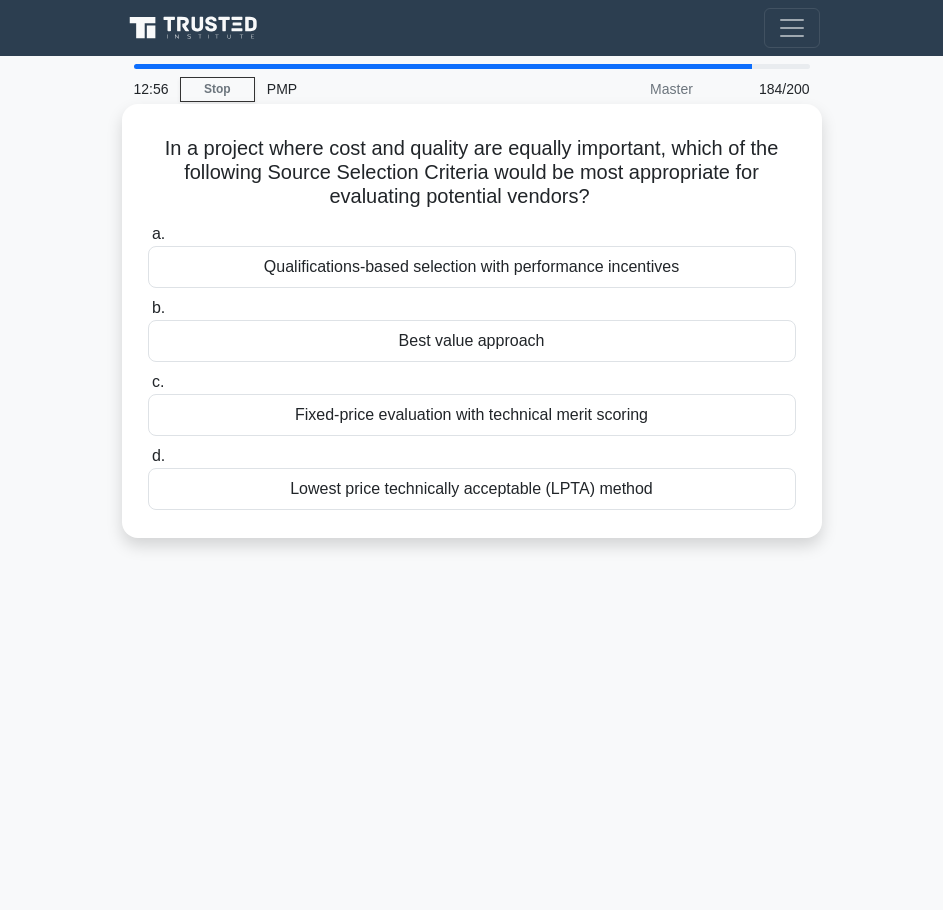 click on "Qualifications-based selection with performance incentives" at bounding box center (472, 267) 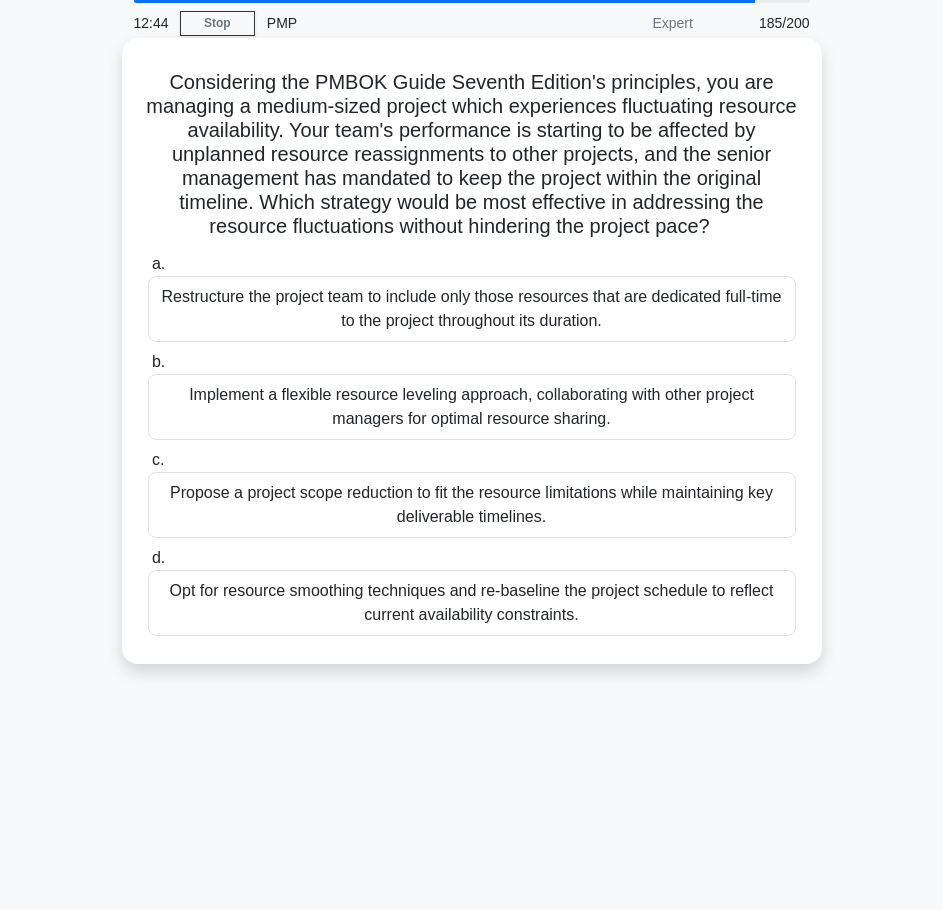 scroll, scrollTop: 100, scrollLeft: 0, axis: vertical 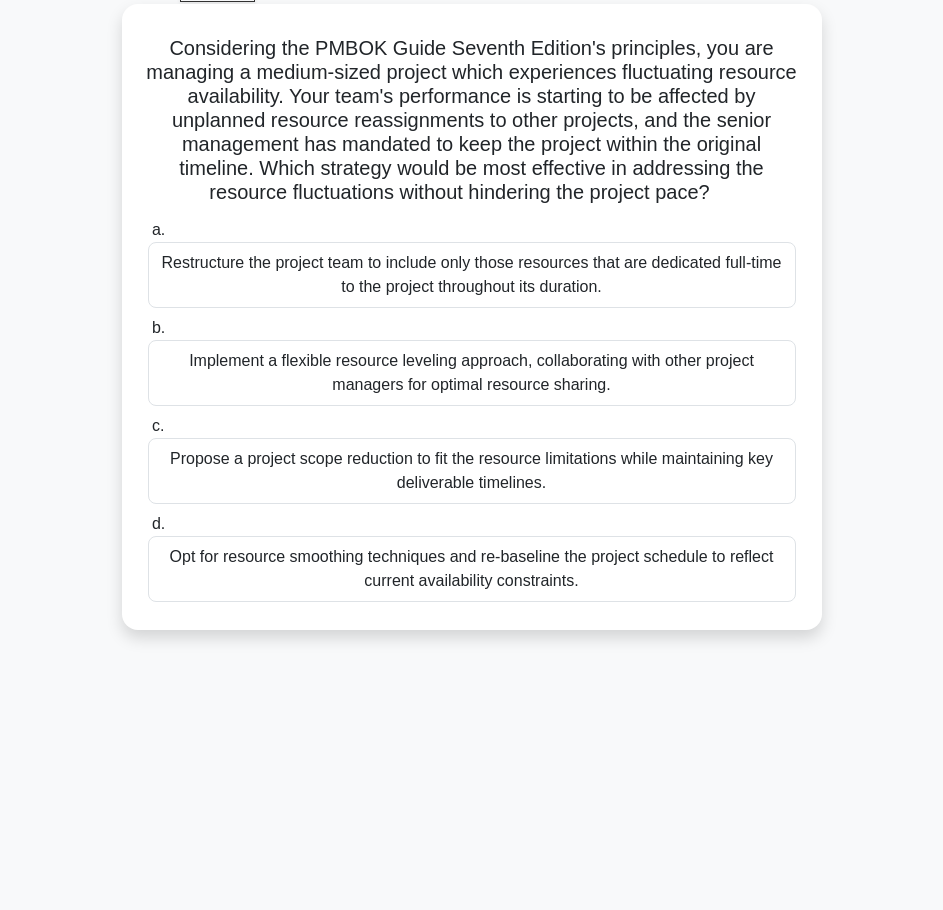 click on "Opt for resource smoothing techniques and re-baseline the project schedule to reflect current availability constraints." at bounding box center [472, 569] 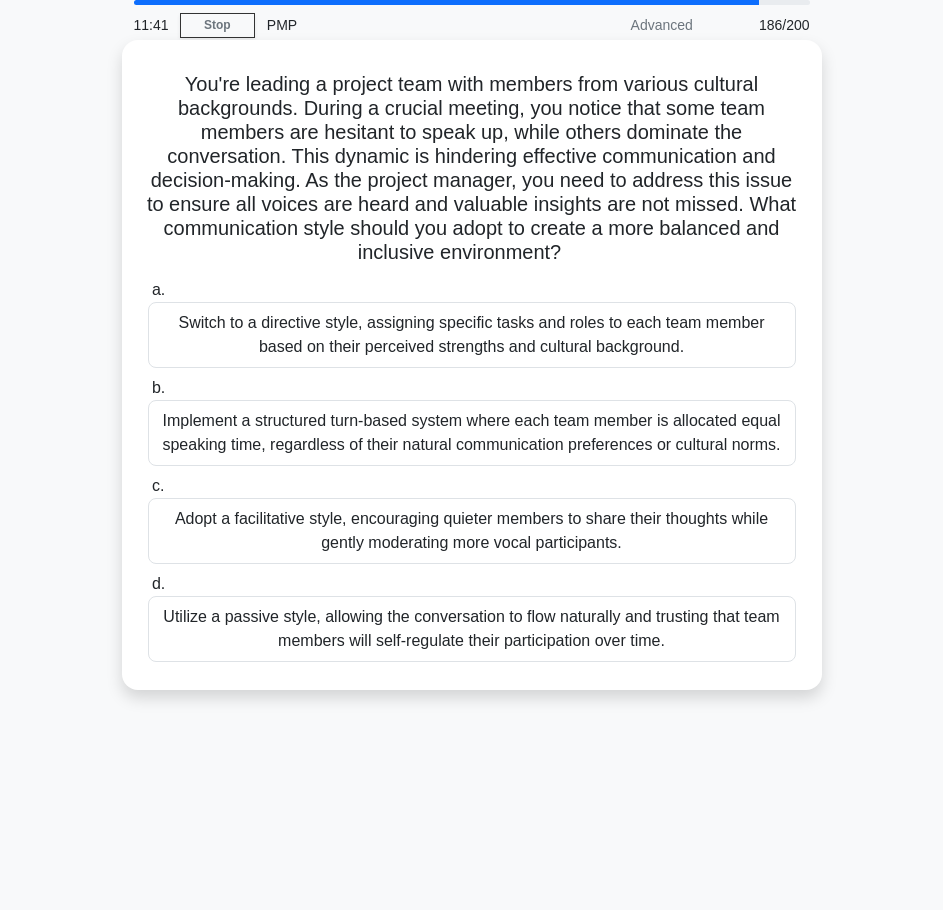 scroll, scrollTop: 100, scrollLeft: 0, axis: vertical 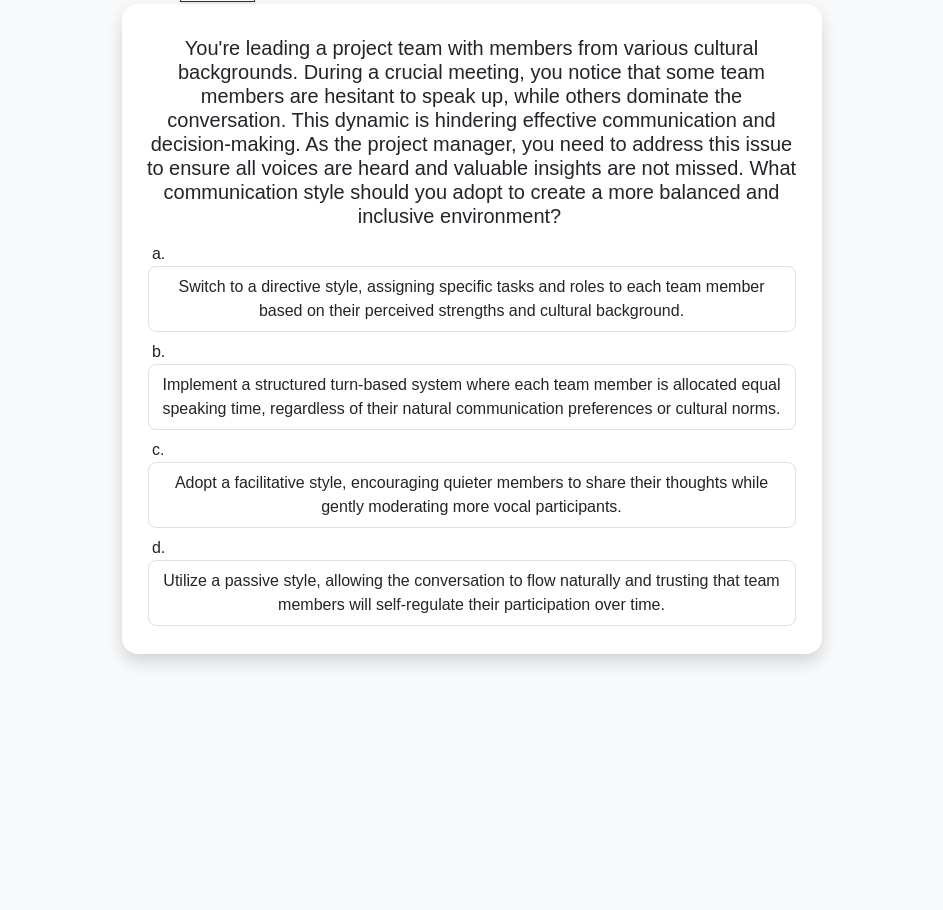 click on "Adopt a facilitative style, encouraging quieter members to share their thoughts while gently moderating more vocal participants." at bounding box center [472, 495] 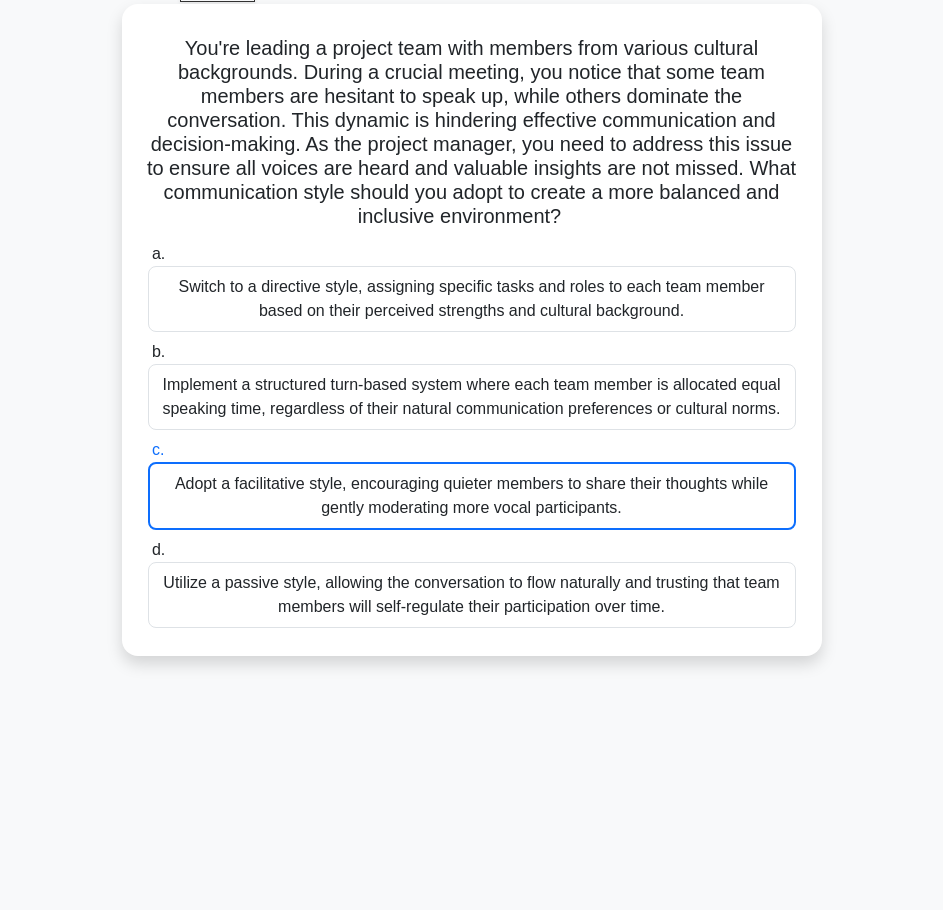 click on "11:29
Stop
PMP
Advanced
186/200
You're leading a project team with members from various cultural backgrounds. During a crucial meeting, you notice that some team members are hesitant to speak up, while others dominate the conversation. This dynamic is hindering effective communication and decision-making. As the project manager, you need to address this issue to ensure all voices are heard and valuable insights are not missed. What communication style should you adopt to create a more balanced and inclusive environment?
.spinner_0XTQ{transform-origin:center;animation:spinner_y6GP .75s linear infinite}@keyframes spinner_y6GP{100%{transform:rotate(360deg)}}
a. b. c. d." at bounding box center (472, 464) 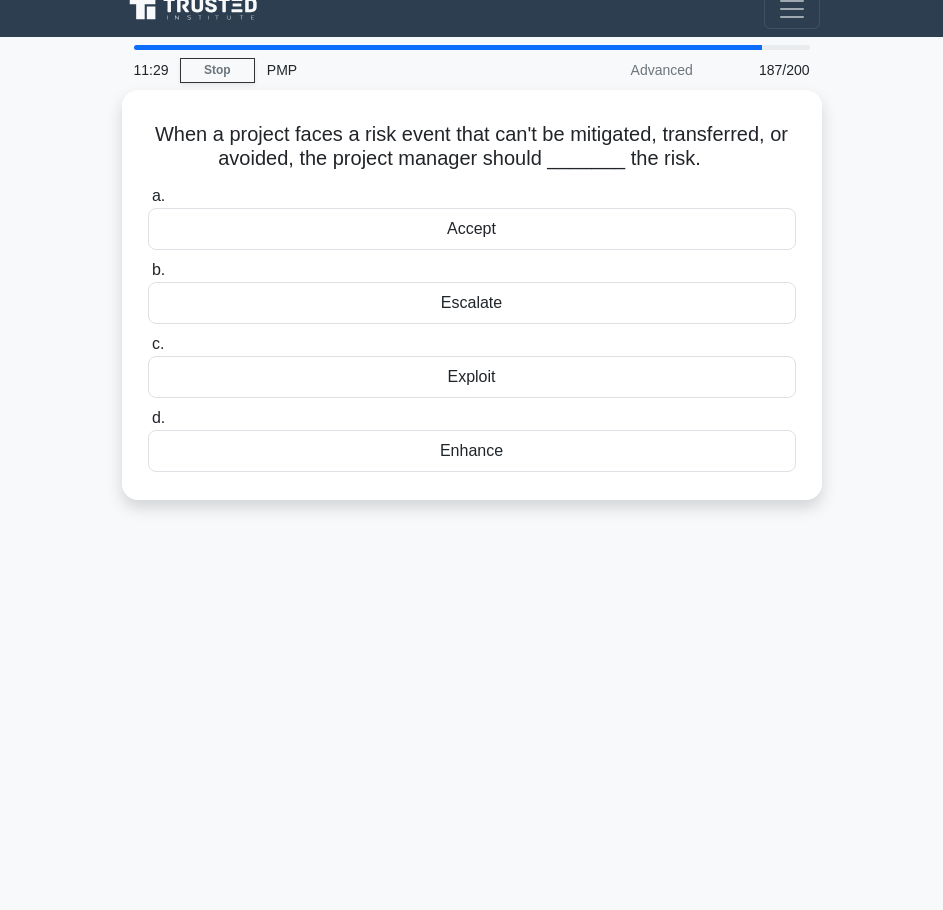 scroll, scrollTop: 0, scrollLeft: 0, axis: both 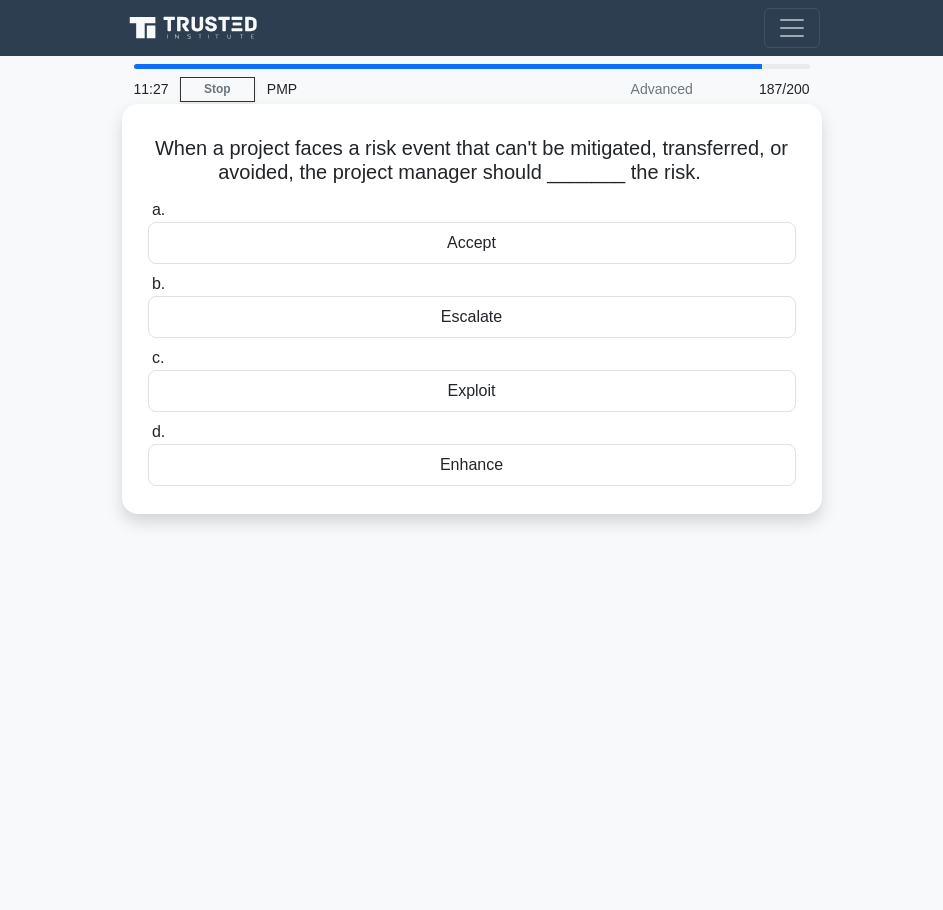 click on "When a project faces a risk event that can't be mitigated, transferred, or avoided, the project manager should _______ the risk.
.spinner_0XTQ{transform-origin:center;animation:spinner_y6GP .75s linear infinite}@keyframes spinner_y6GP{100%{transform:rotate(360deg)}}
a.
Accept
b. c. d." at bounding box center (472, 309) 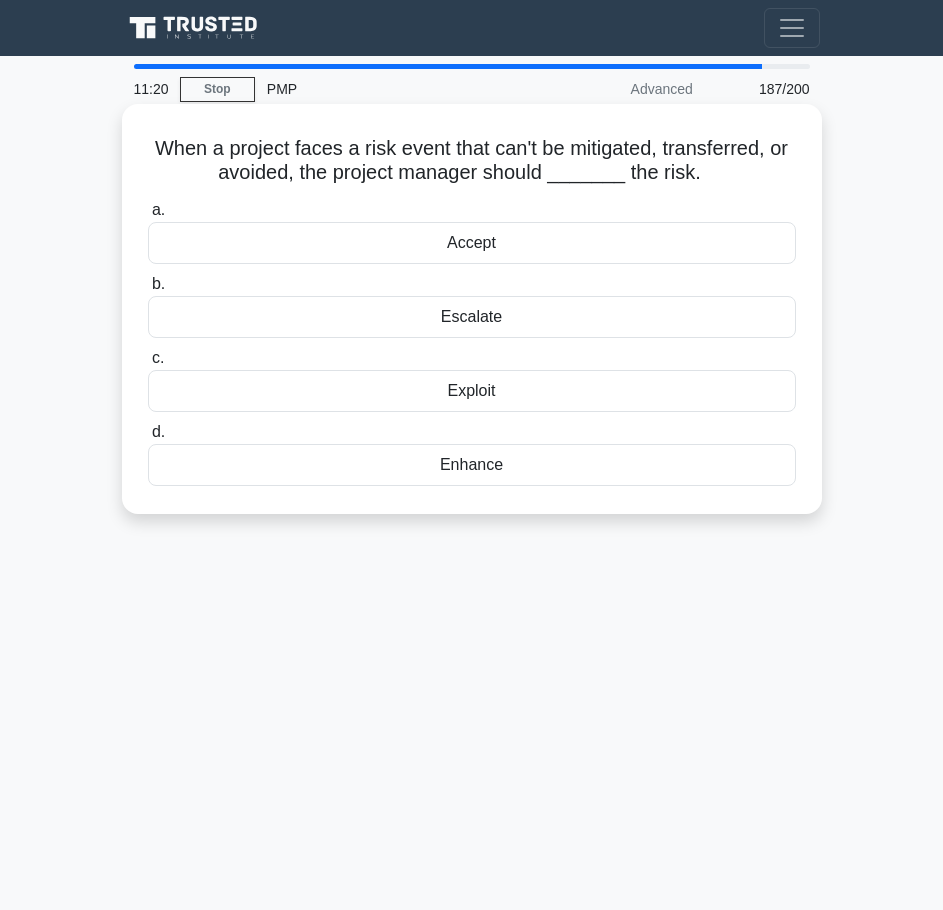 click on "Accept" at bounding box center [472, 243] 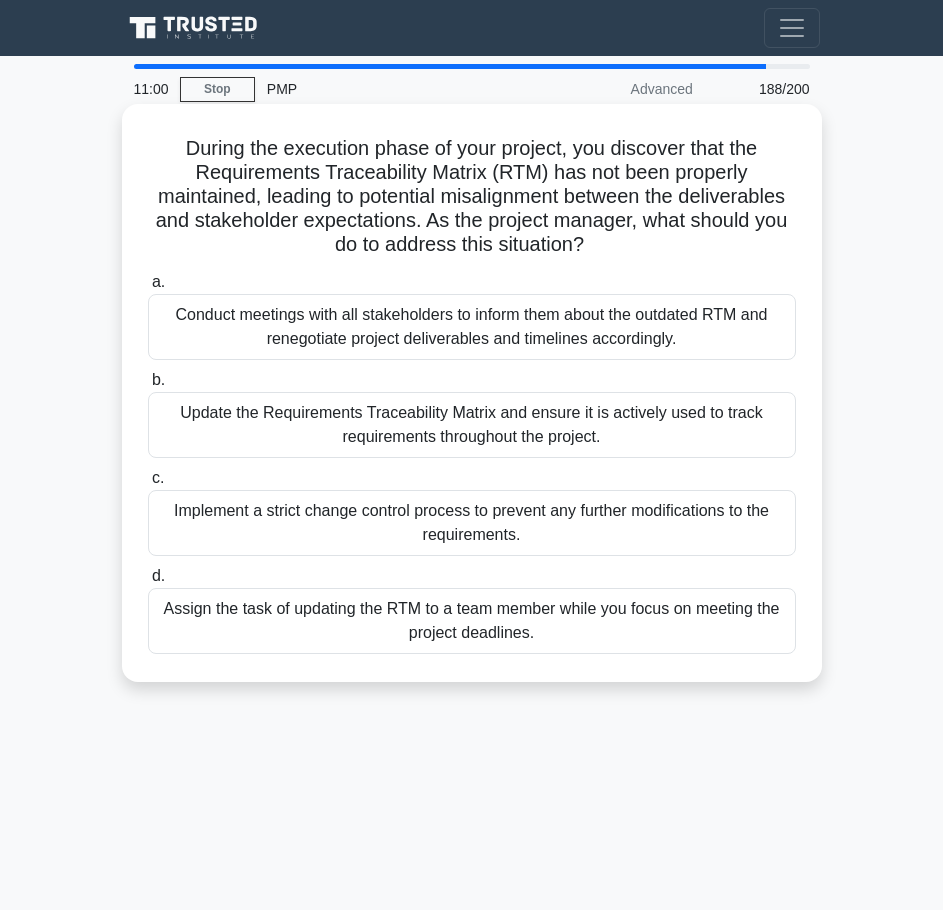 click on "Update the Requirements Traceability Matrix and ensure it is actively used to track requirements throughout the project." at bounding box center [472, 425] 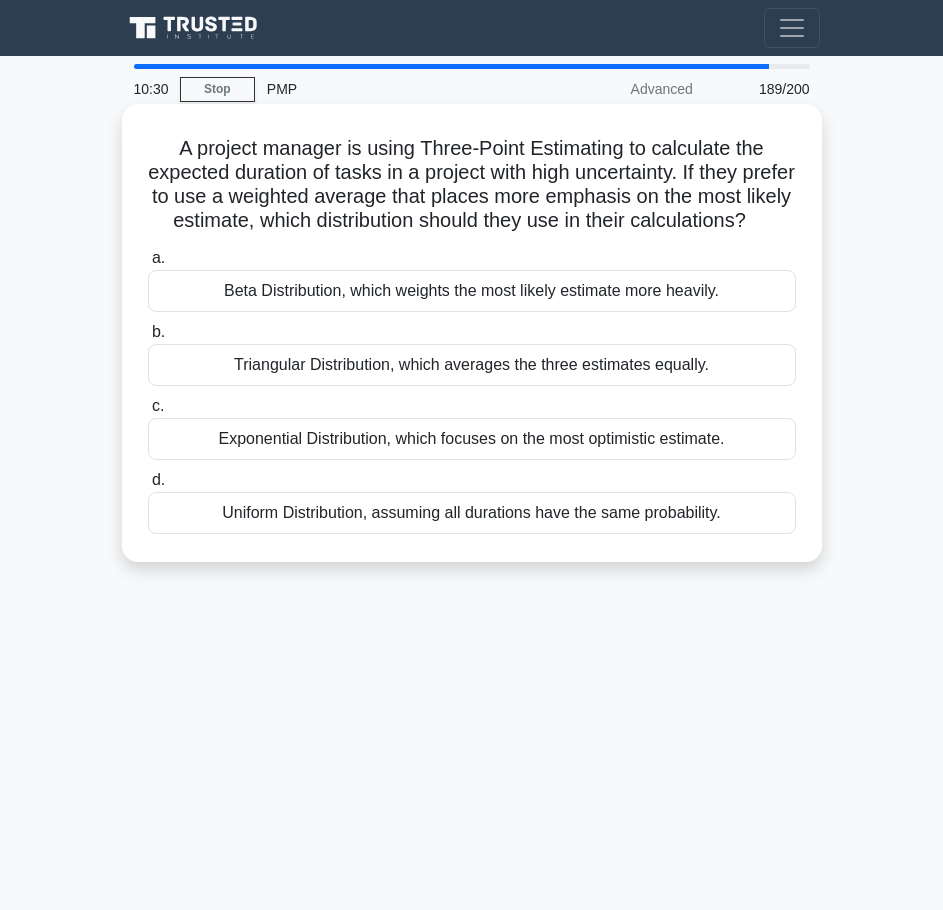 click on "Beta Distribution, which weights the most likely estimate more heavily." at bounding box center [472, 291] 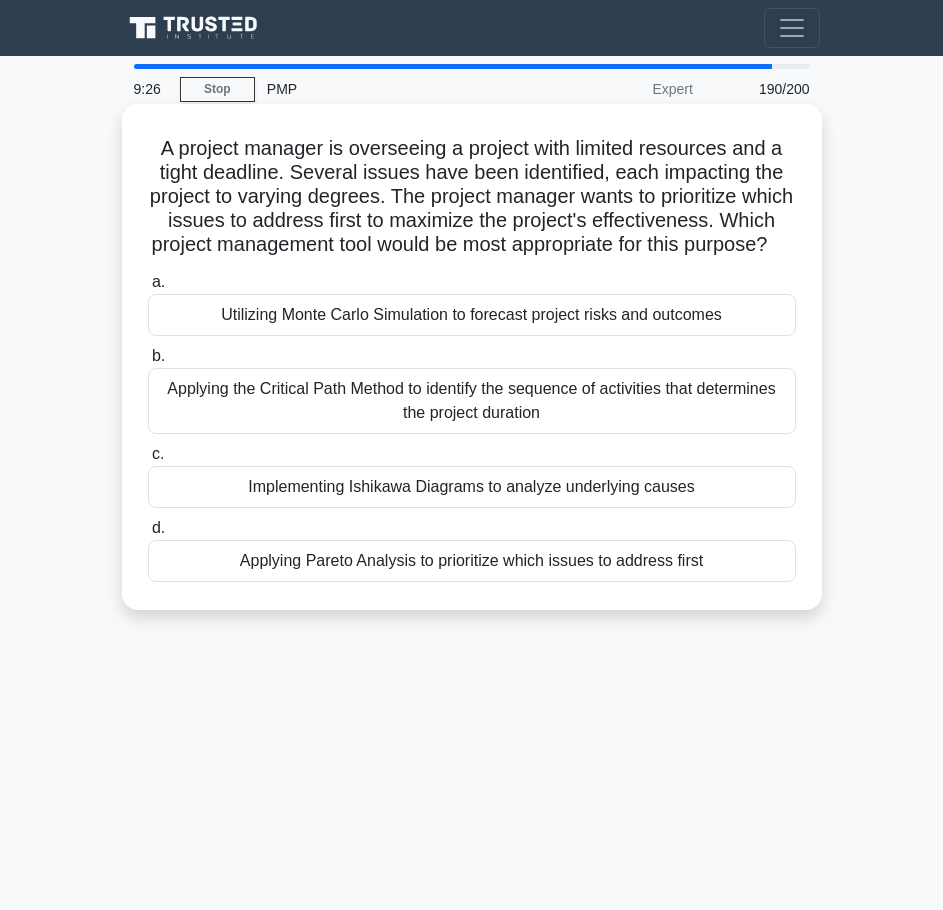 click on "Utilizing Monte Carlo Simulation to forecast project risks and outcomes" at bounding box center (472, 315) 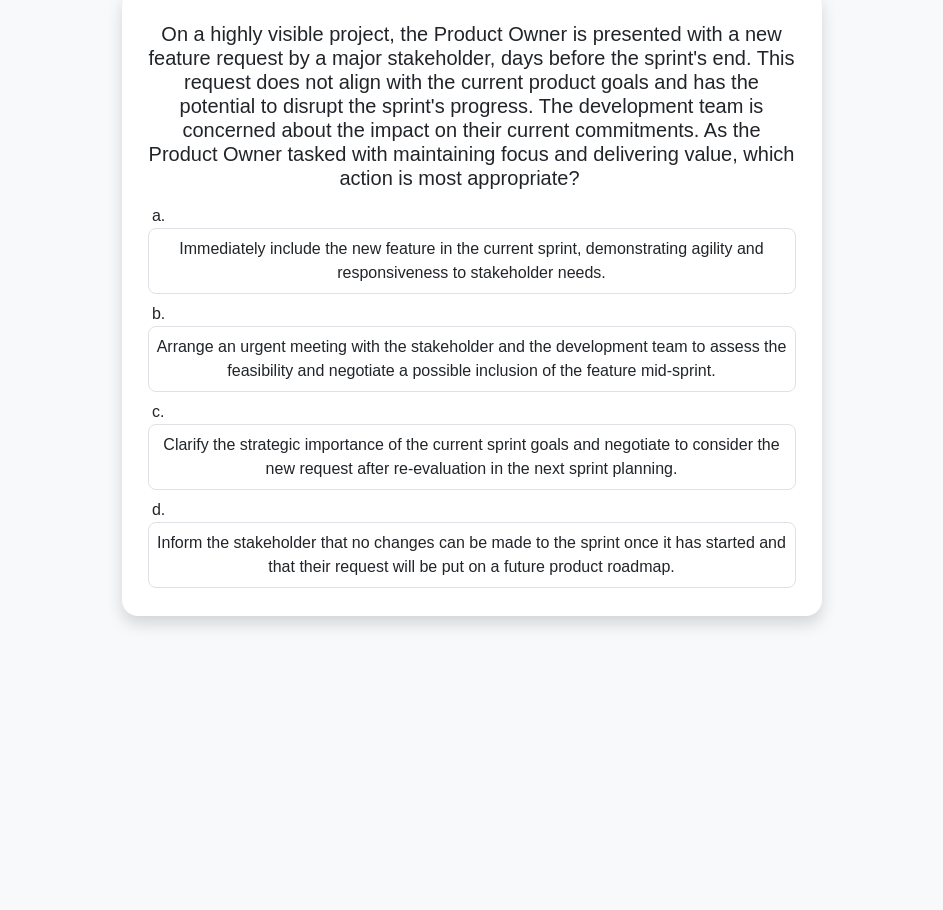 scroll, scrollTop: 162, scrollLeft: 0, axis: vertical 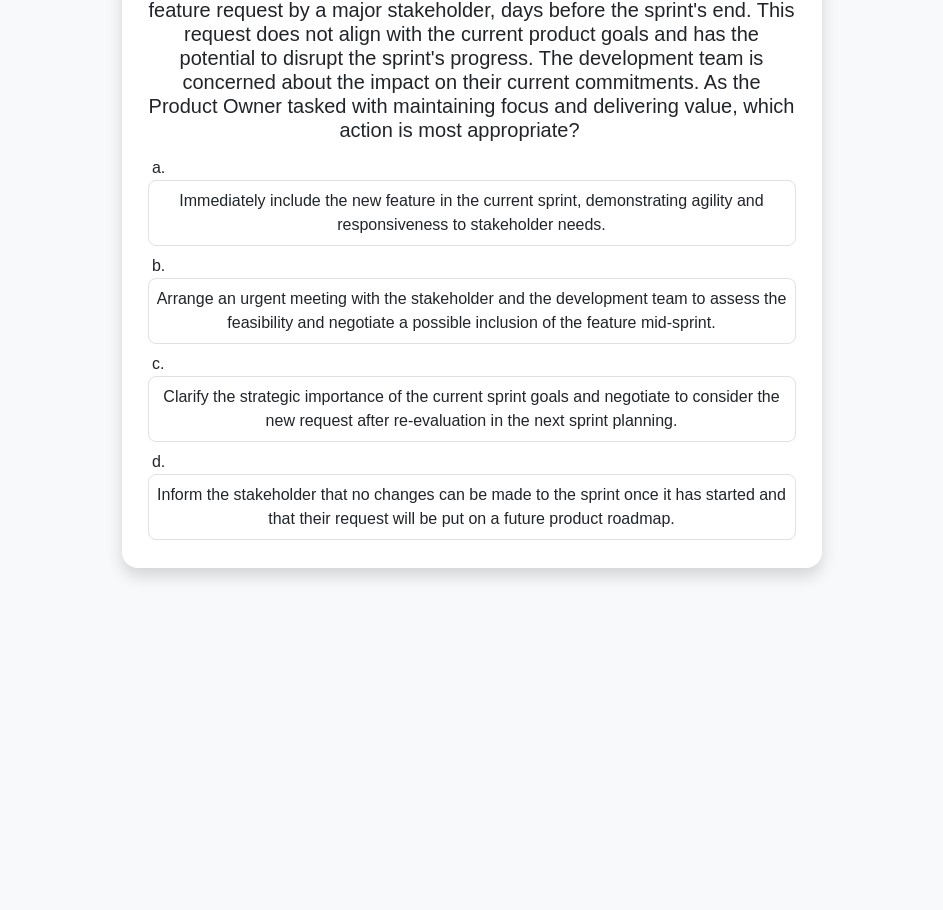 click on "Clarify the strategic importance of the current sprint goals and negotiate to consider the new request after re-evaluation in the next sprint planning." at bounding box center [472, 409] 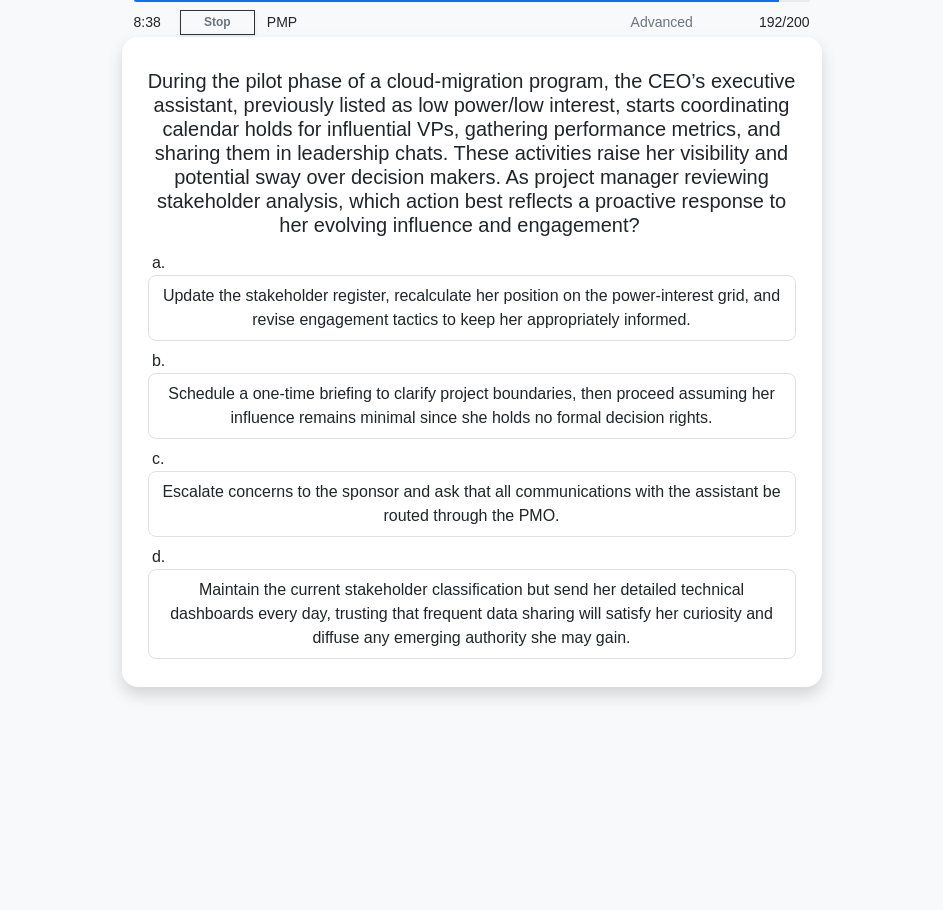 scroll, scrollTop: 0, scrollLeft: 0, axis: both 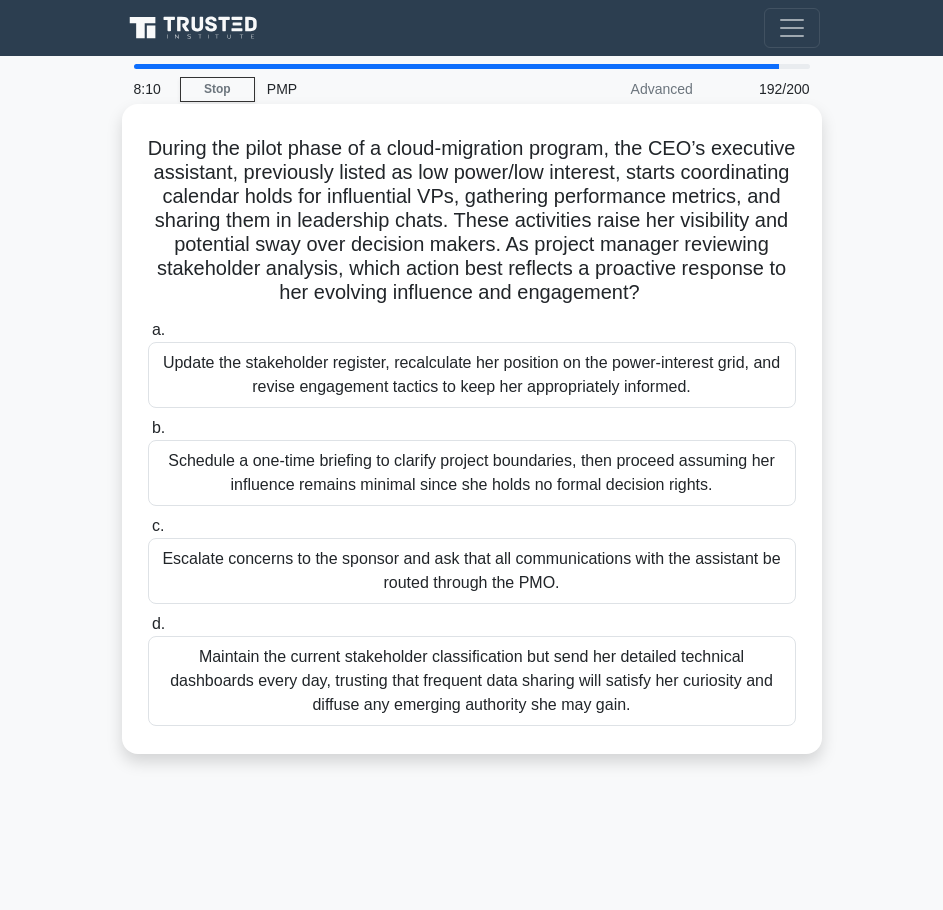 click on "Update the stakeholder register, recalculate her position on the power-interest grid, and revise engagement tactics to keep her appropriately informed." at bounding box center (472, 375) 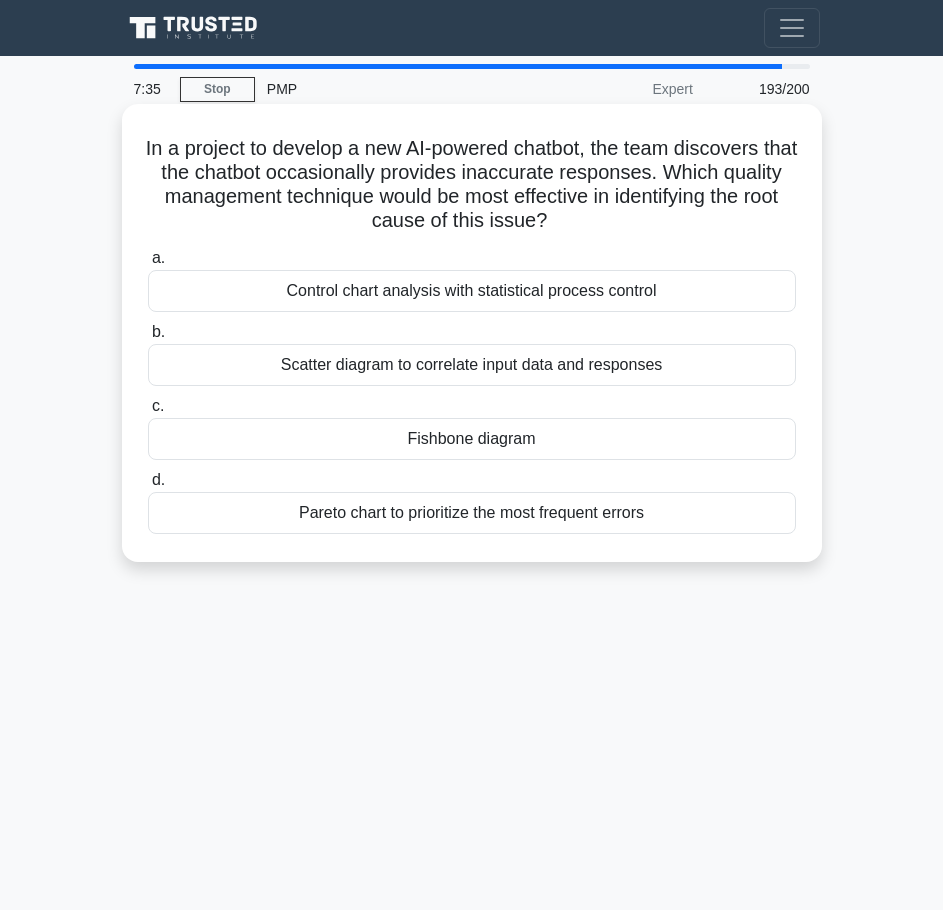 click on "Pareto chart to prioritize the most frequent errors" at bounding box center [472, 513] 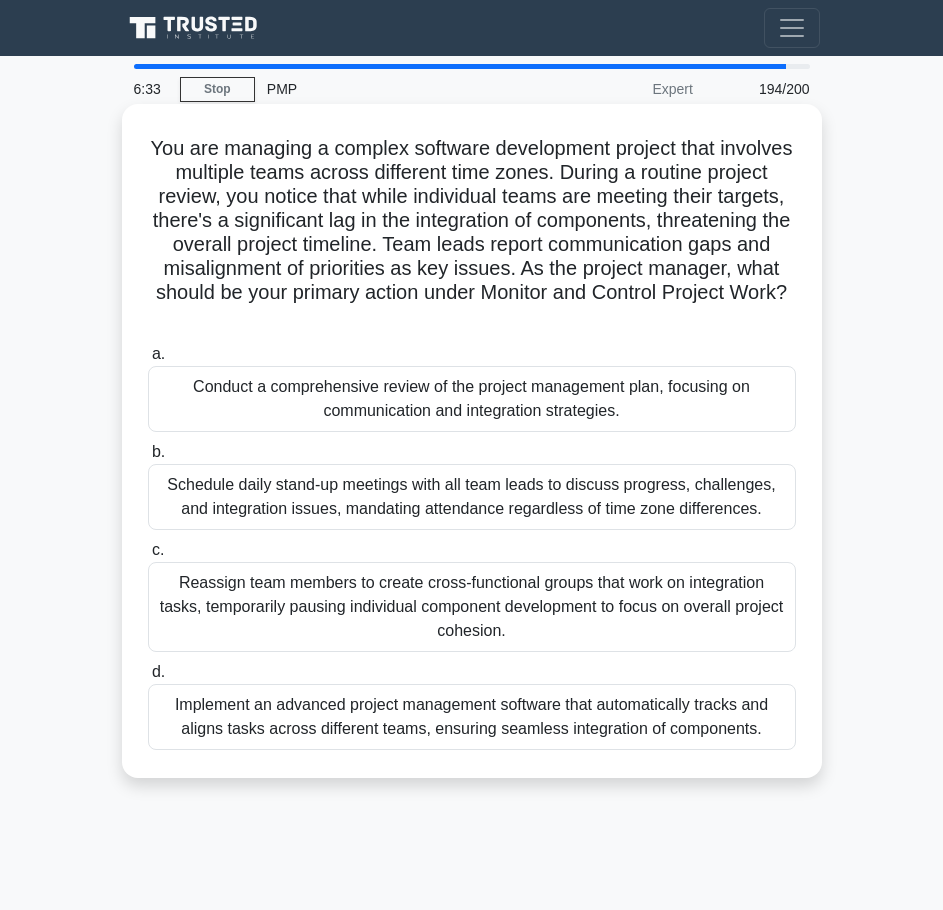 click on "Implement an advanced project management software that automatically tracks and aligns tasks across different teams, ensuring seamless integration of components." at bounding box center [472, 717] 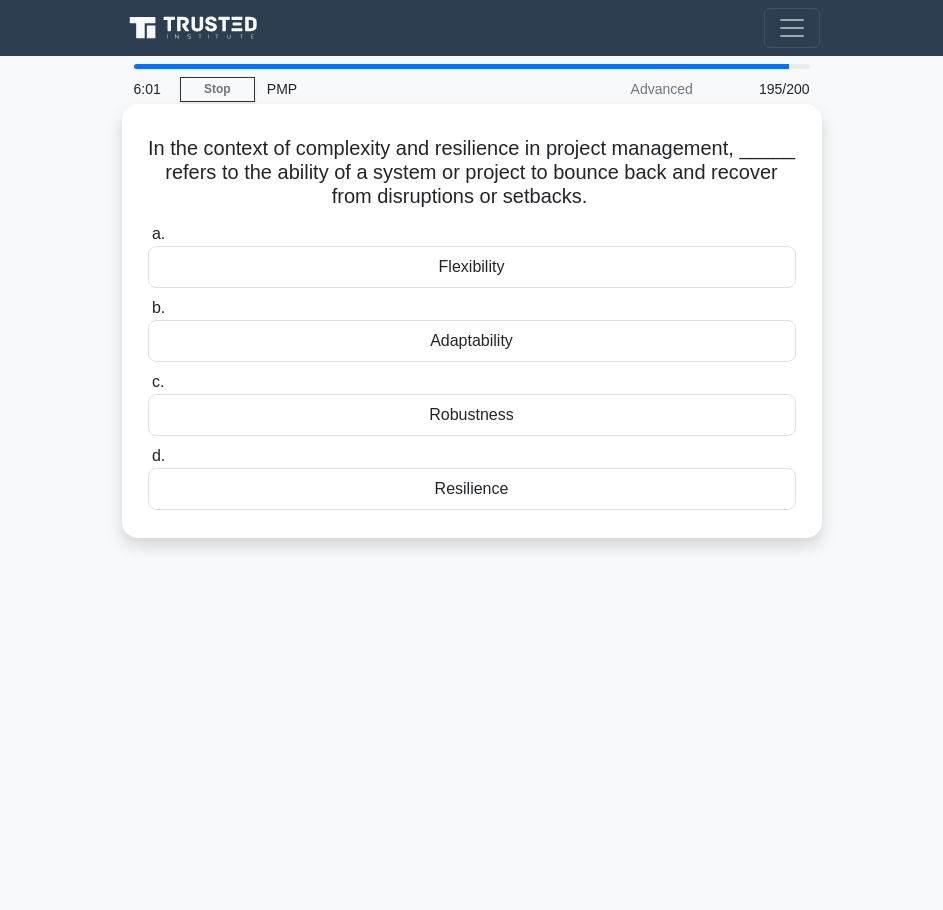 click on "Resilience" at bounding box center [472, 489] 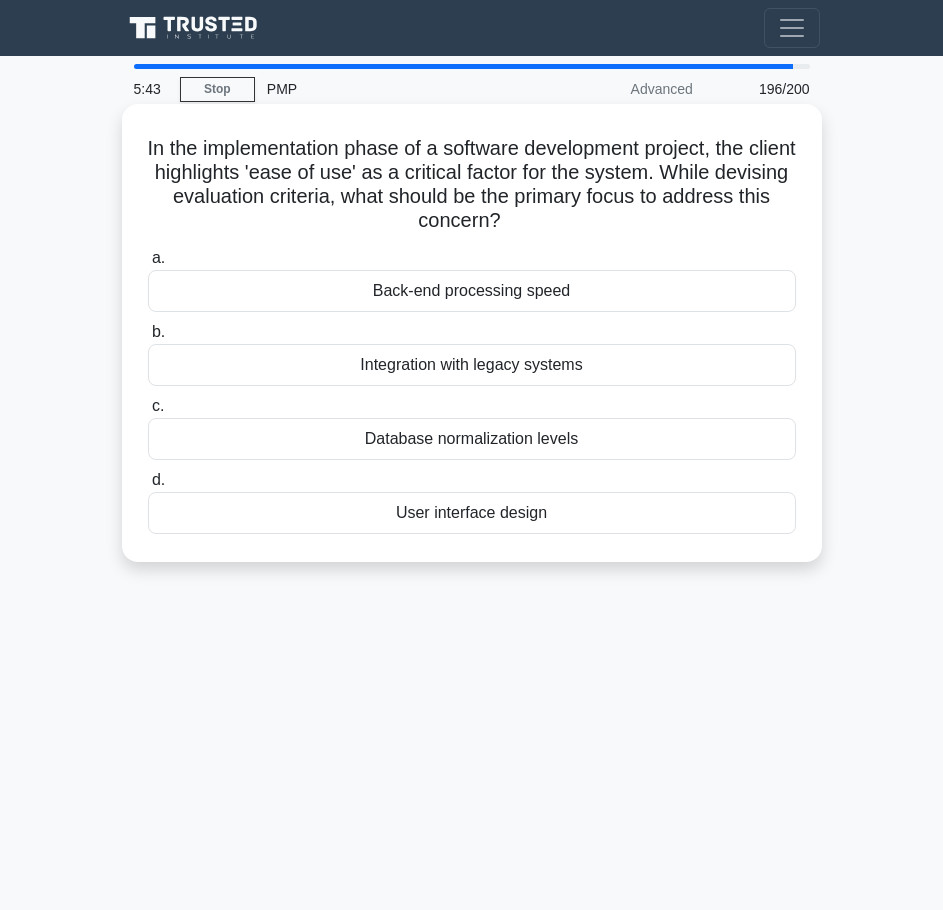 click on "Integration with legacy systems" at bounding box center (472, 365) 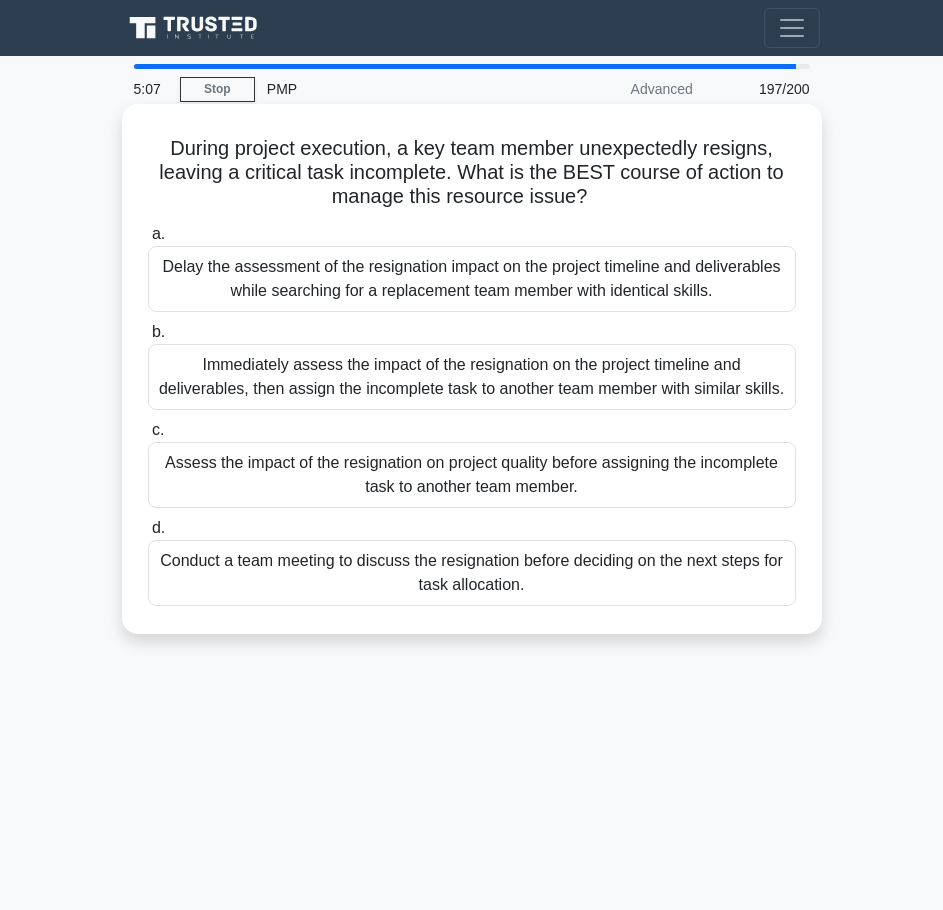 click on "Immediately assess the impact of the resignation on the project timeline and deliverables, then assign the incomplete task to another team member with similar skills." at bounding box center (472, 377) 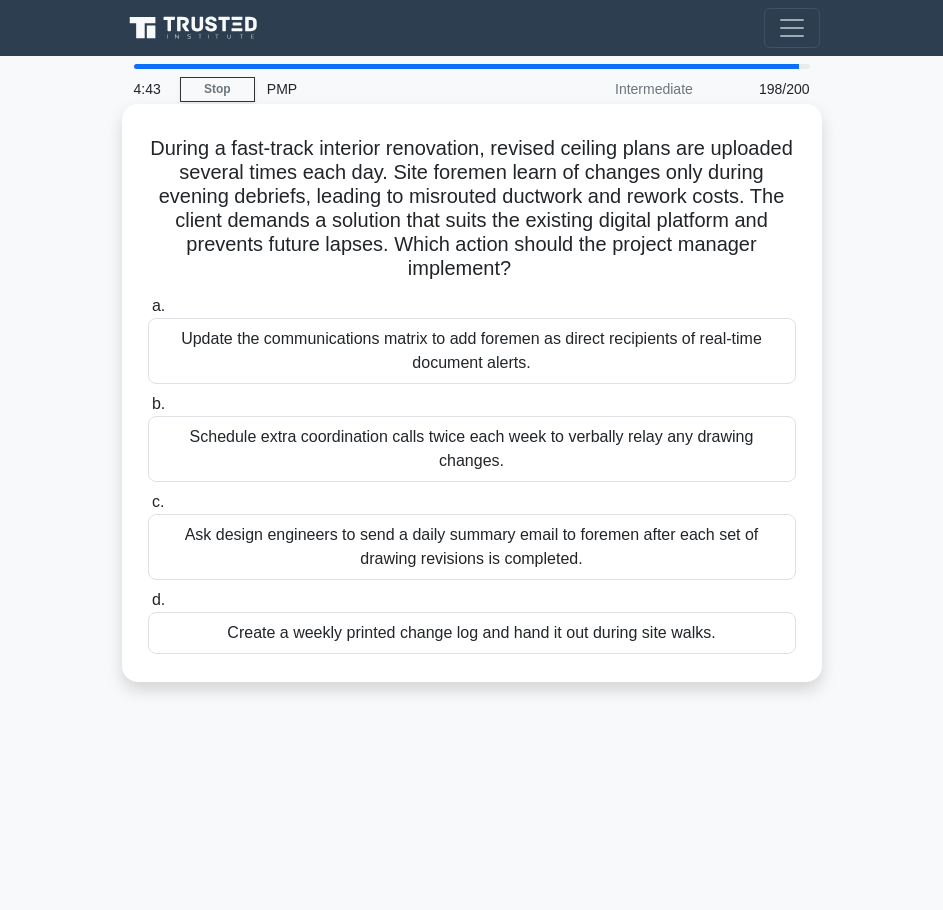 scroll, scrollTop: 100, scrollLeft: 0, axis: vertical 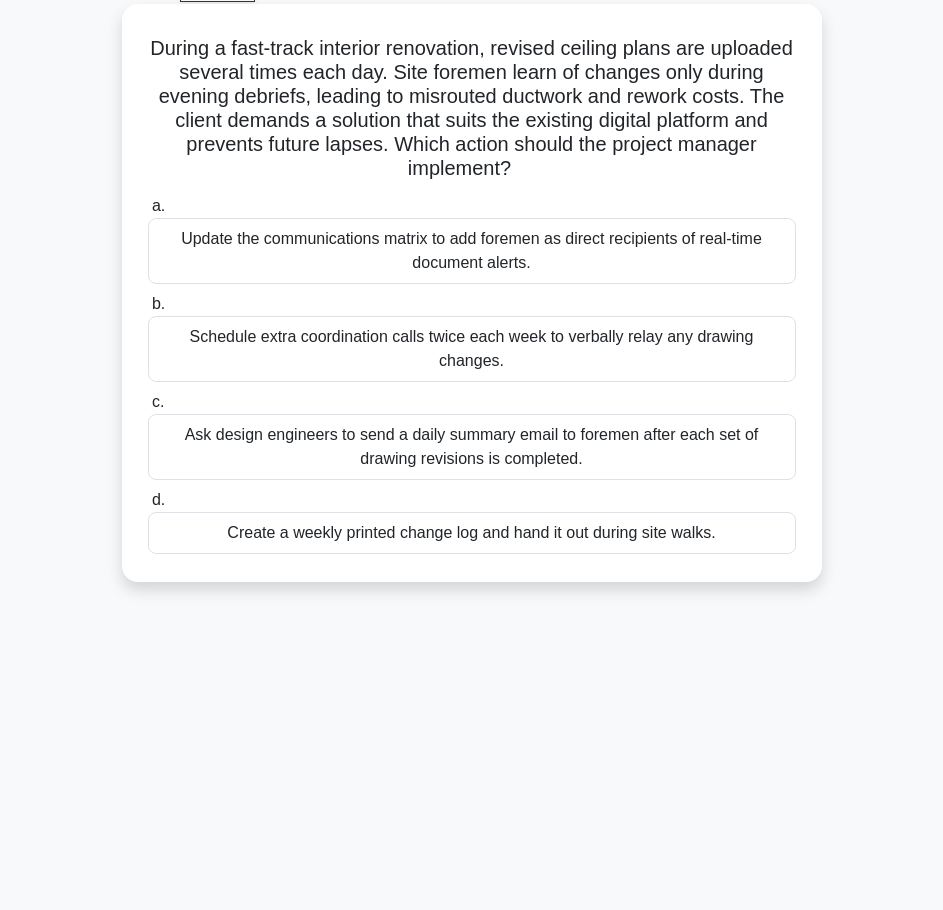 click on "Update the communications matrix to add foremen as direct recipients of real-time document alerts." at bounding box center [472, 251] 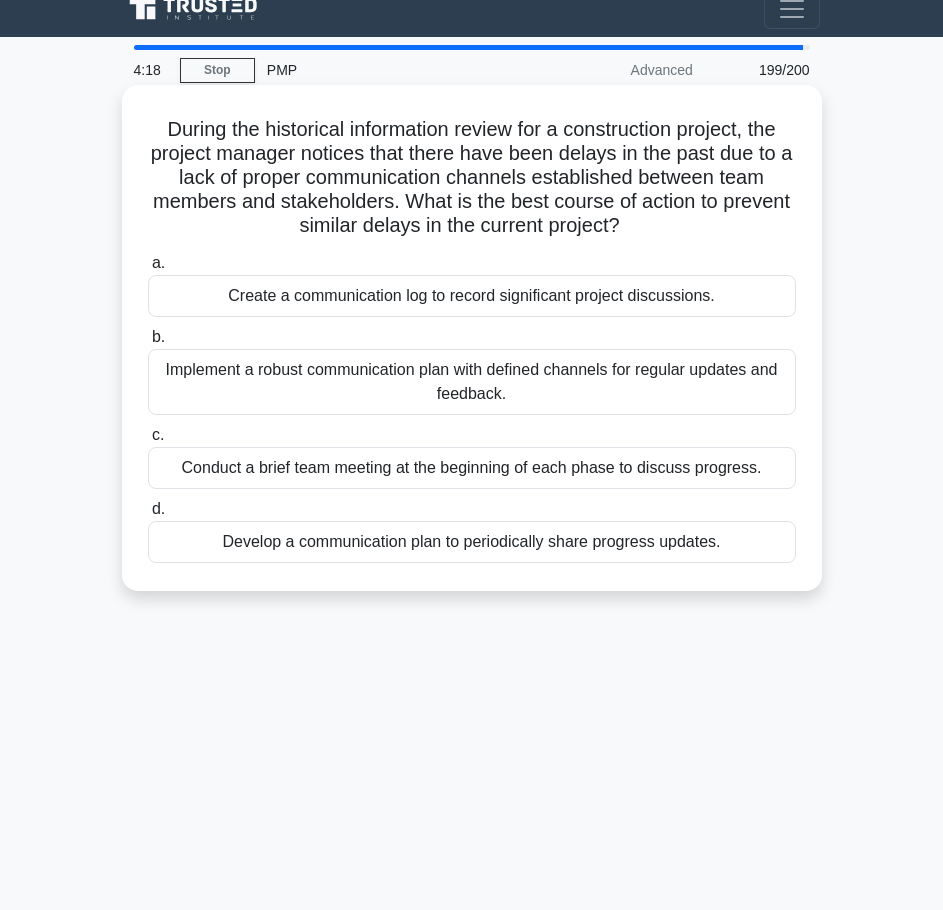 scroll, scrollTop: 0, scrollLeft: 0, axis: both 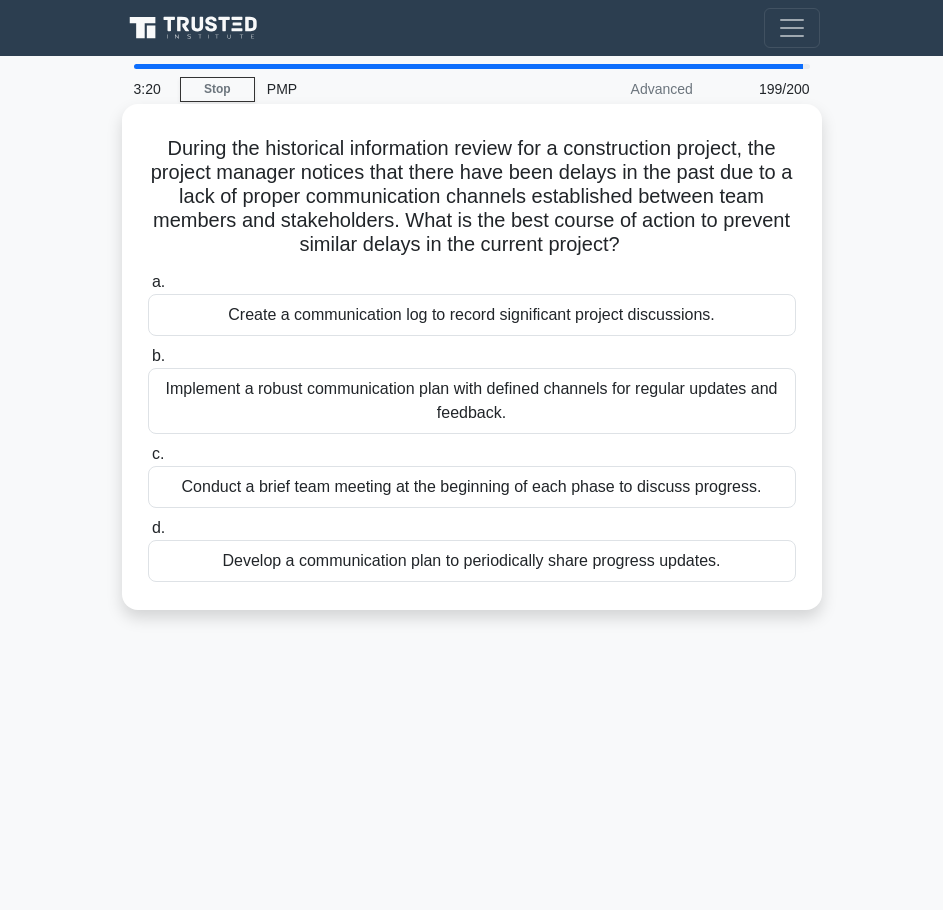 click on "Implement a robust communication plan with defined channels for regular updates and feedback." at bounding box center [472, 401] 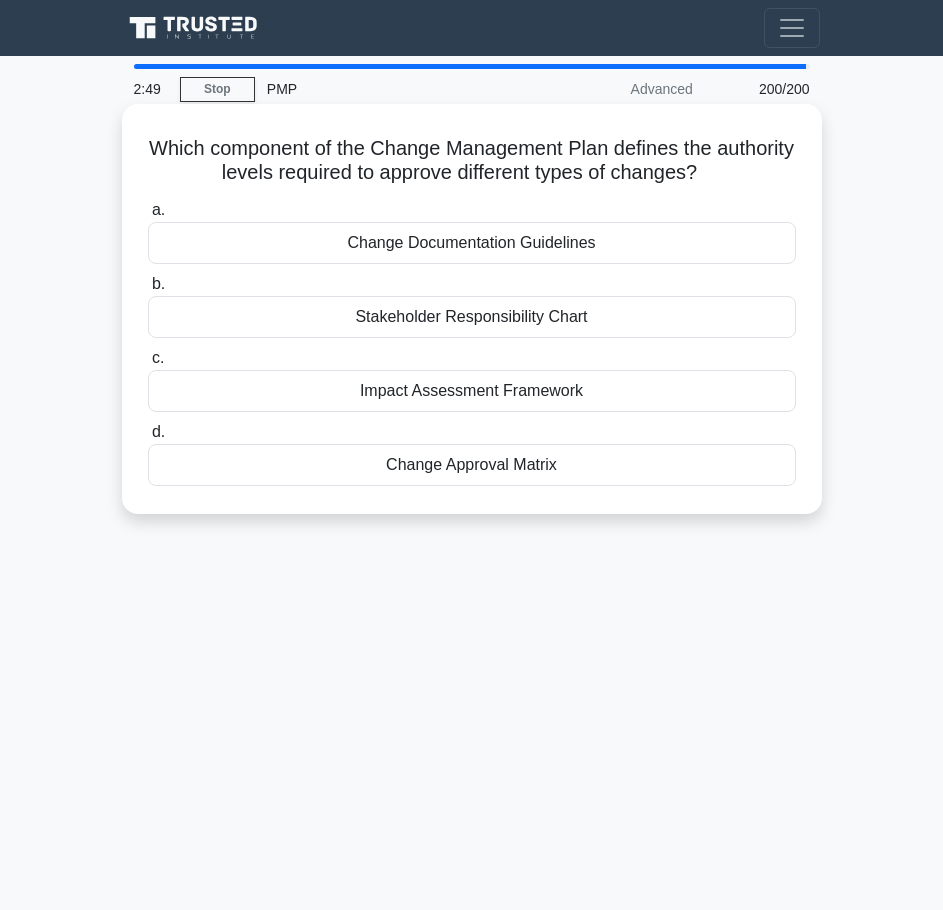 click on "Change Approval Matrix" at bounding box center [472, 465] 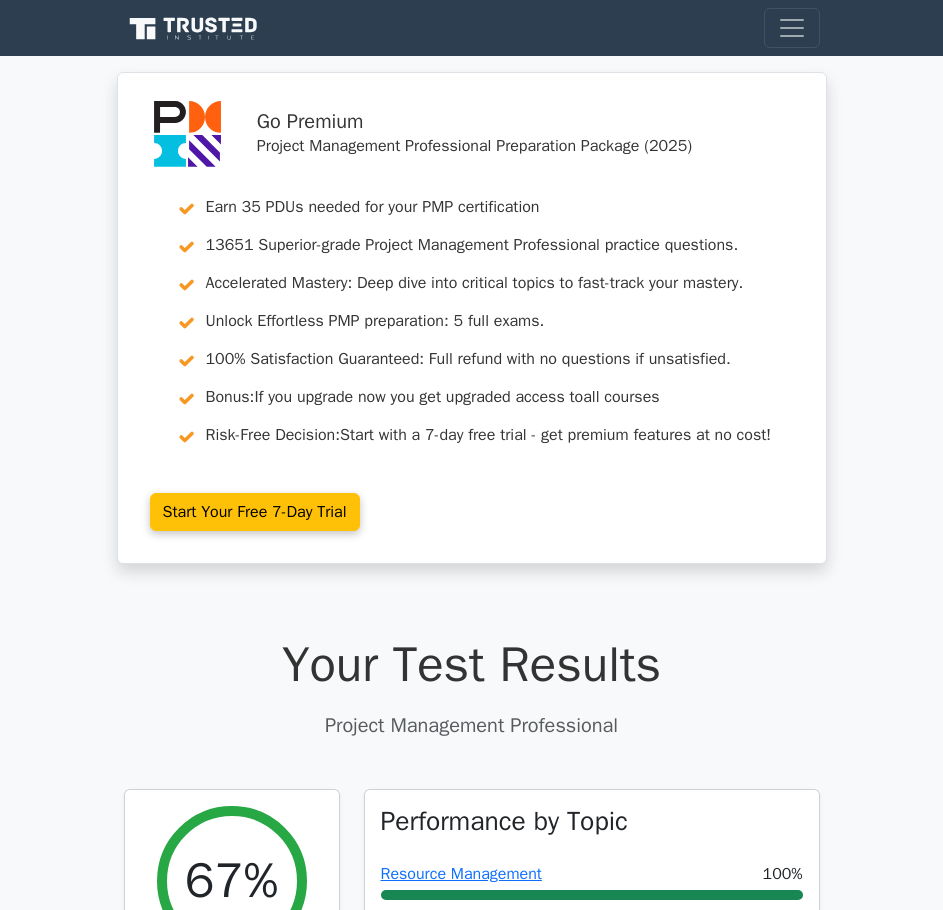 scroll, scrollTop: 0, scrollLeft: 0, axis: both 